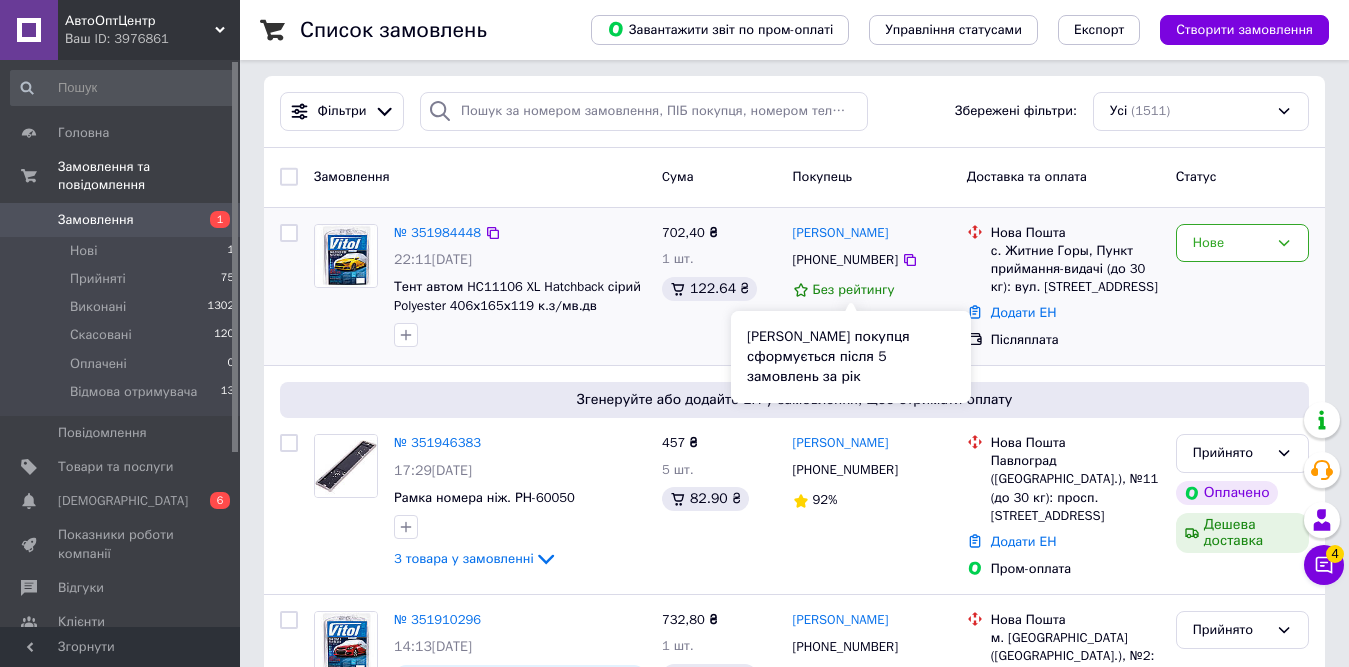scroll, scrollTop: 0, scrollLeft: 0, axis: both 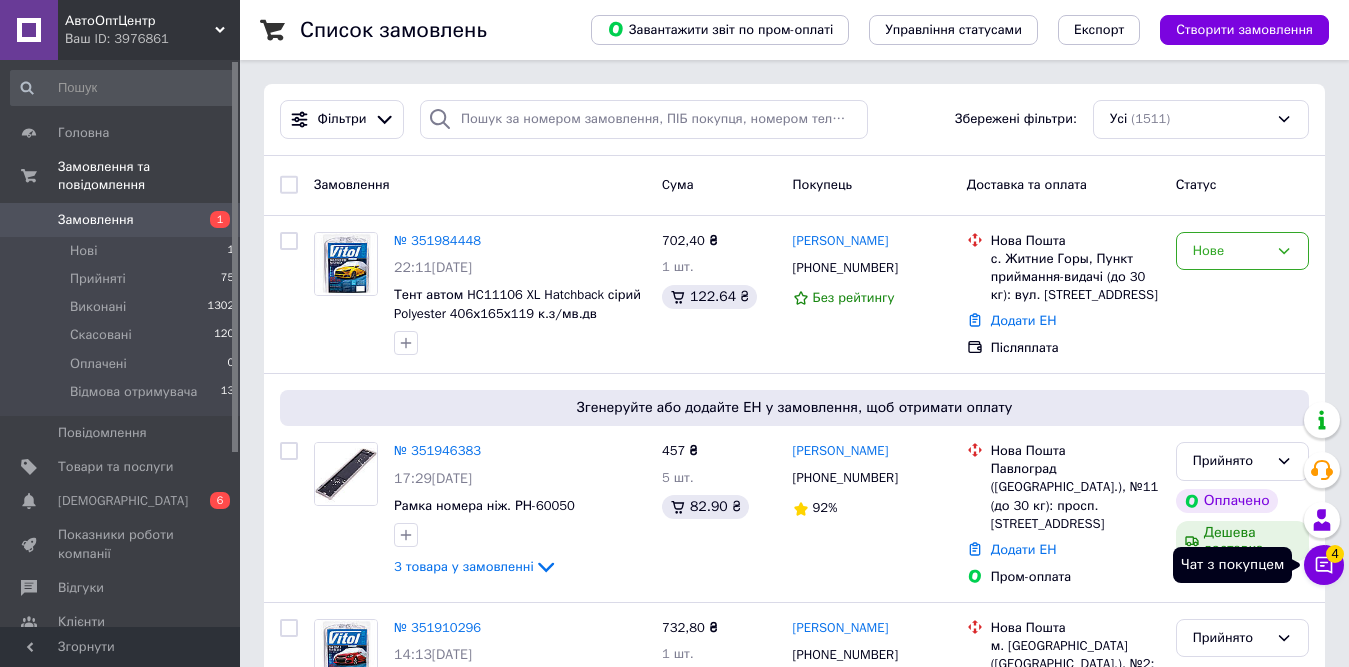 click on "Чат з покупцем 4" at bounding box center (1324, 565) 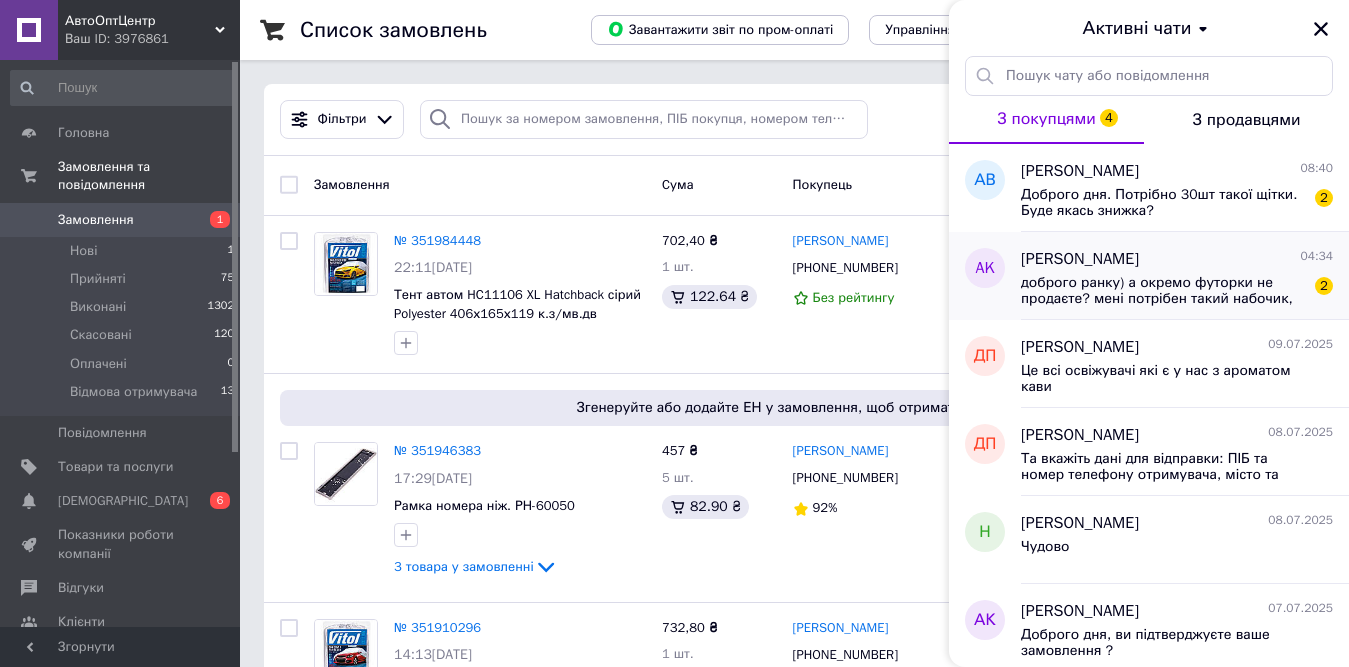 click on "доброго ранку) а окремо футорки не продаєте? мені потрібен такий набочик, але я не впевнений мені підійде м9 чи м10, якщо є варіант купити такий цей наборчик з м9, і окремо ще 2-3 футорок м10?" at bounding box center (1163, 291) 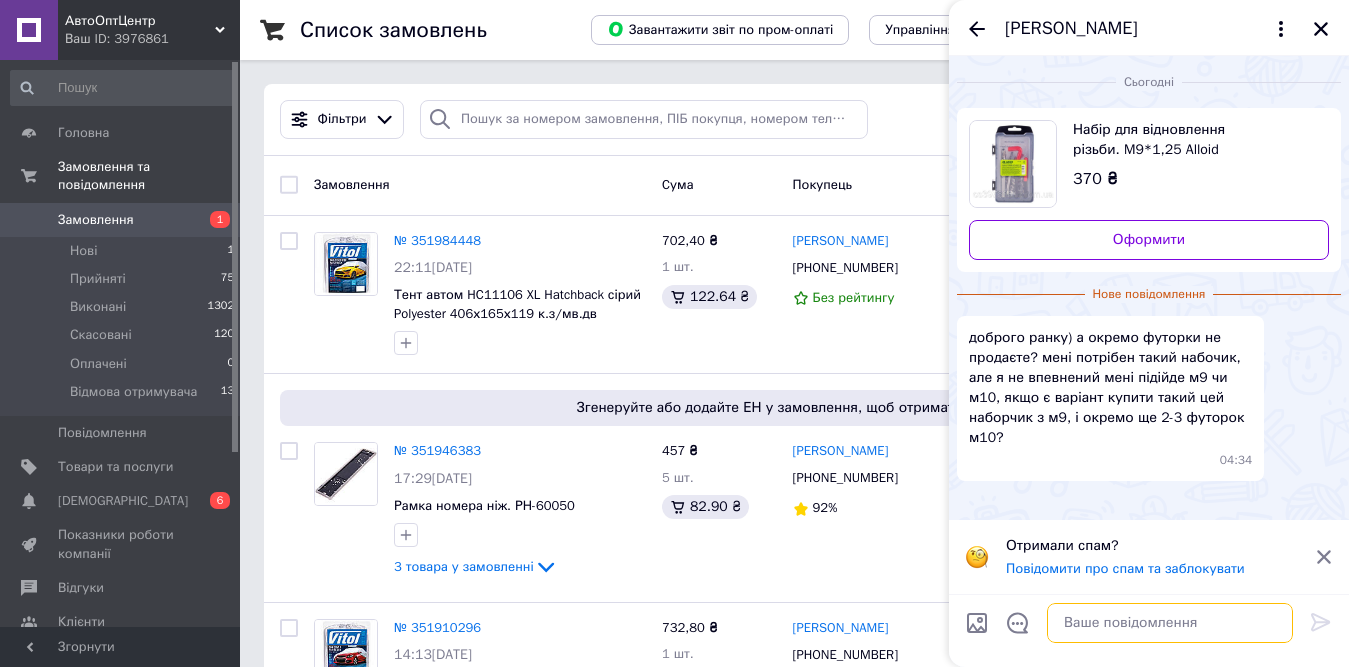 click at bounding box center [1170, 623] 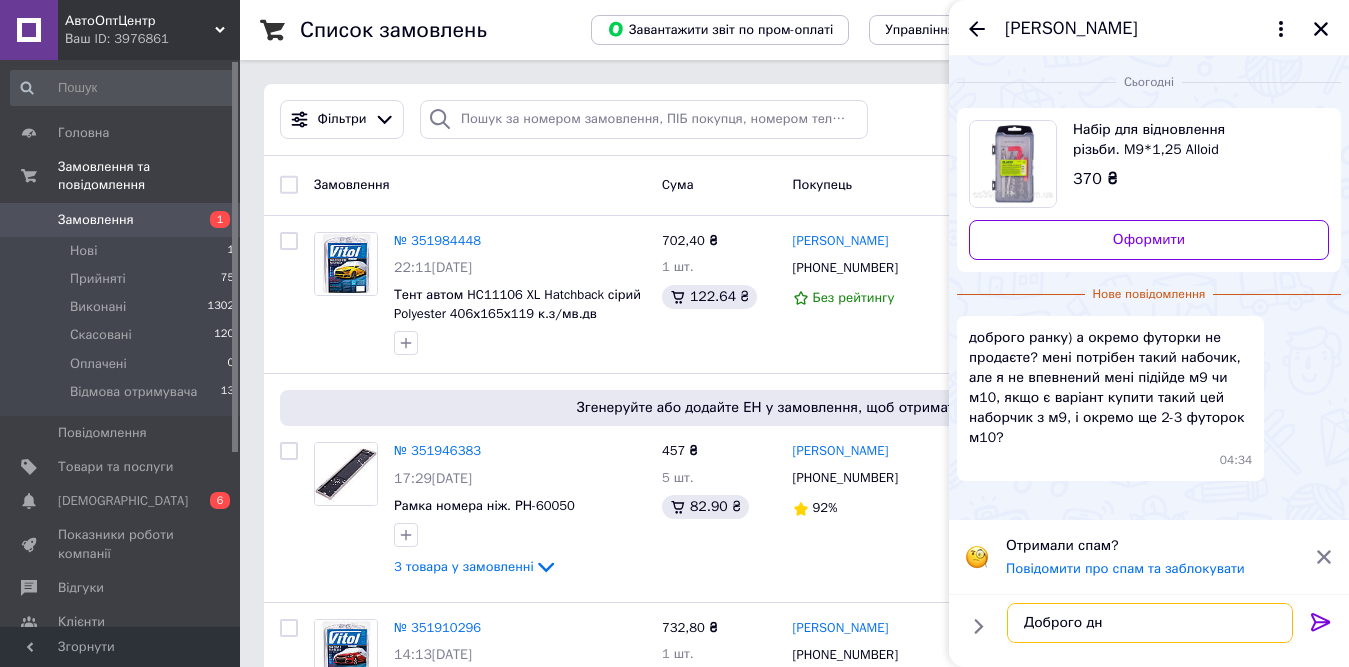 type on "Доброго дня" 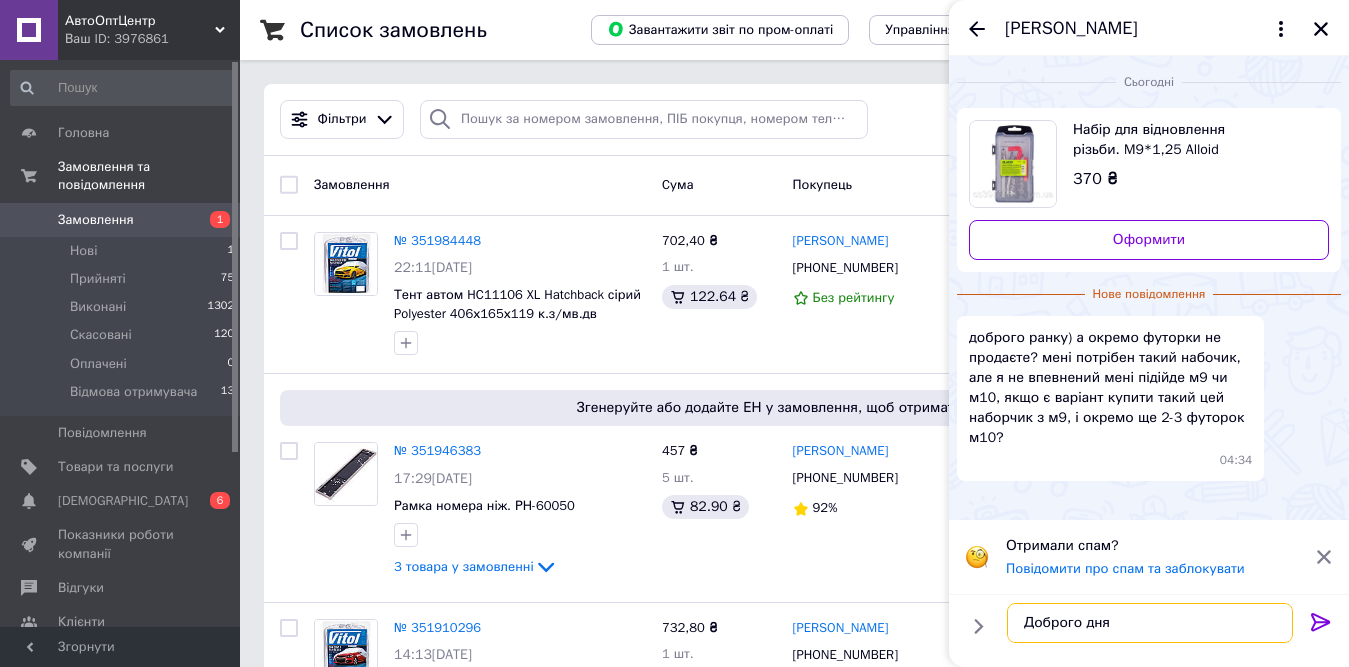 type 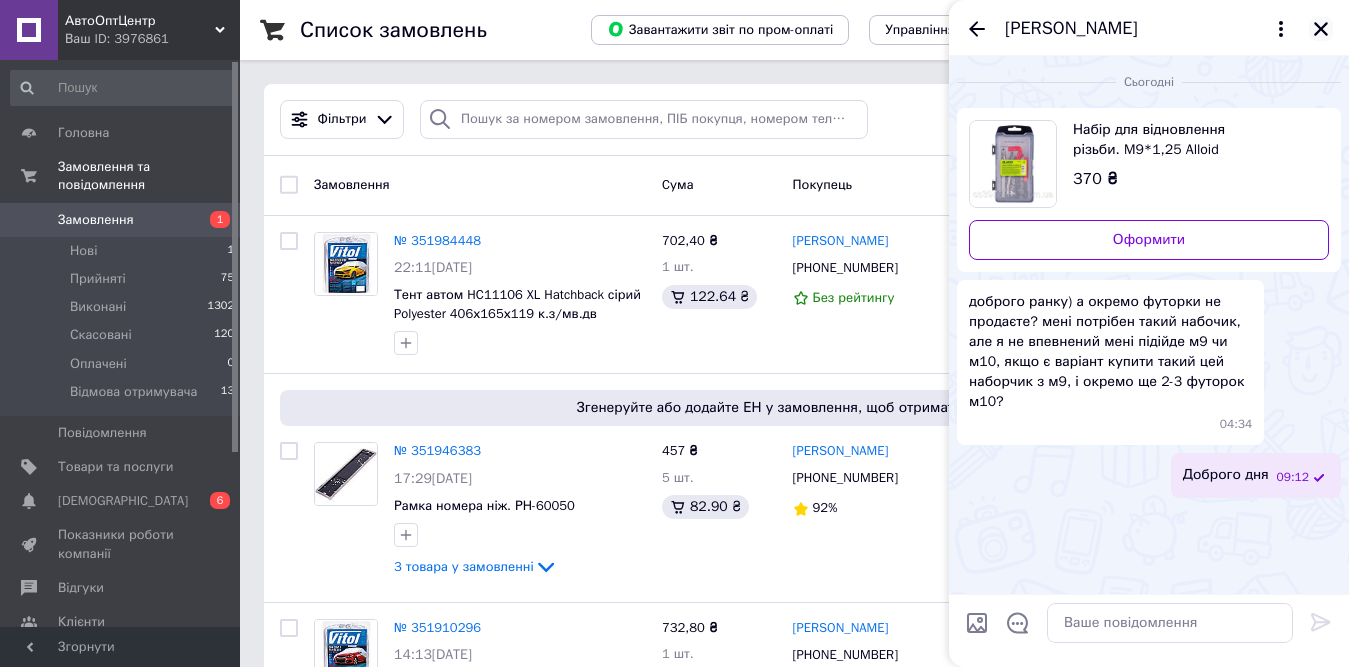 click 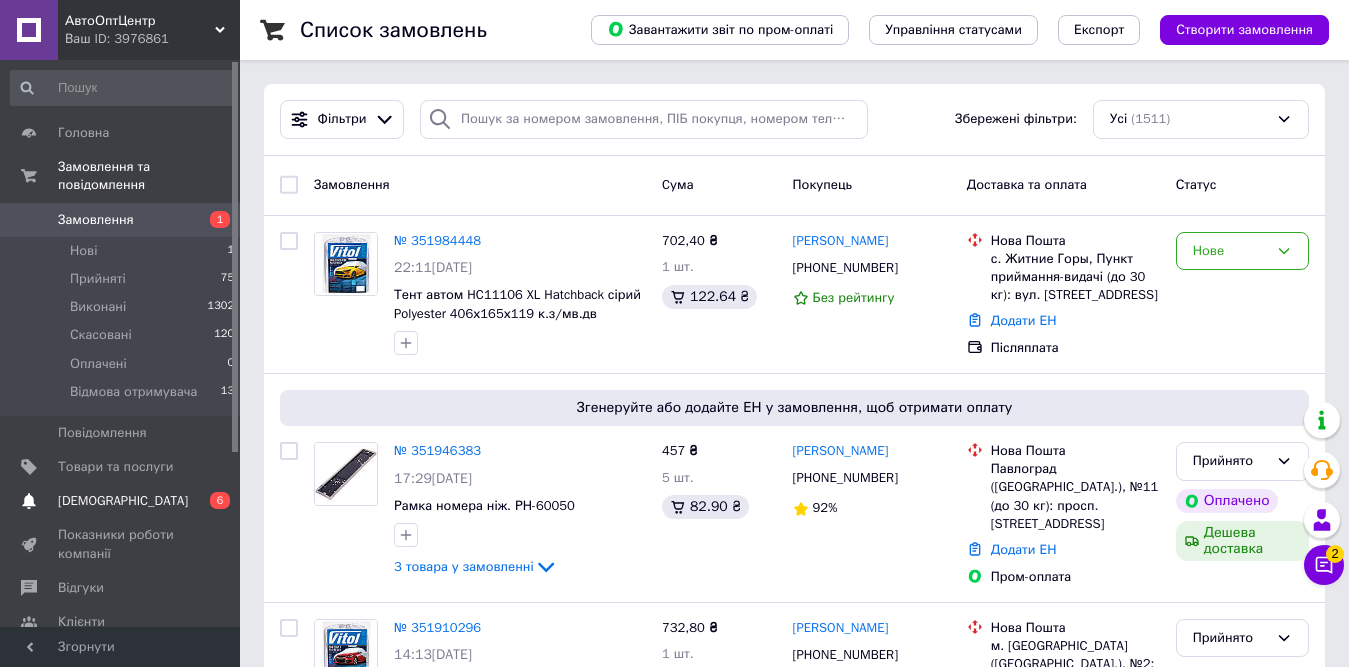 click at bounding box center [29, 501] 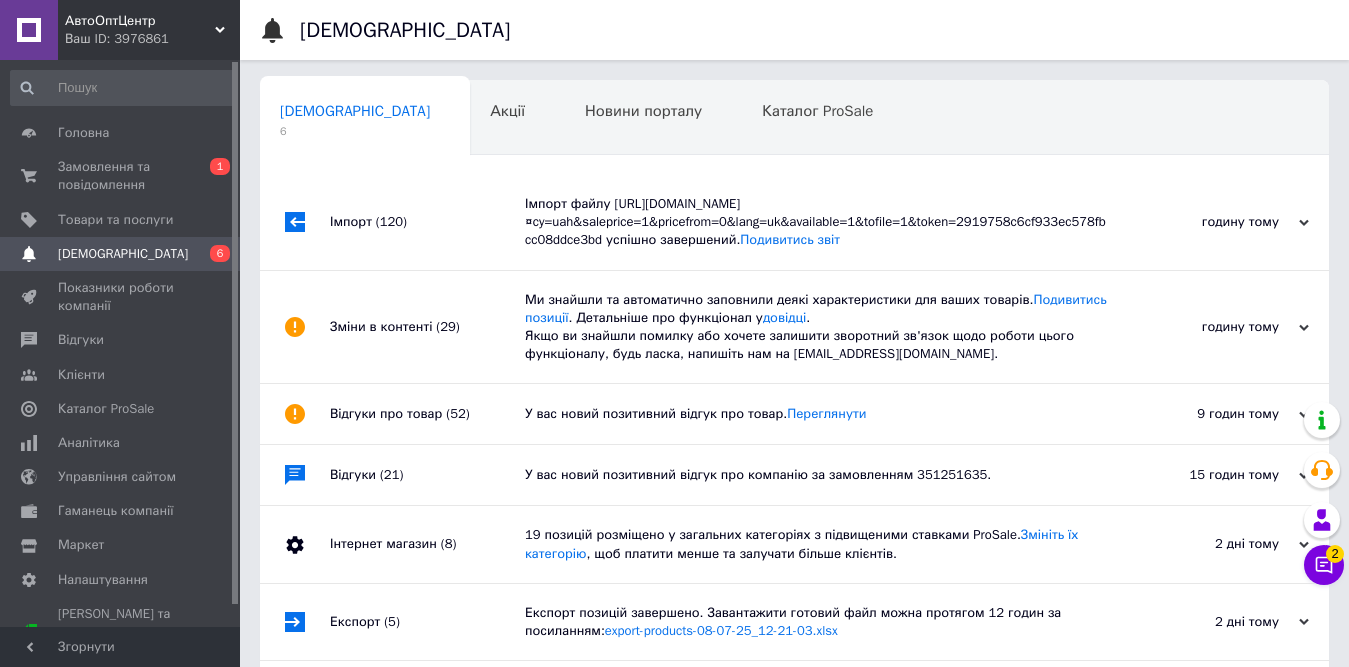 click on "15 годин тому" at bounding box center (1209, 475) 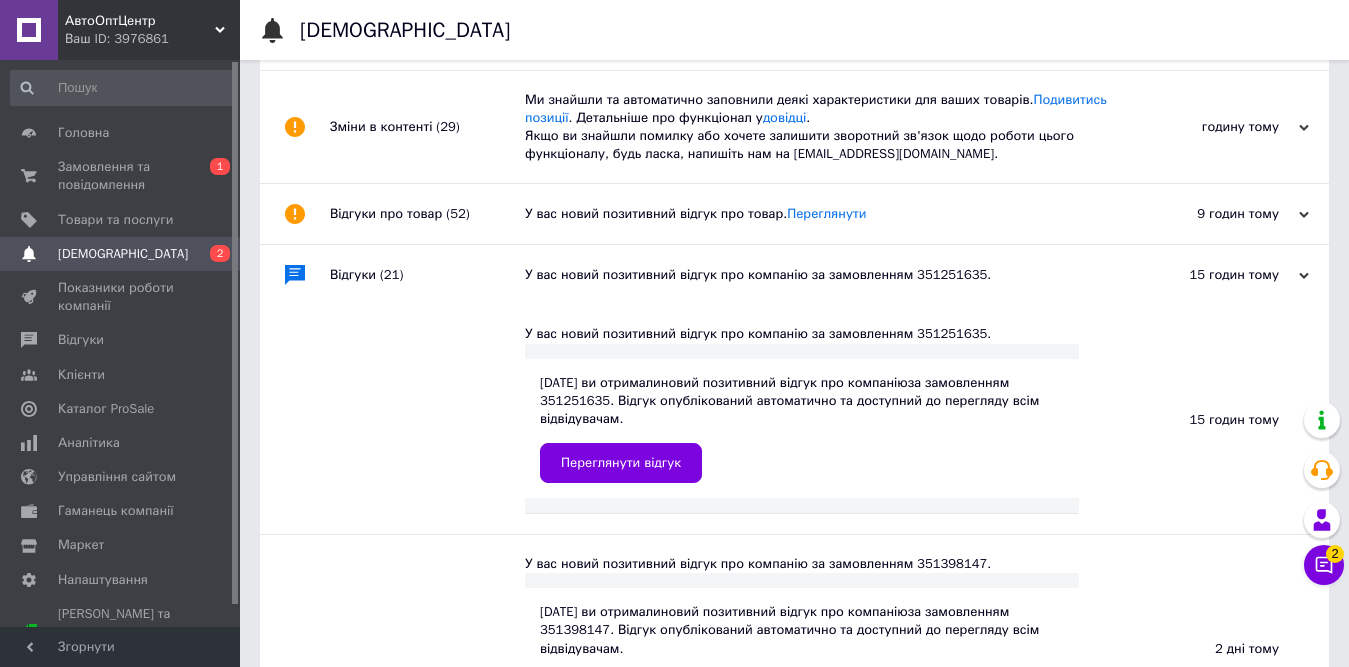 scroll, scrollTop: 0, scrollLeft: 0, axis: both 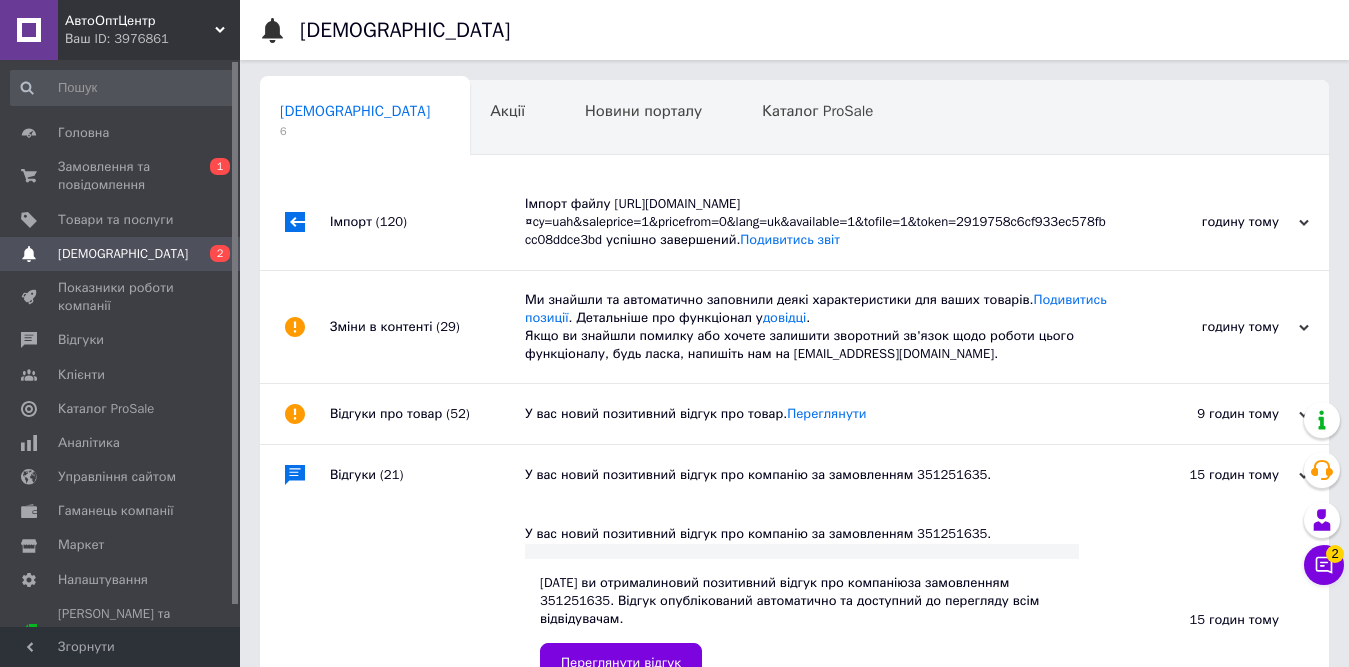 click on "У вас новий позитивний відгук про товар.  Переглянути" at bounding box center [817, 414] 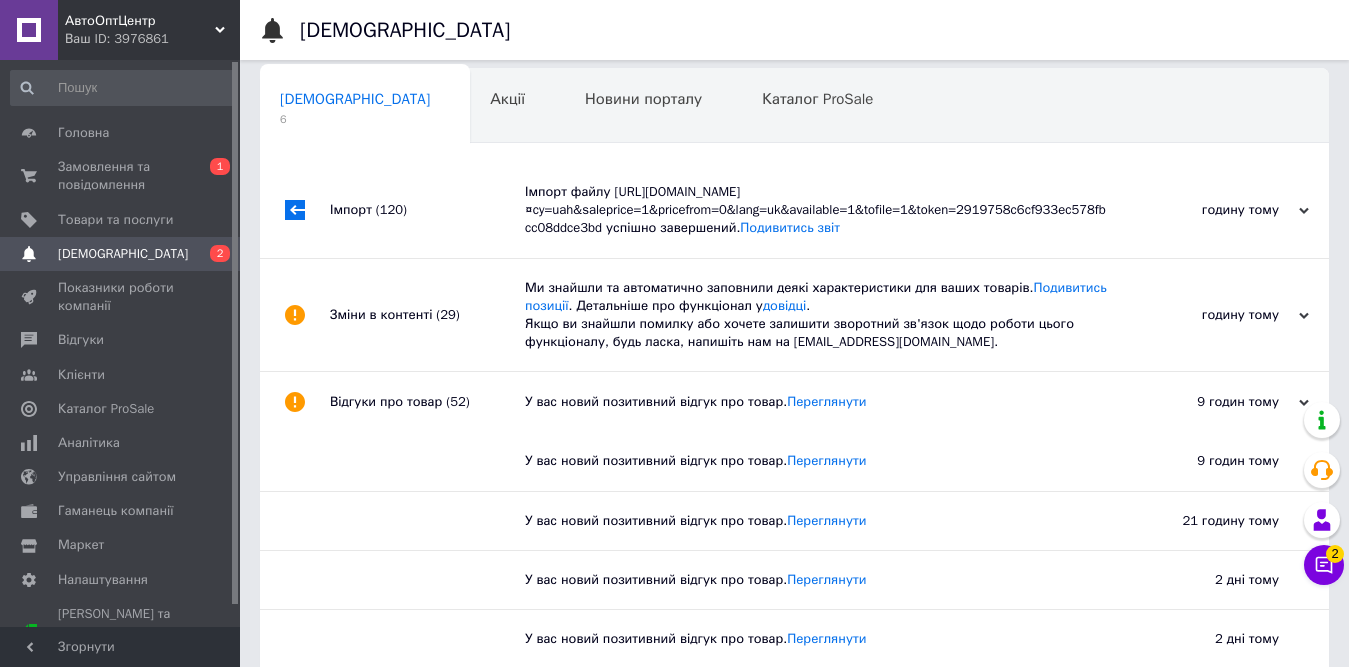 scroll, scrollTop: 0, scrollLeft: 0, axis: both 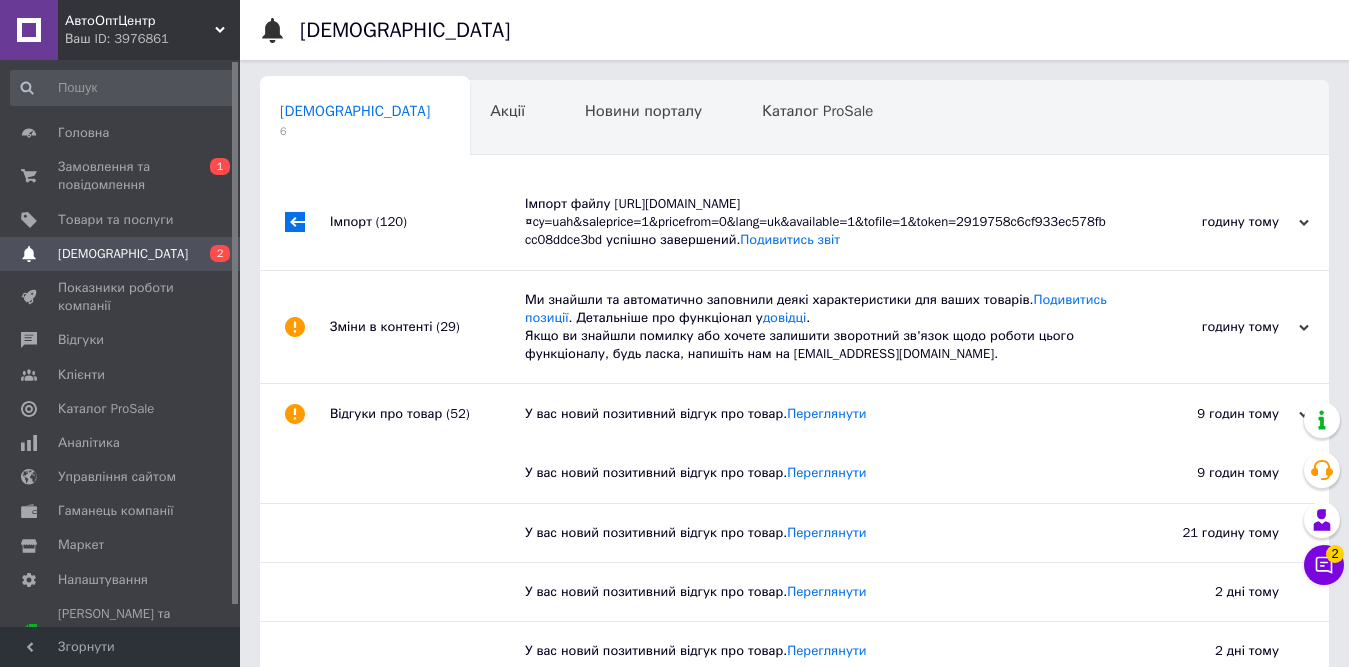 click on "годину тому 10.07.2025" at bounding box center (1219, 327) 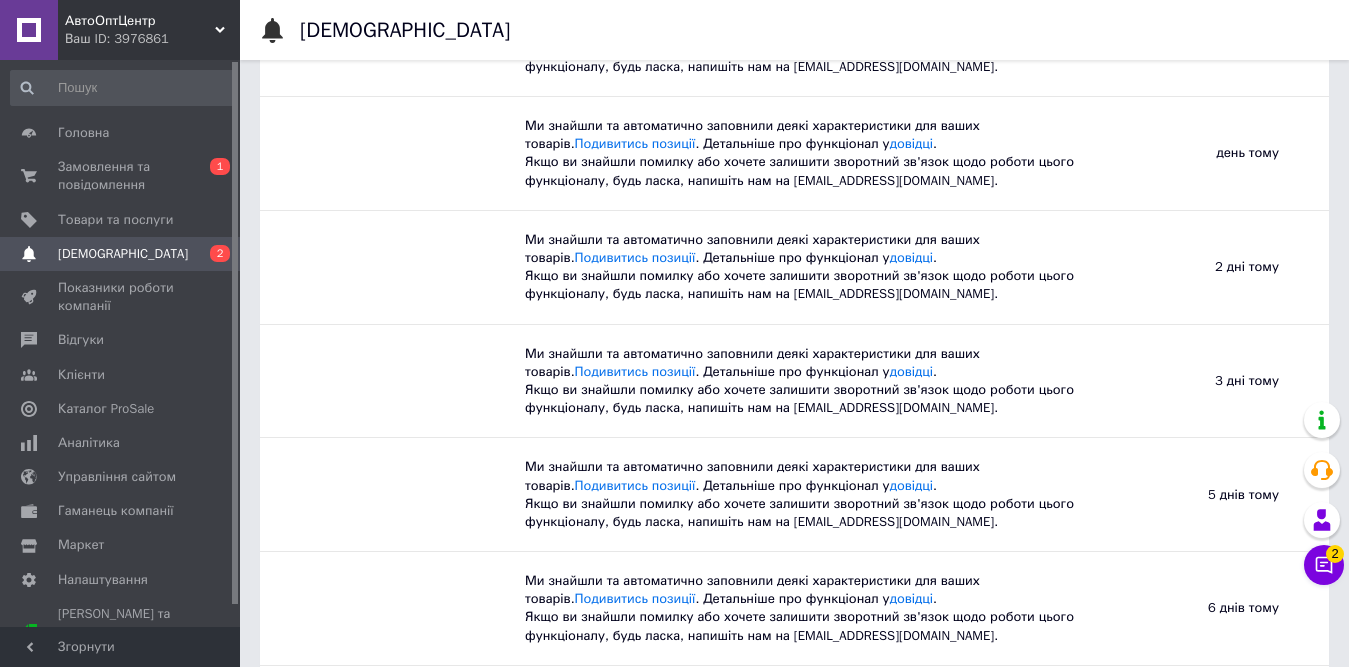 scroll, scrollTop: 0, scrollLeft: 0, axis: both 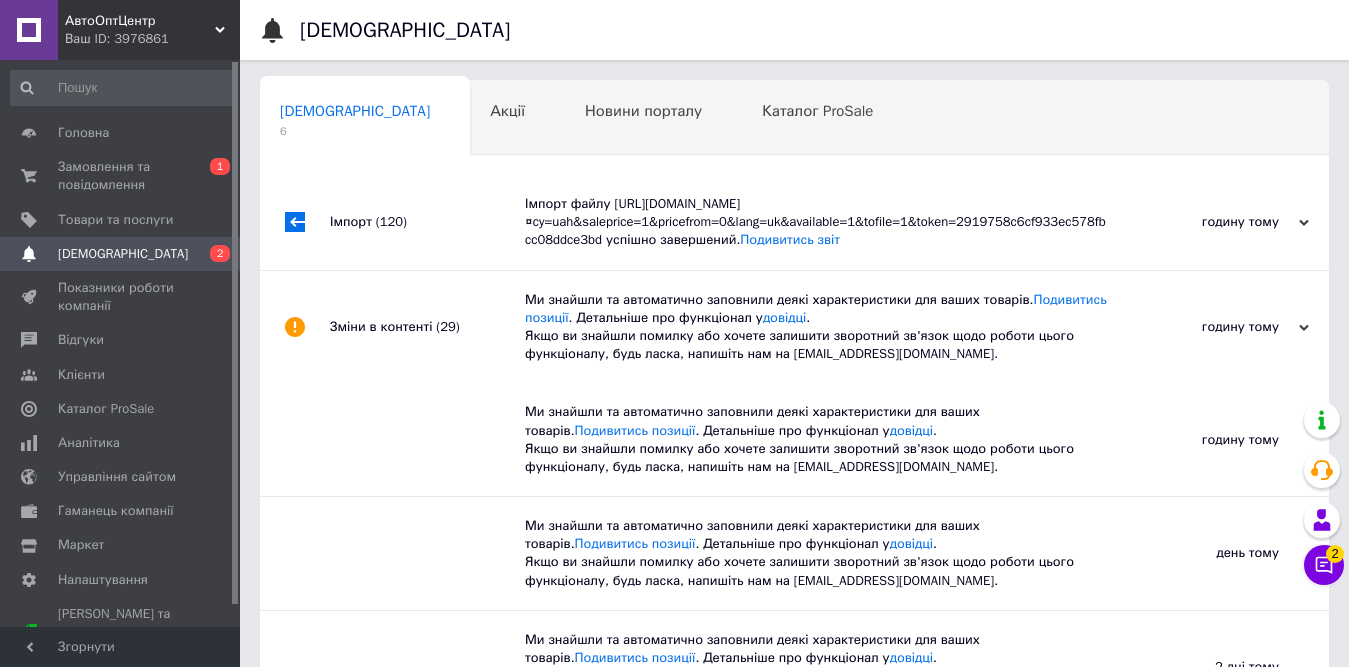 click on "годину тому 10.07.2025" at bounding box center (1219, 222) 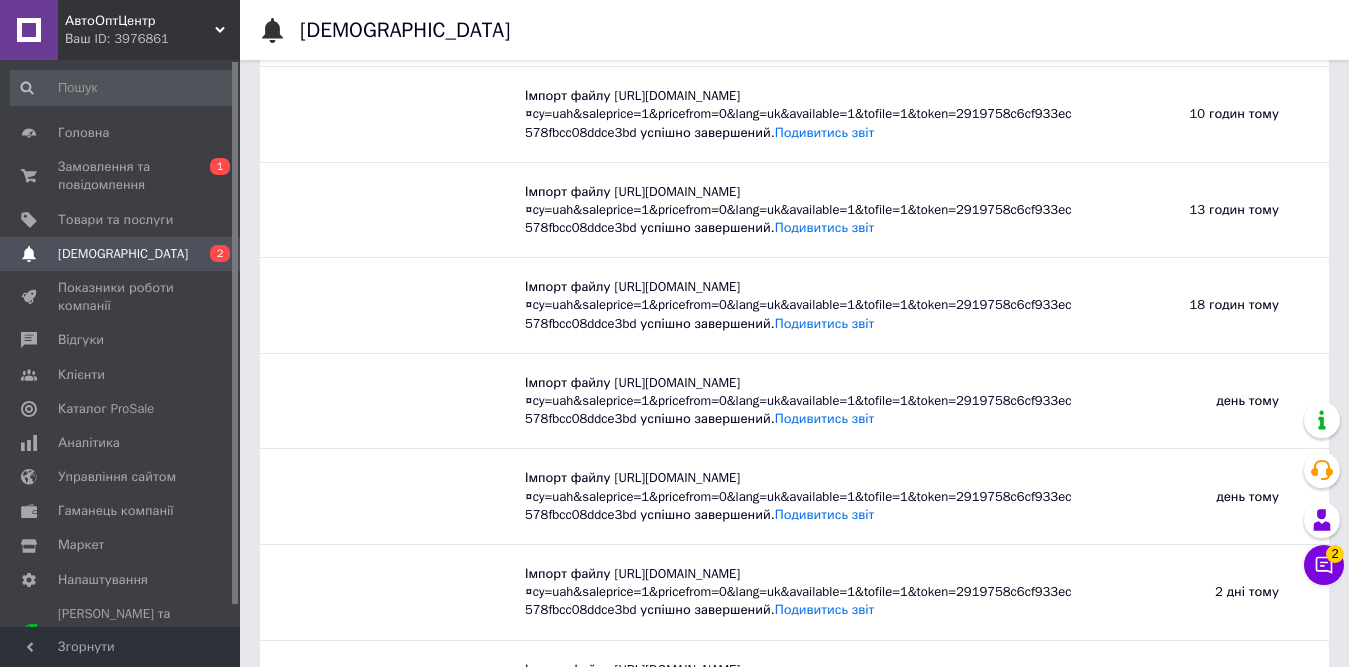 scroll, scrollTop: 0, scrollLeft: 0, axis: both 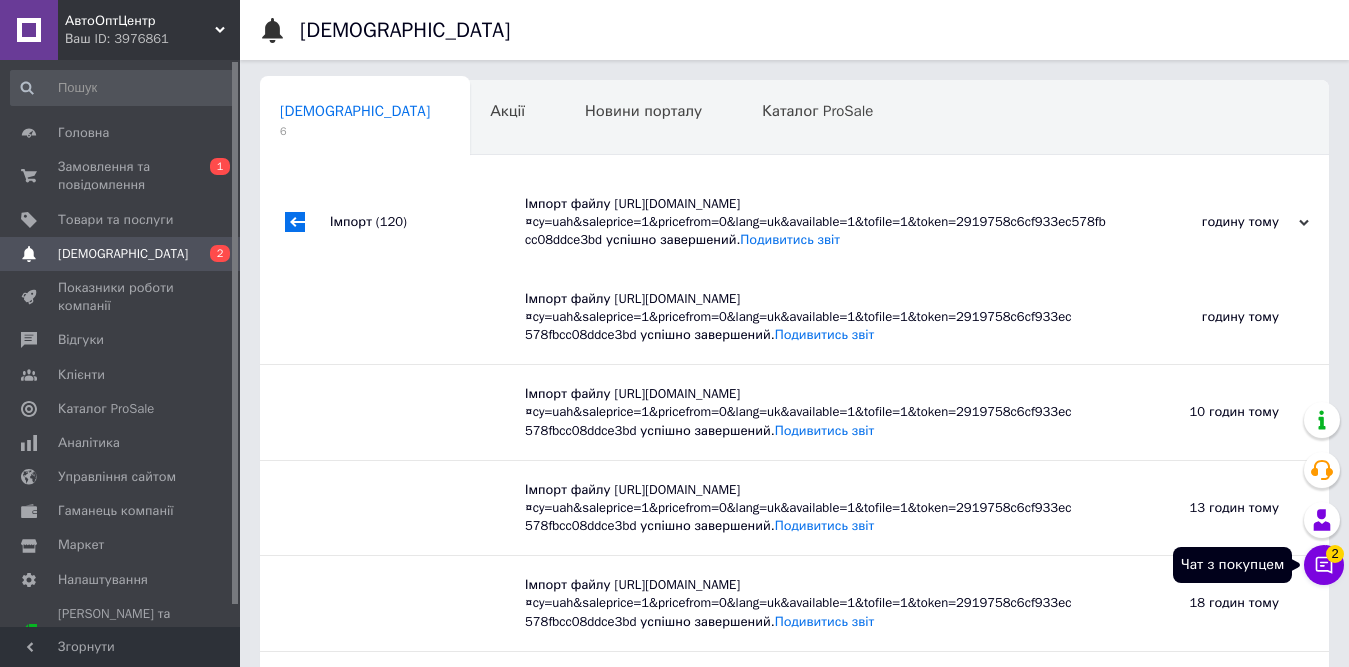 click 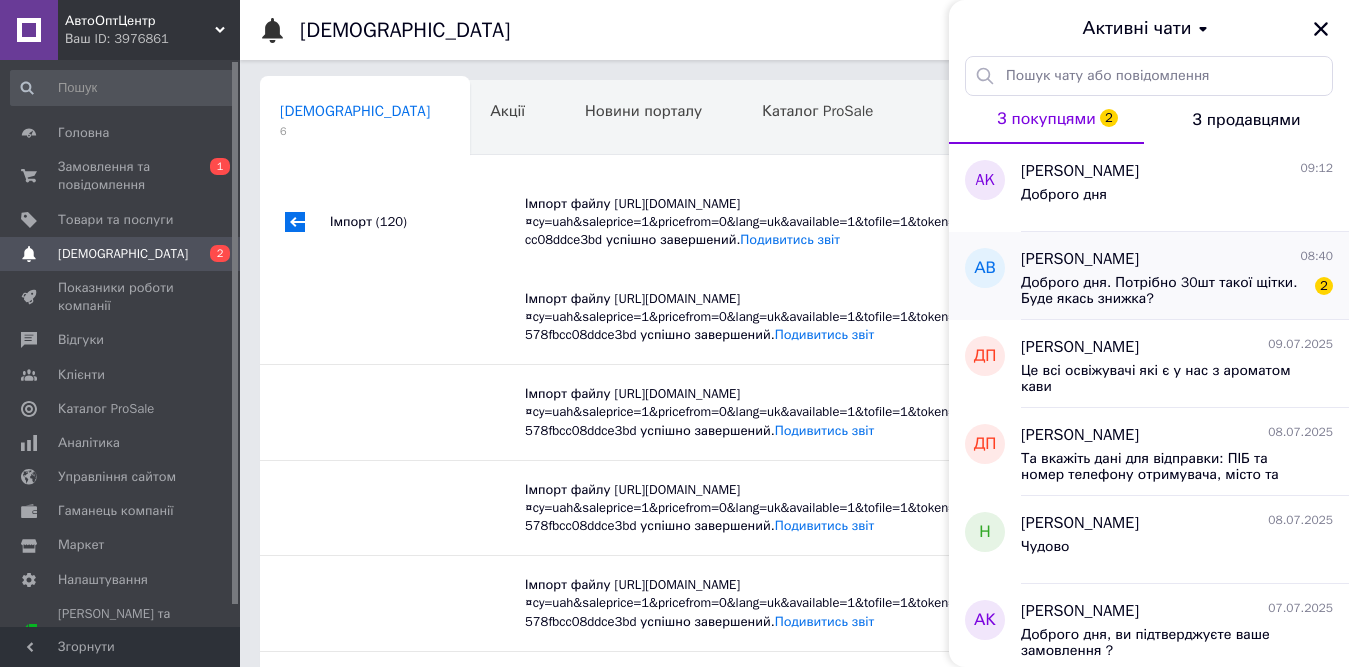 click on "Доброго дня. Потрібно 30шт такої щітки. Буде якась знижка?" at bounding box center (1163, 291) 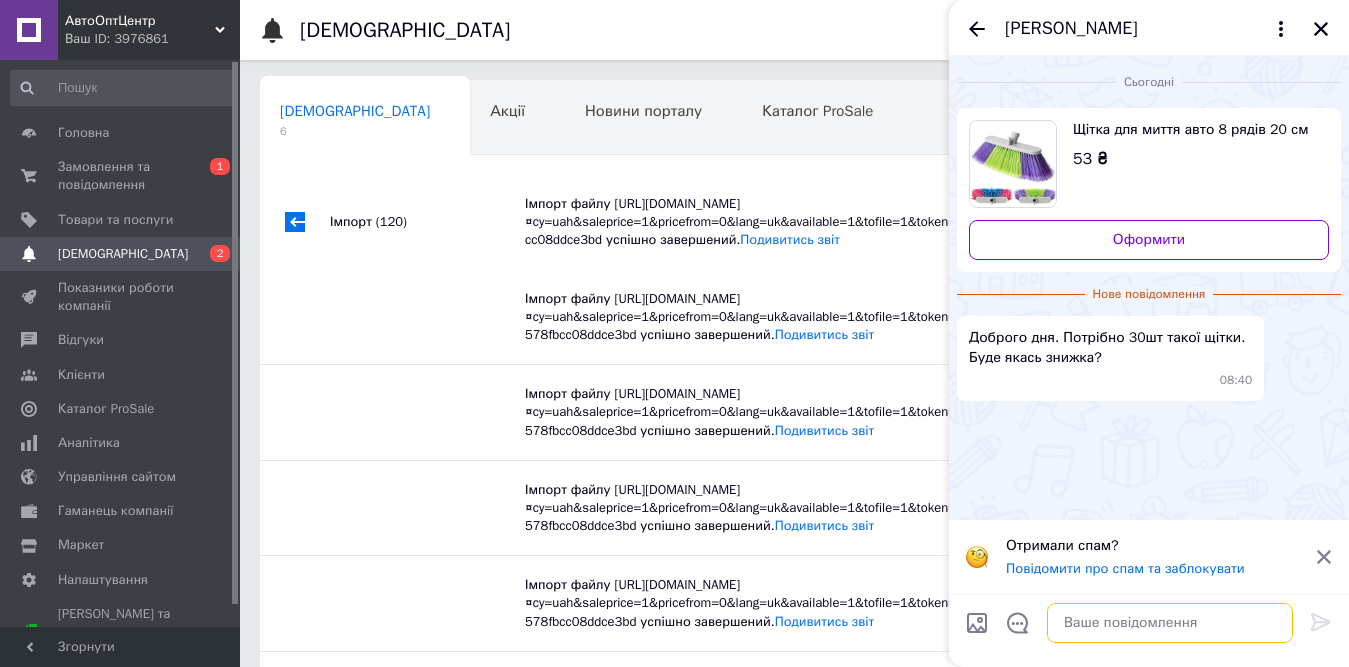 click at bounding box center (1170, 623) 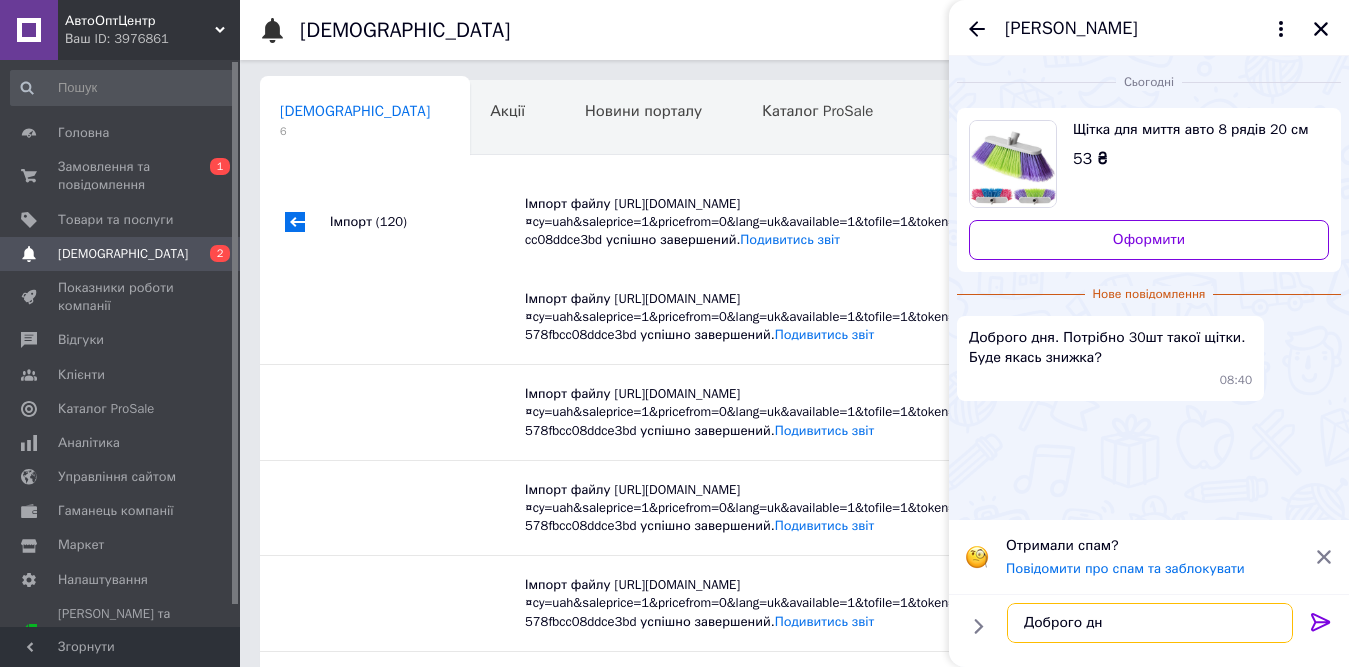 type on "Доброго дня" 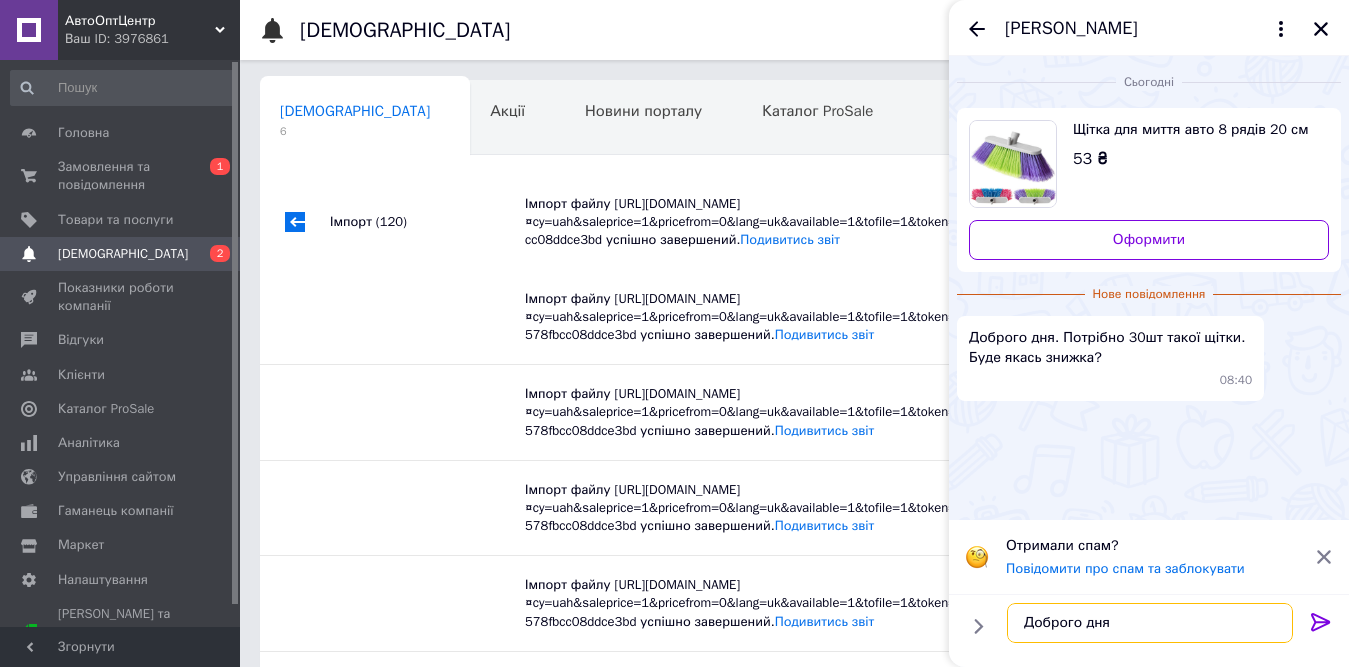 type 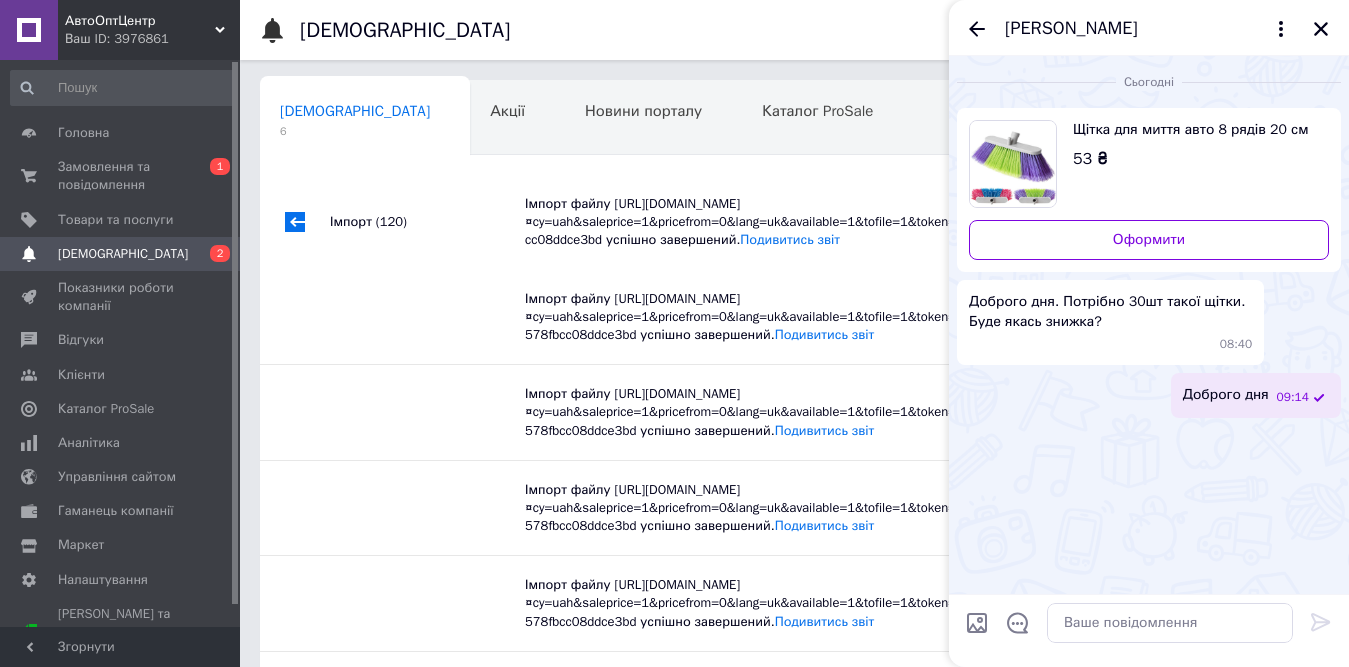 click on "Щітка для миття авто 8 рядів 20 см 53 ₴" at bounding box center [1193, 145] 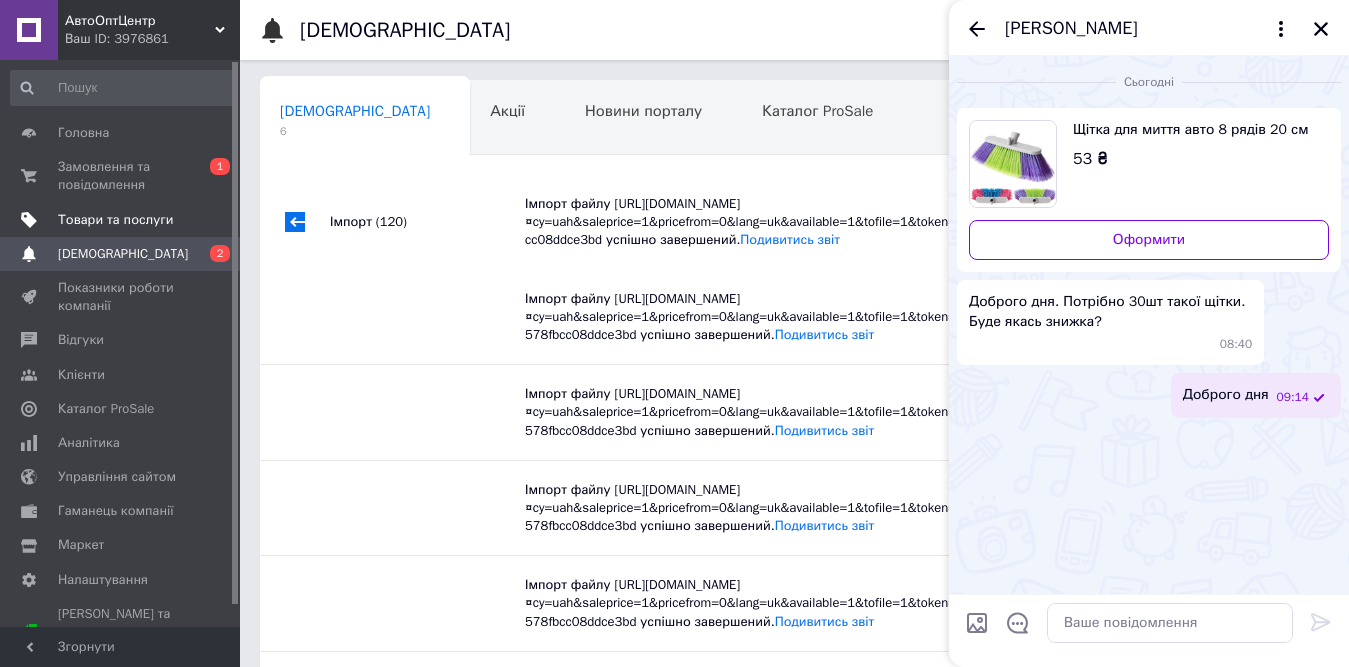 click on "Товари та послуги" at bounding box center (115, 220) 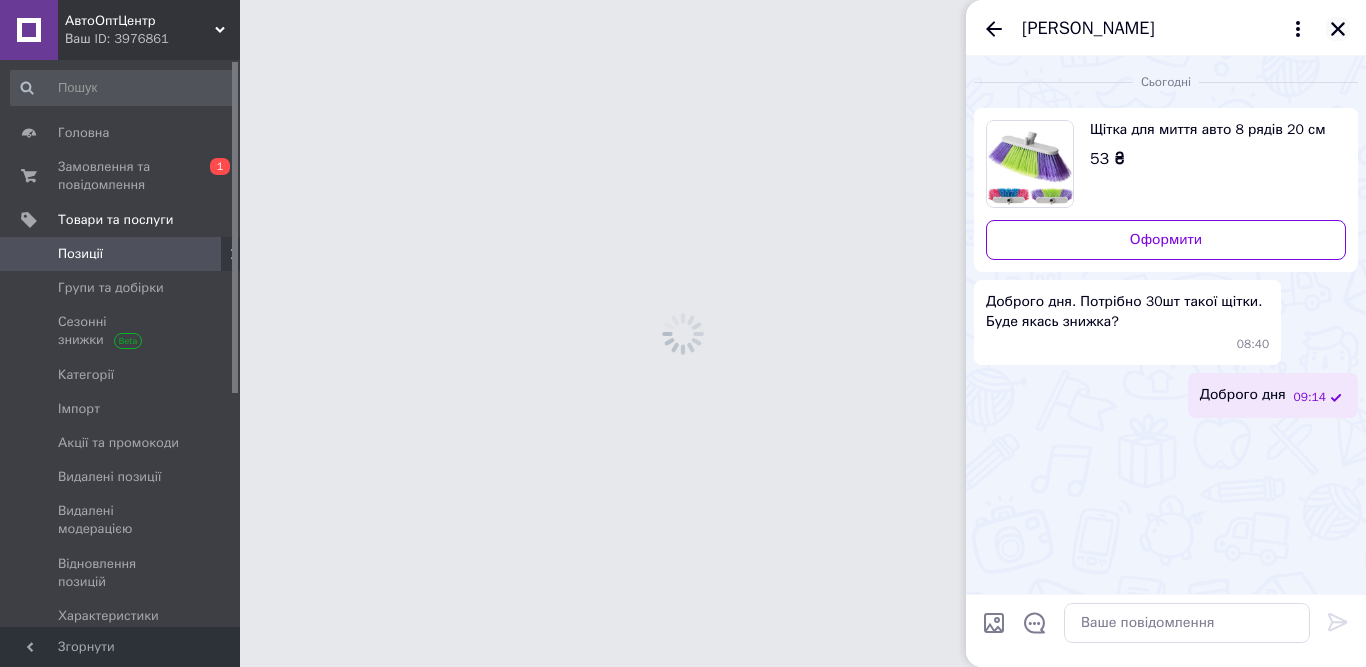 click 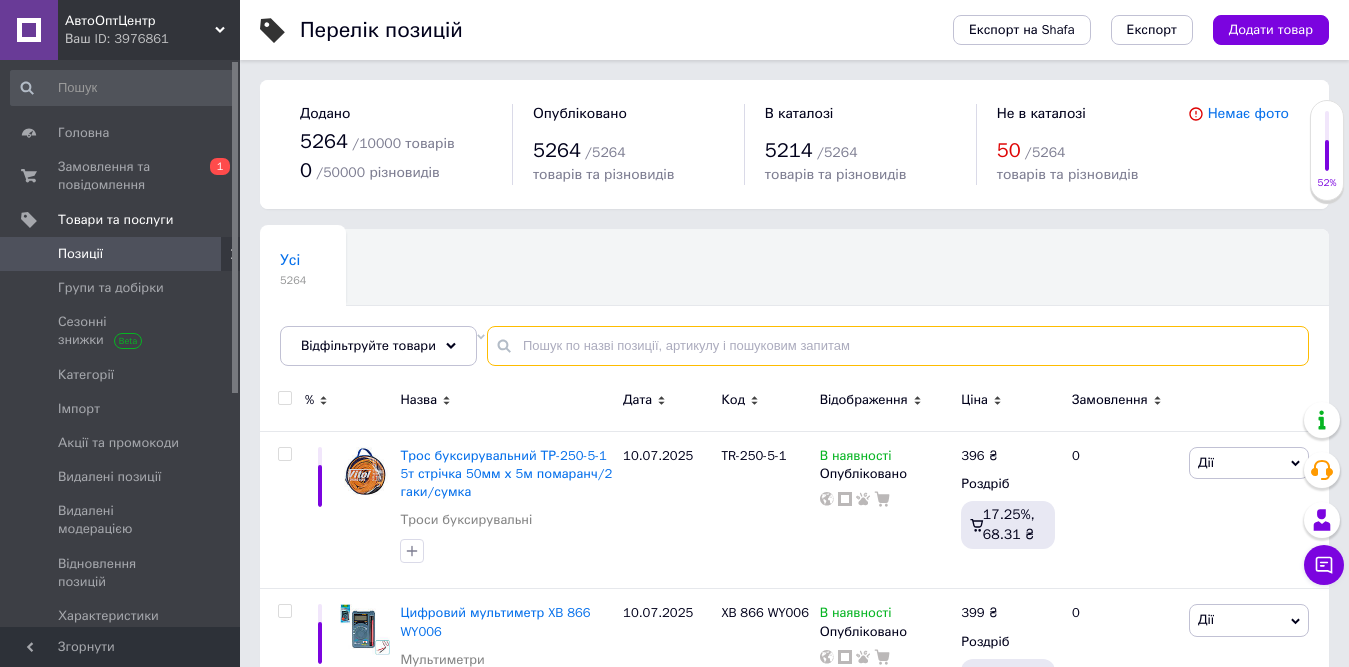 click at bounding box center [898, 346] 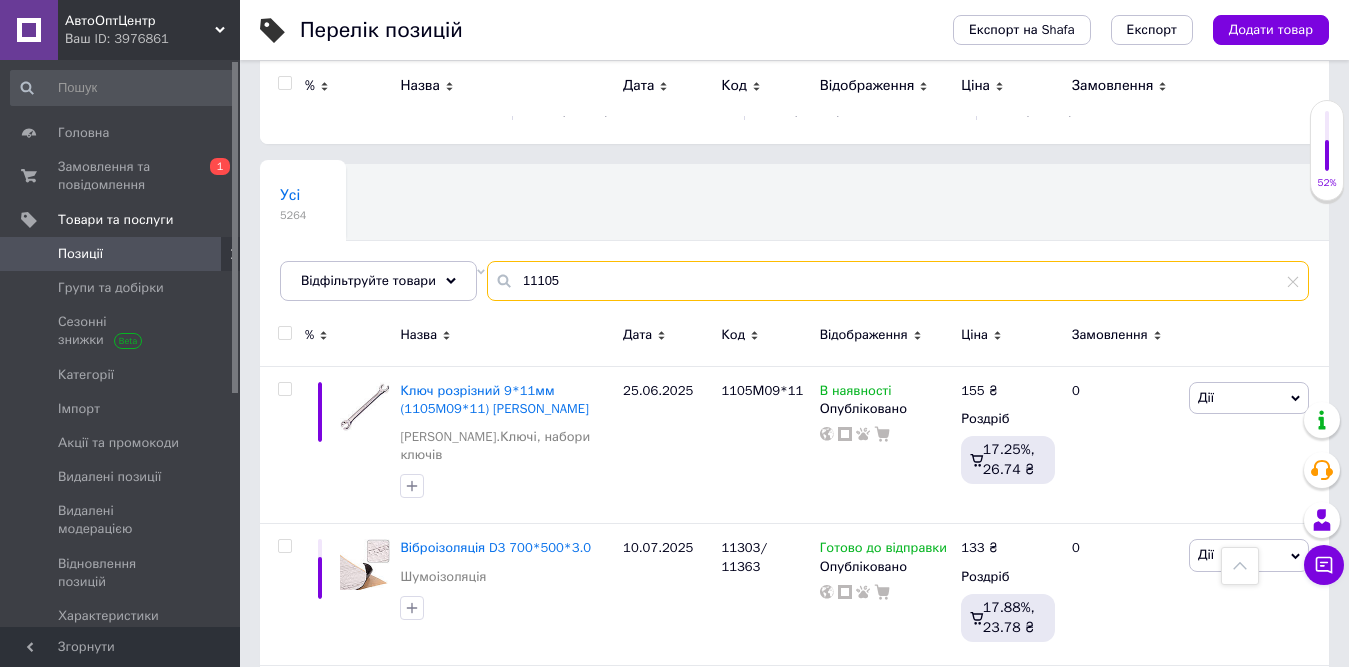 scroll, scrollTop: 0, scrollLeft: 0, axis: both 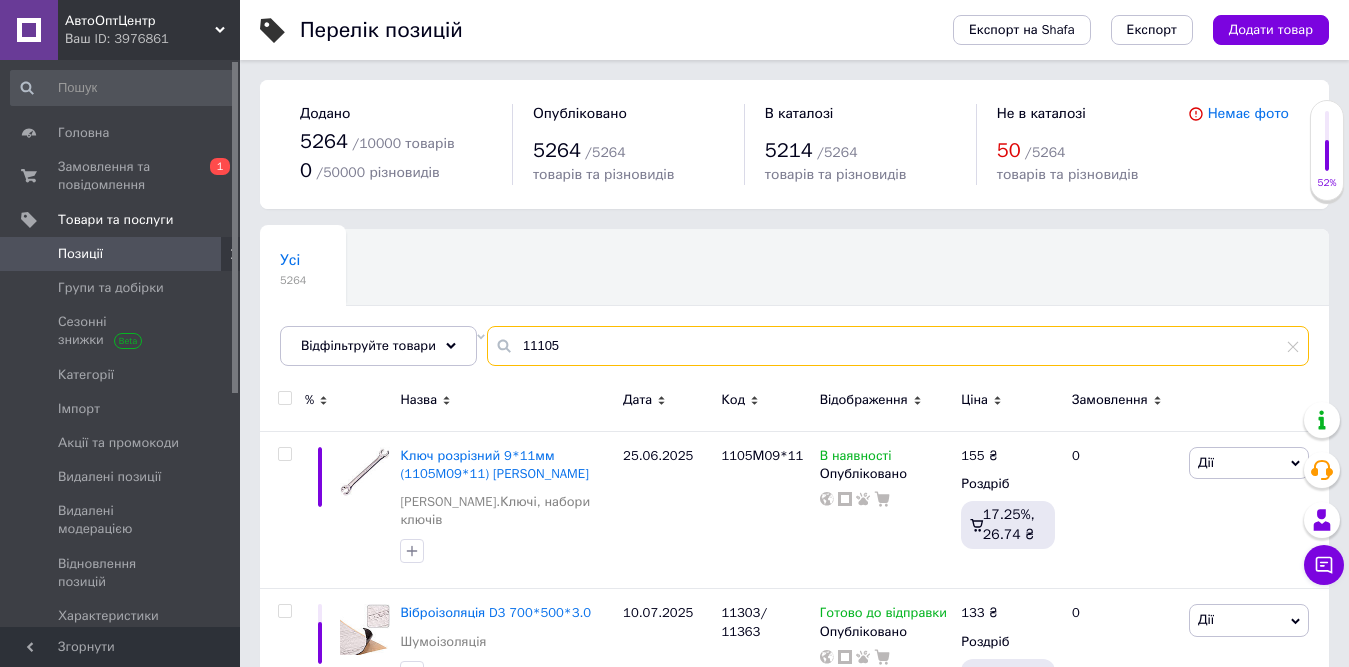 click on "11105" at bounding box center (898, 346) 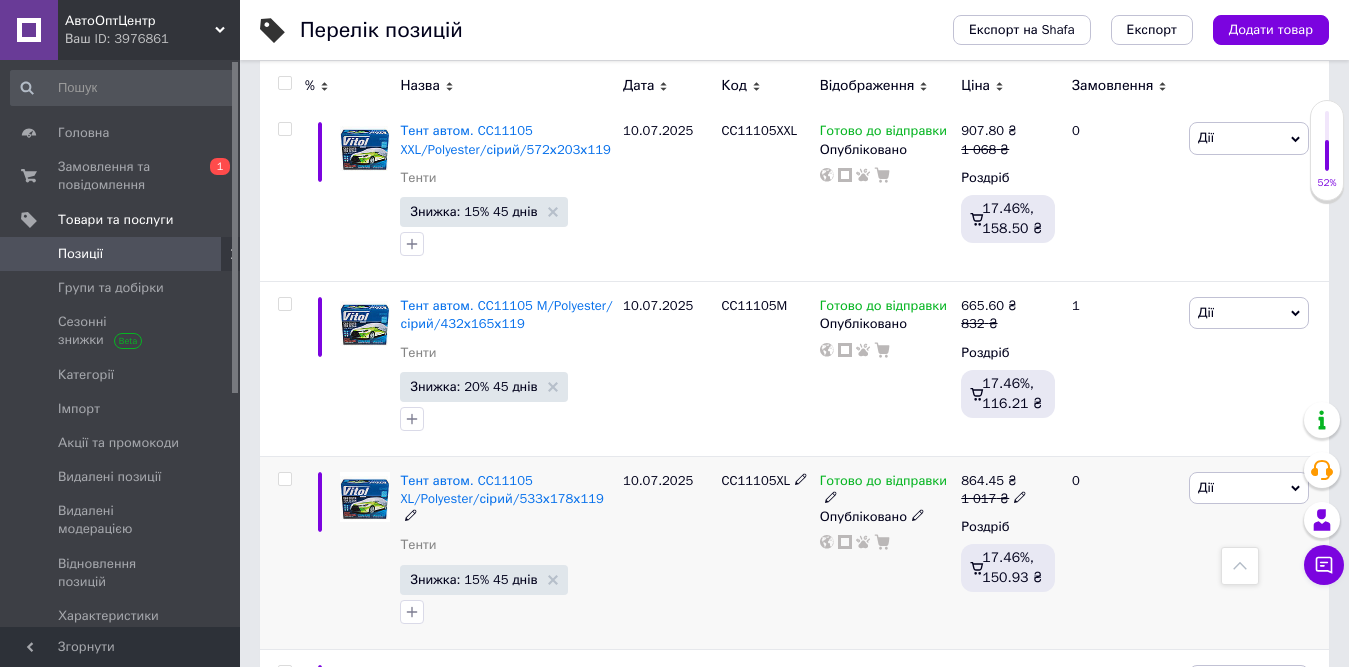 scroll, scrollTop: 500, scrollLeft: 0, axis: vertical 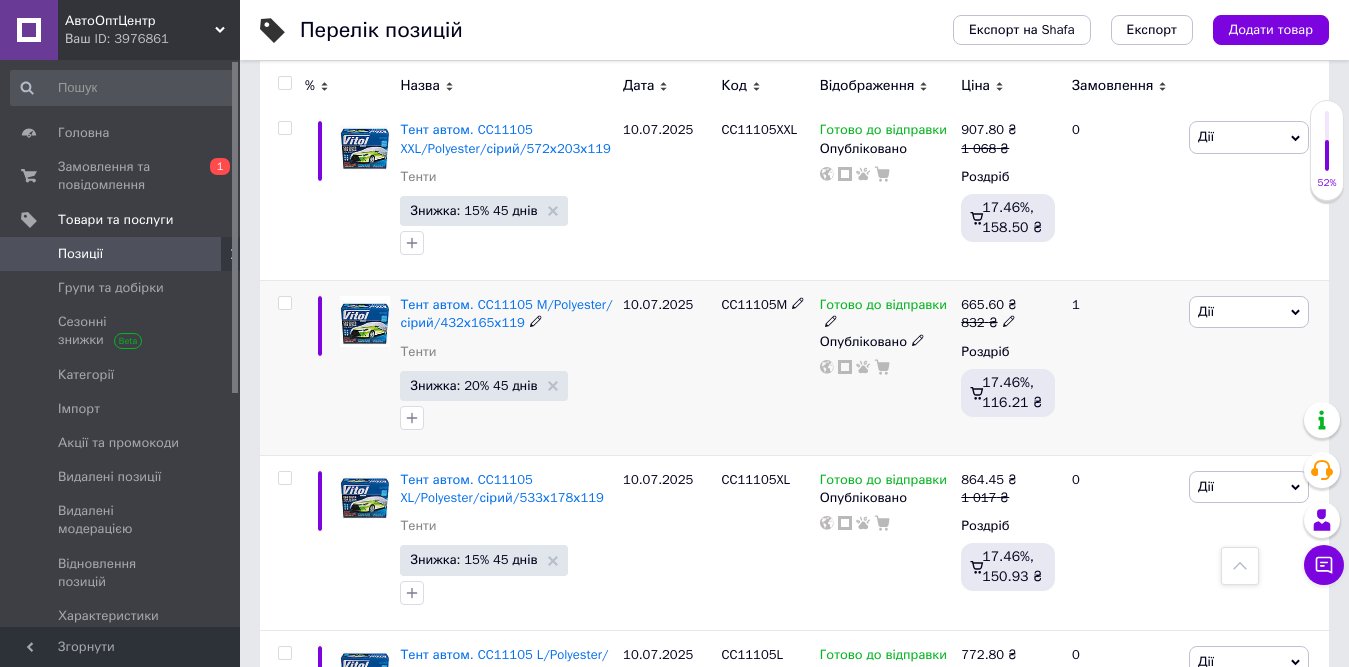 type on "СС11105" 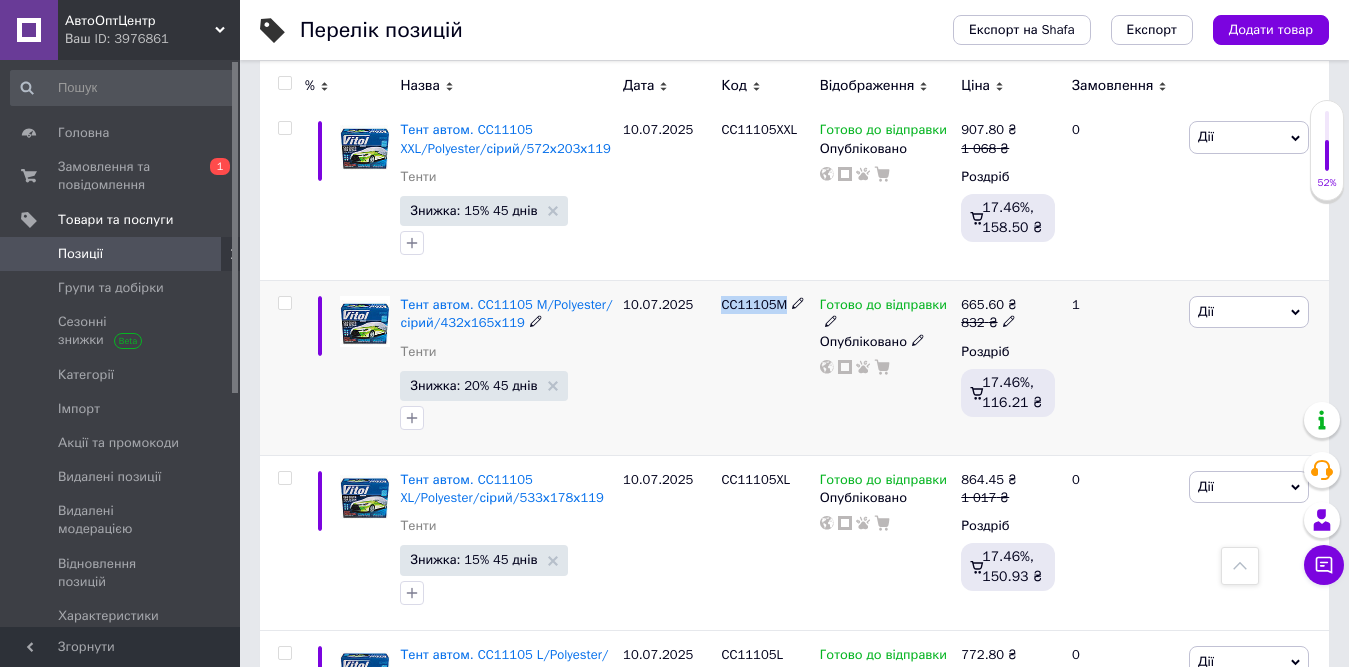 drag, startPoint x: 724, startPoint y: 308, endPoint x: 780, endPoint y: 309, distance: 56.008926 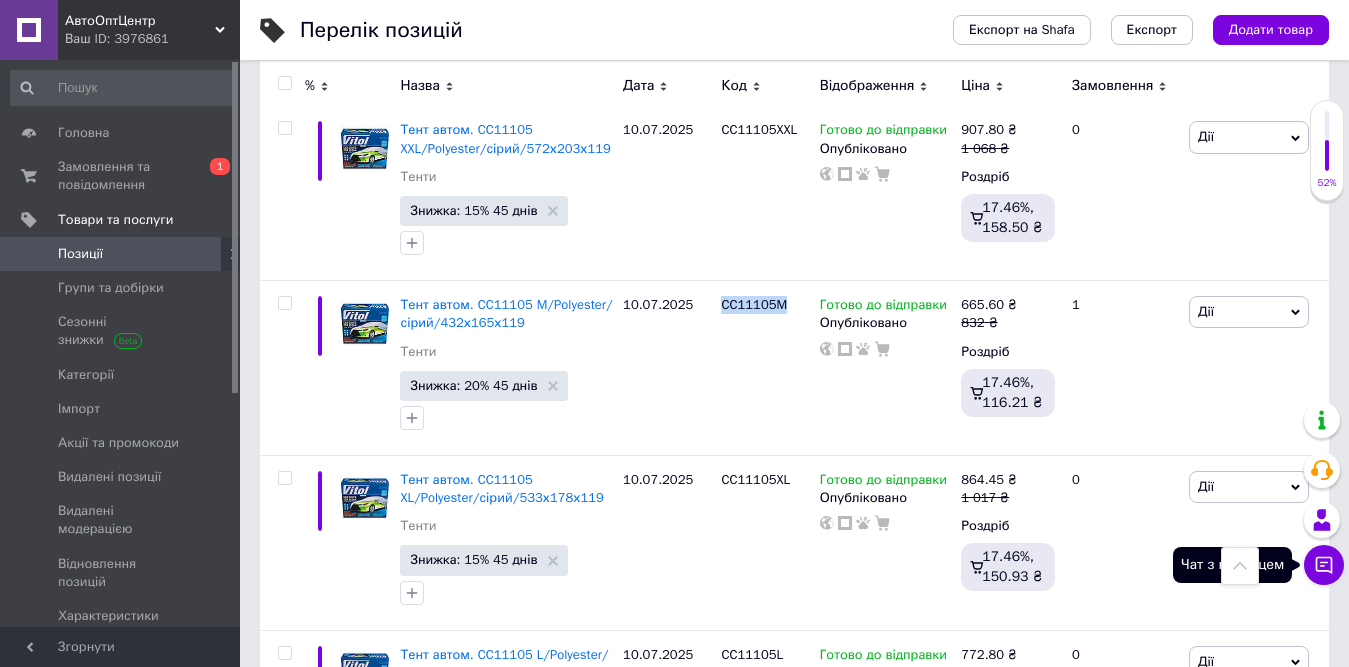 click 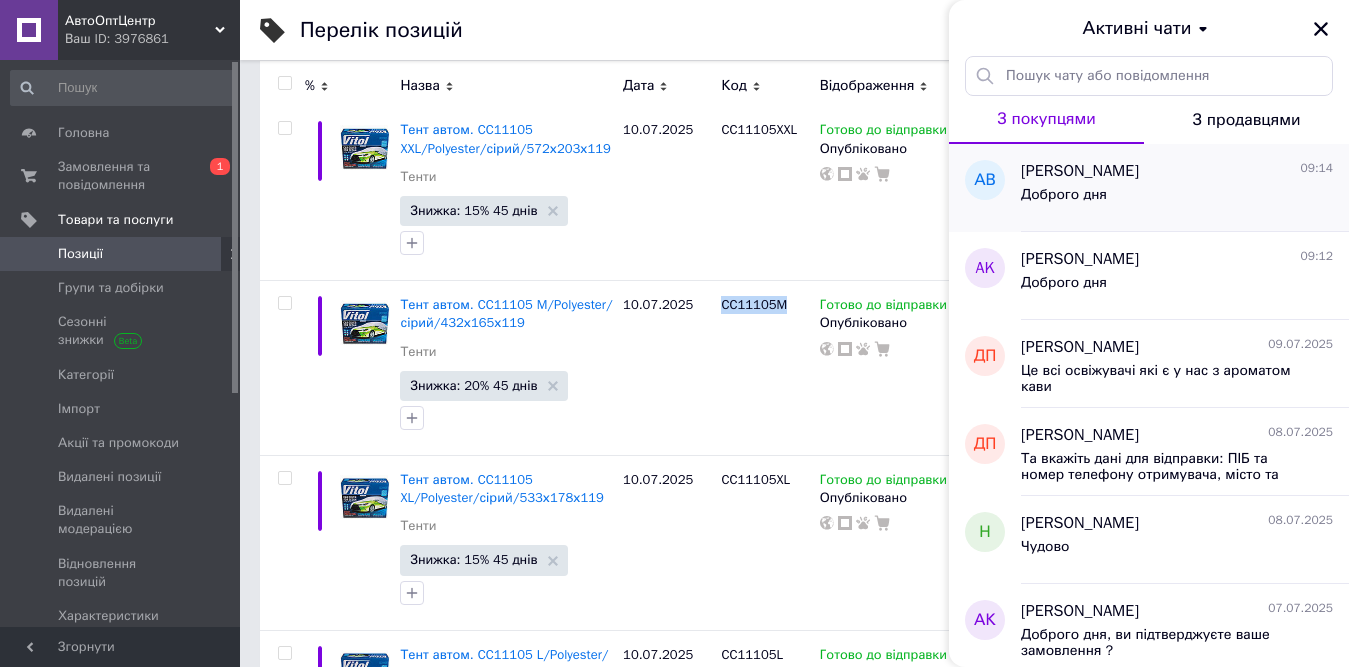 click on "[PERSON_NAME]" at bounding box center [1080, 171] 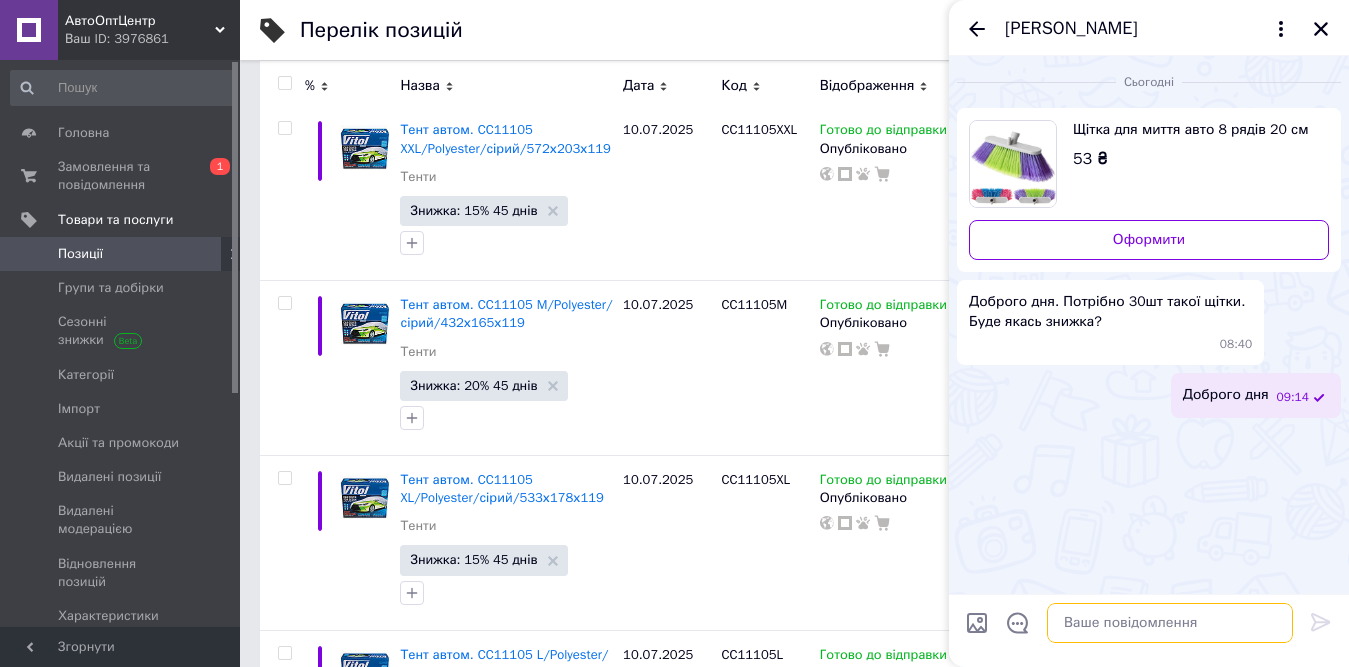 click at bounding box center (1170, 623) 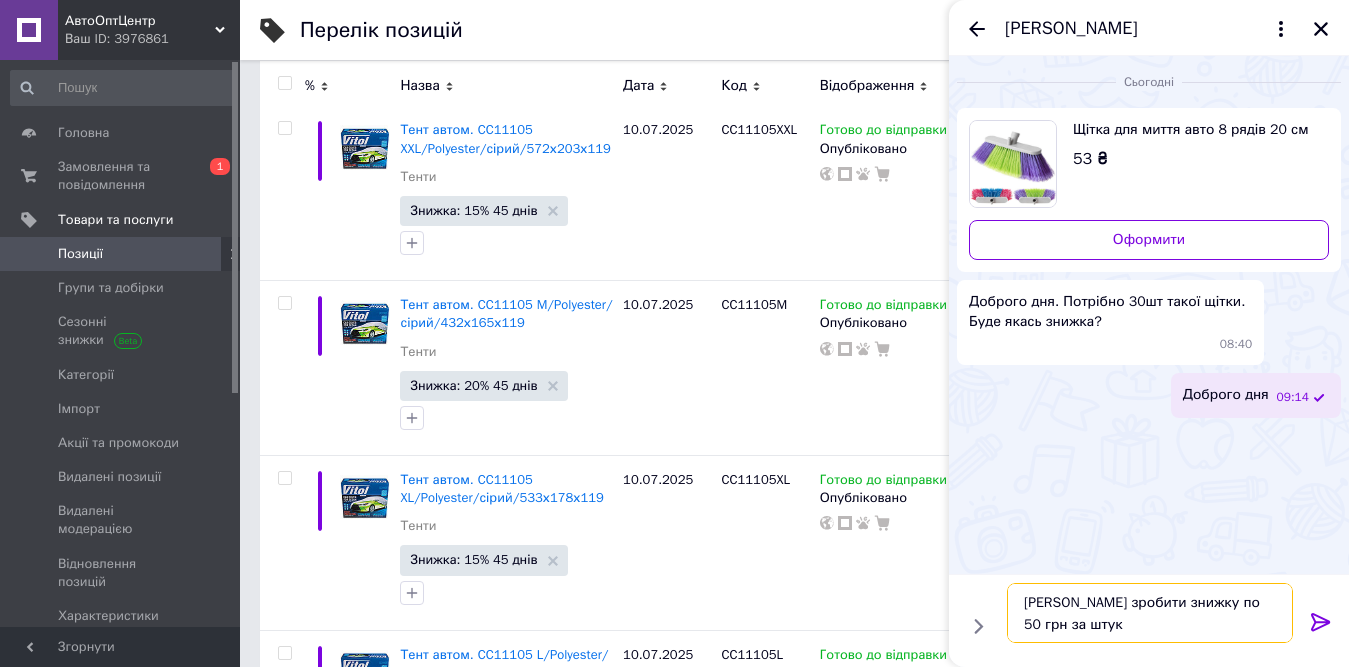 type on "Можем зробити знижку по 50 грн за штуку" 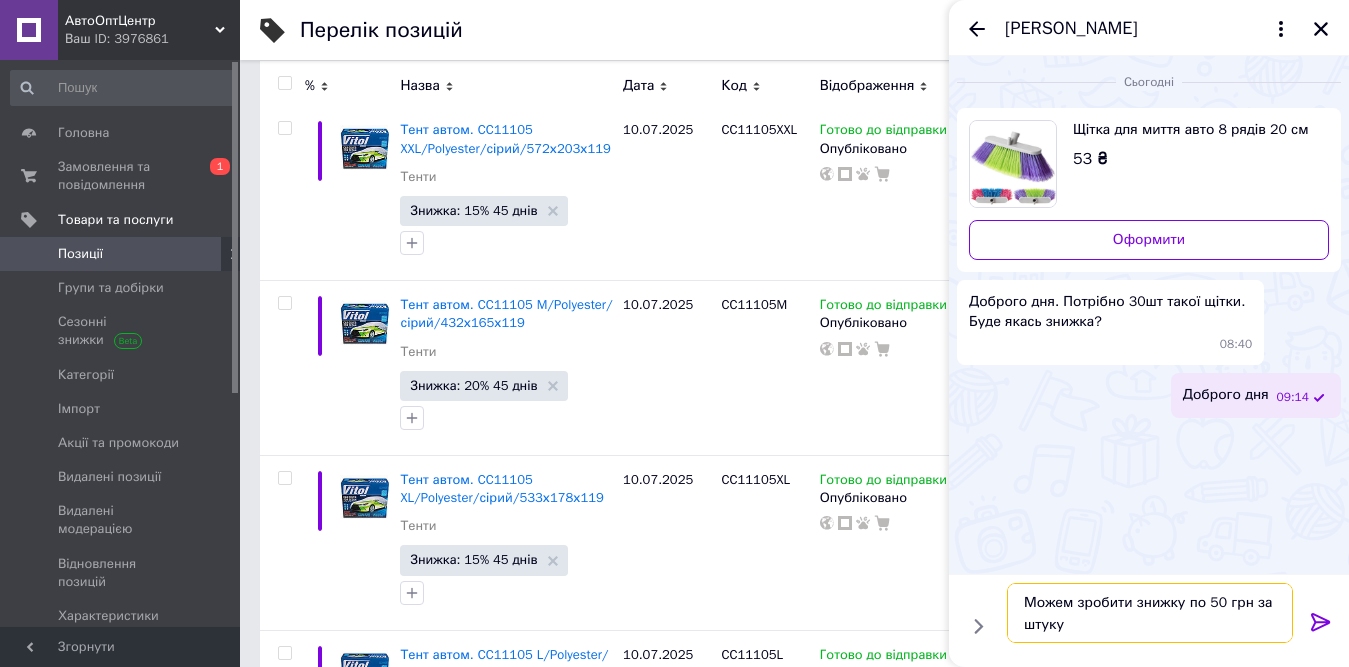 type 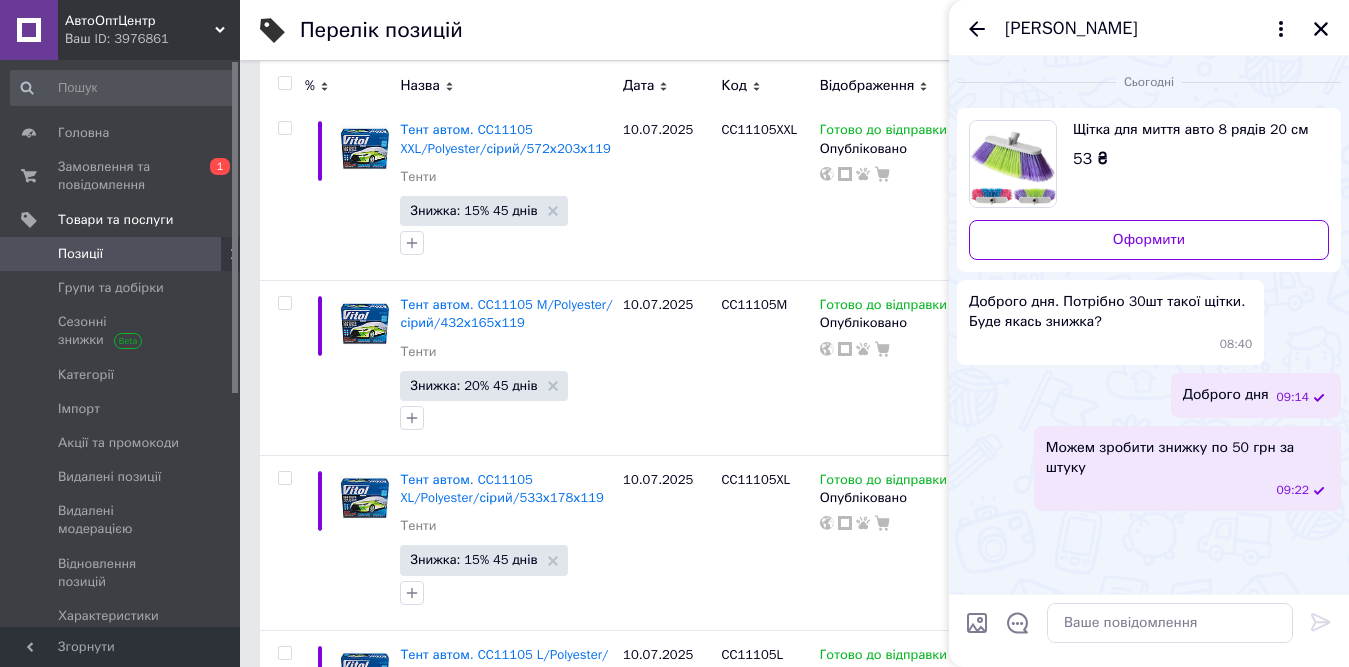 click 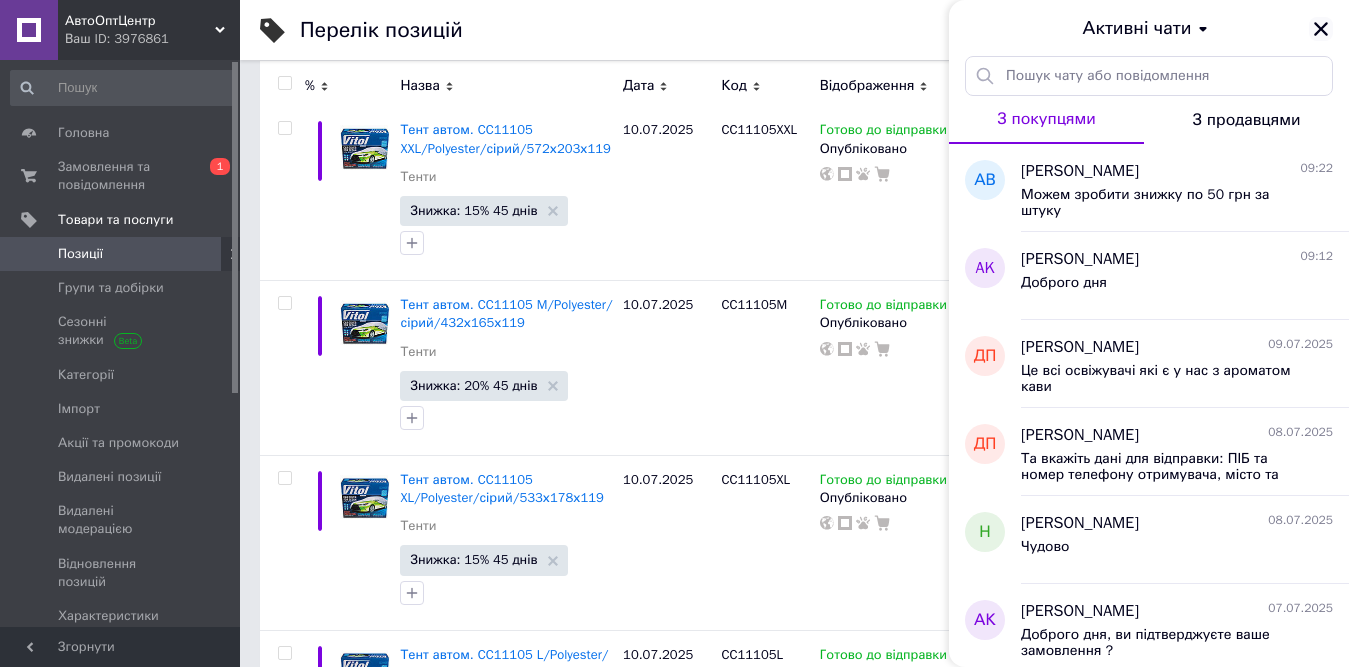 click 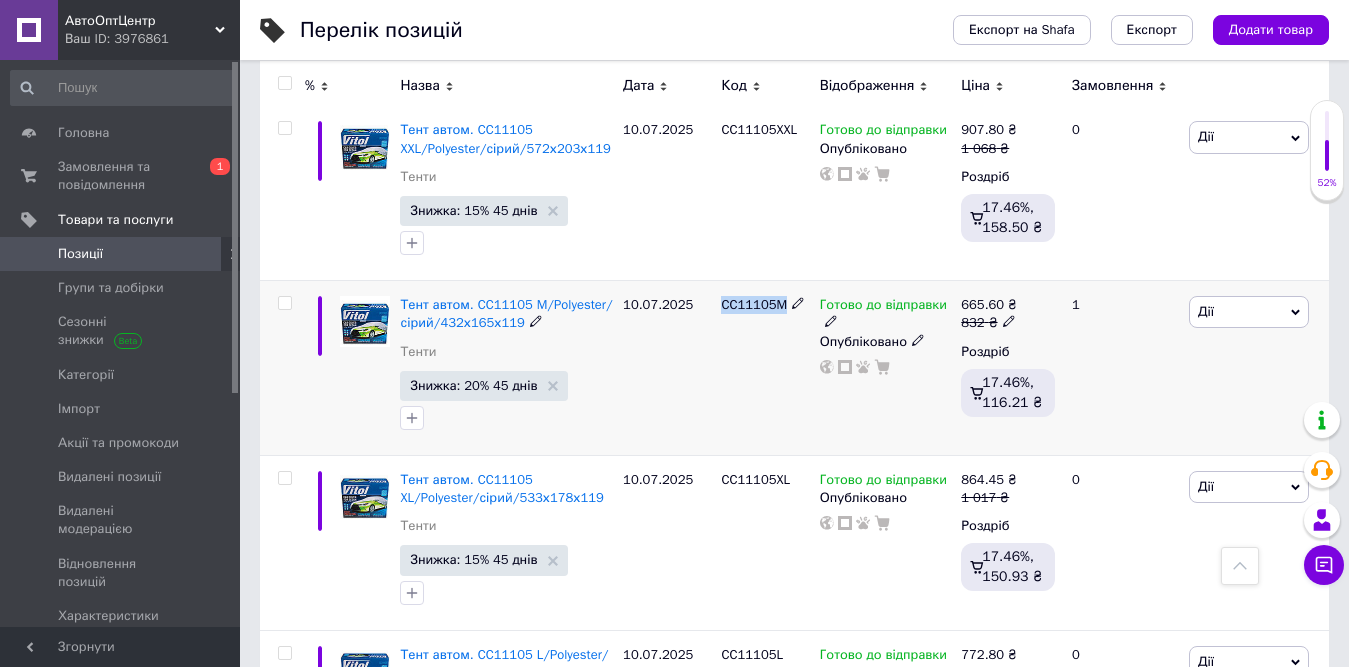 drag, startPoint x: 724, startPoint y: 307, endPoint x: 783, endPoint y: 313, distance: 59.3043 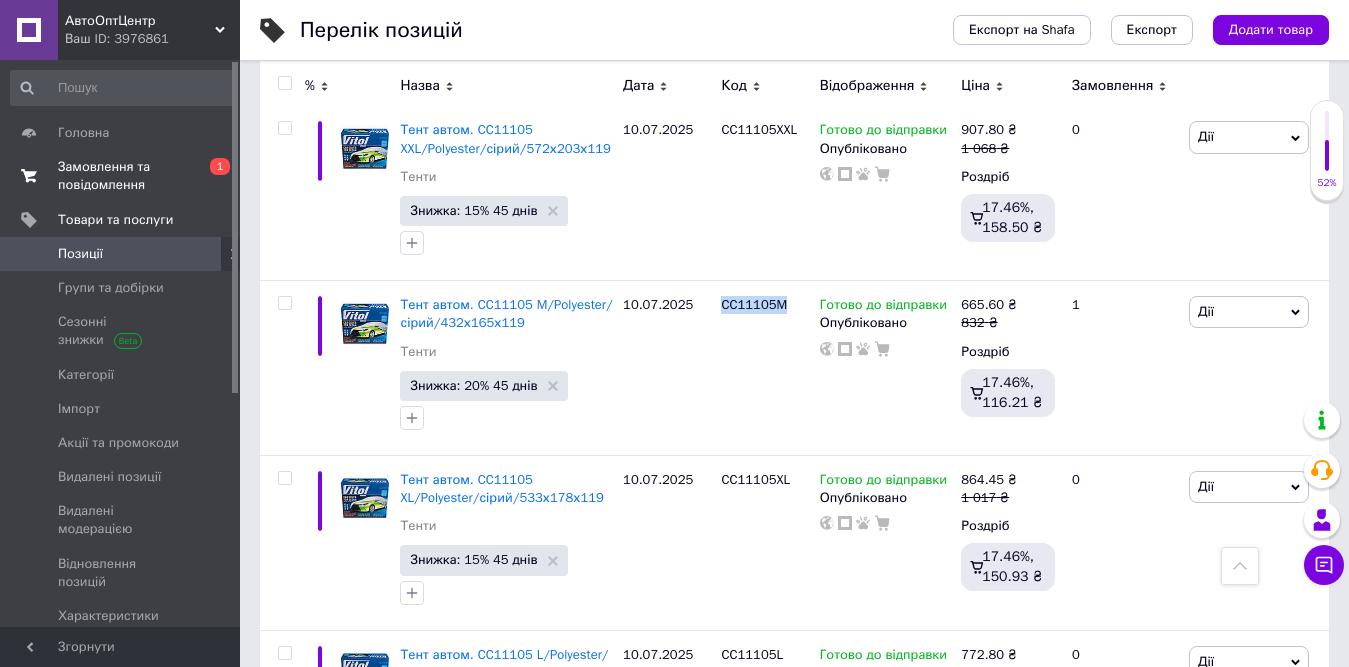 click on "Замовлення та повідомлення" at bounding box center (121, 176) 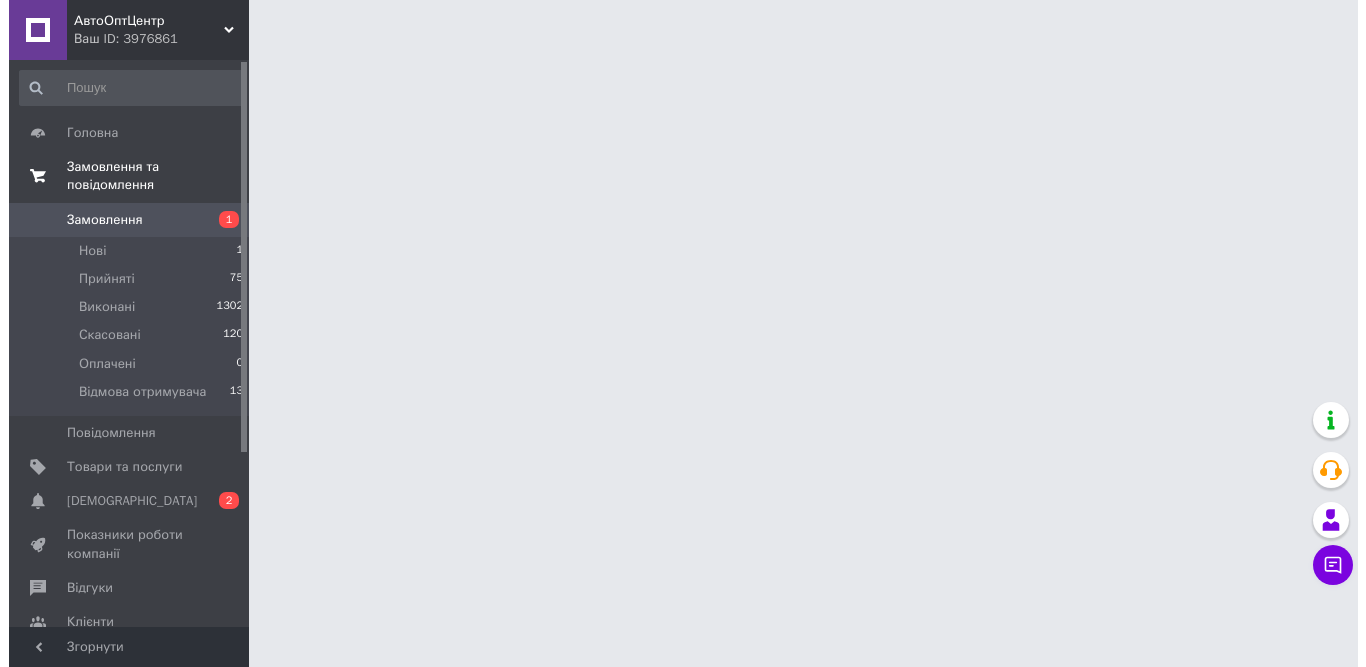 scroll, scrollTop: 0, scrollLeft: 0, axis: both 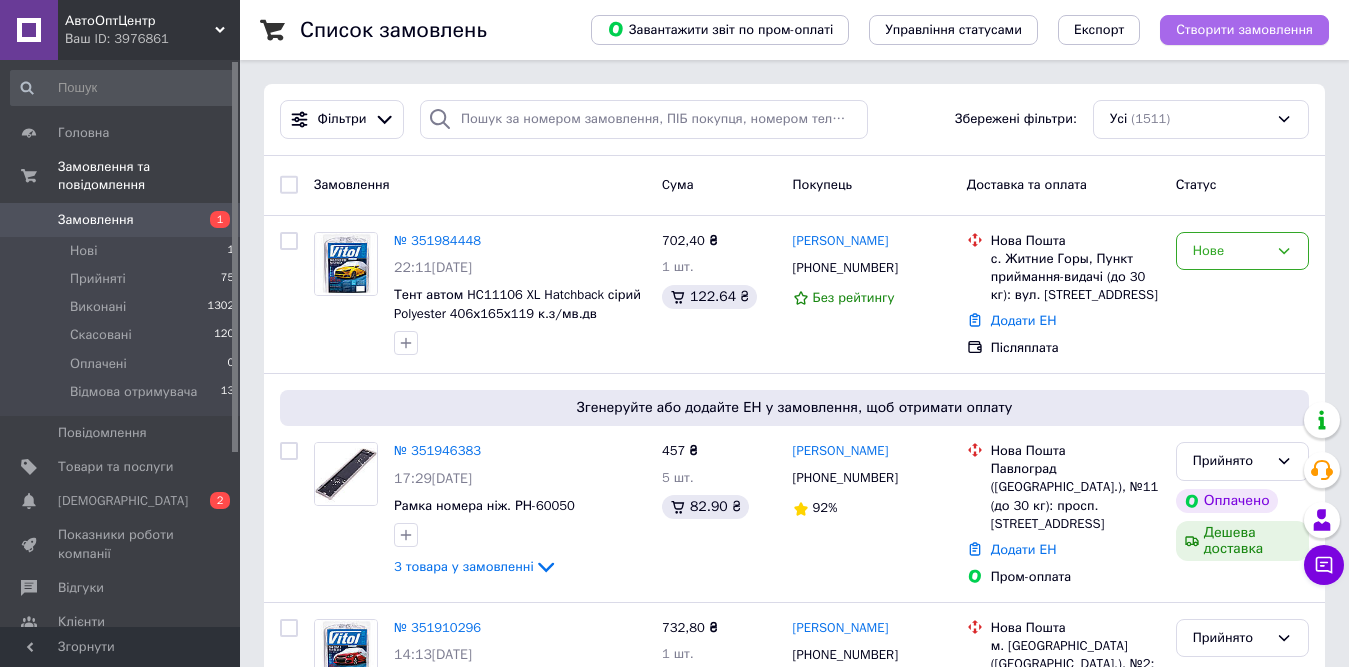 click on "Створити замовлення" at bounding box center (1244, 30) 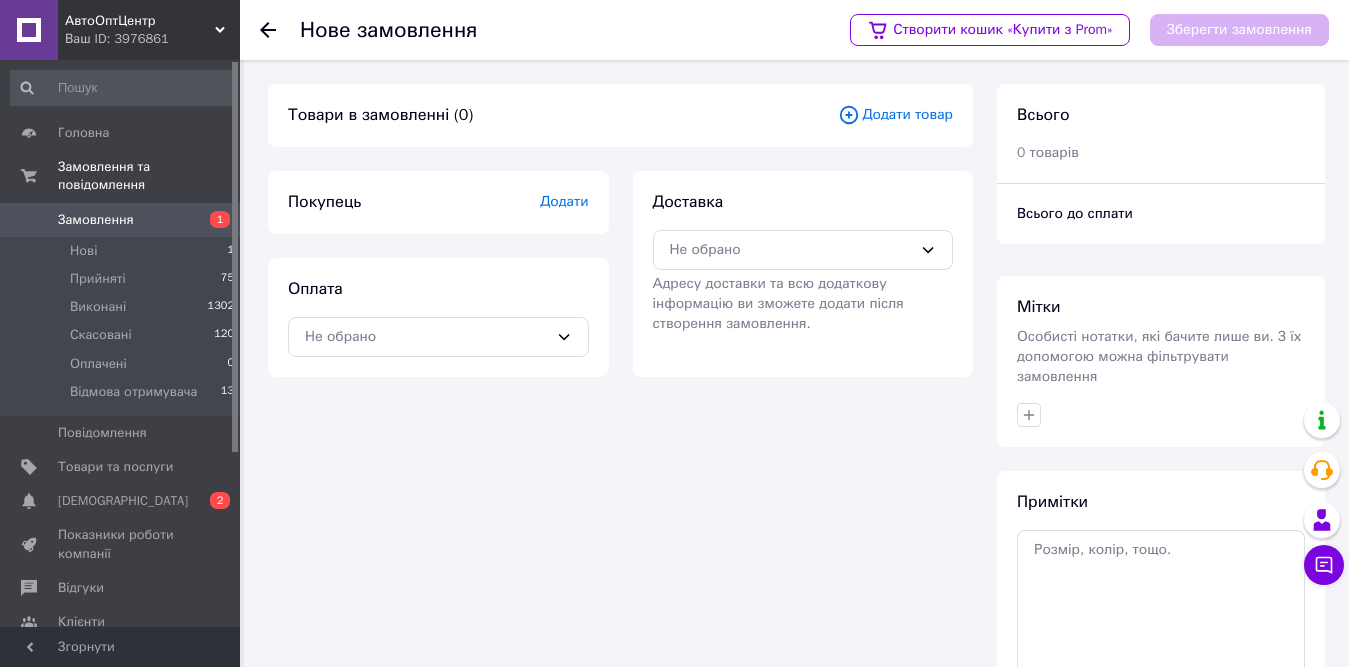 click on "Додати товар" at bounding box center (895, 115) 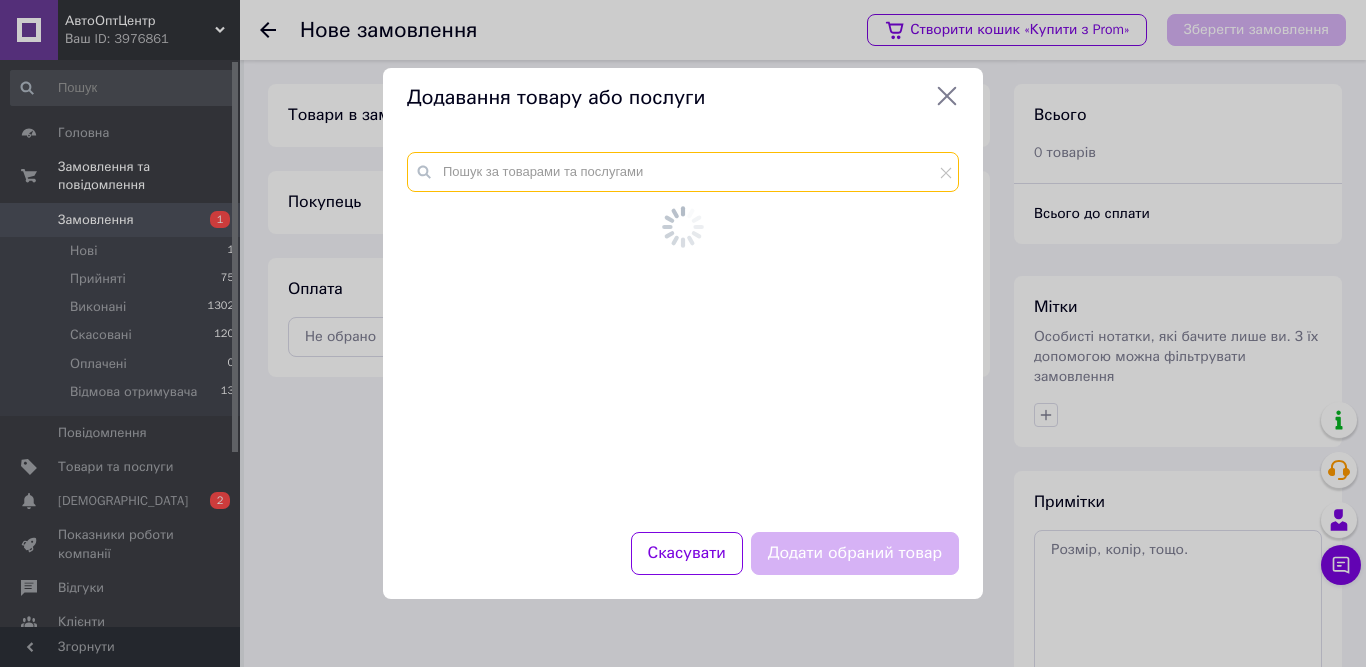 click at bounding box center (683, 172) 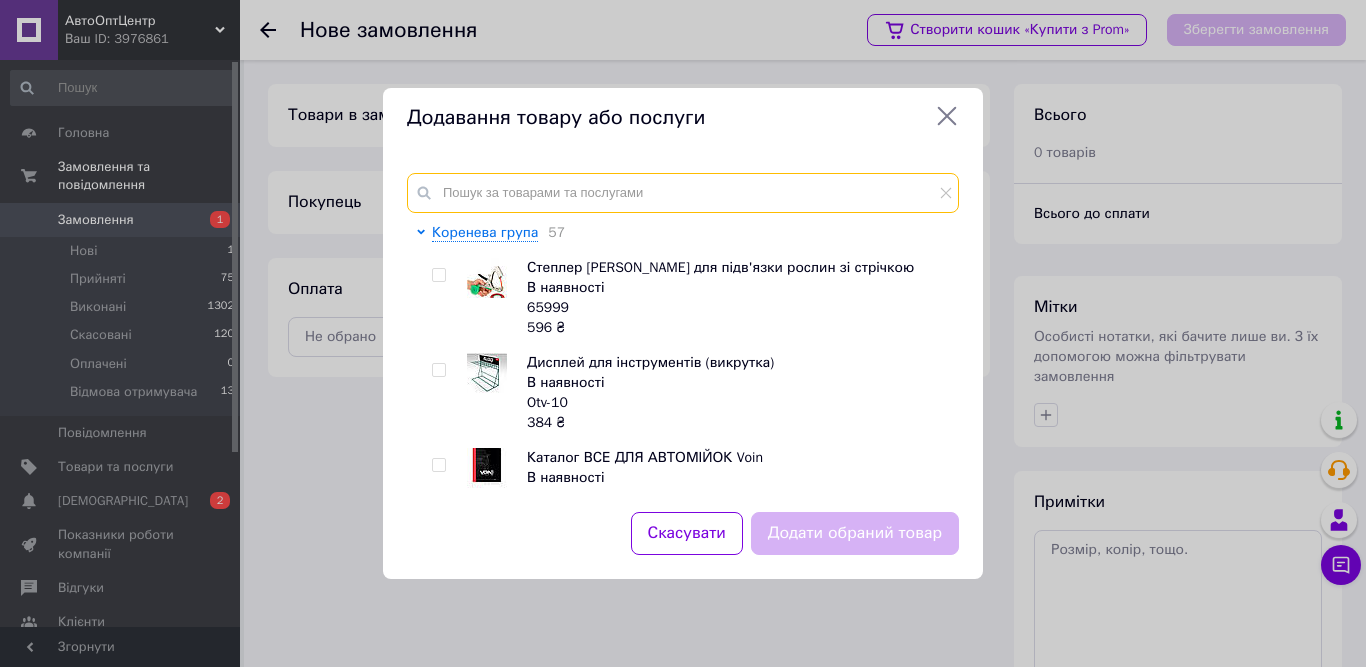 paste on "CC11105M" 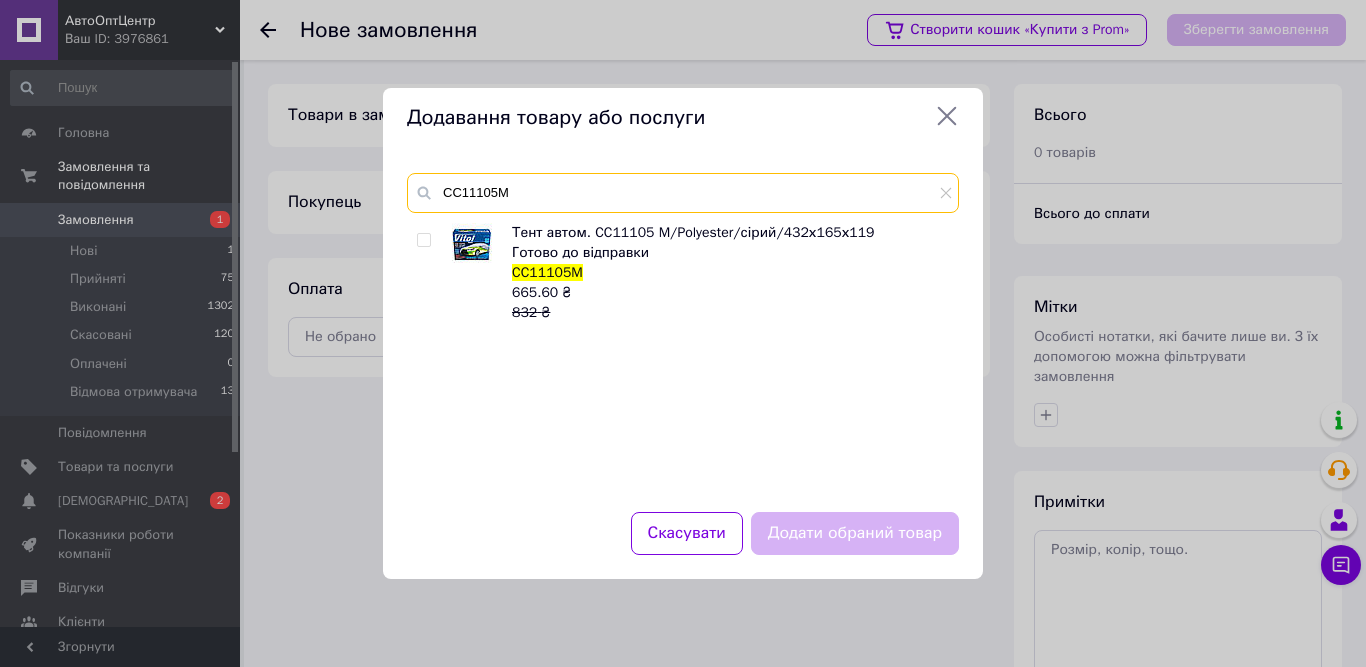 type on "CC11105M" 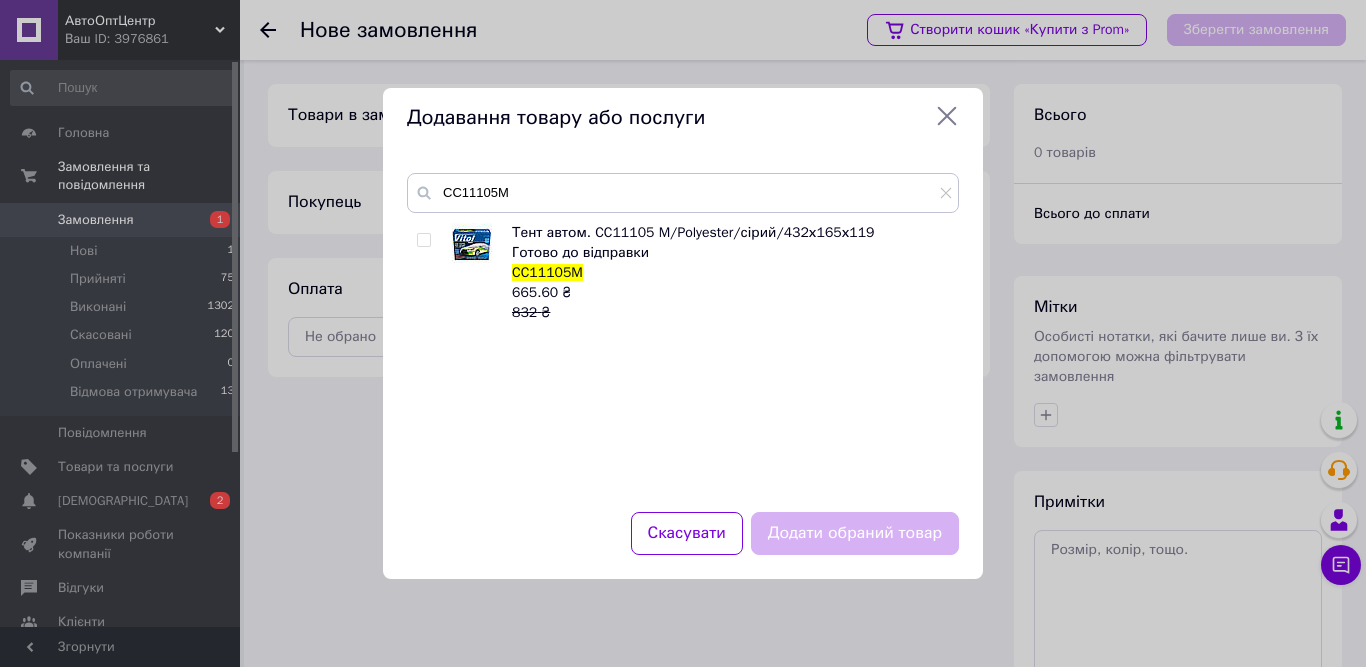 click on "Тент автом. CC11105  M/Polyester/сірий/432х165х119 Готово до відправки CC11105M 665.60   ₴ 832   ₴" at bounding box center [682, 355] 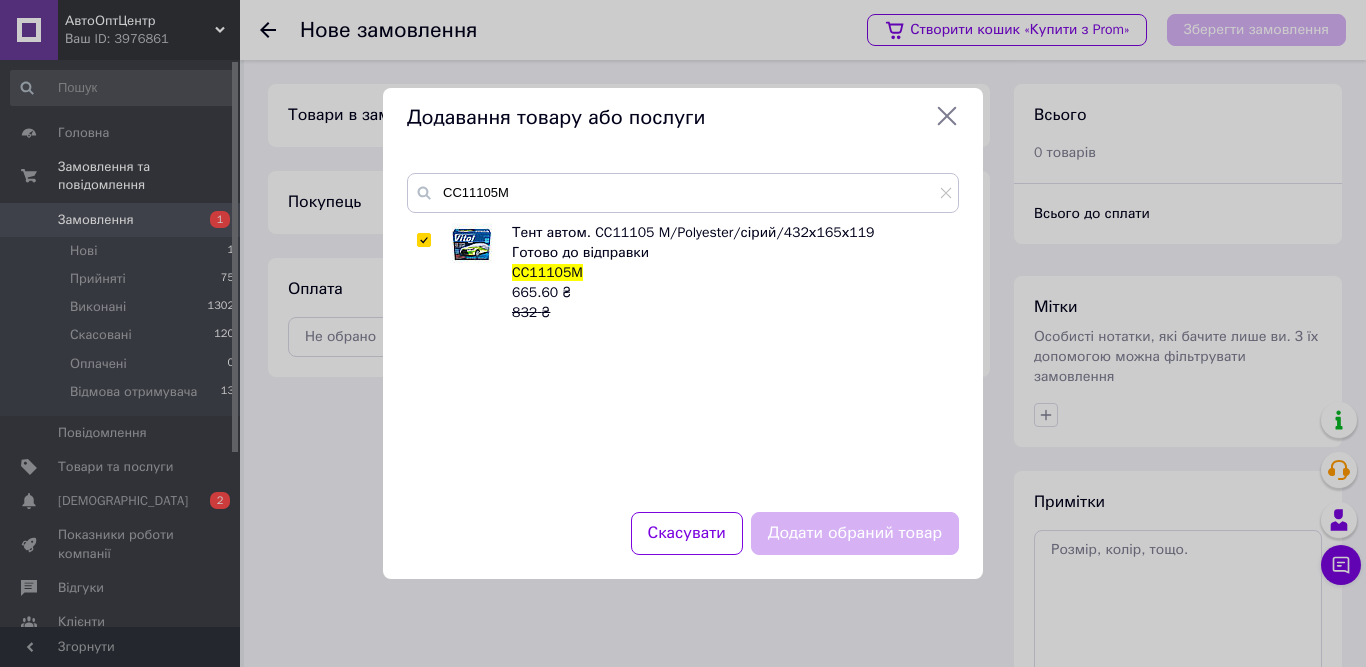checkbox on "true" 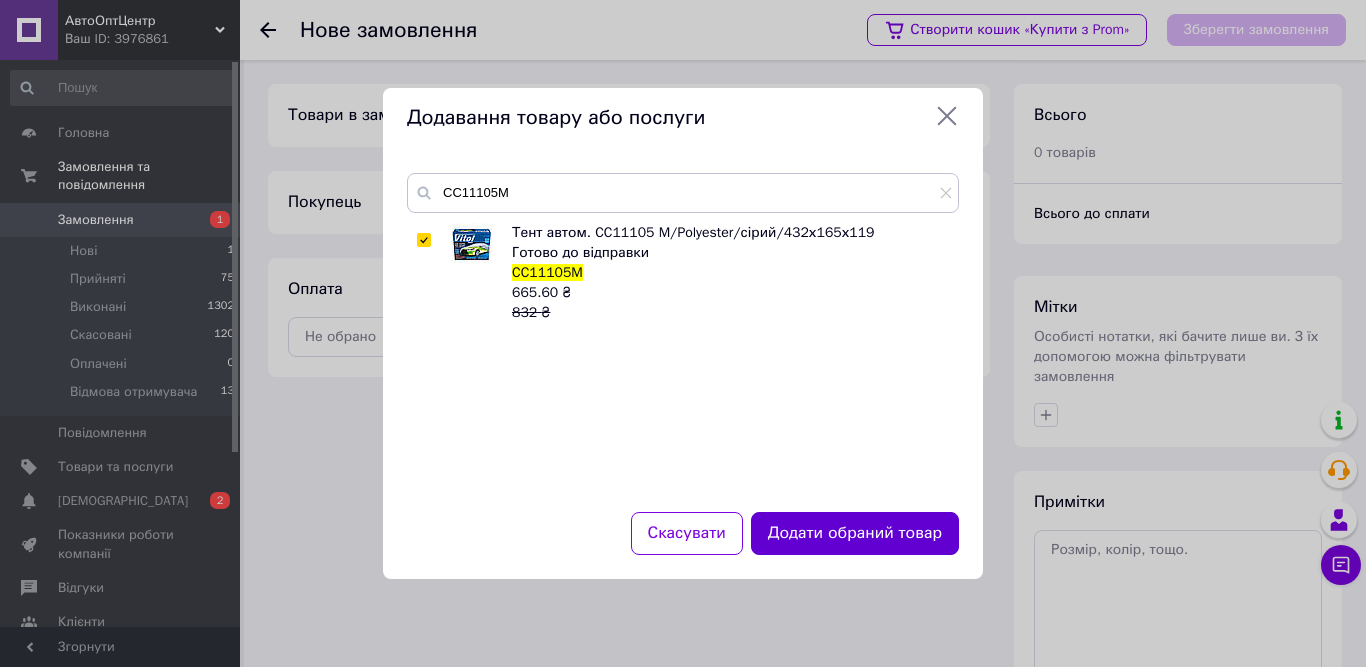 click on "Додати обраний товар" at bounding box center [855, 533] 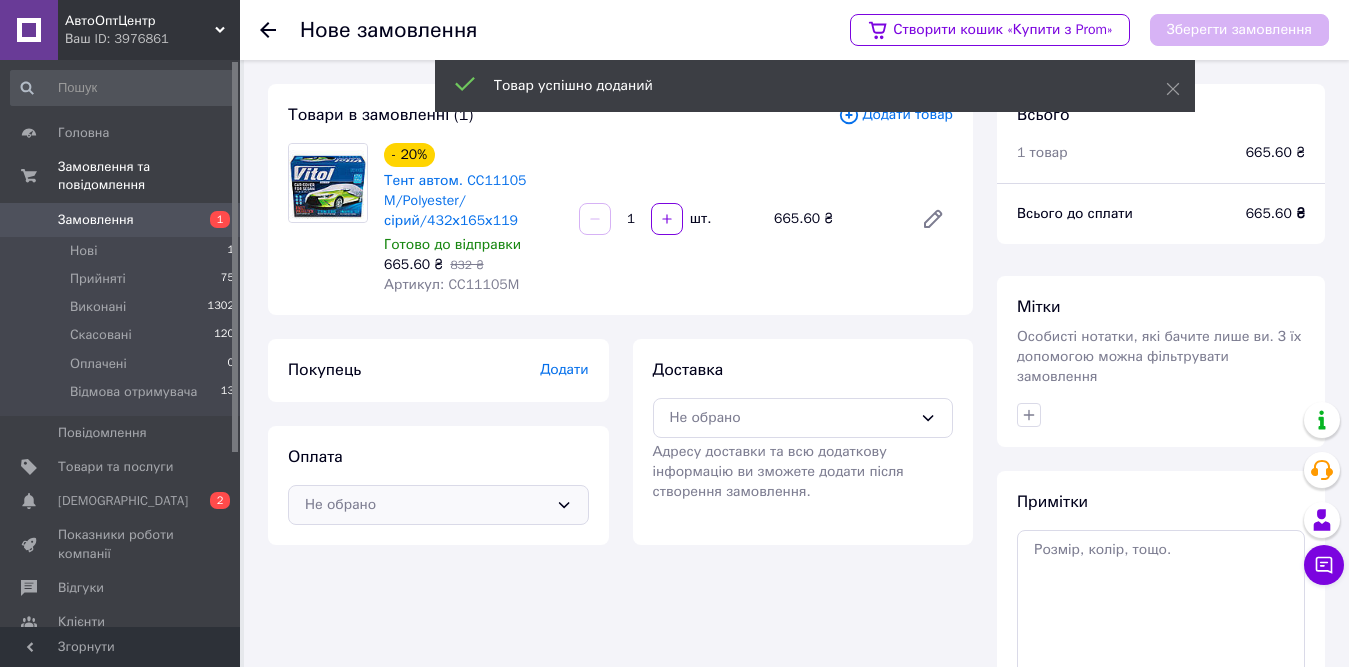 click on "Не обрано" at bounding box center (438, 505) 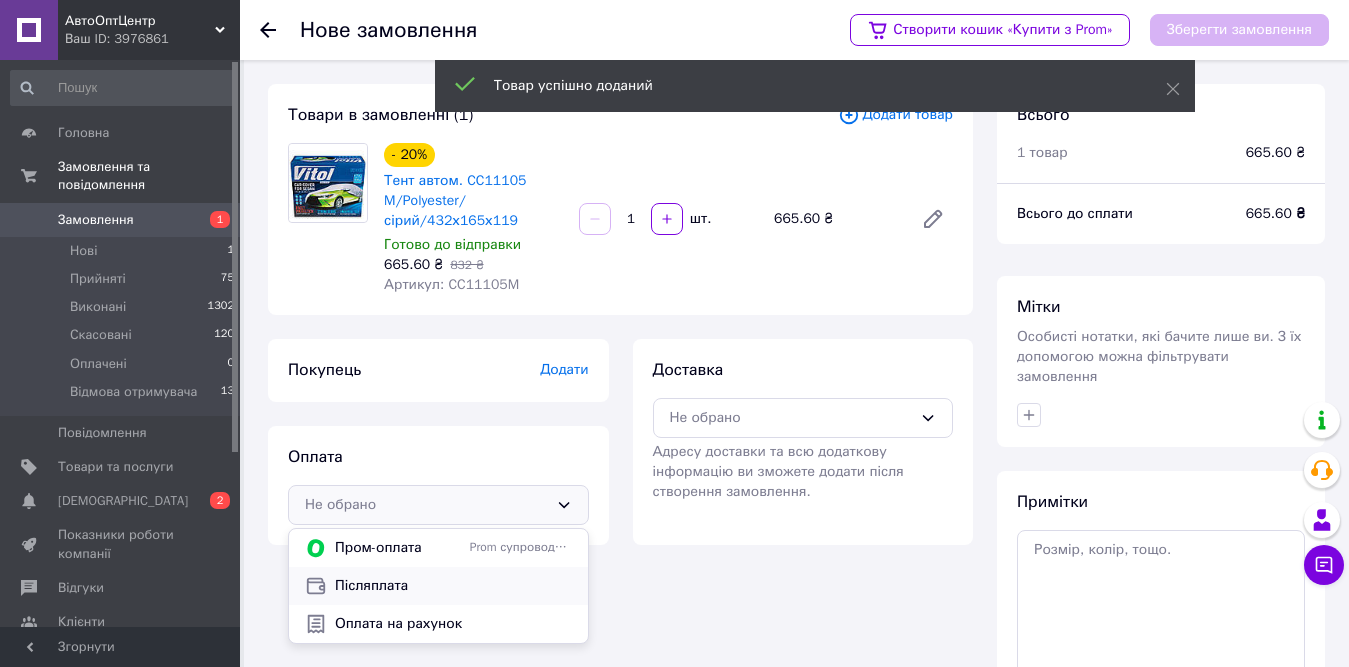 click on "Післяплата" at bounding box center (453, 586) 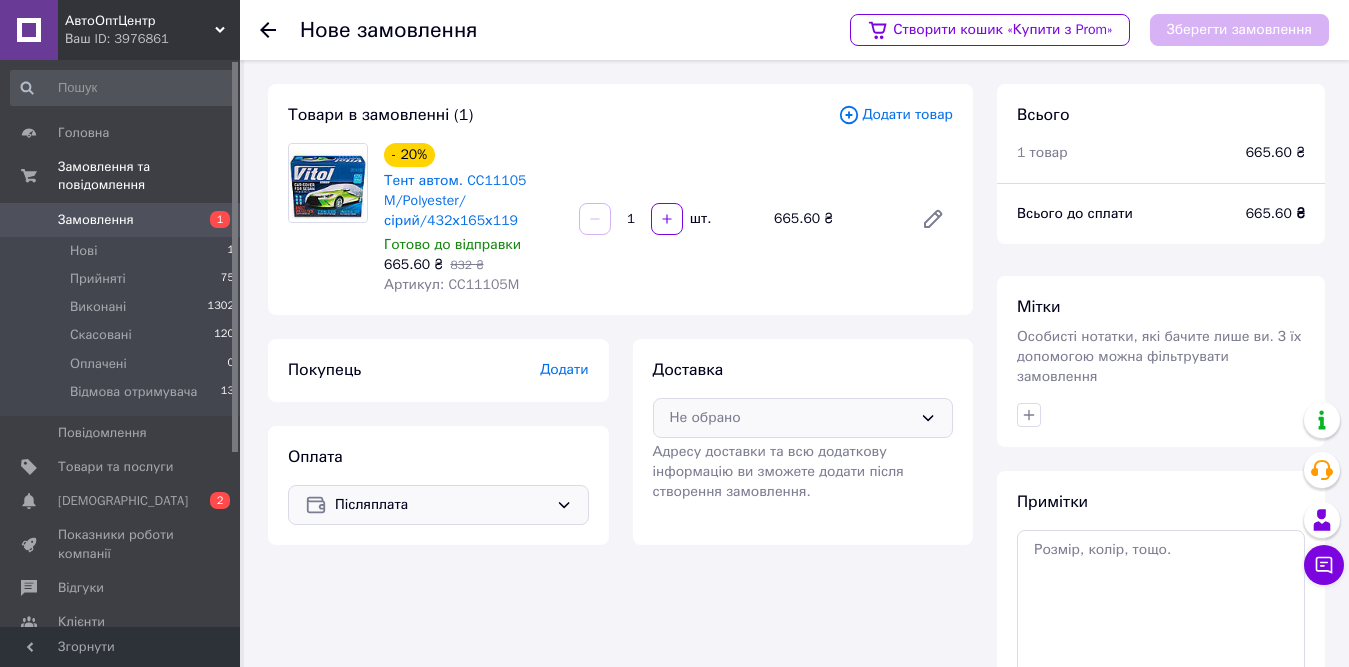 click on "Не обрано" at bounding box center [803, 418] 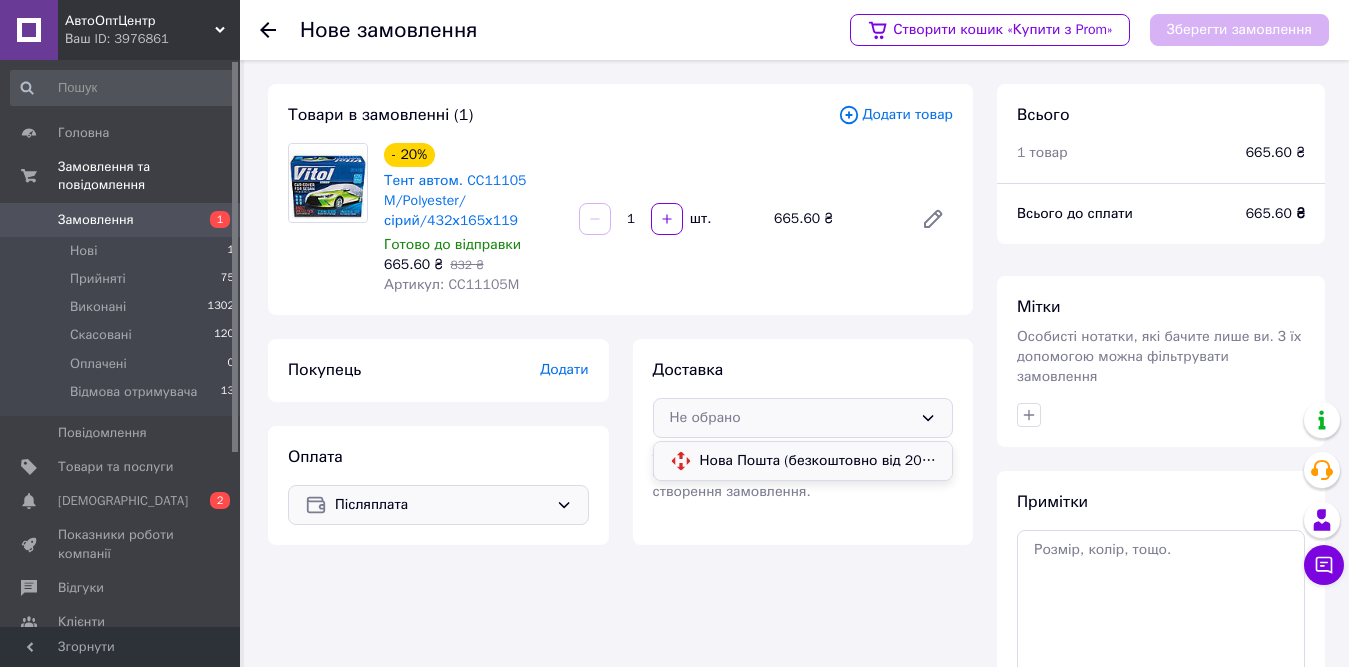 click on "Нова Пошта (безкоштовно від 2000 ₴)" at bounding box center (818, 461) 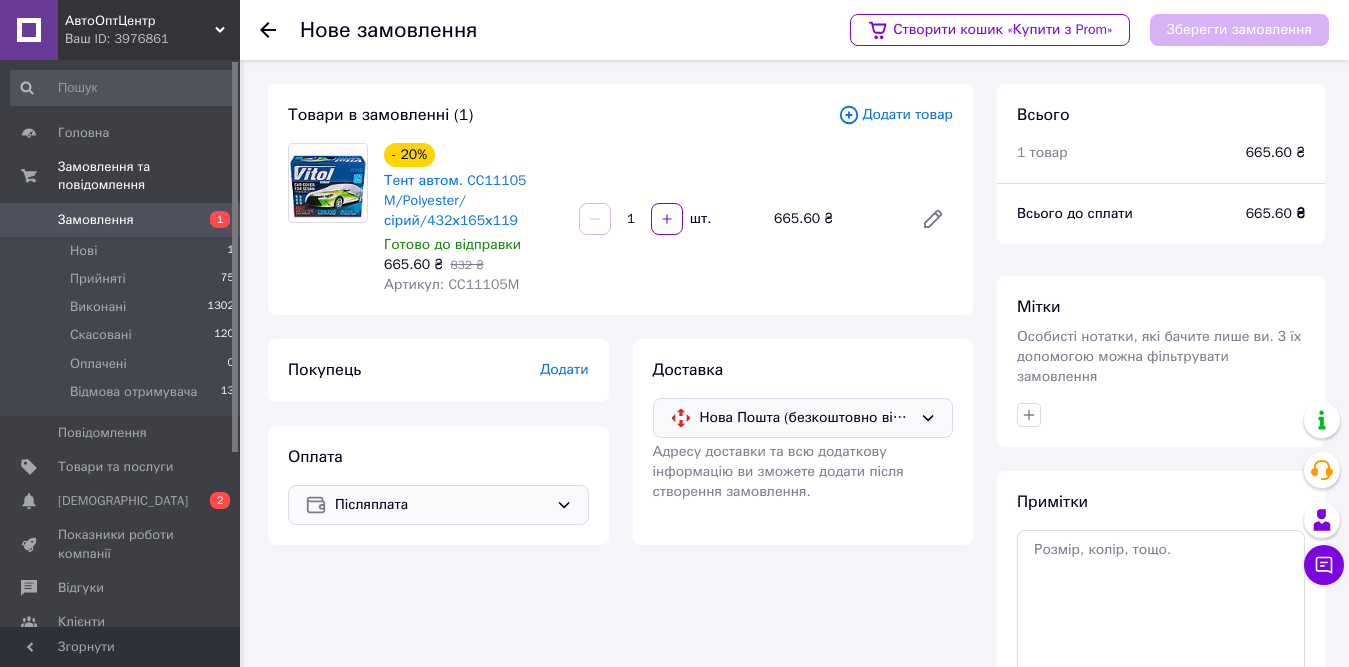 click on "Додати" at bounding box center (564, 369) 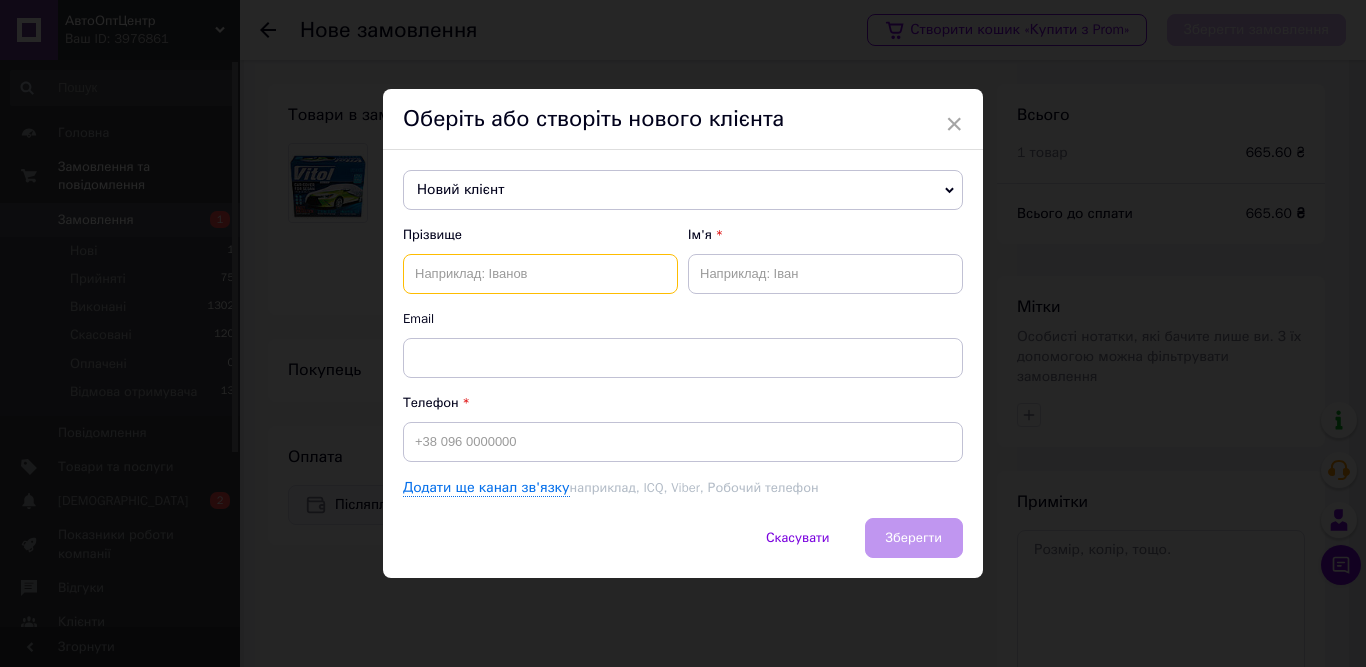 click at bounding box center (540, 274) 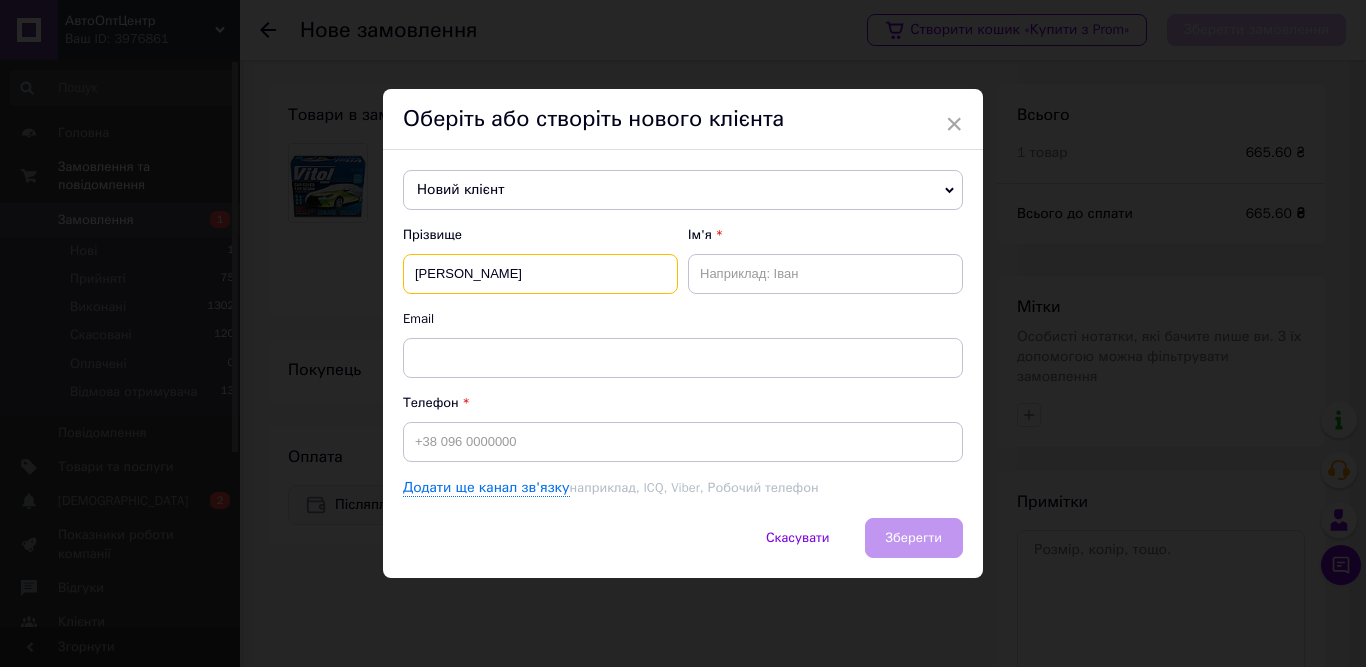 type on "Міков" 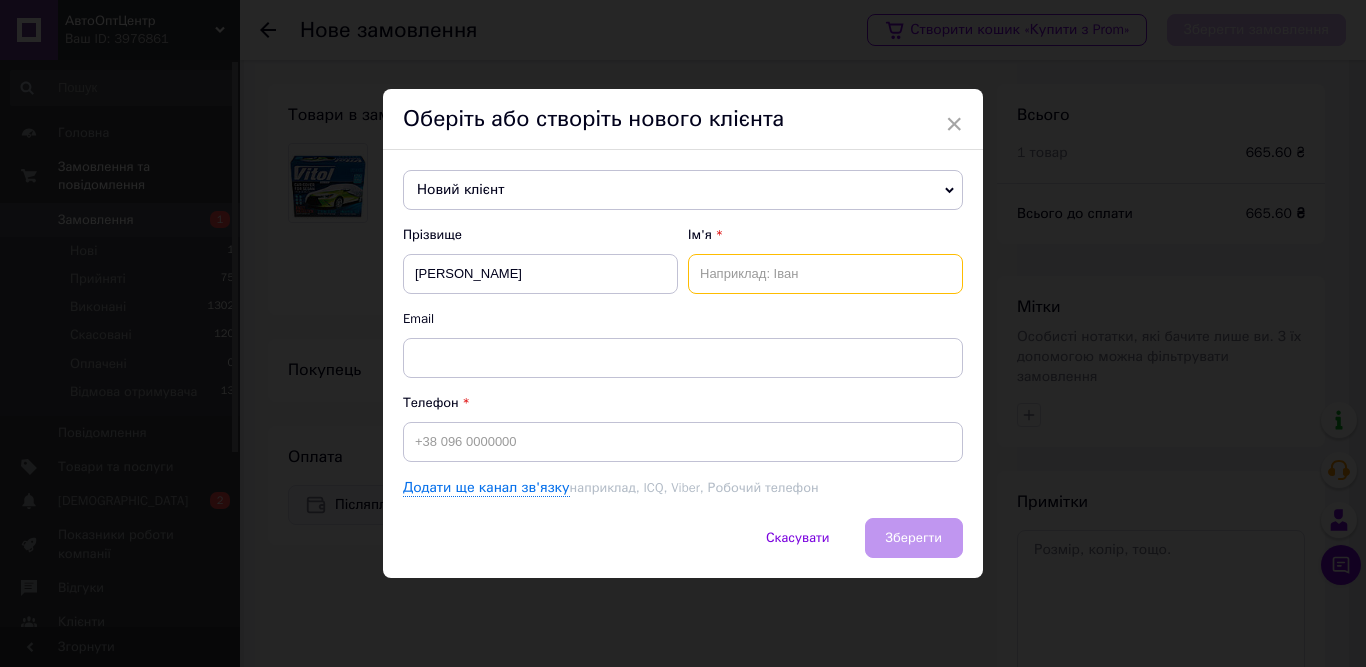 click at bounding box center [825, 274] 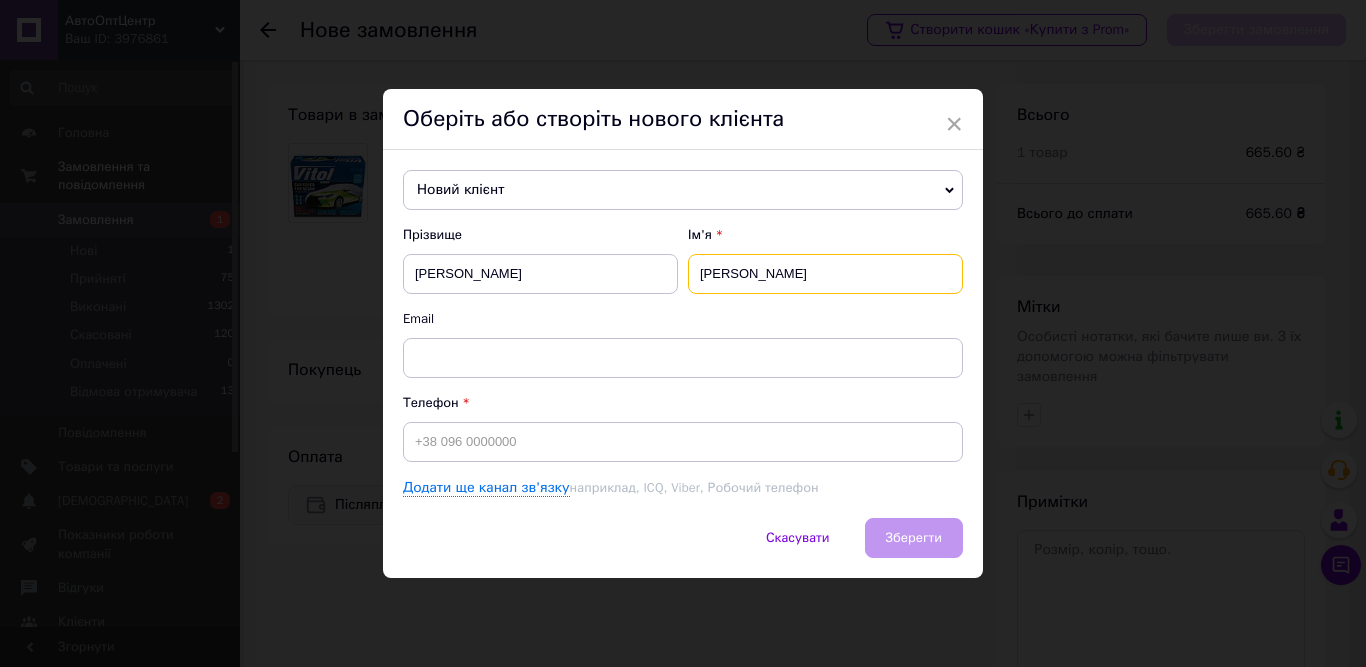 type on "Віктор" 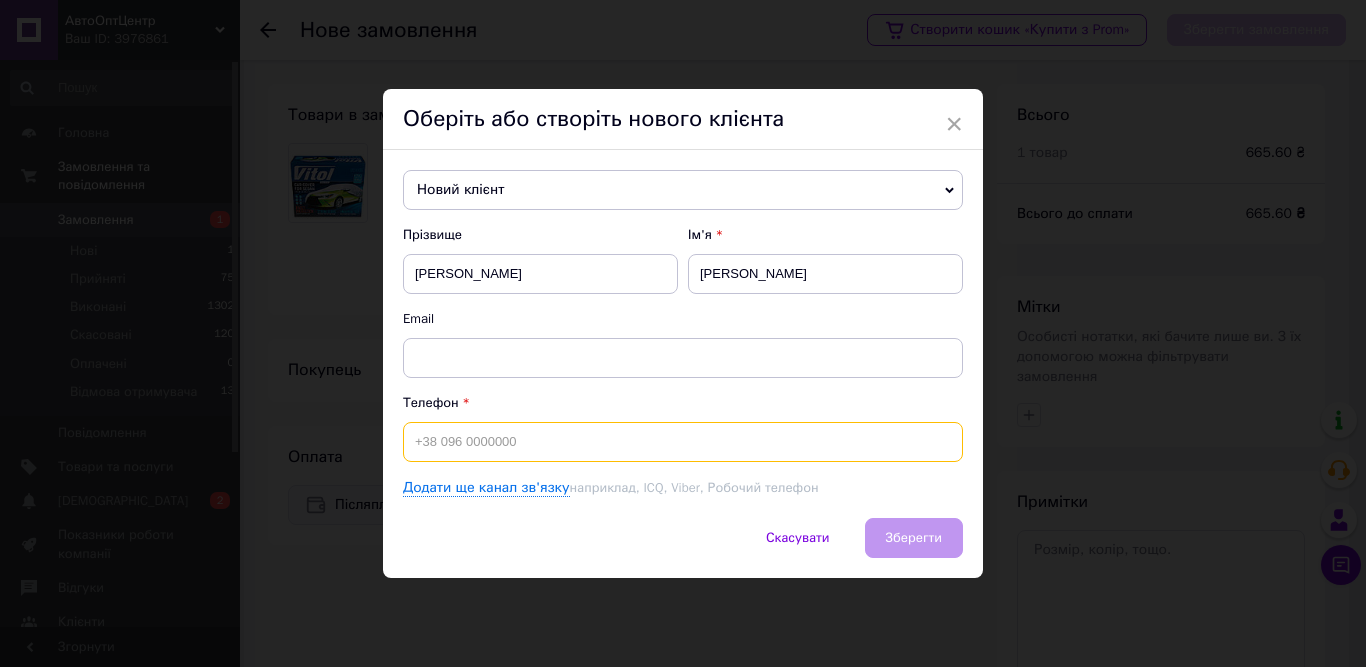 click at bounding box center (683, 442) 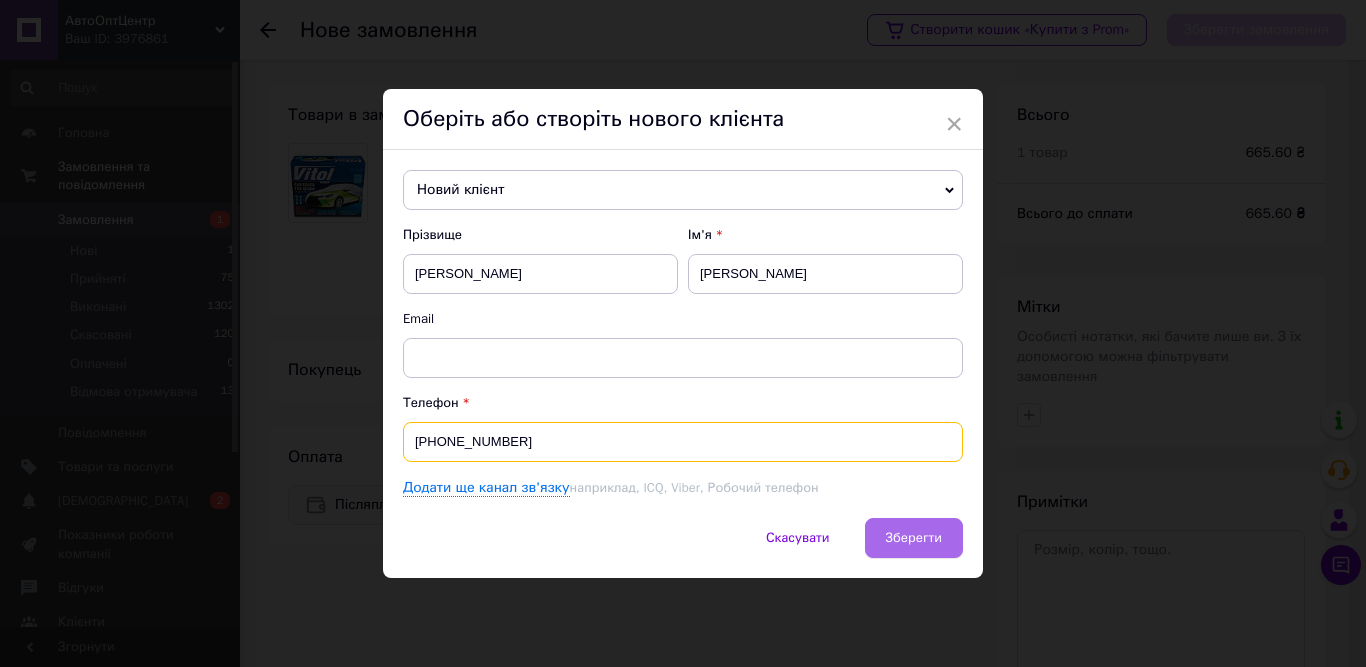 type on "[PHONE_NUMBER]" 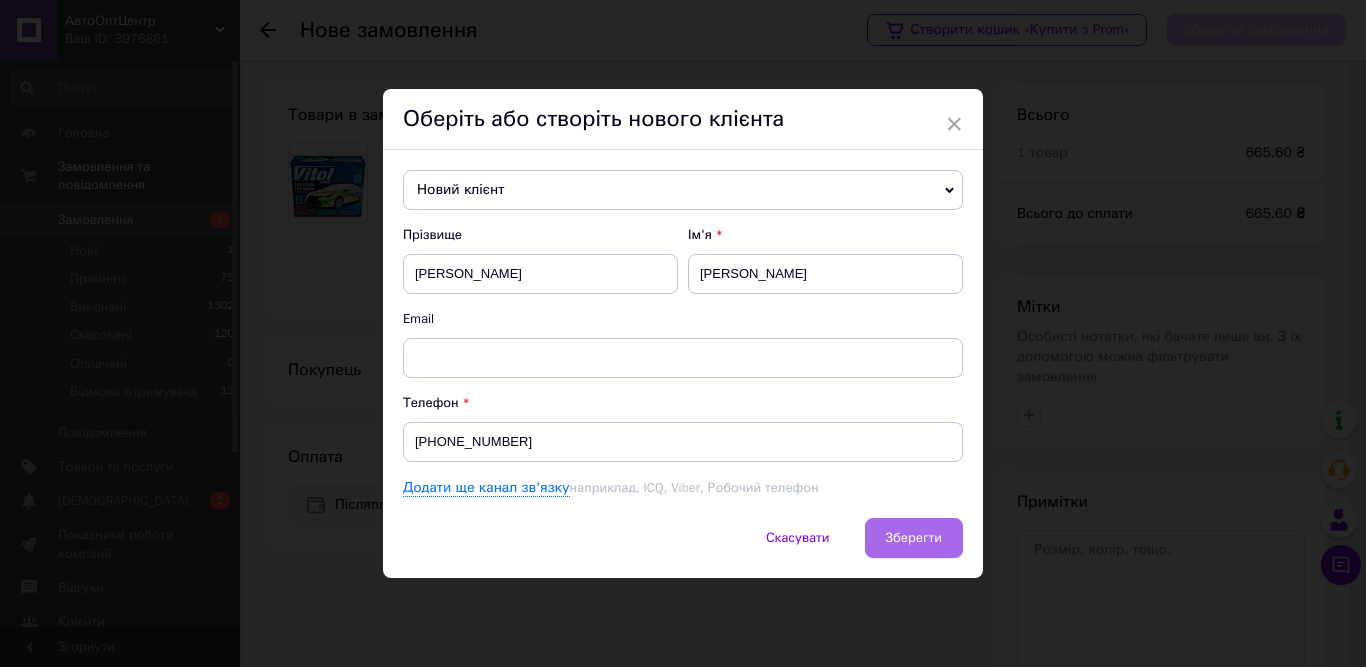 click on "Зберегти" at bounding box center [914, 537] 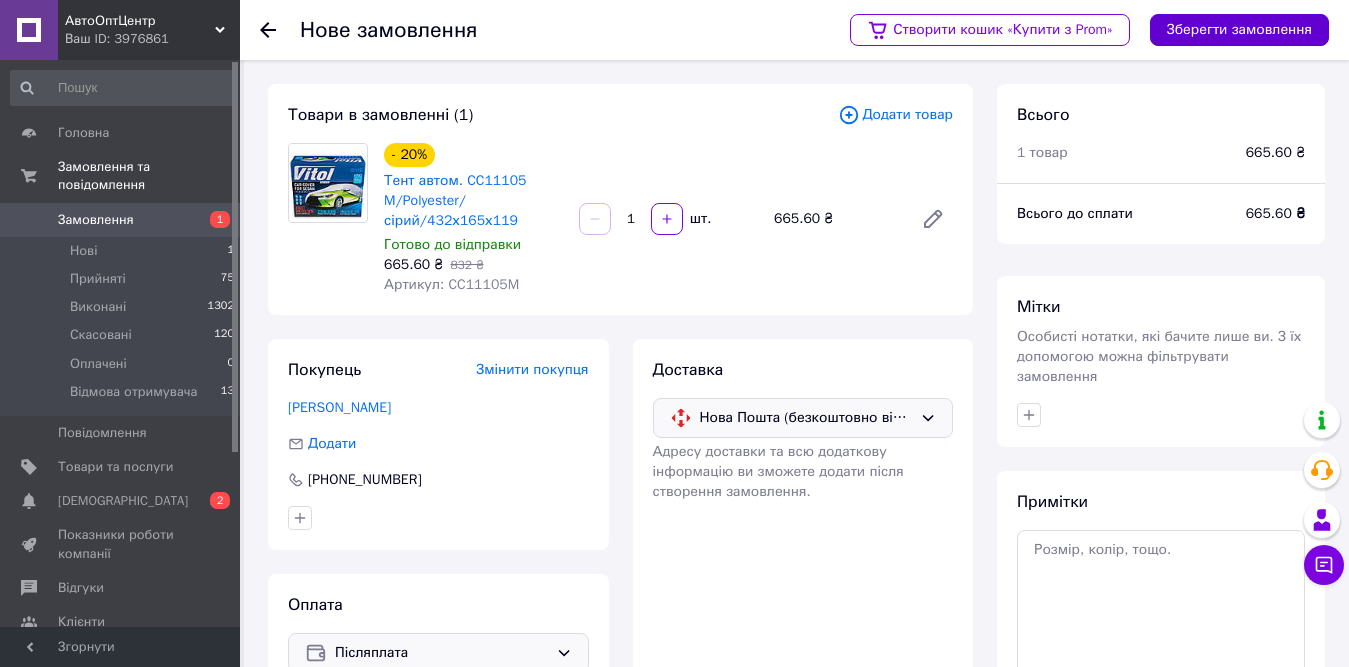 click on "Зберегти замовлення" at bounding box center [1239, 30] 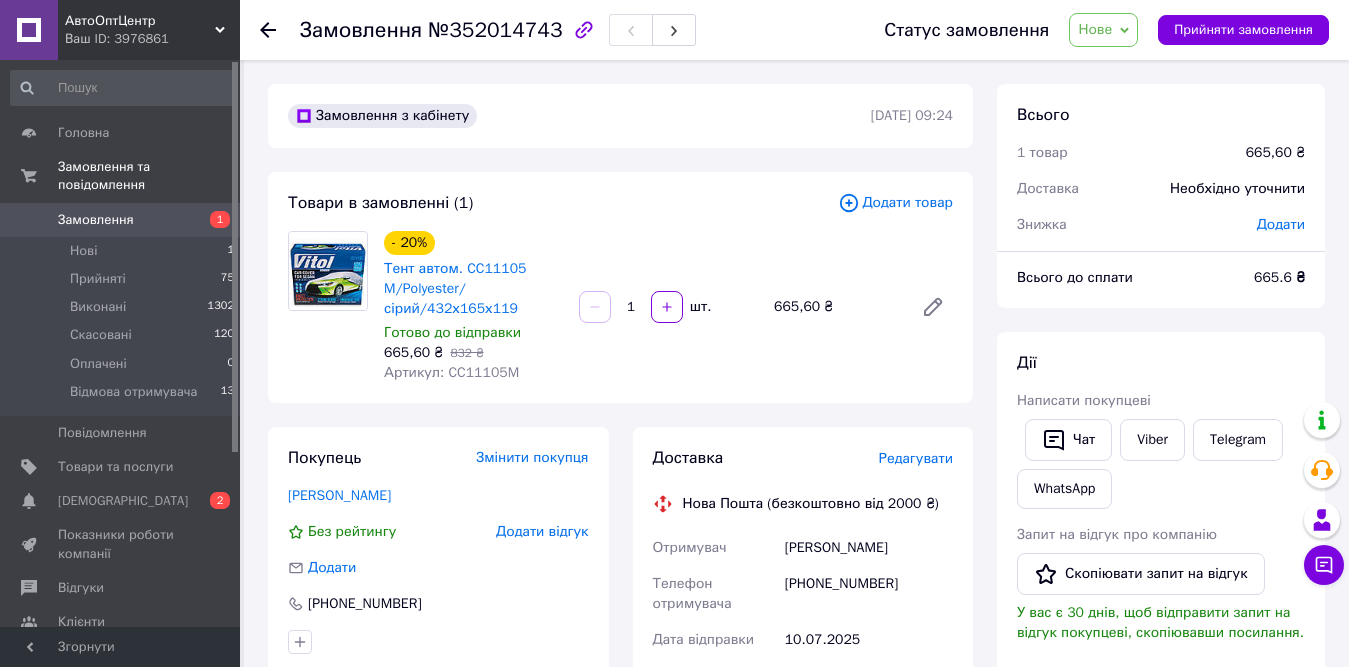 click on "Редагувати" at bounding box center (916, 458) 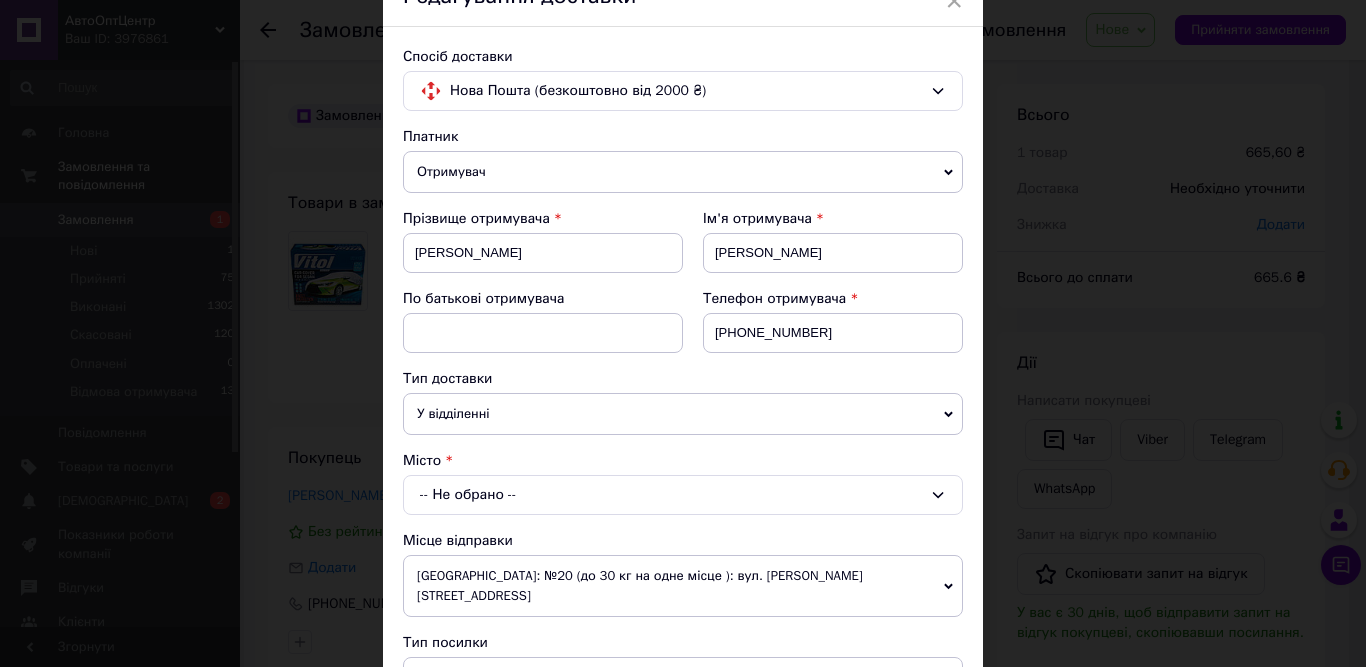 scroll, scrollTop: 200, scrollLeft: 0, axis: vertical 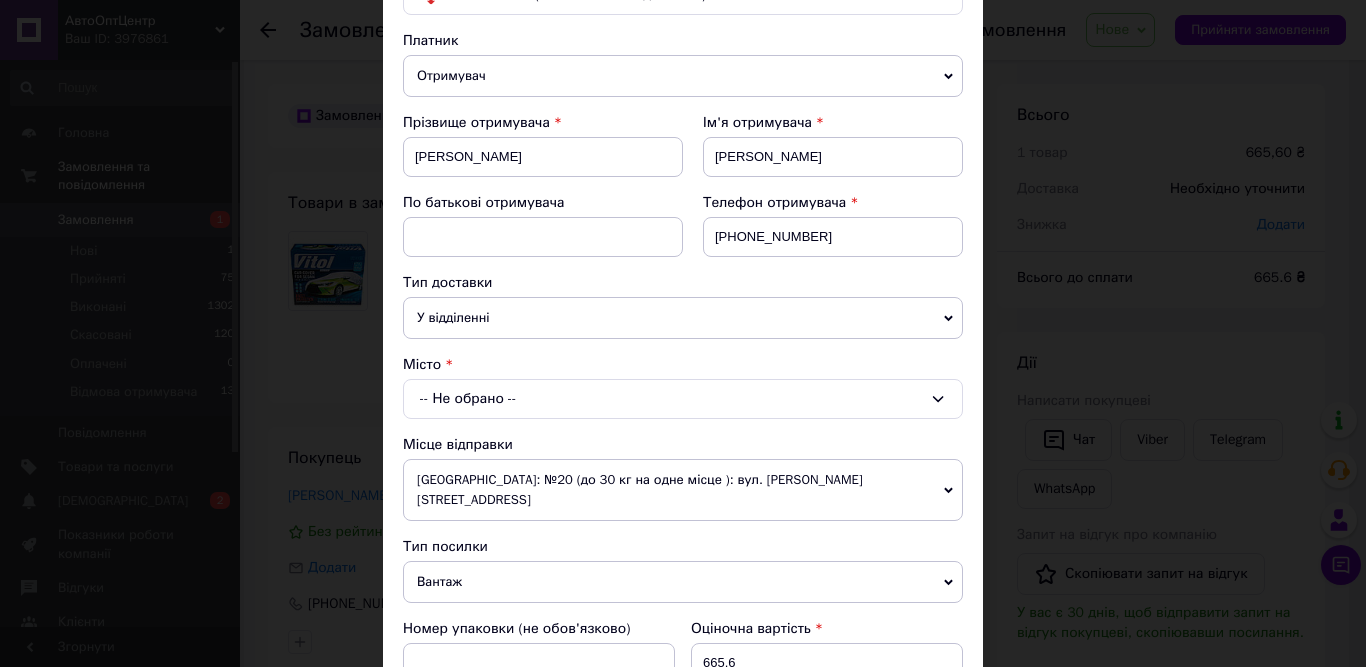 click on "-- Не обрано --" at bounding box center (683, 399) 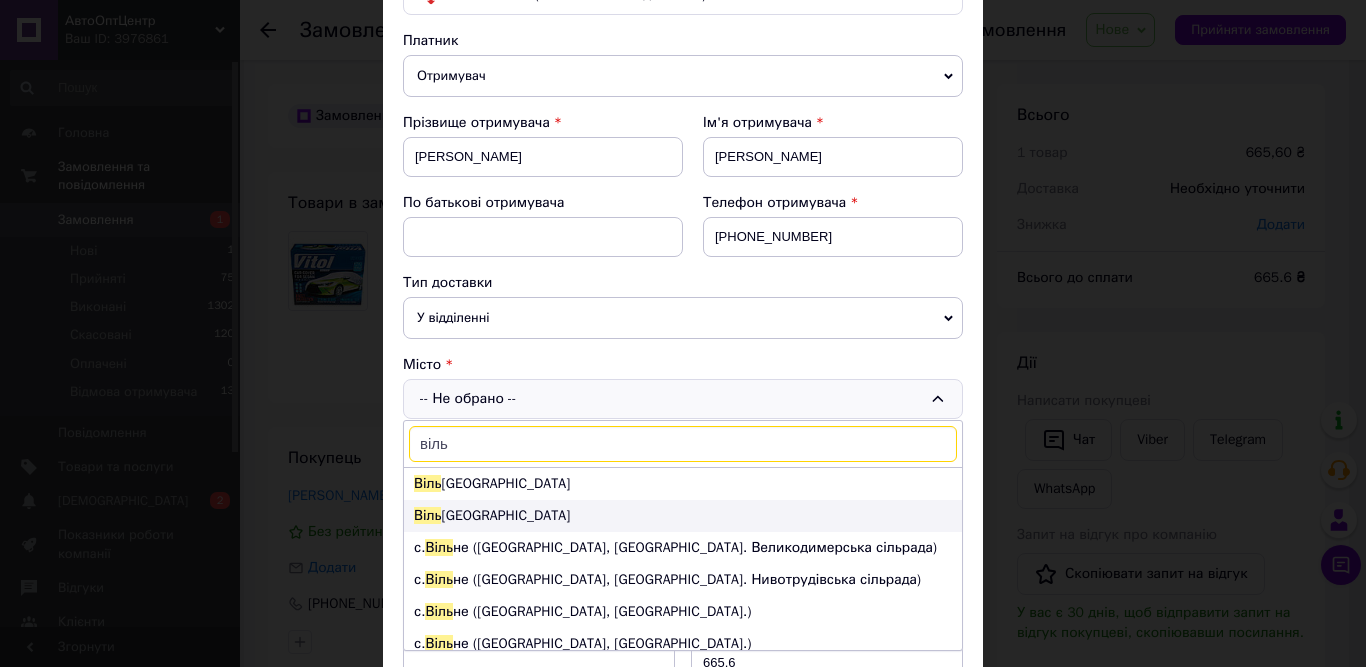 type on "віль" 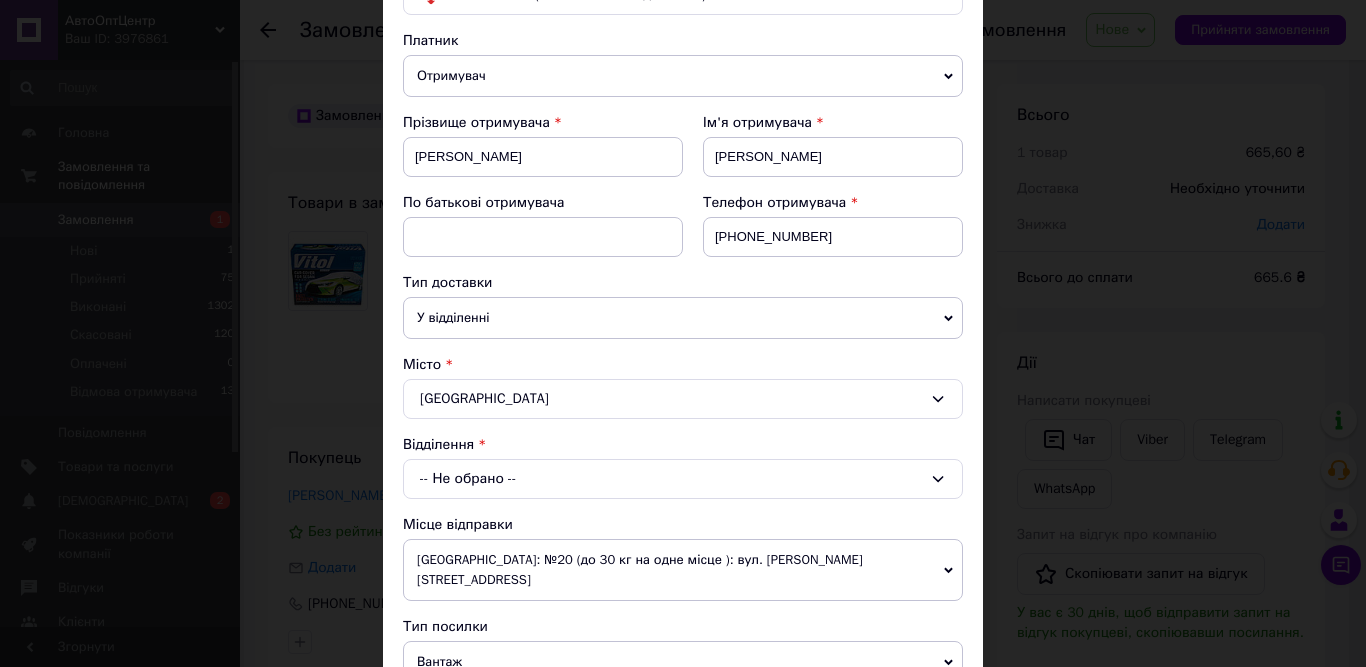 click on "-- Не обрано --" at bounding box center [683, 479] 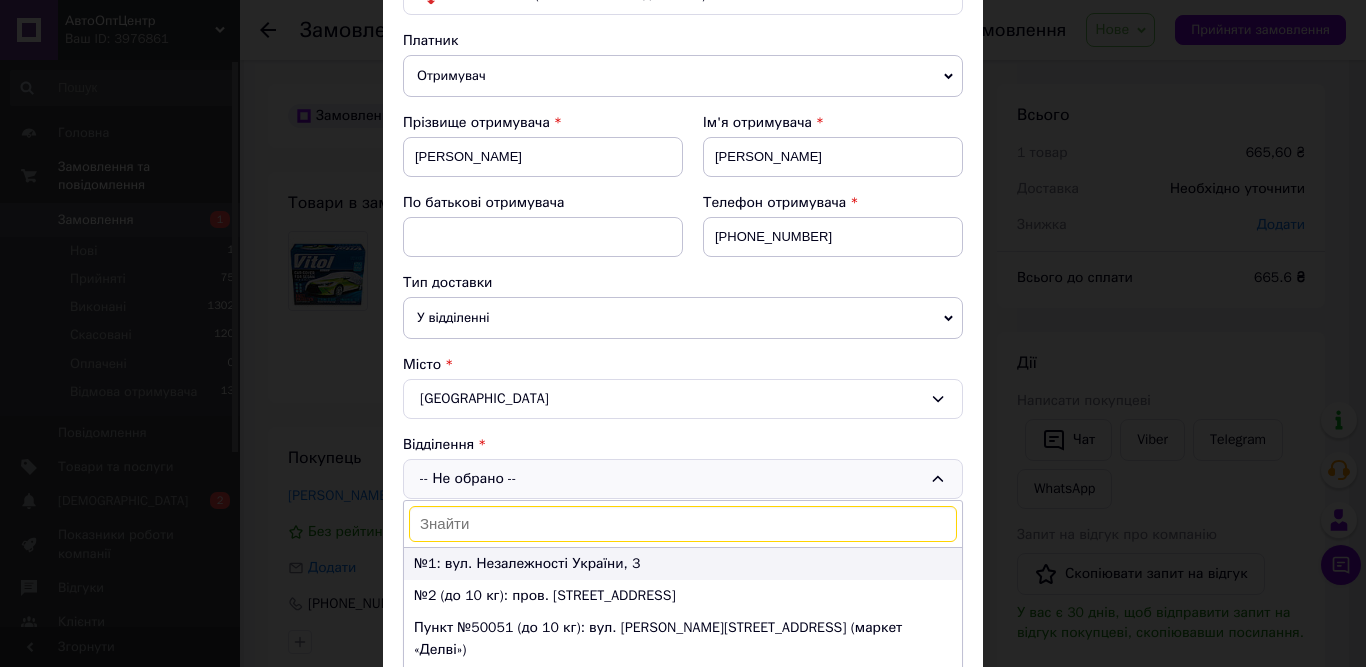 click on "№1: вул. Незалежності України, 3" at bounding box center (683, 564) 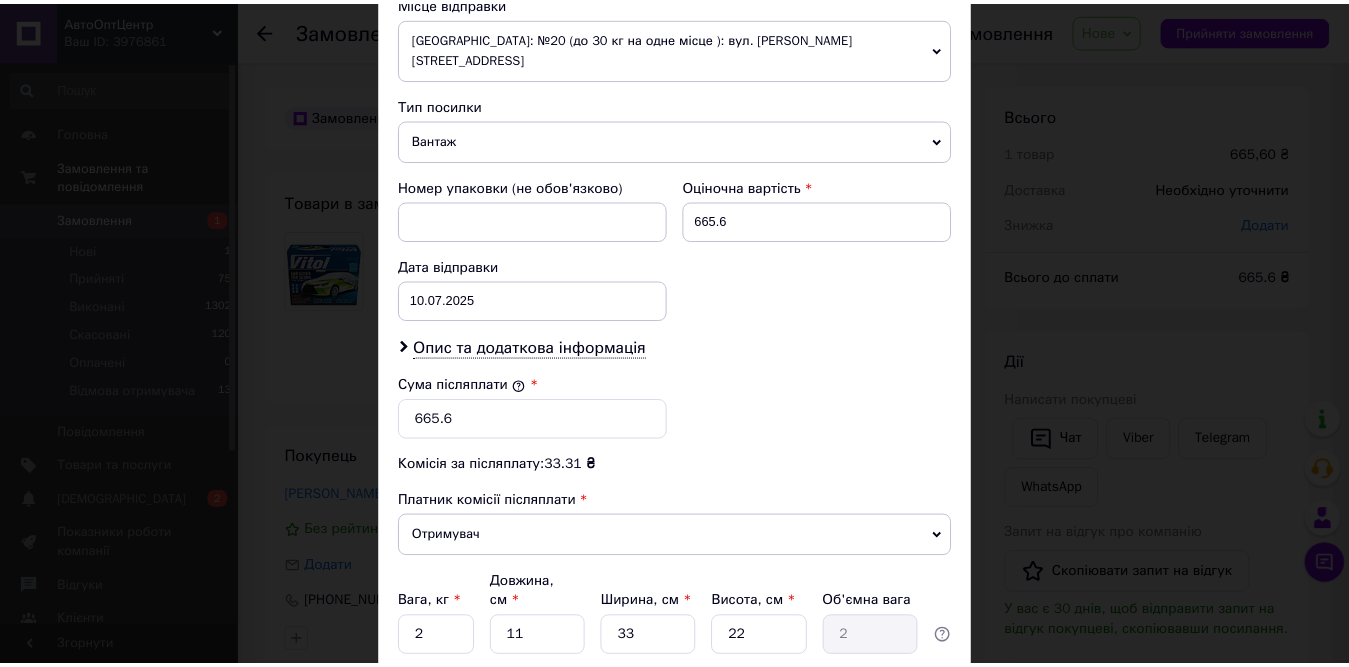 scroll, scrollTop: 859, scrollLeft: 0, axis: vertical 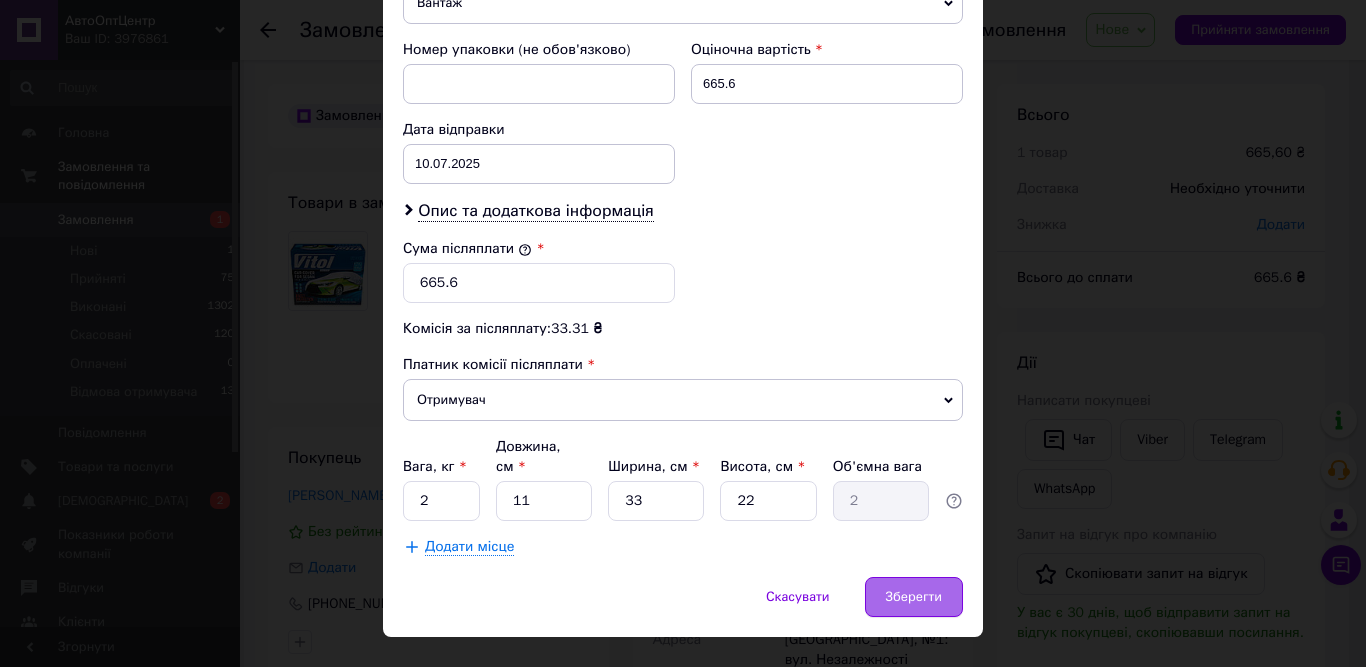 click on "Зберегти" at bounding box center [914, 597] 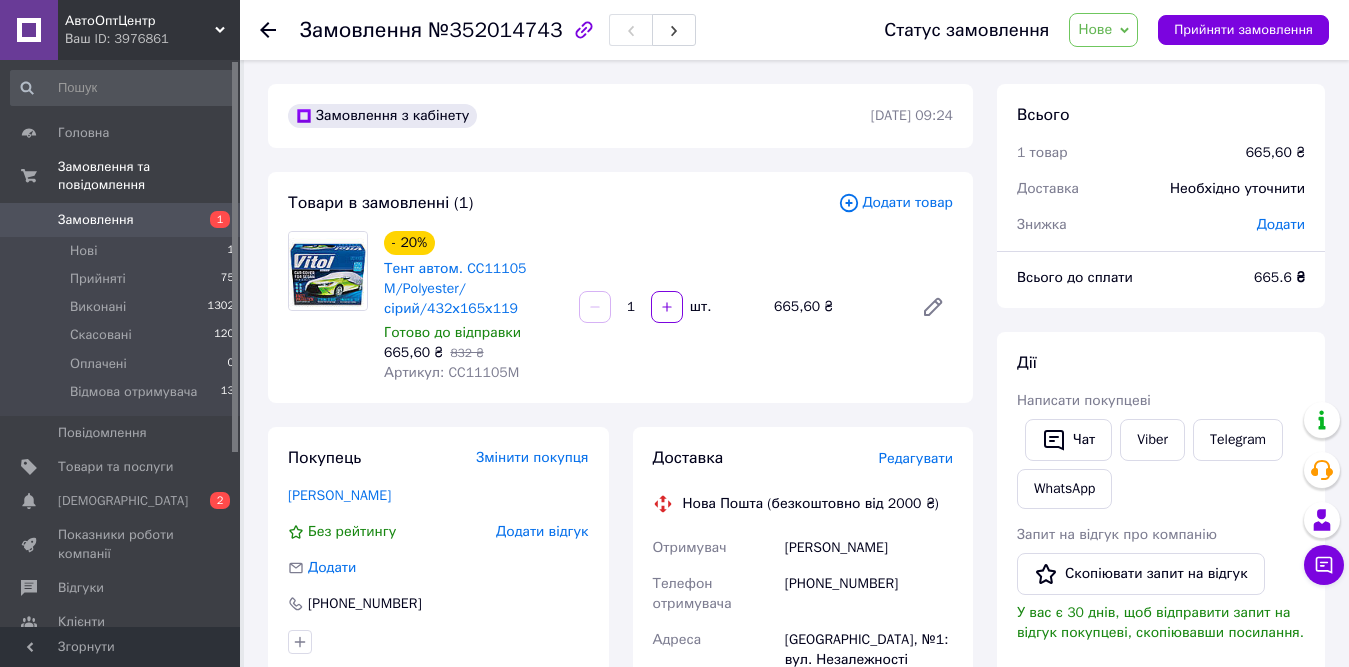 click on "Нове" at bounding box center [1095, 29] 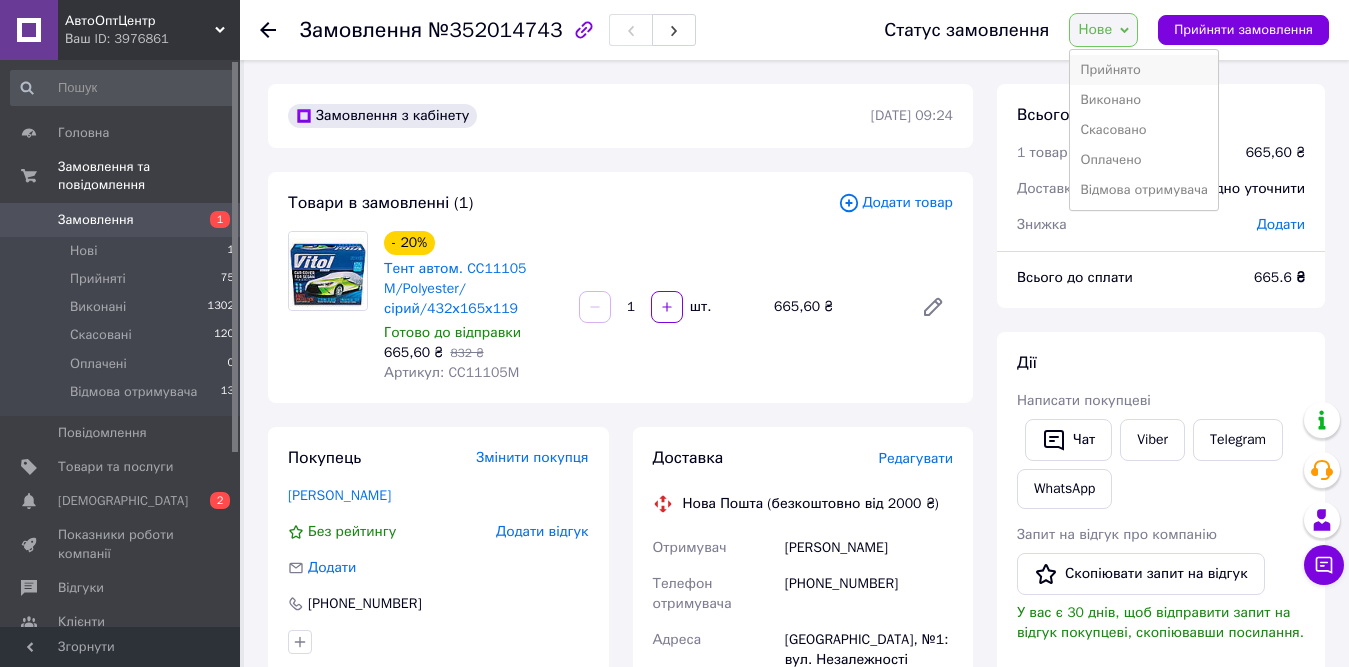 click on "Прийнято" at bounding box center (1144, 70) 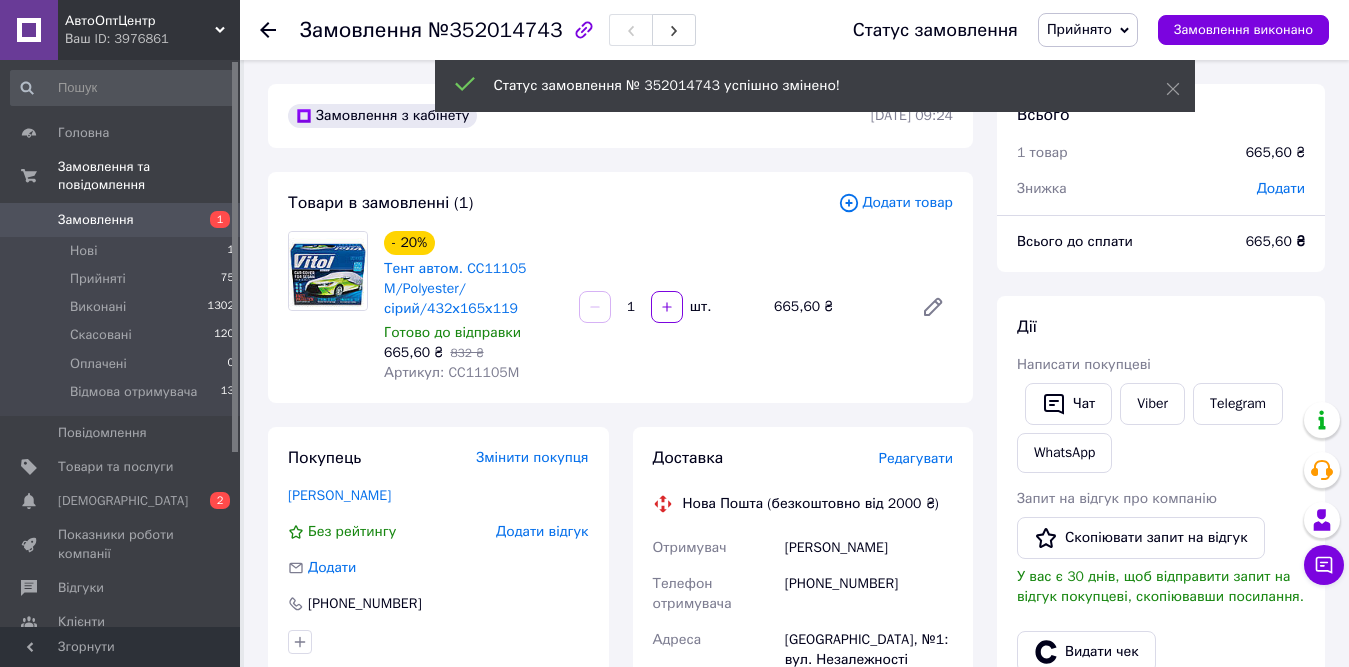 click on "[DEMOGRAPHIC_DATA]" at bounding box center (123, 501) 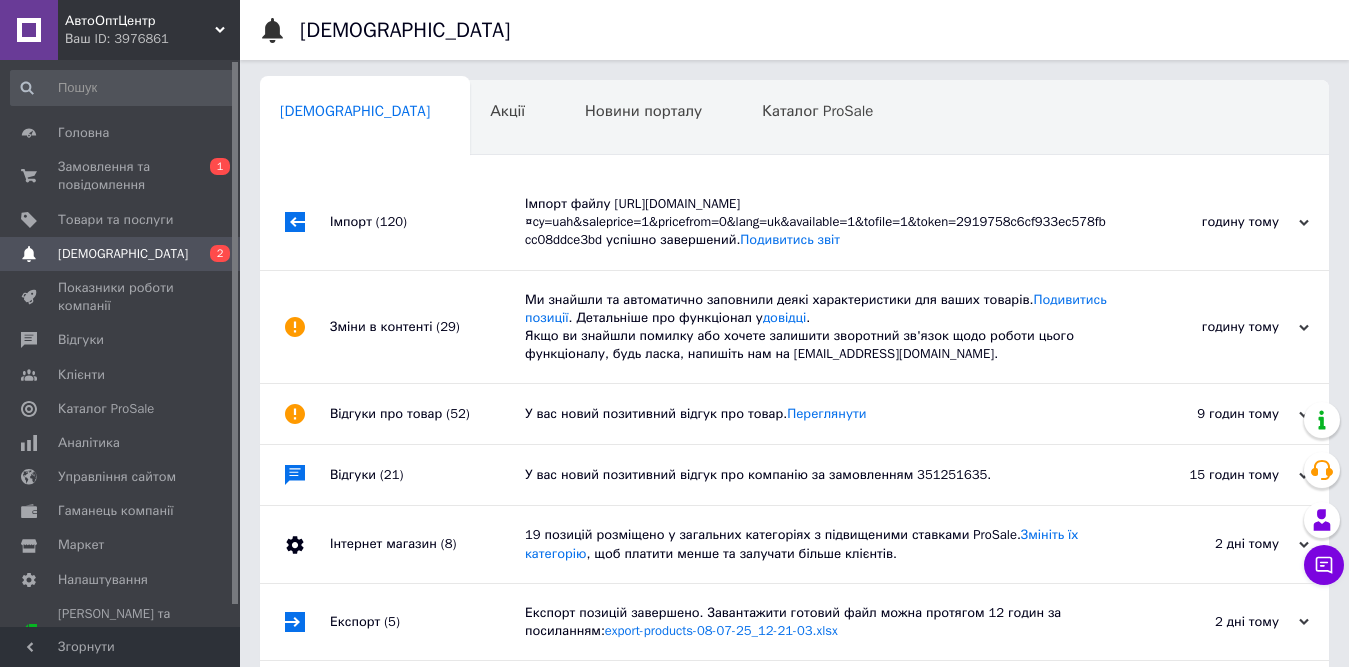 click on "Статус замовлення № 352014743 успішно змінено!" at bounding box center (815, 86) 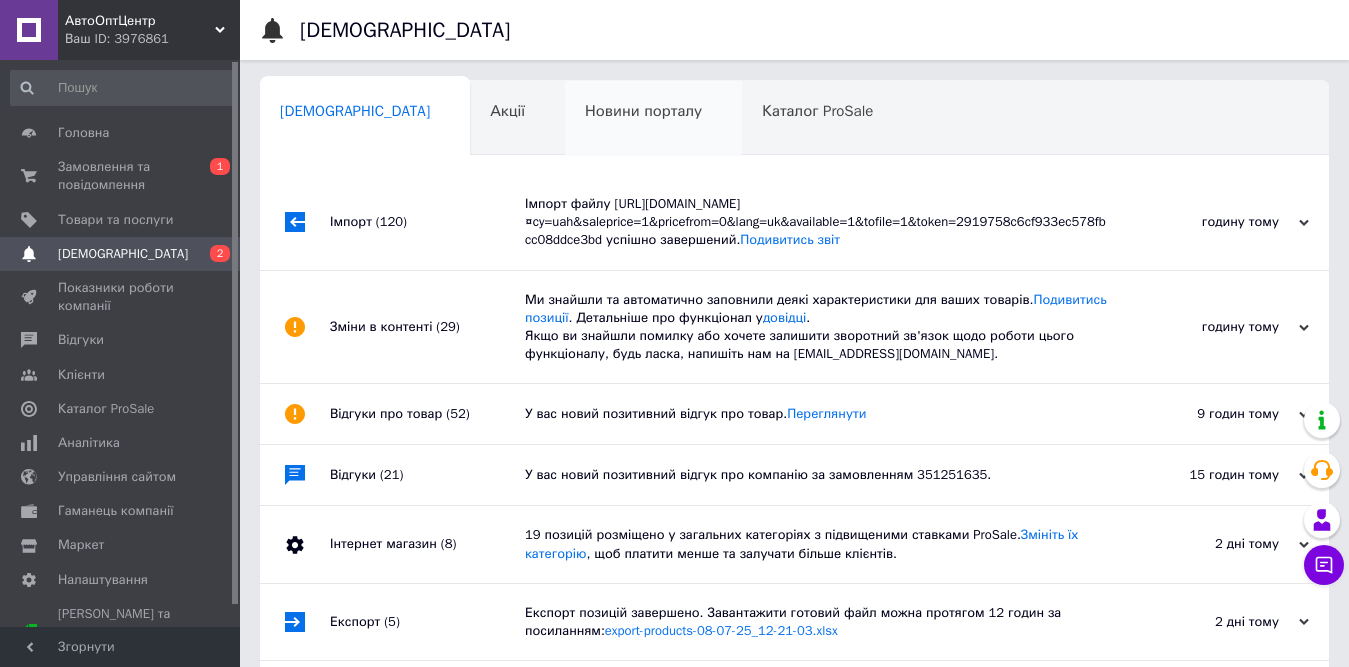 click on "Новини порталу" at bounding box center (643, 111) 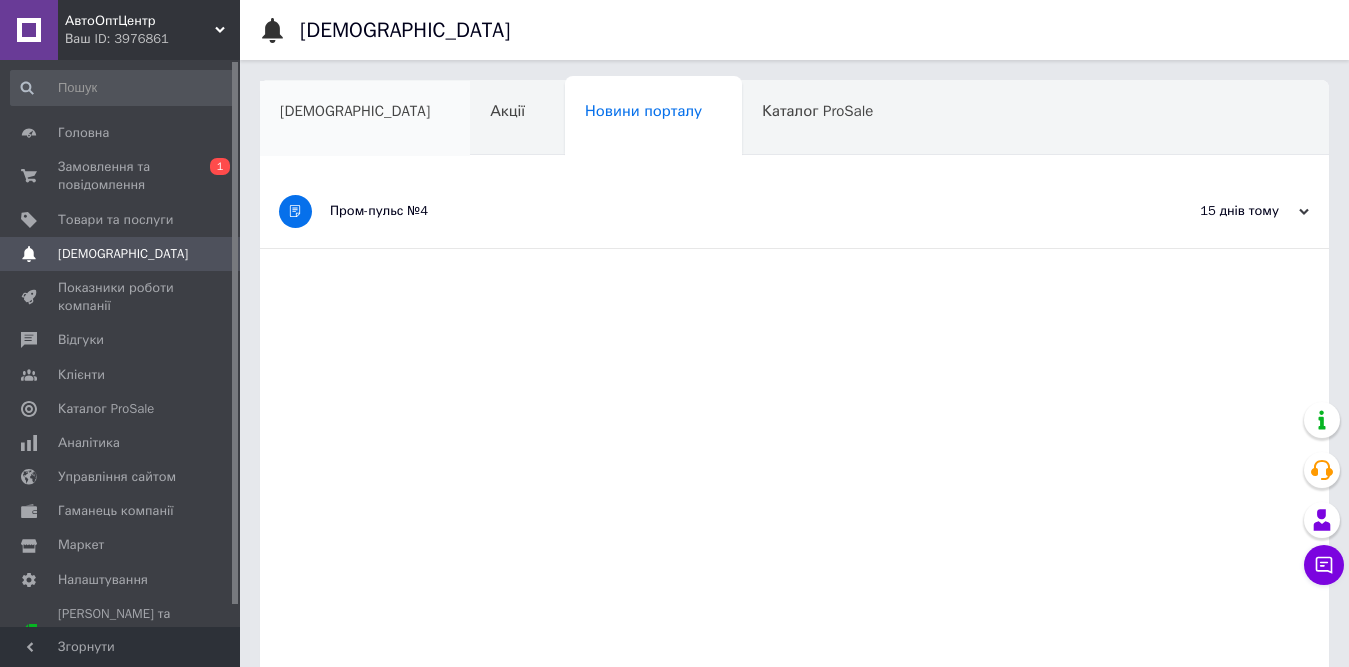 click on "[DEMOGRAPHIC_DATA]" at bounding box center (365, 119) 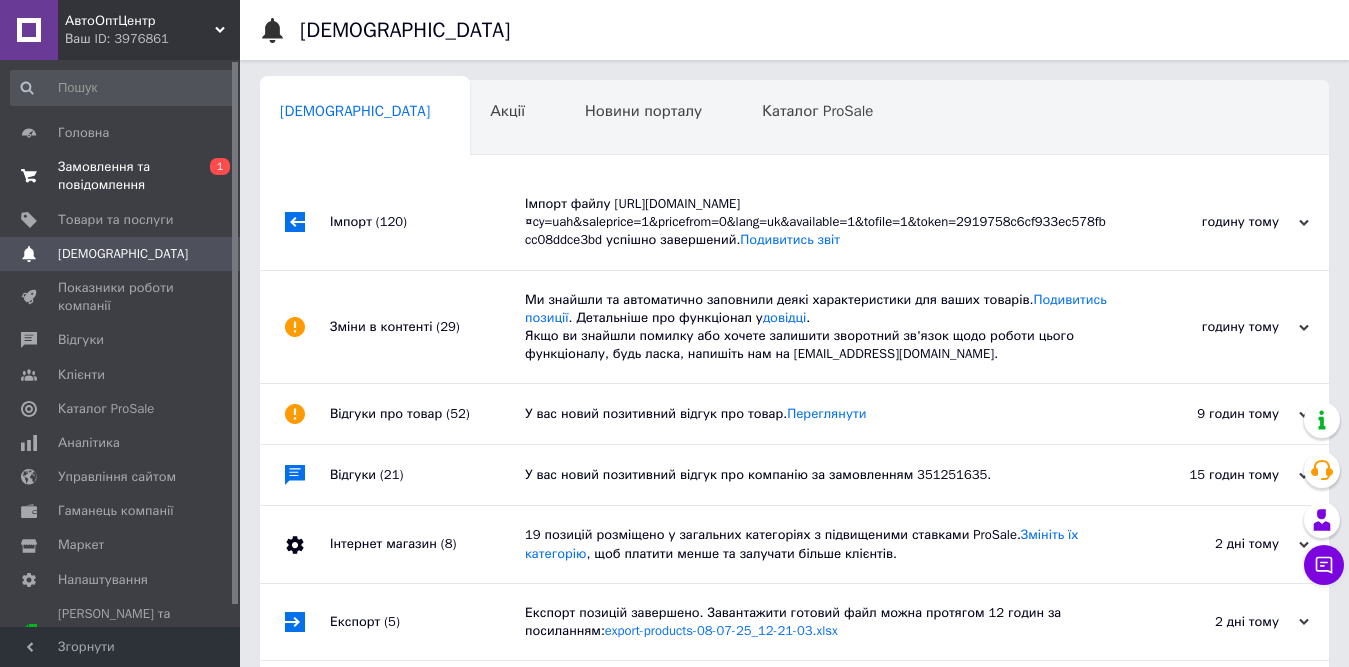 click on "Замовлення та повідомлення" at bounding box center [121, 176] 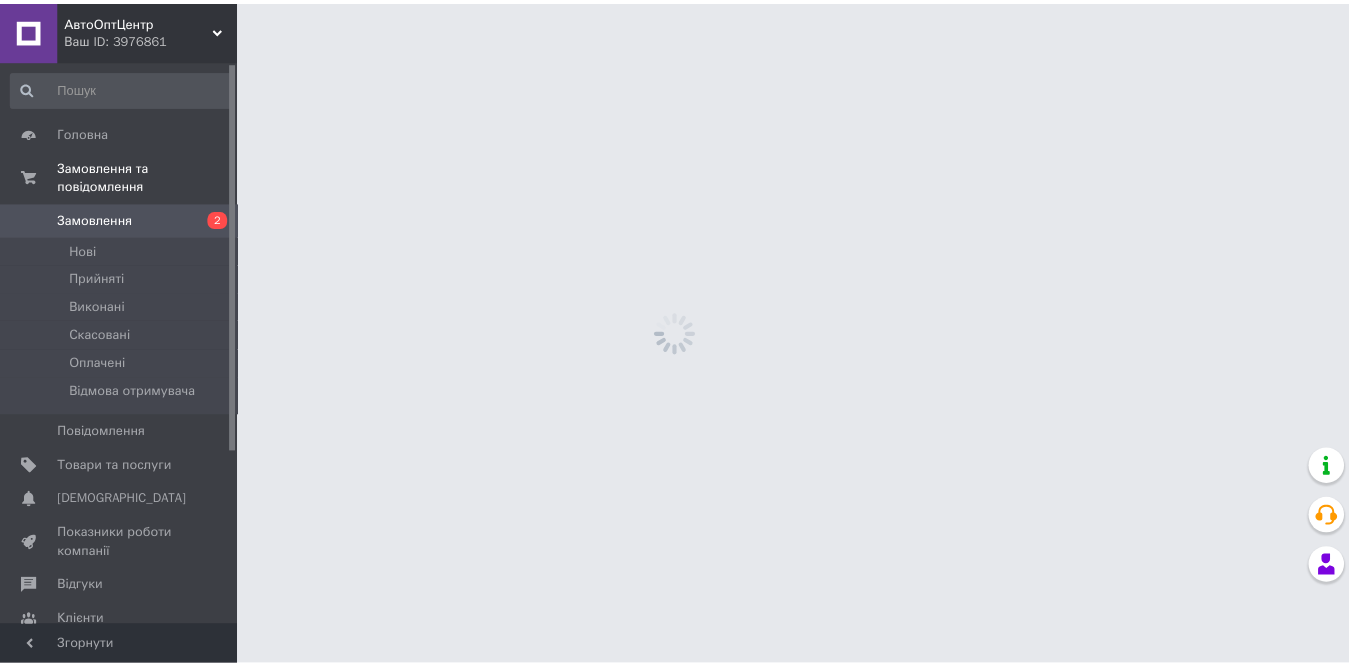 scroll, scrollTop: 0, scrollLeft: 0, axis: both 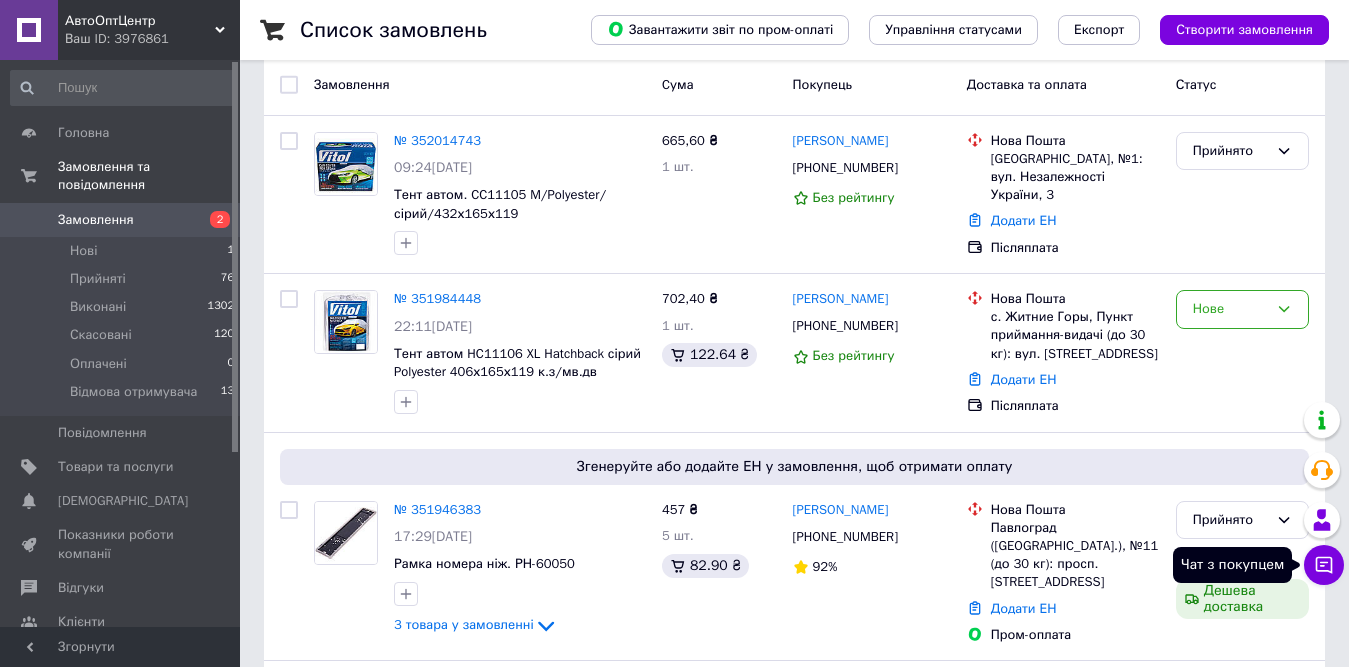 click 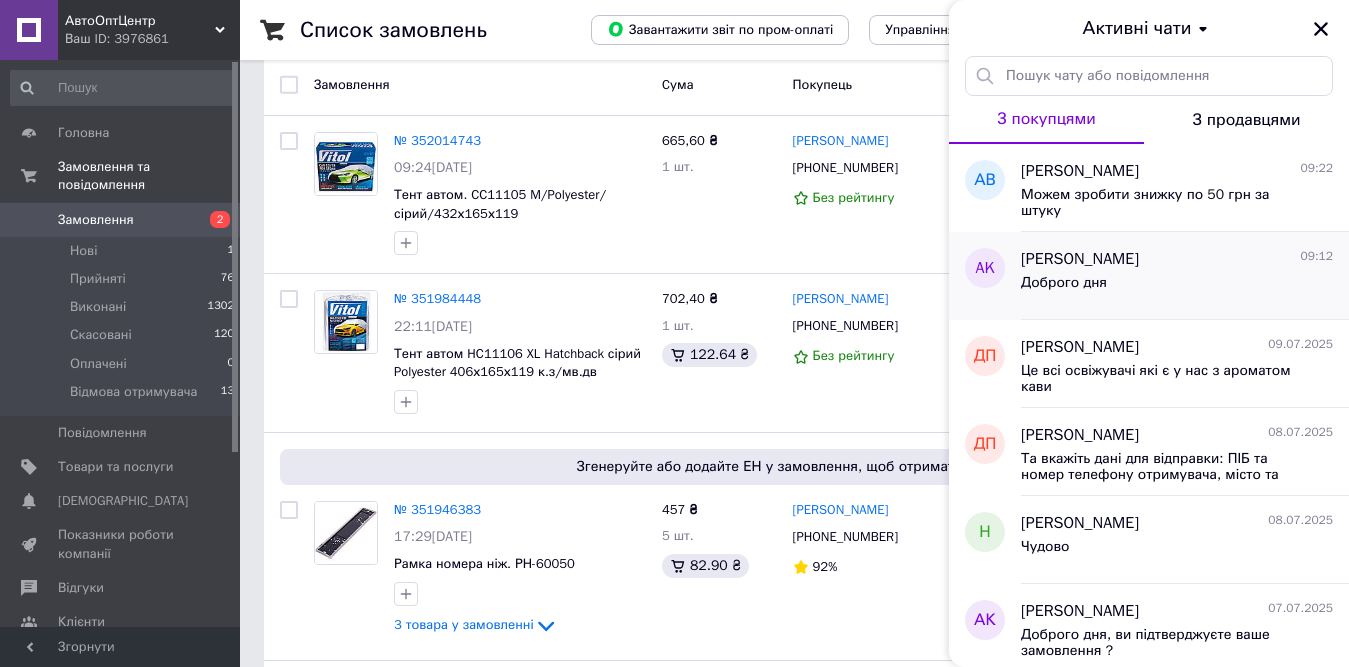 click on "Доброго дня" at bounding box center (1064, 283) 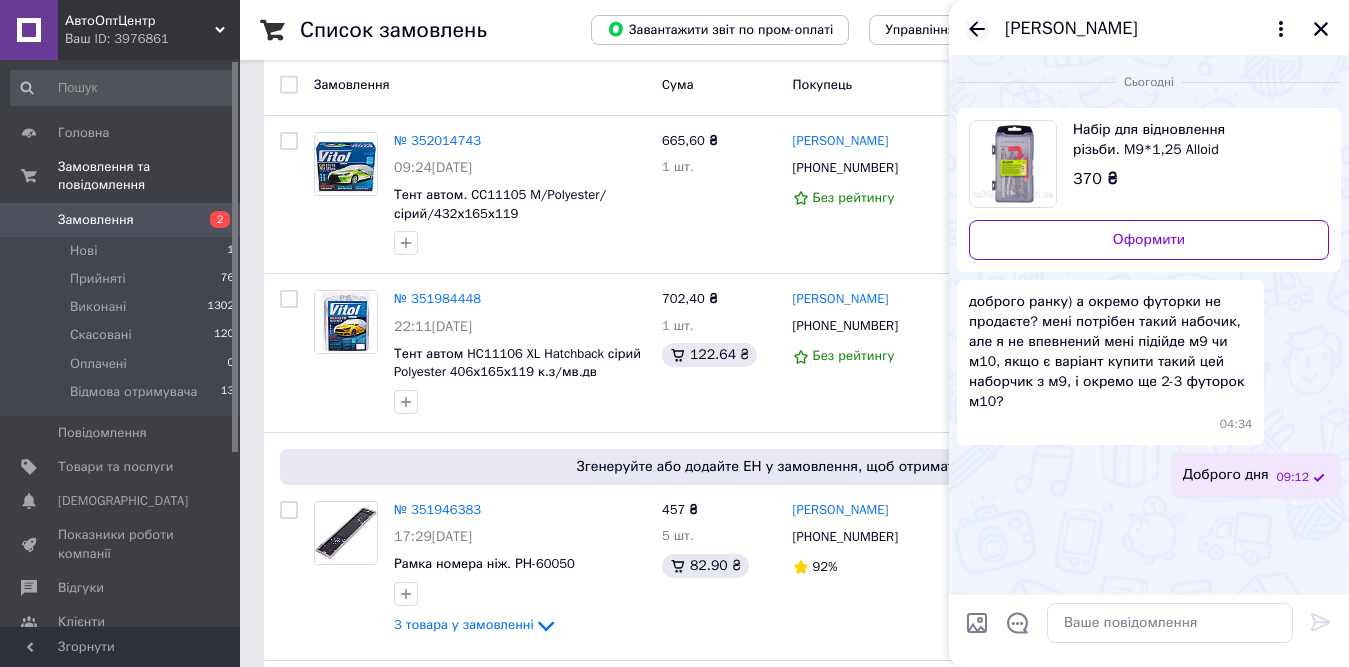 click 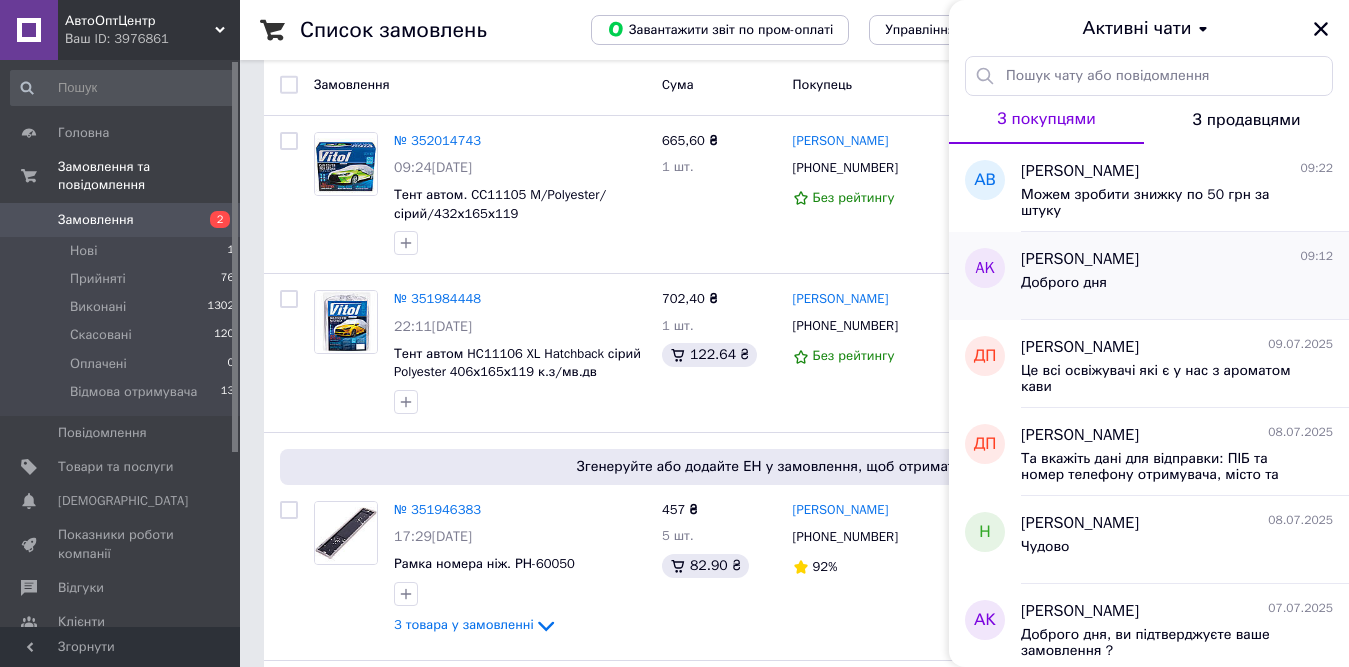 click on "[PERSON_NAME]" at bounding box center (1080, 259) 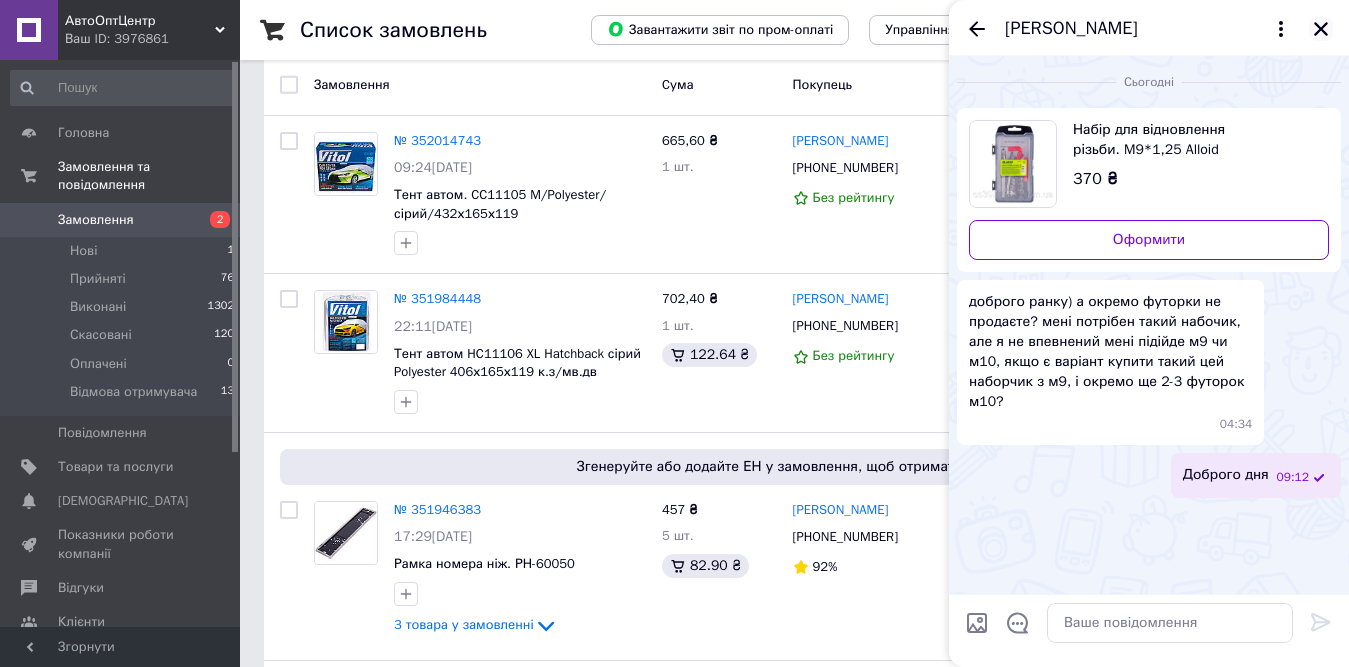 click 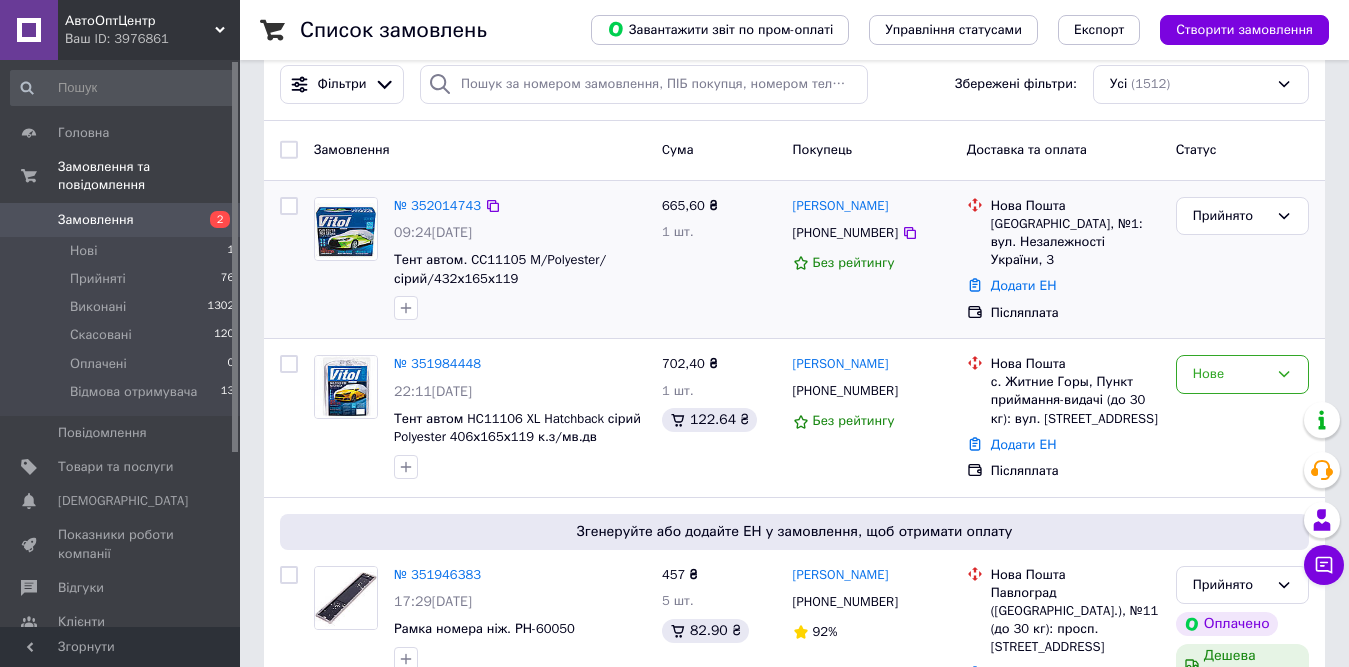 scroll, scrollTop: 0, scrollLeft: 0, axis: both 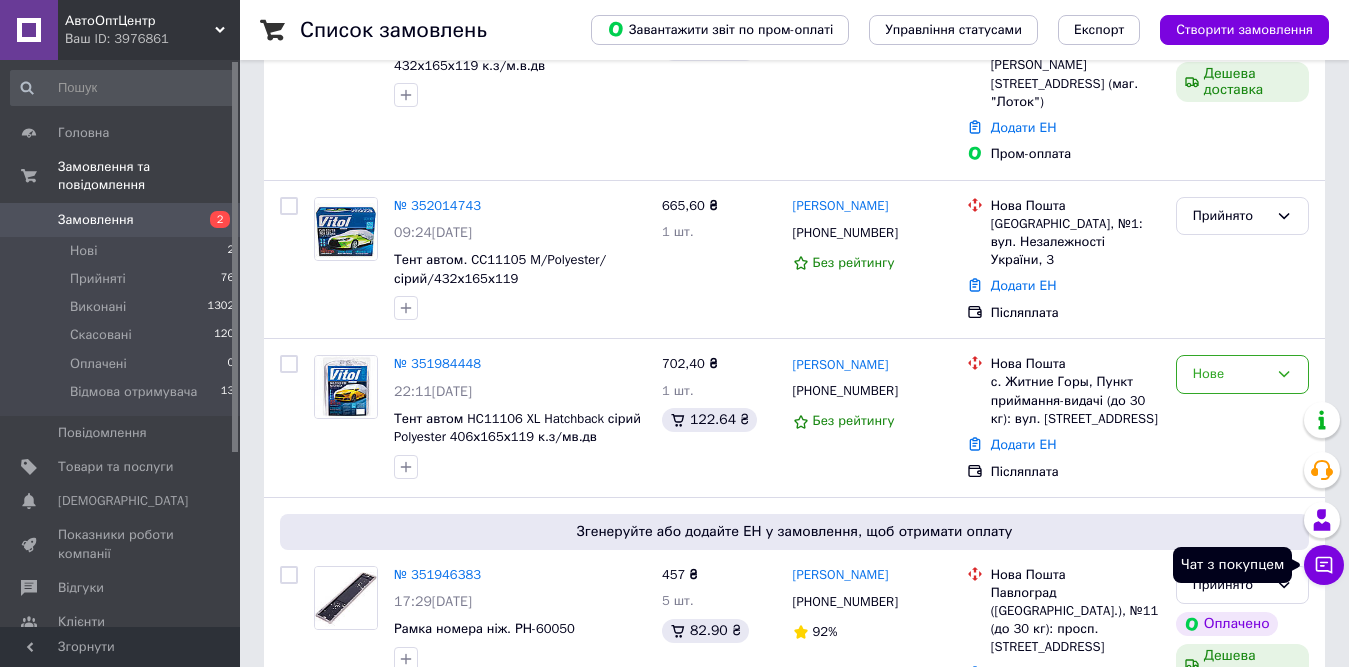 click 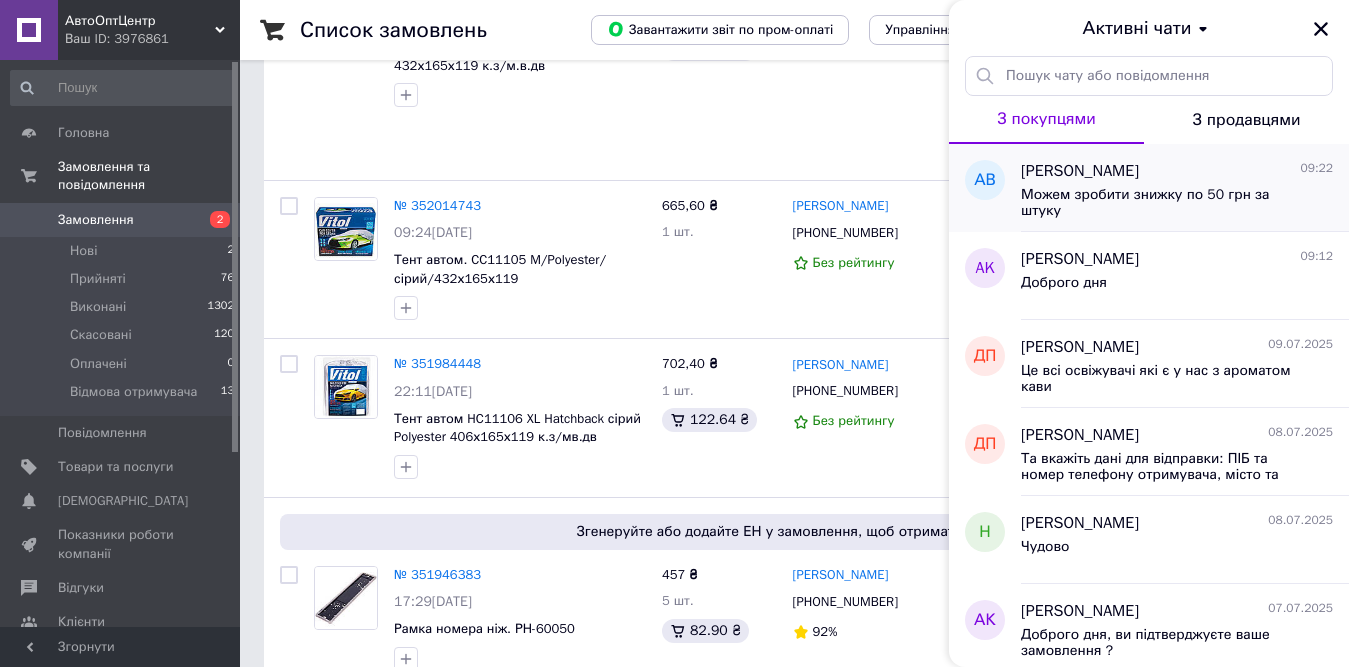 click on "Можем зробити знижку по 50 грн за штуку" at bounding box center [1163, 203] 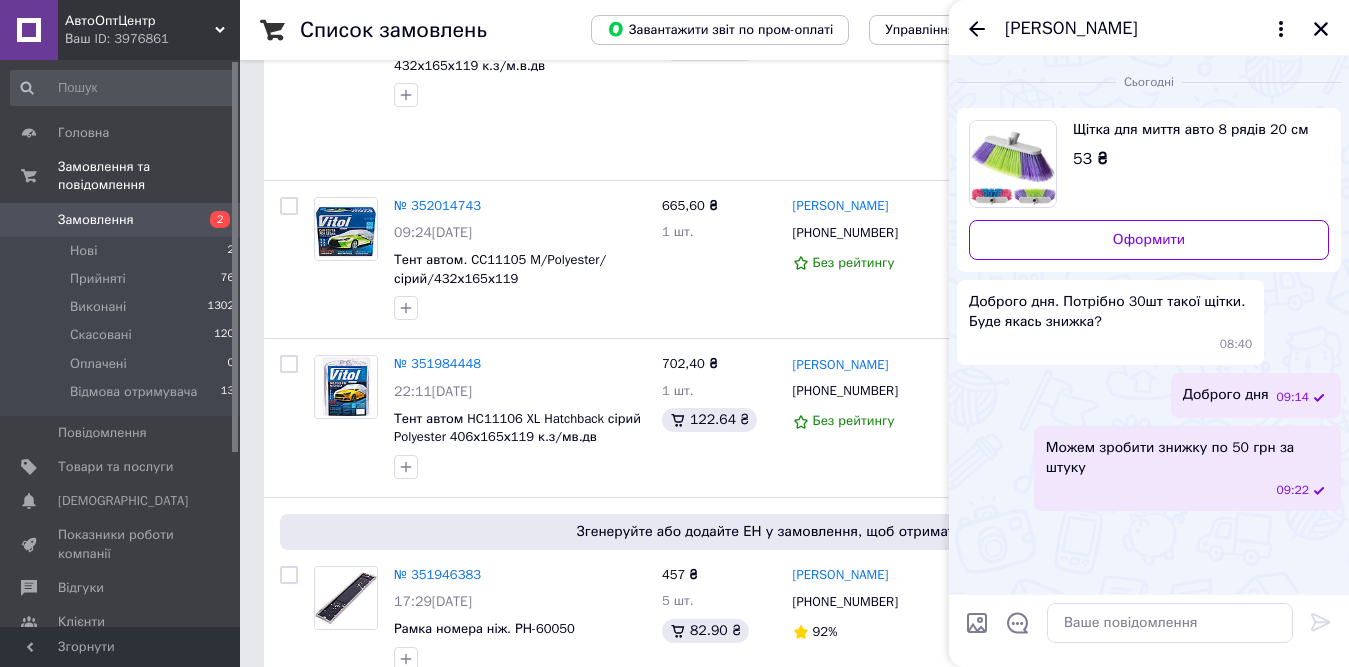 drag, startPoint x: 982, startPoint y: 36, endPoint x: 986, endPoint y: 52, distance: 16.492422 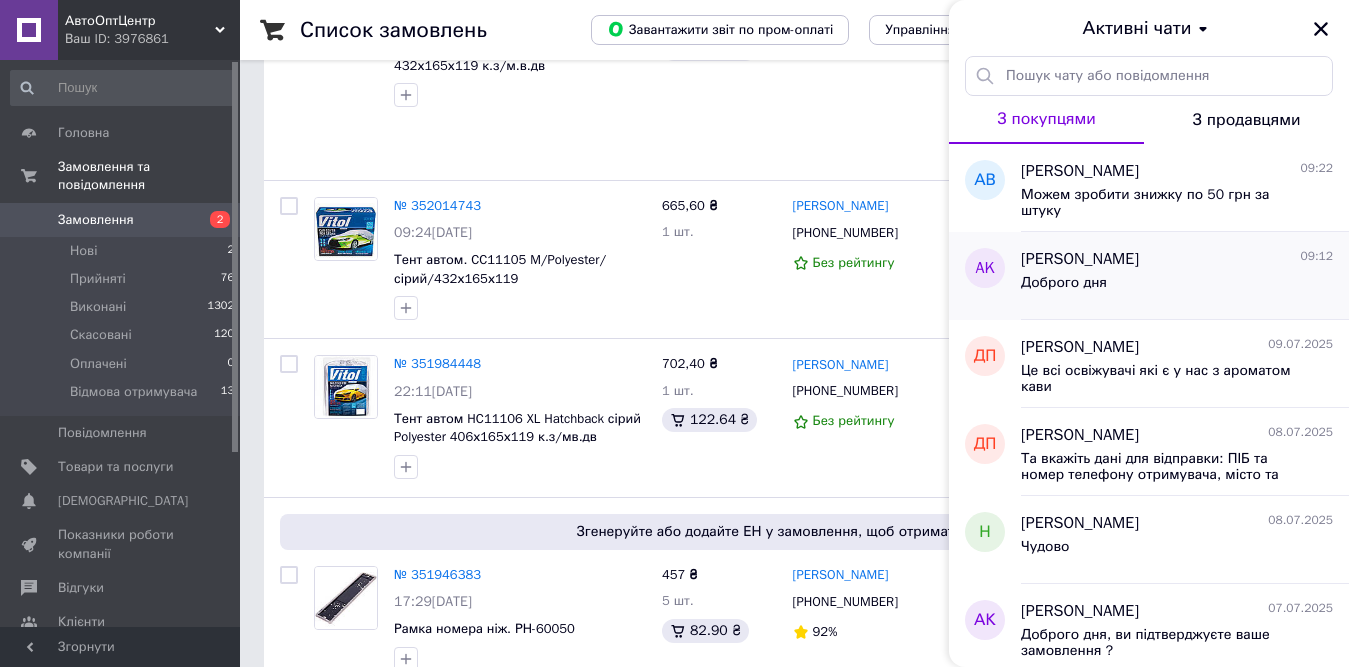 click on "[PERSON_NAME]" at bounding box center [1080, 259] 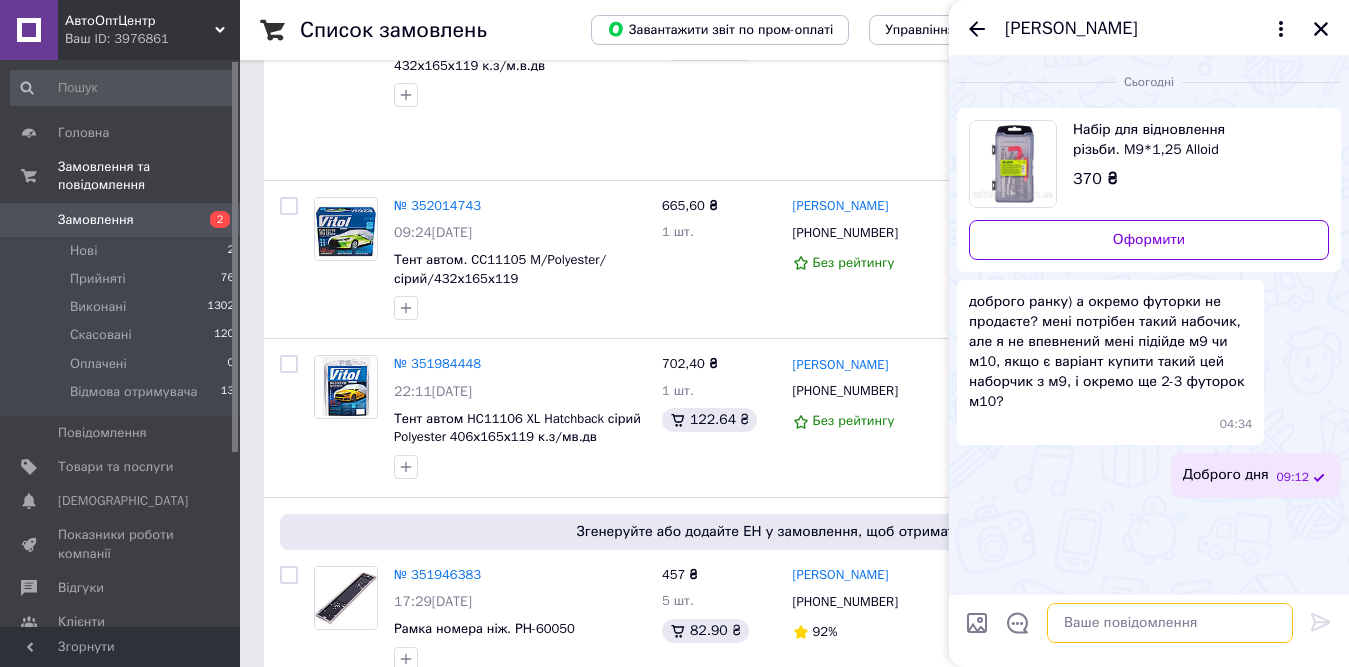 click at bounding box center (1170, 623) 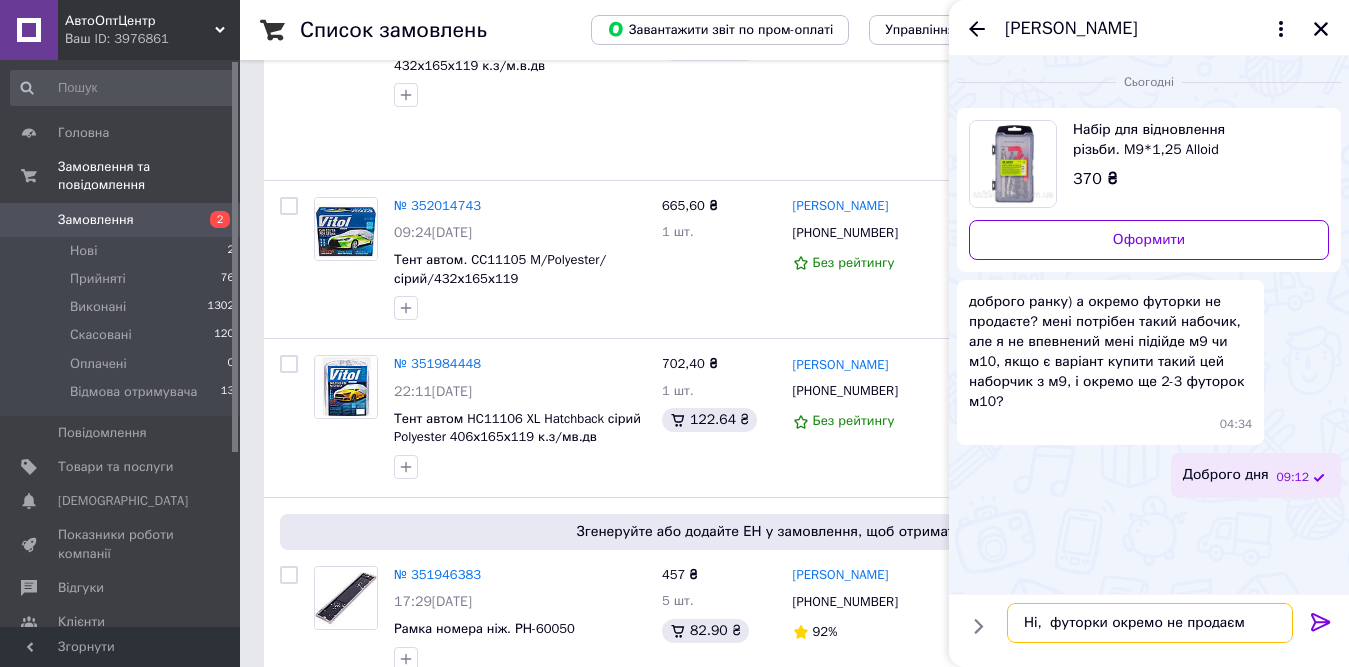 type on "Ні,  футорки окремо не продаємо" 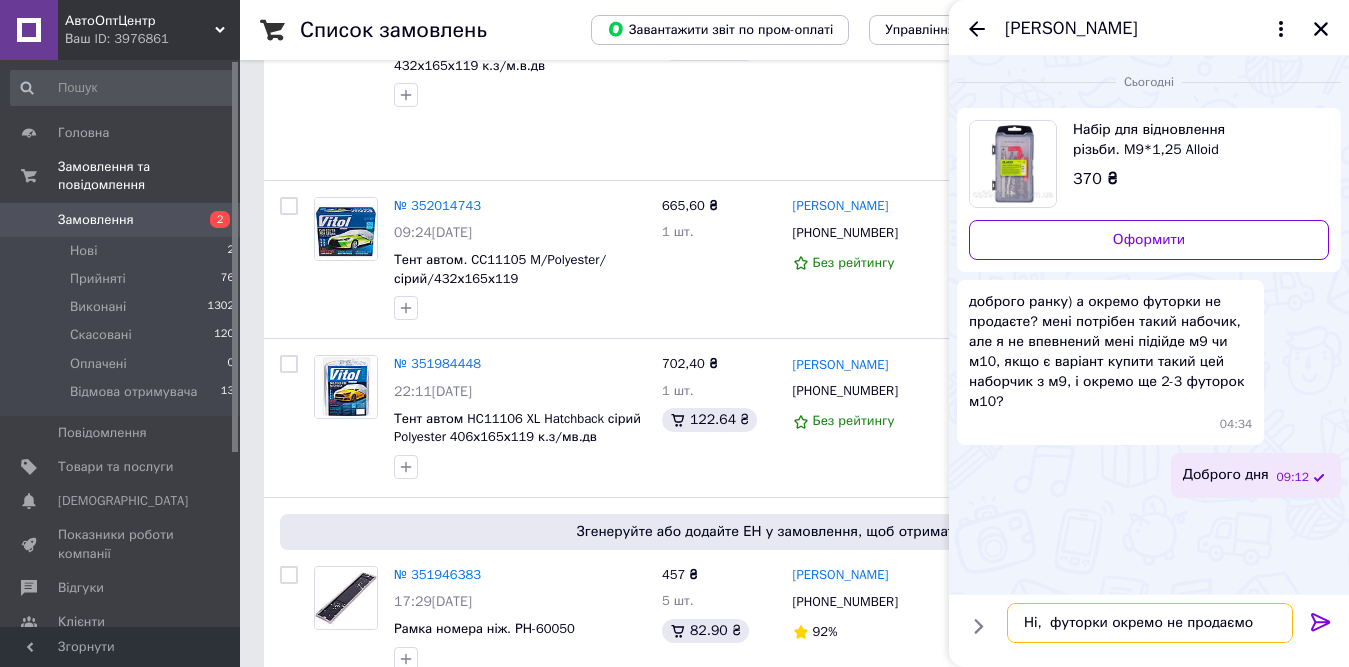 type 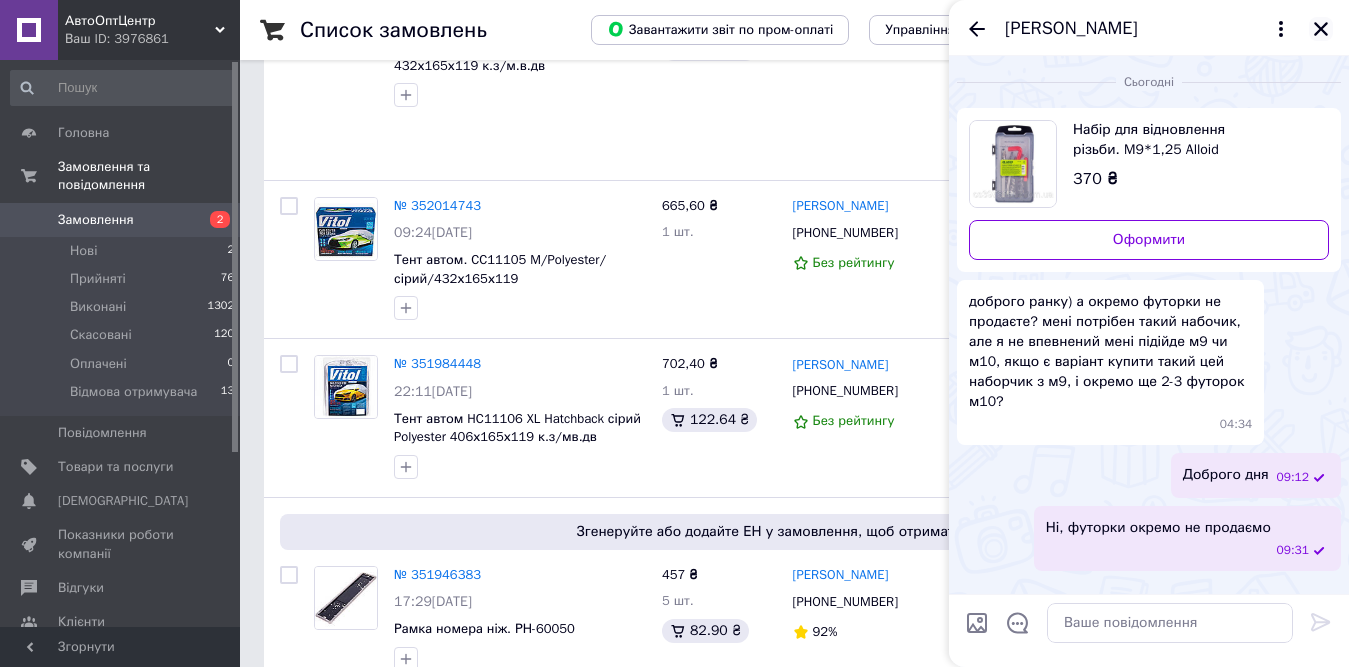 click 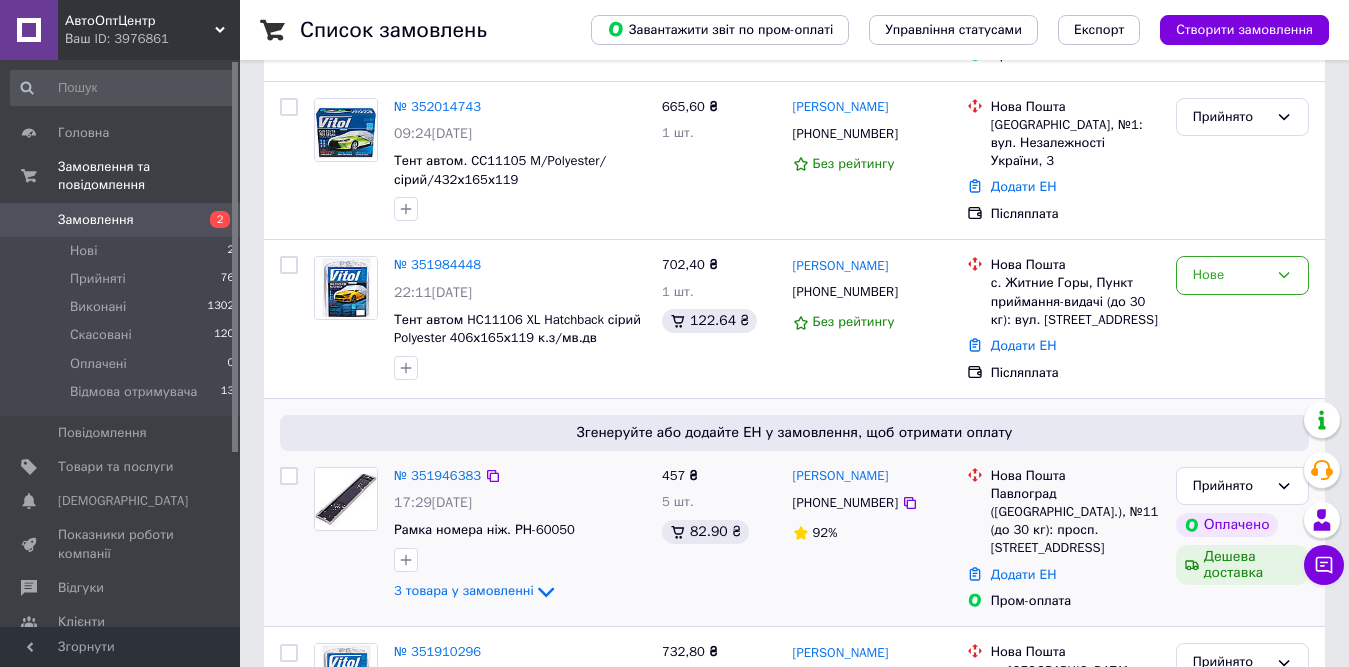 scroll, scrollTop: 400, scrollLeft: 0, axis: vertical 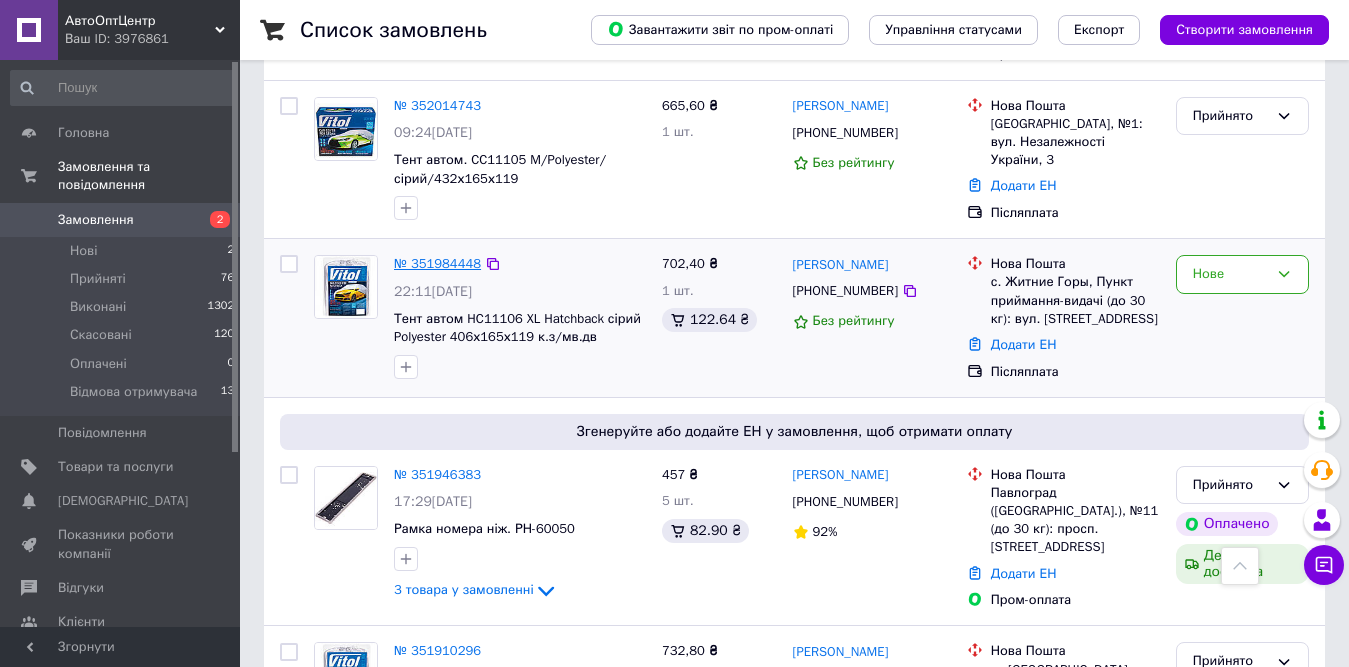 click on "№ 351984448" at bounding box center [437, 263] 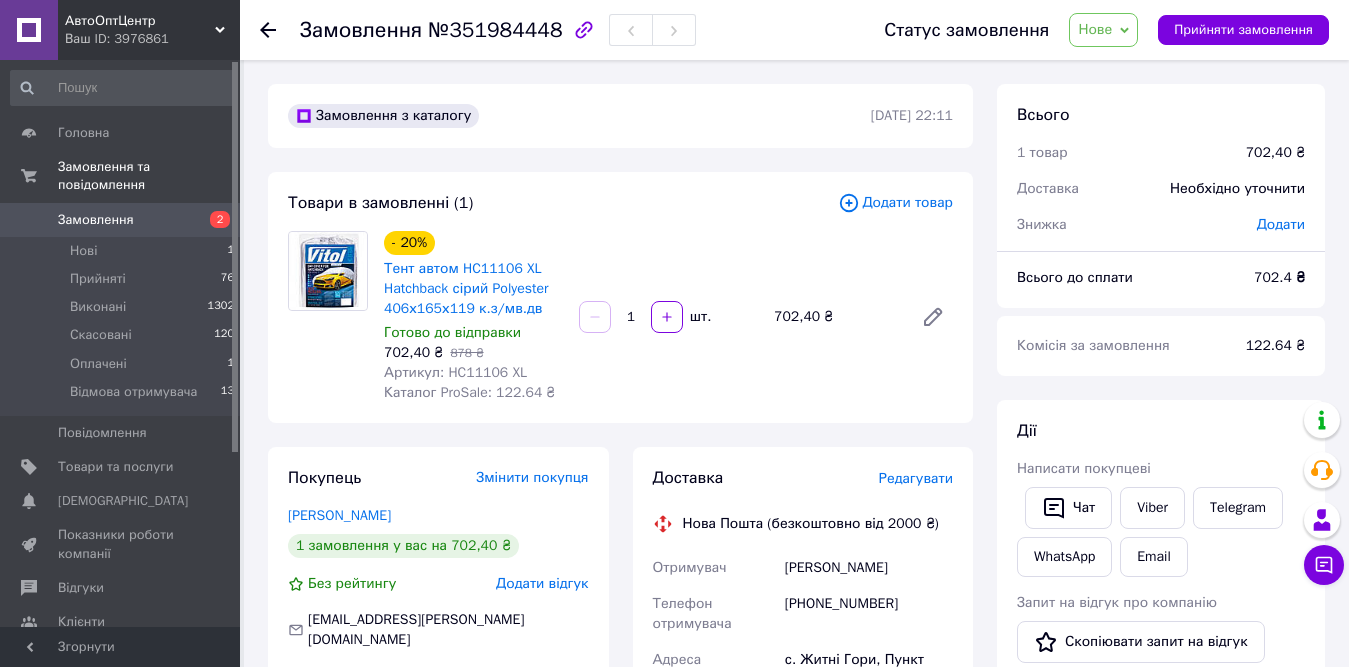 click 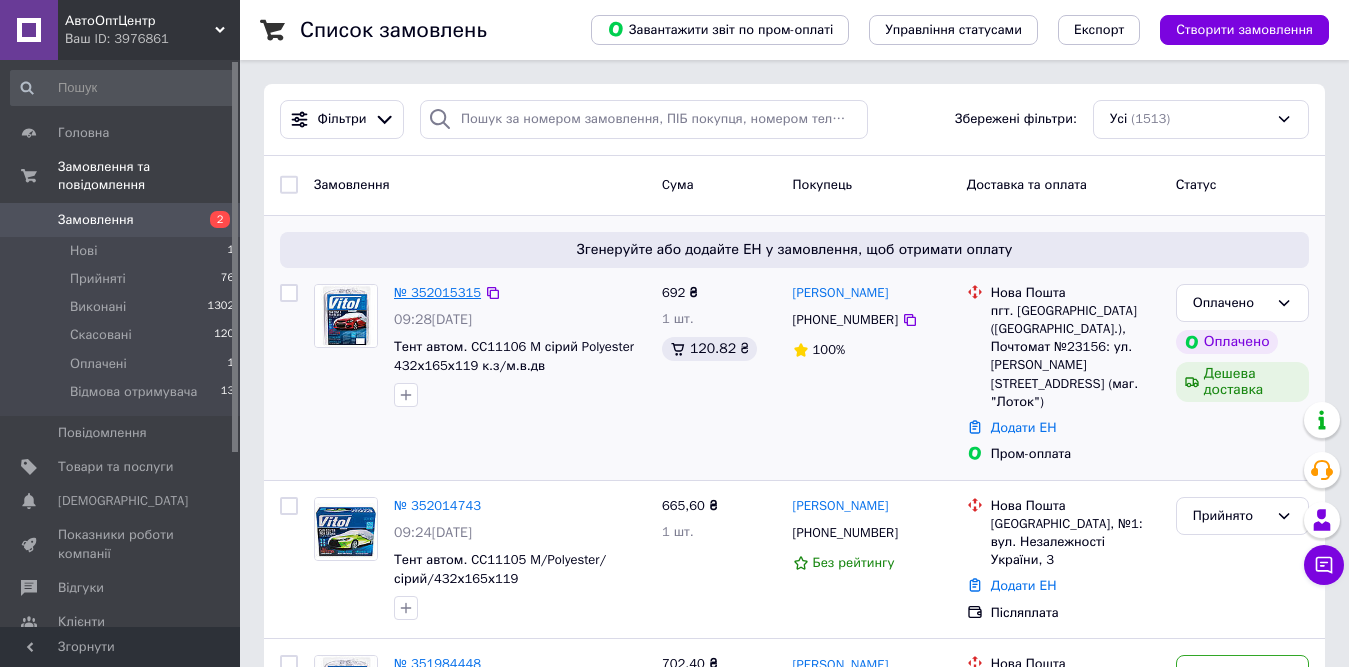 click on "№ 352015315" at bounding box center (437, 292) 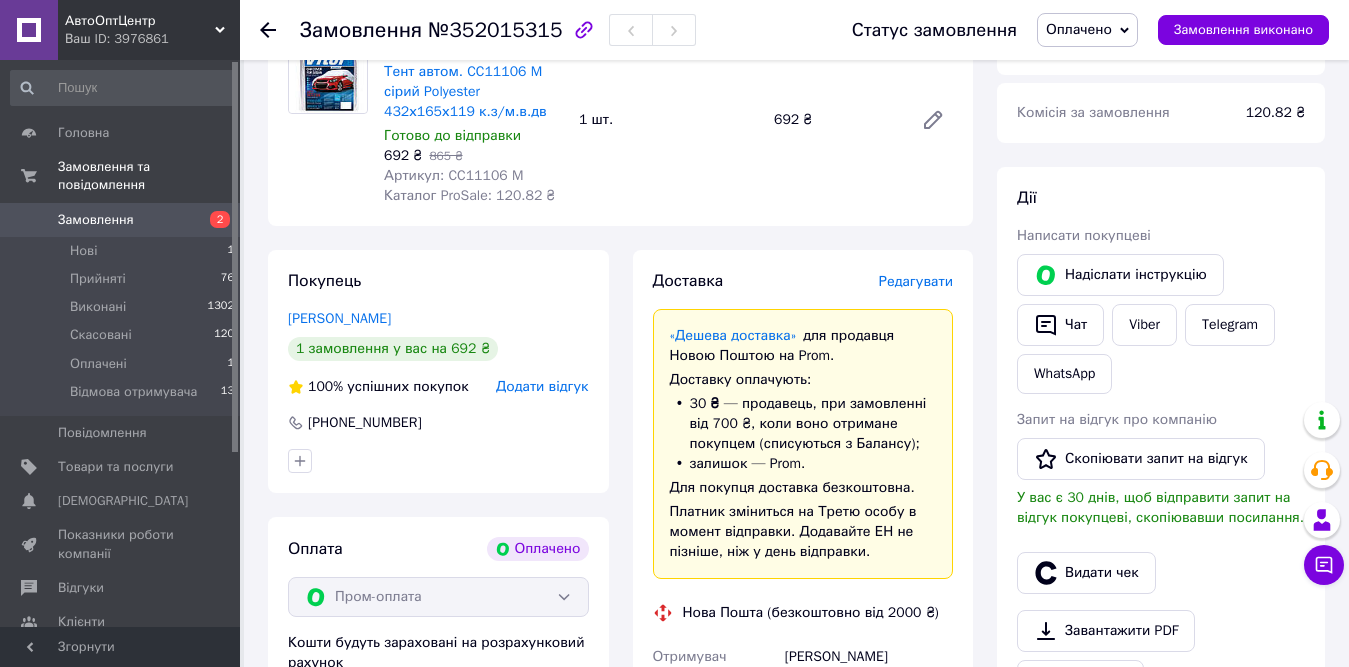 scroll, scrollTop: 600, scrollLeft: 0, axis: vertical 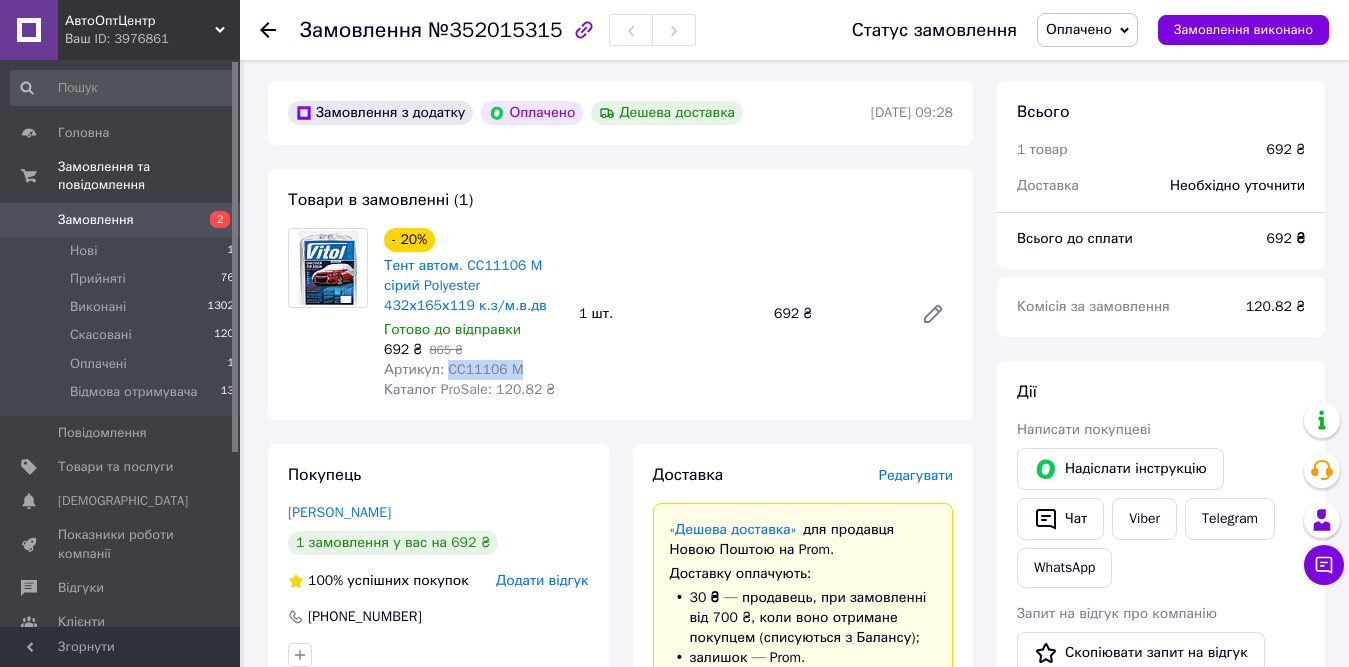drag, startPoint x: 445, startPoint y: 352, endPoint x: 515, endPoint y: 348, distance: 70.11419 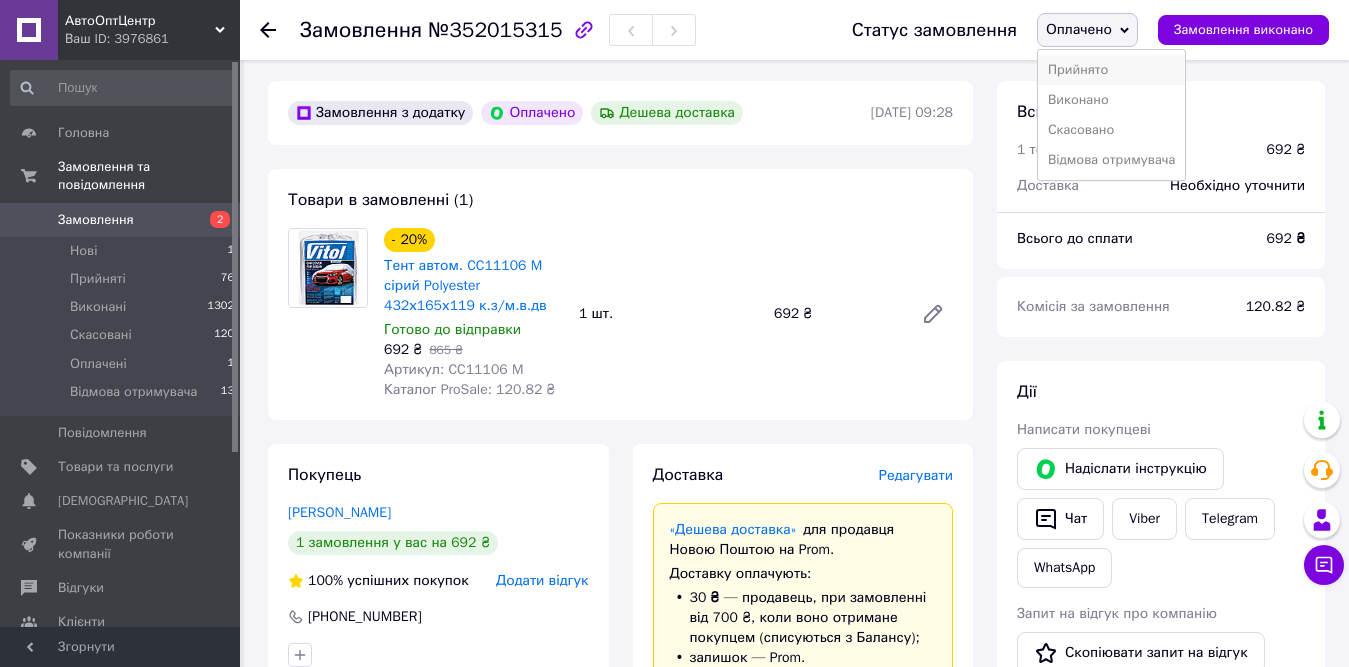 click on "Прийнято" at bounding box center (1112, 70) 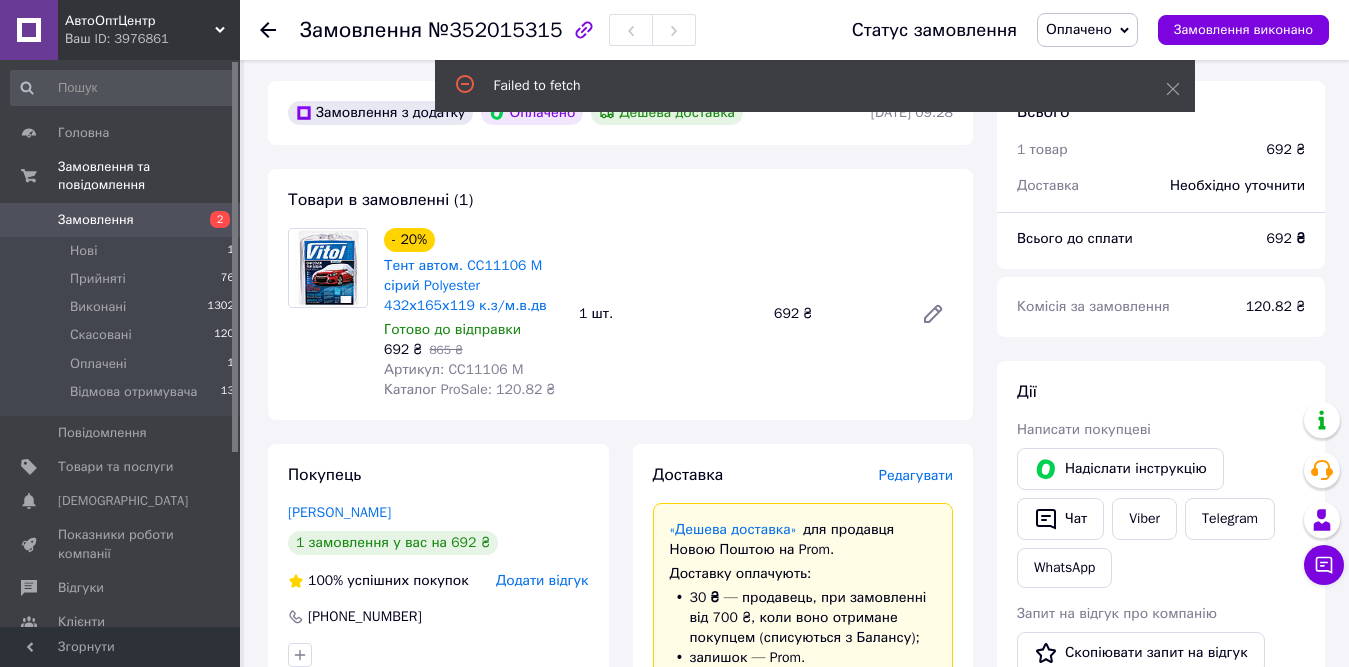click on "Оплачено" at bounding box center [1087, 30] 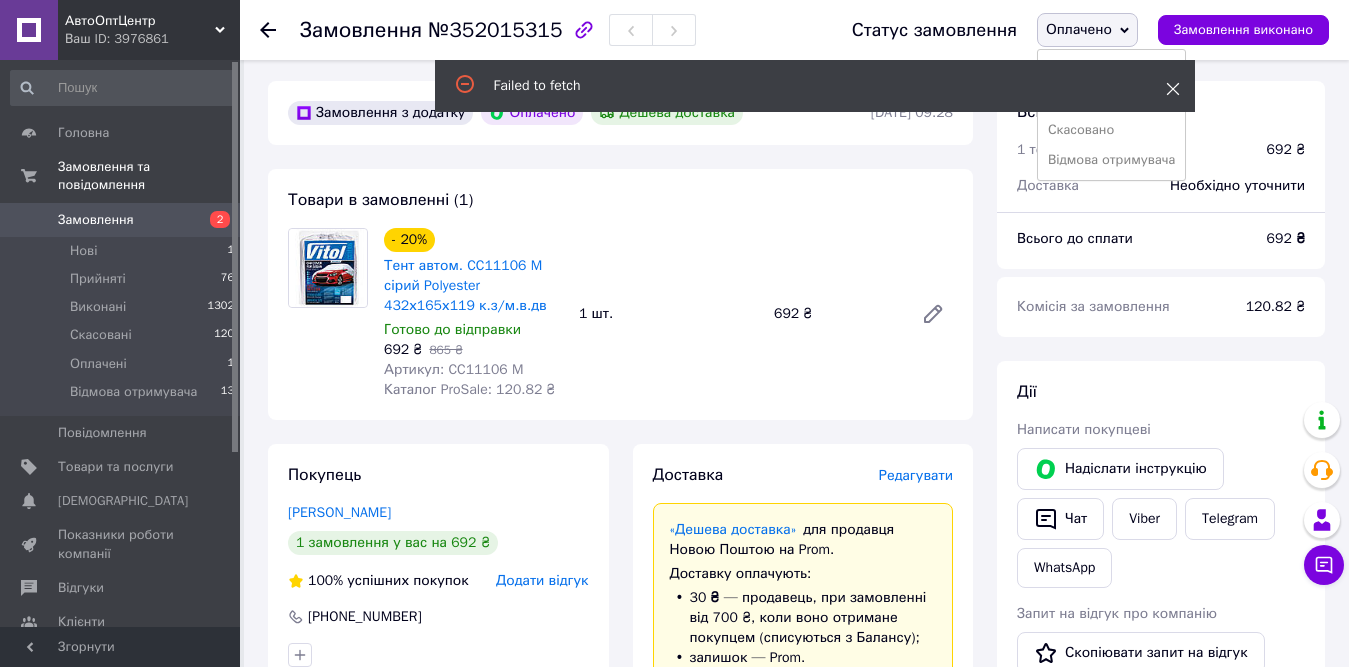 click 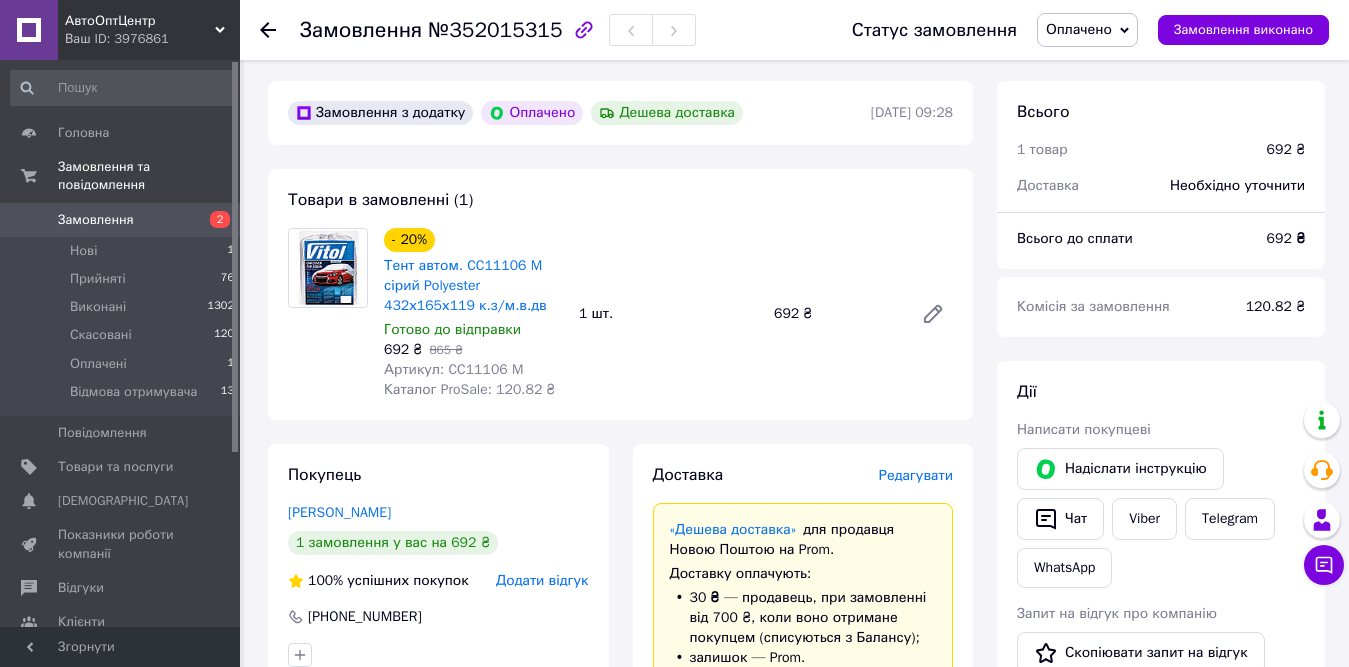 click on "Статус замовлення Оплачено Прийнято Виконано Скасовано Відмова отримувача Замовлення виконано" at bounding box center [1070, 30] 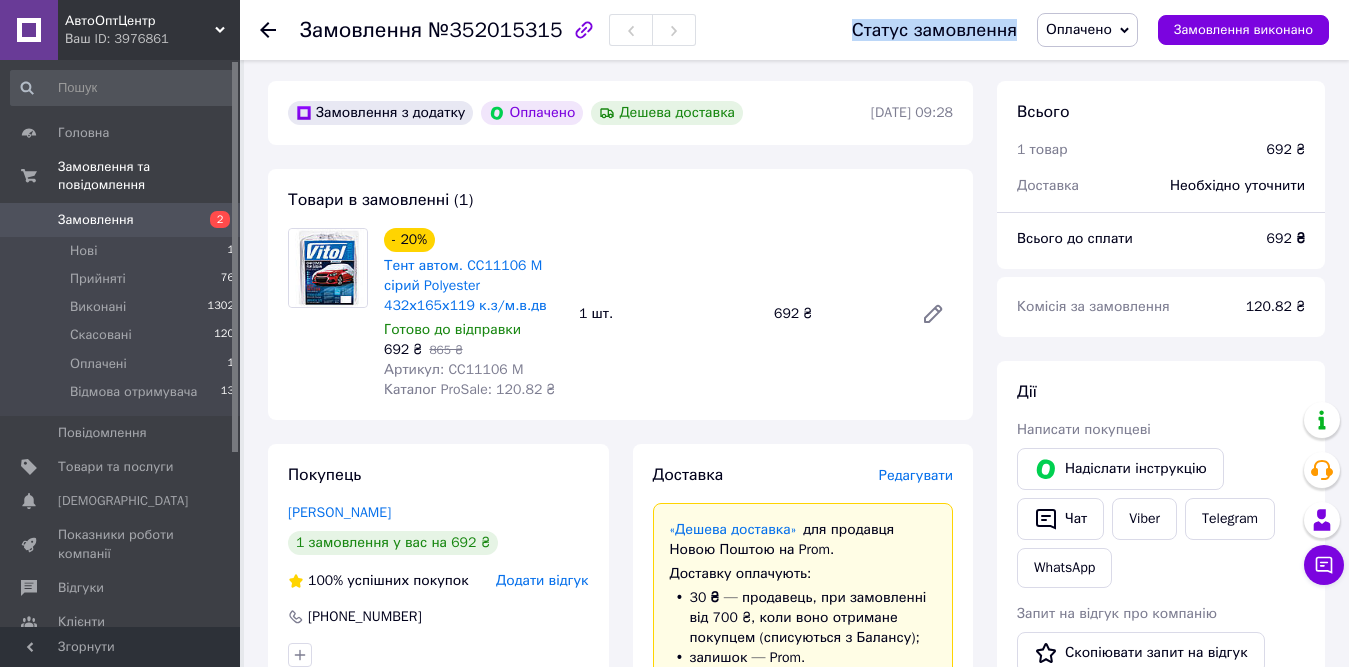 click on "Оплачено" at bounding box center (1079, 29) 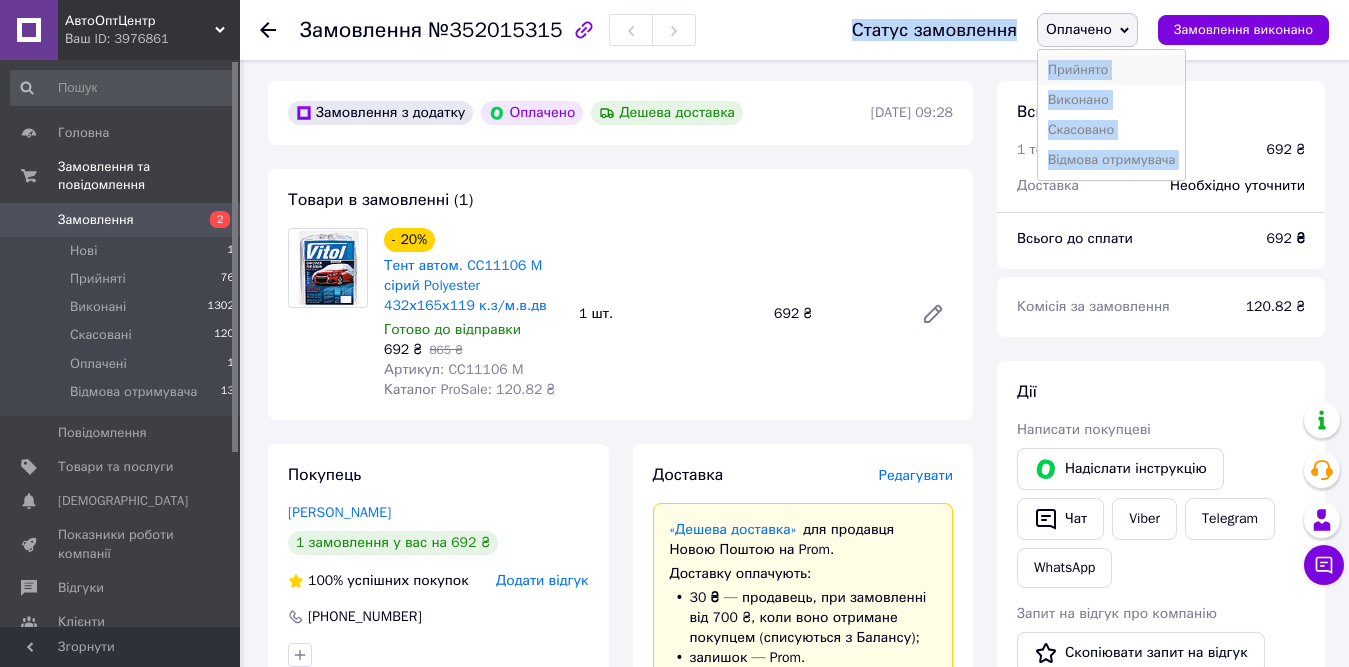 click on "Прийнято" at bounding box center (1112, 70) 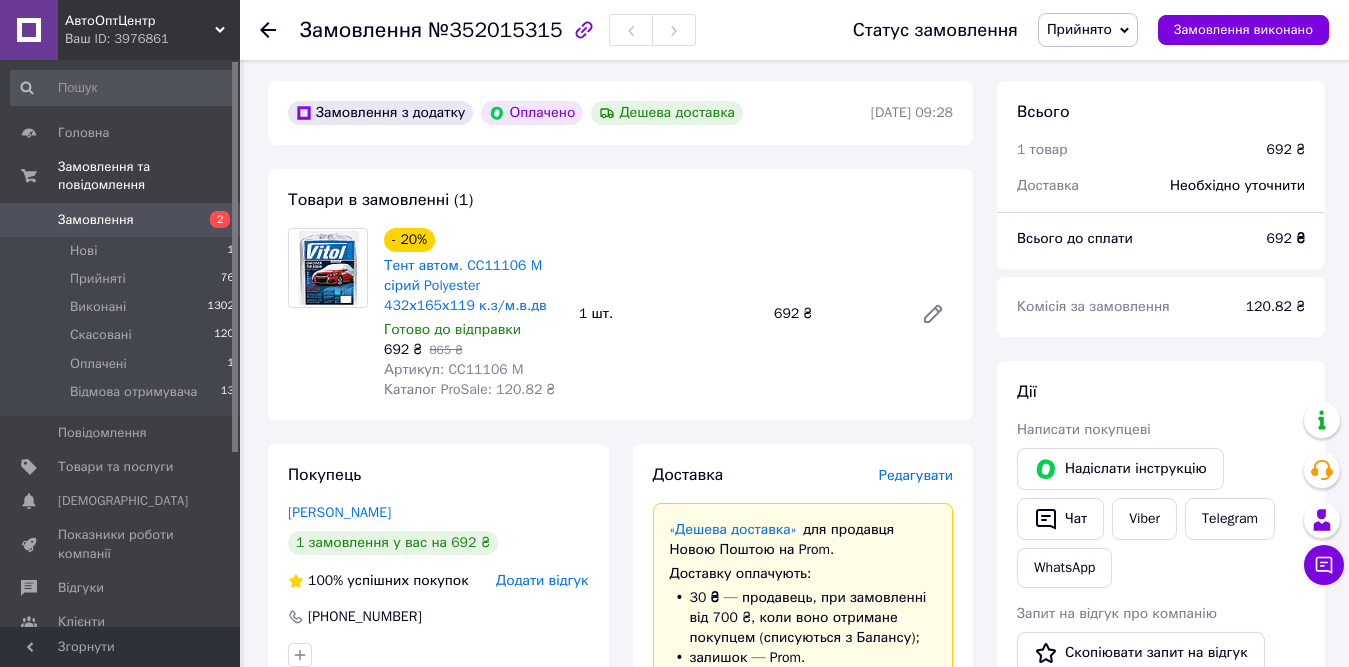 click 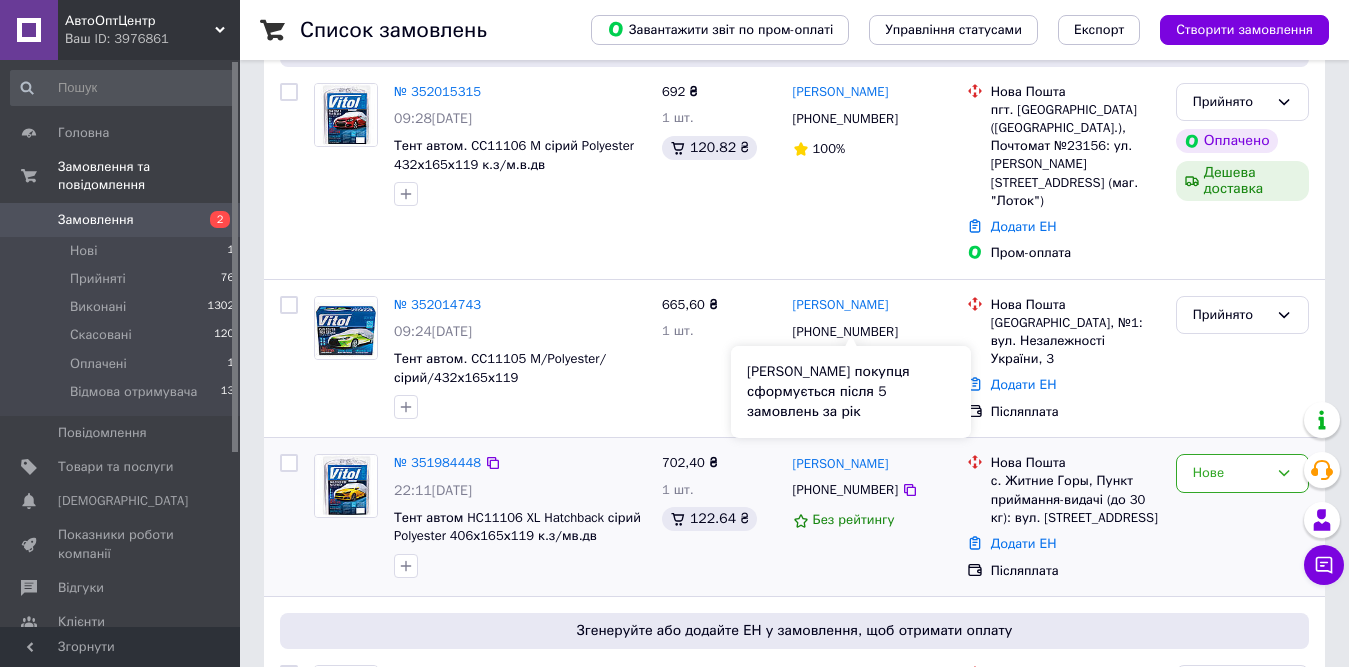 scroll, scrollTop: 300, scrollLeft: 0, axis: vertical 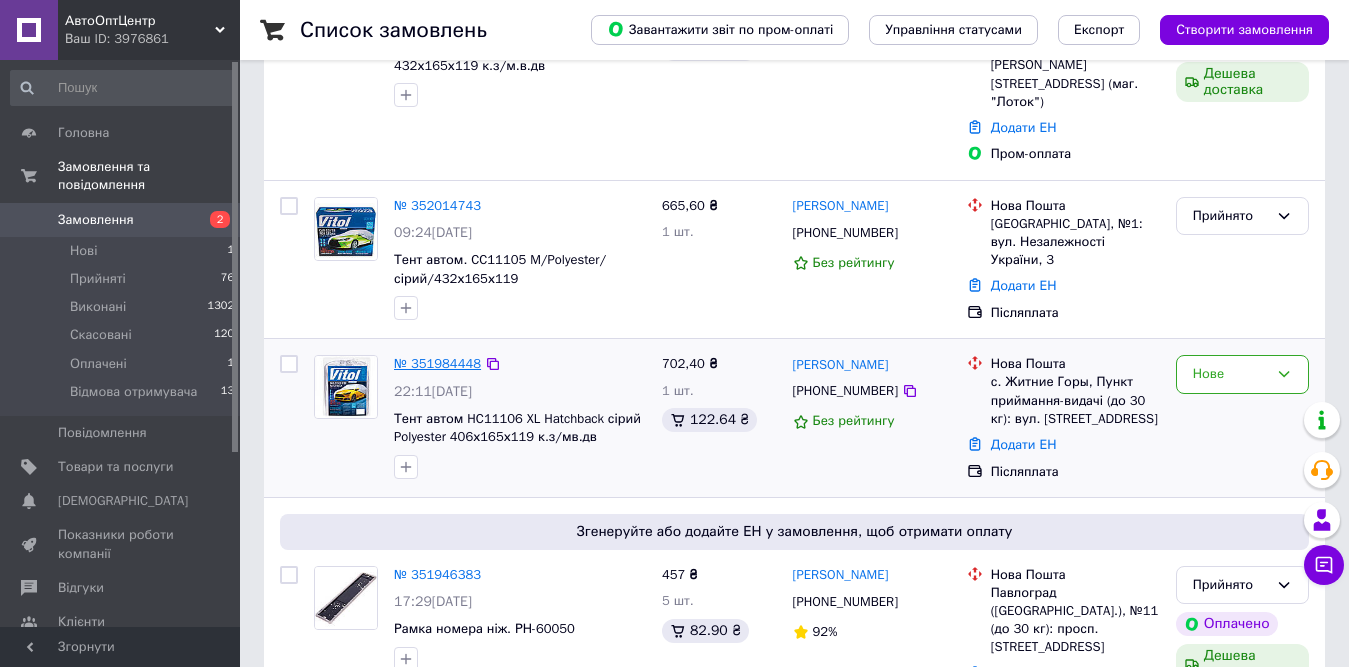 click on "№ 351984448" at bounding box center [437, 363] 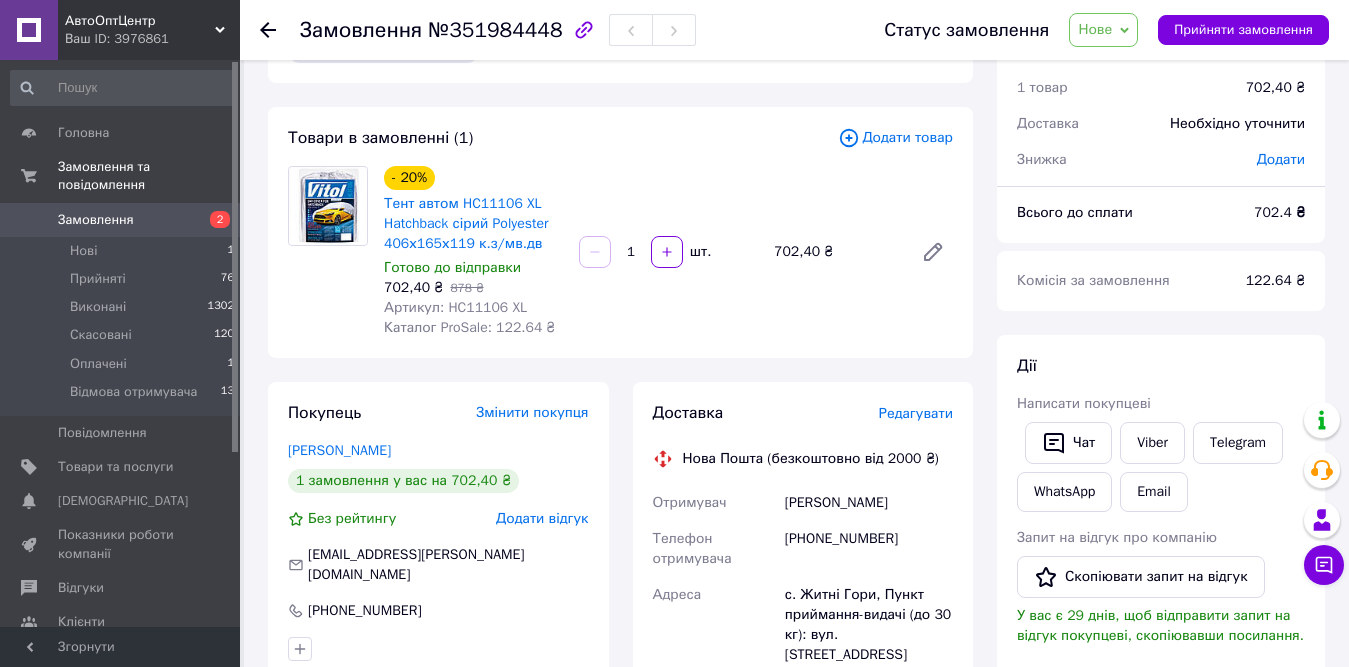 scroll, scrollTop: 100, scrollLeft: 0, axis: vertical 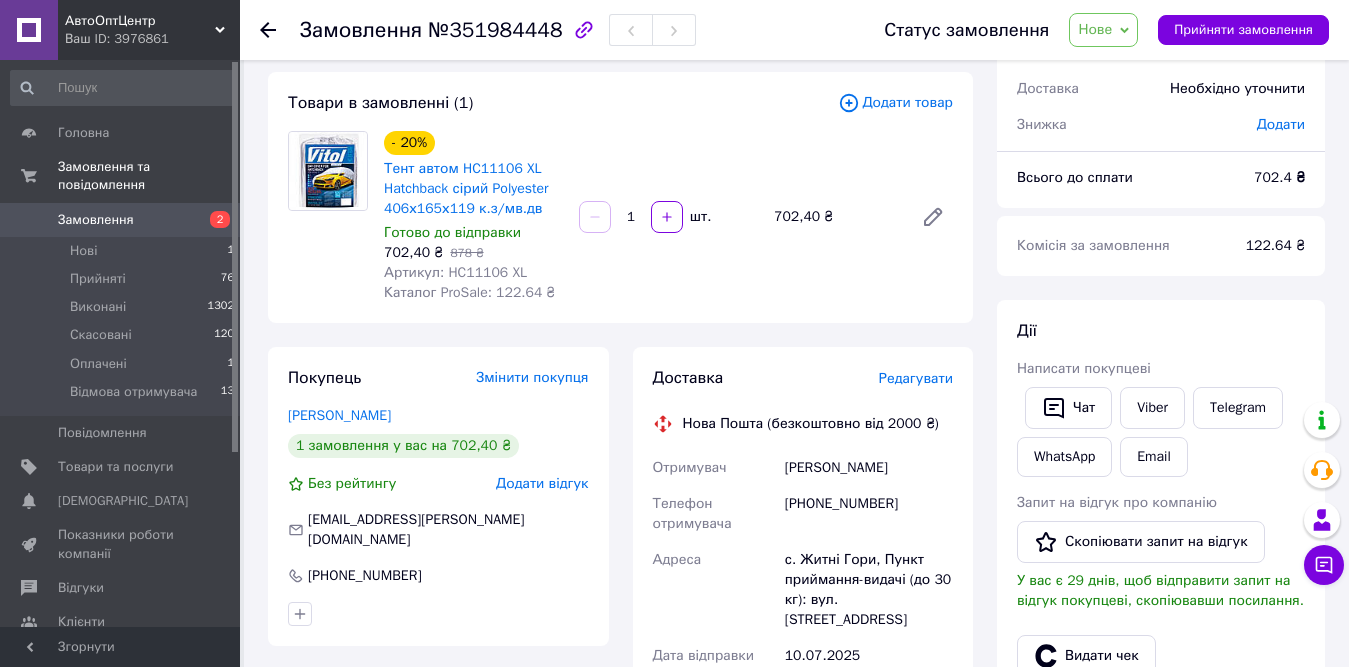 click 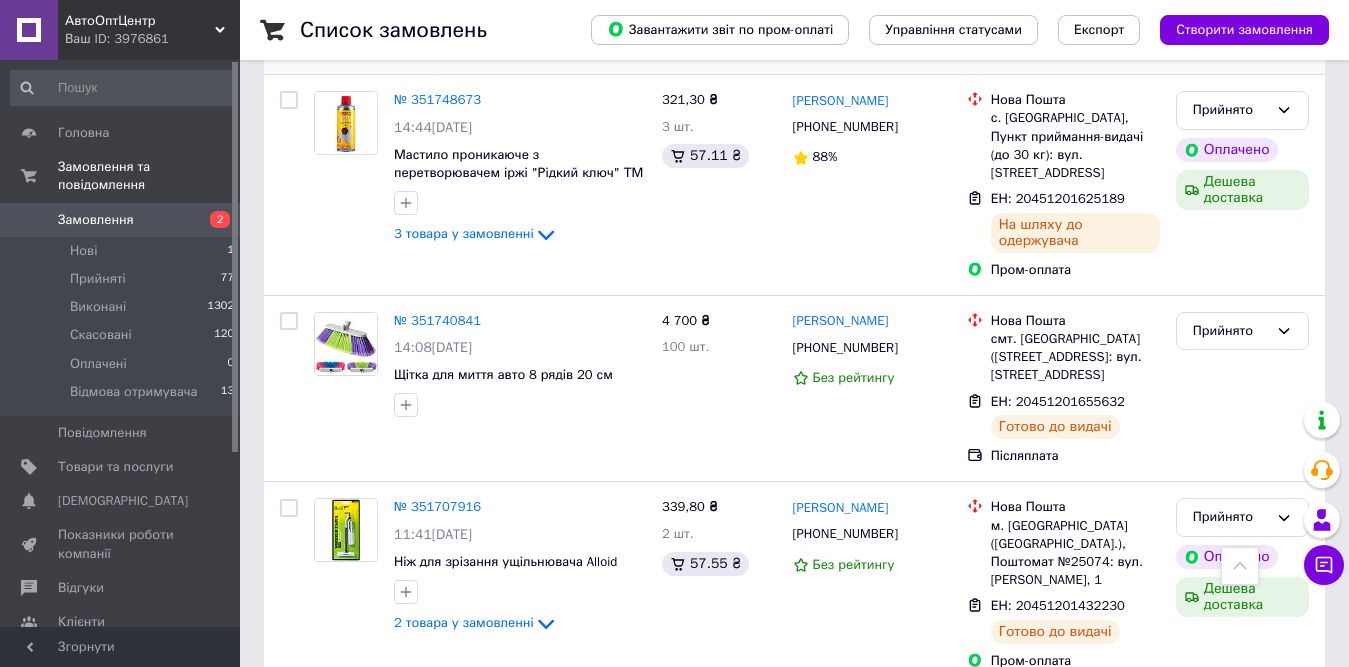 scroll, scrollTop: 1800, scrollLeft: 0, axis: vertical 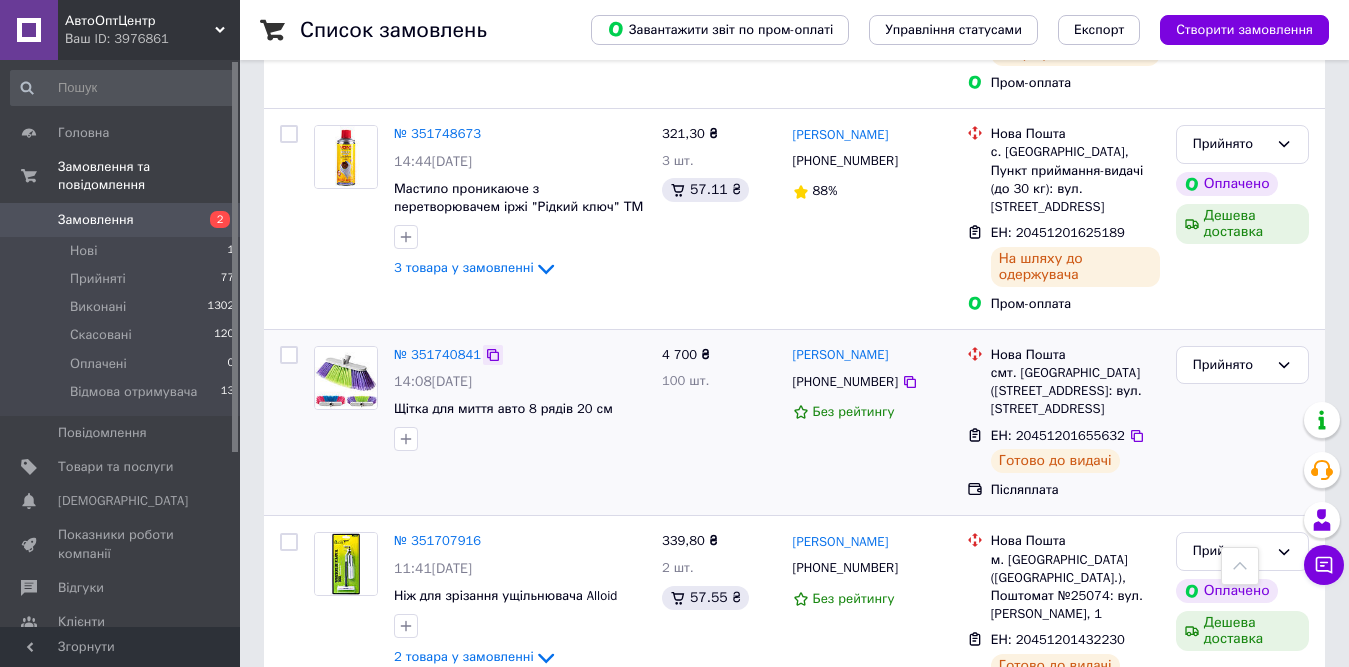 click 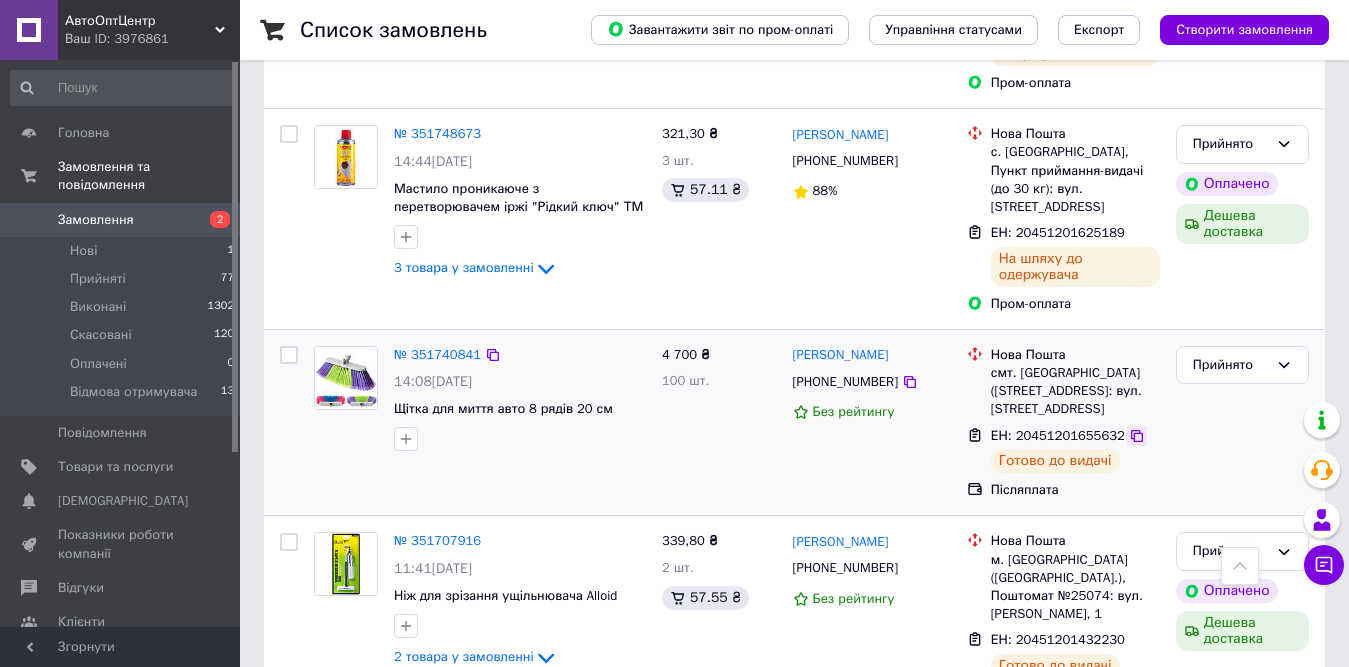 click 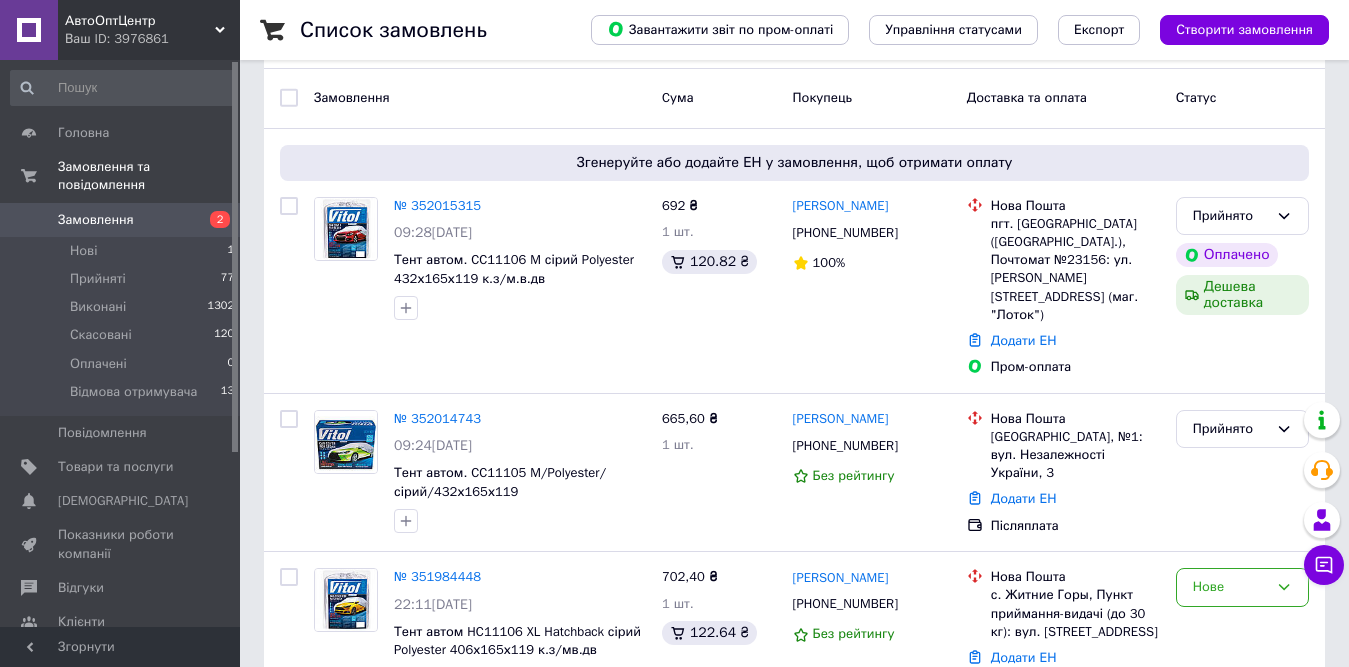 scroll, scrollTop: 100, scrollLeft: 0, axis: vertical 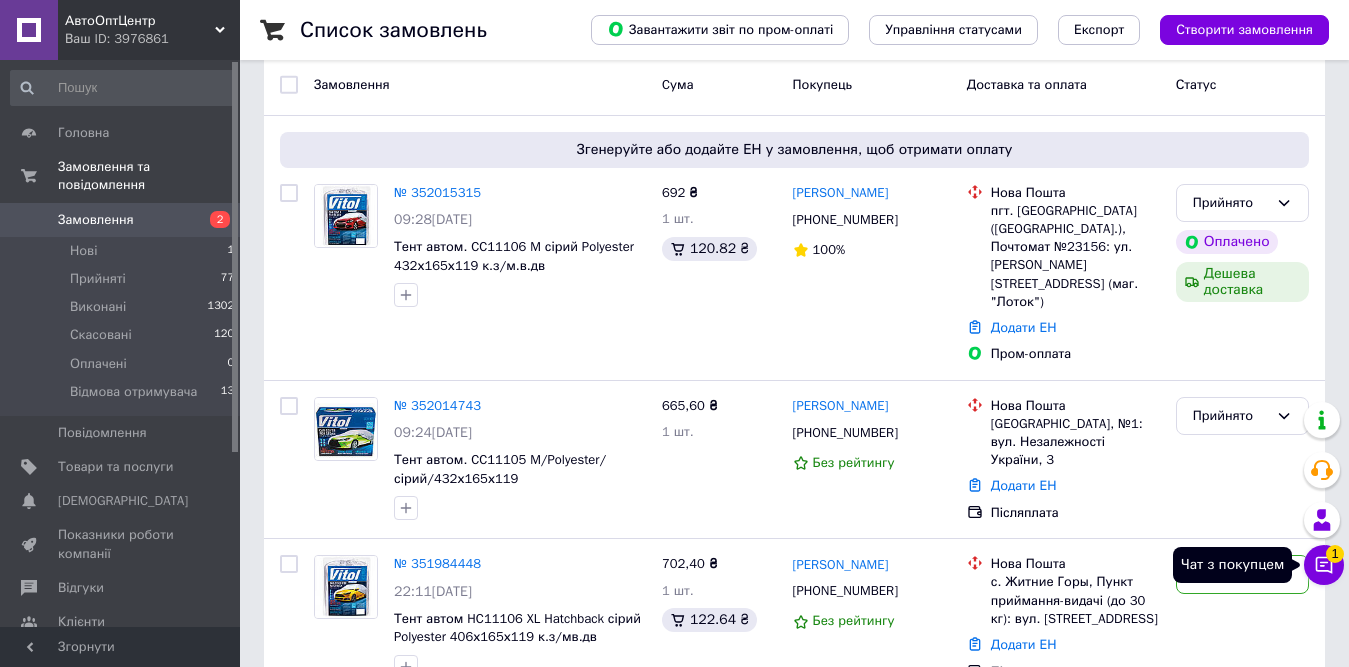 click 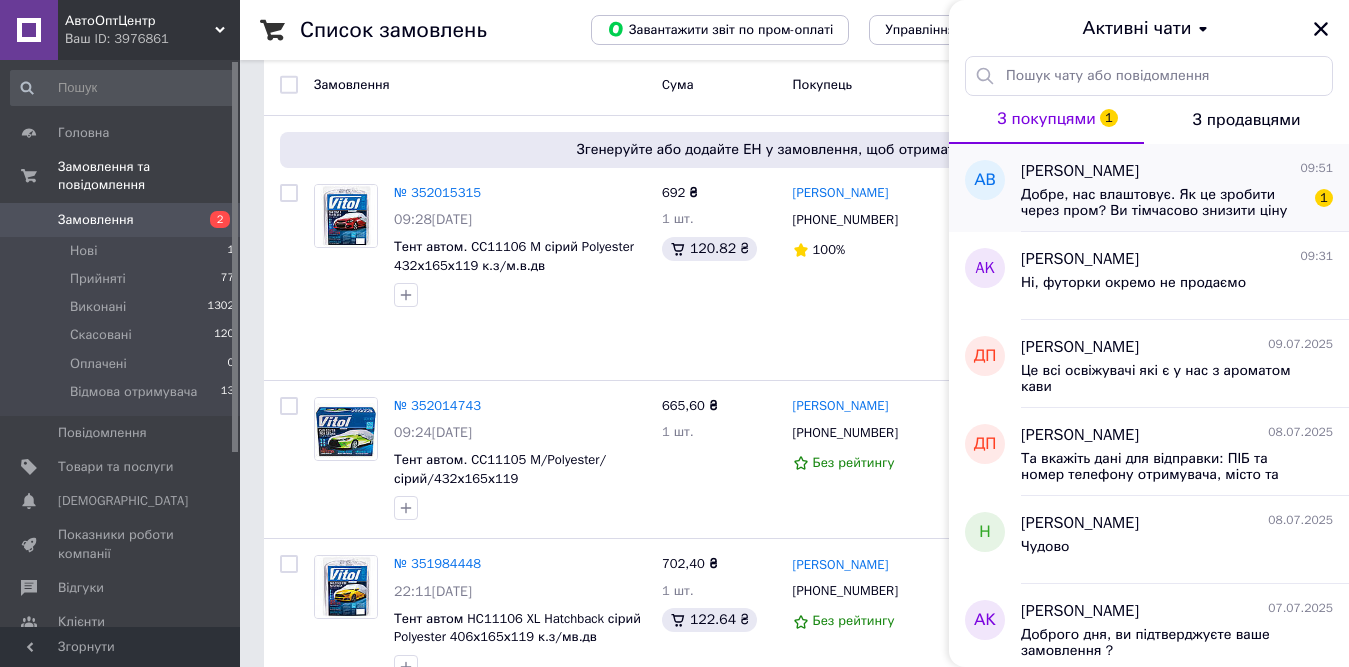 click on "Добре, нас влаштовує. Як це зробити через пром? Ви тімчасово знизити ціну до 50, та я придбаю?" at bounding box center (1163, 203) 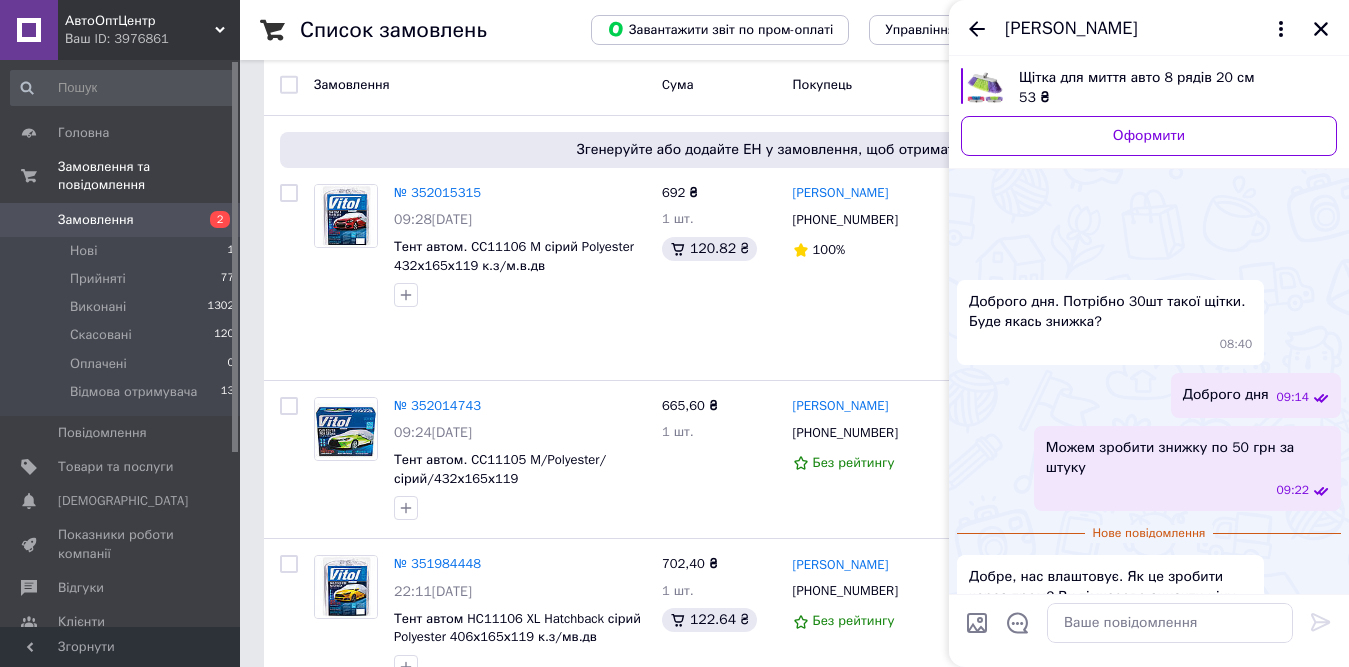 scroll, scrollTop: 55, scrollLeft: 0, axis: vertical 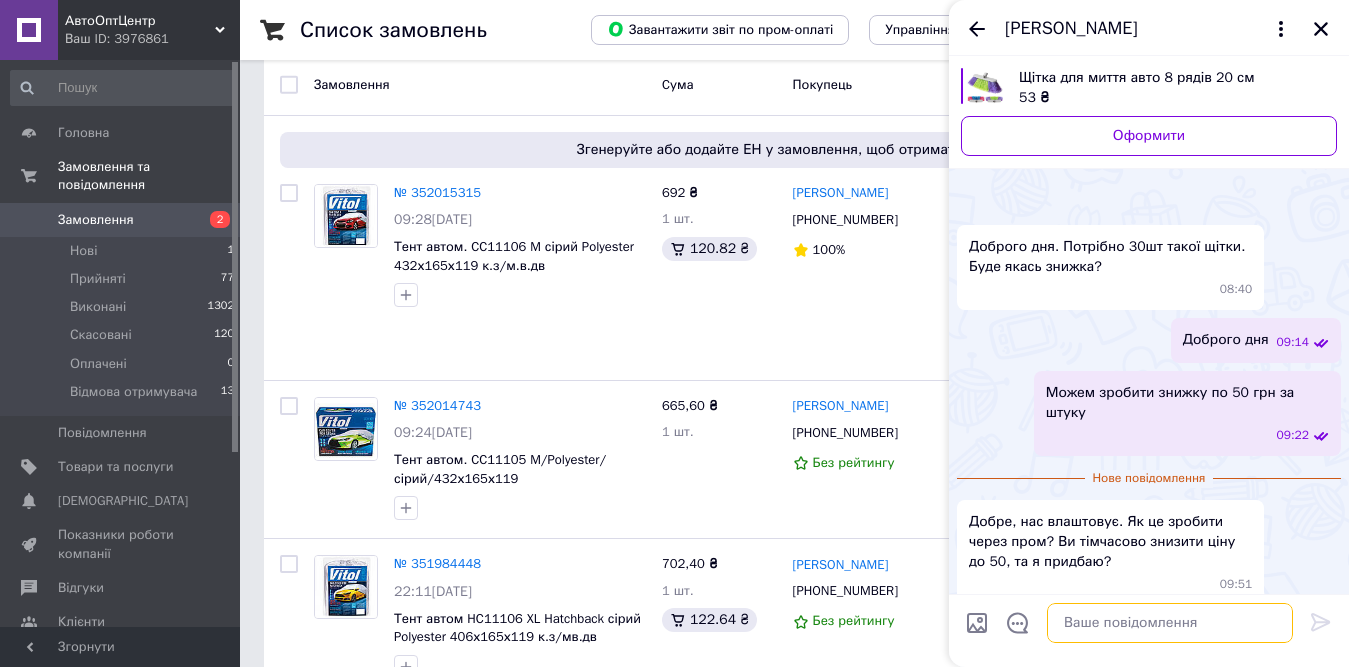 click at bounding box center [1170, 623] 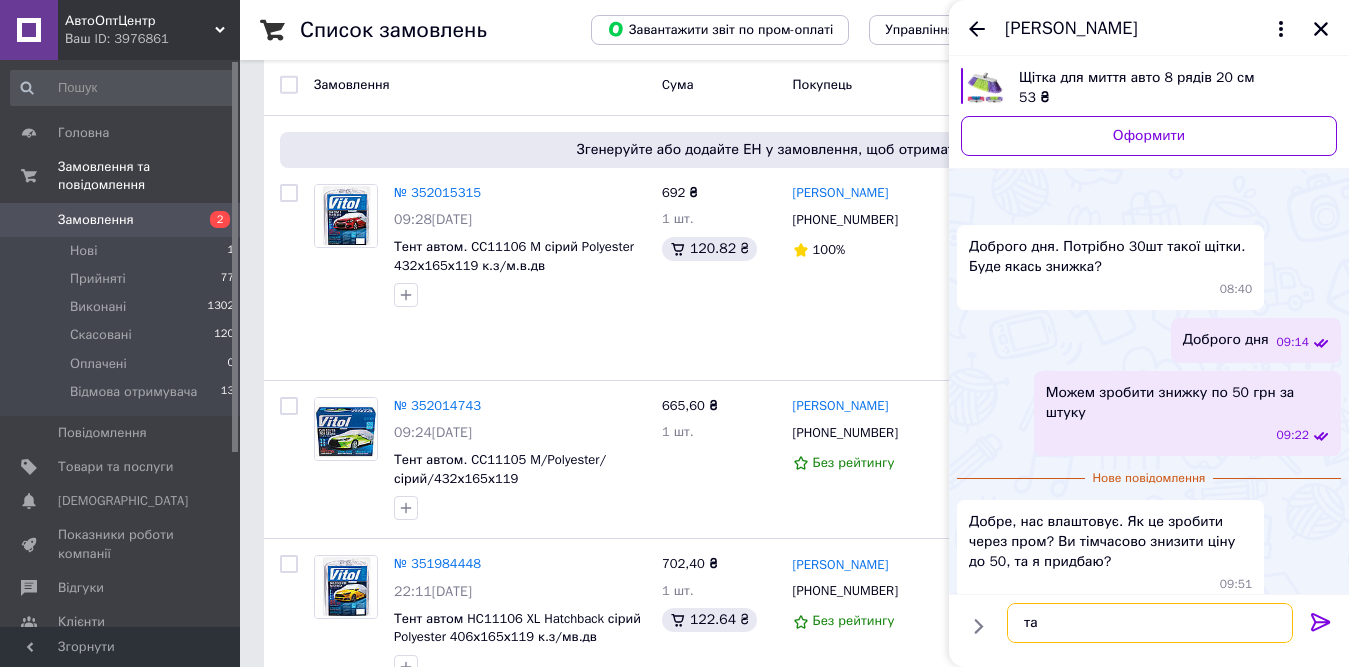 type on "т" 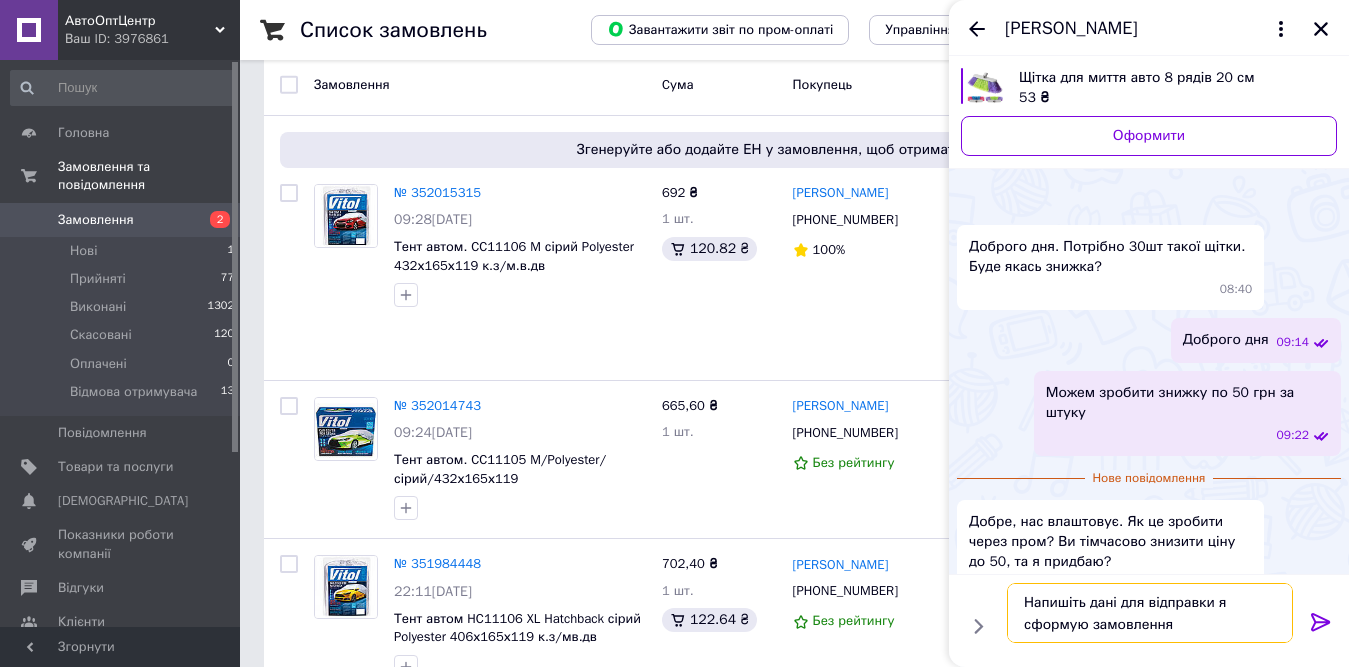 type on "Напишіть дані для відправки я сформую замовлення" 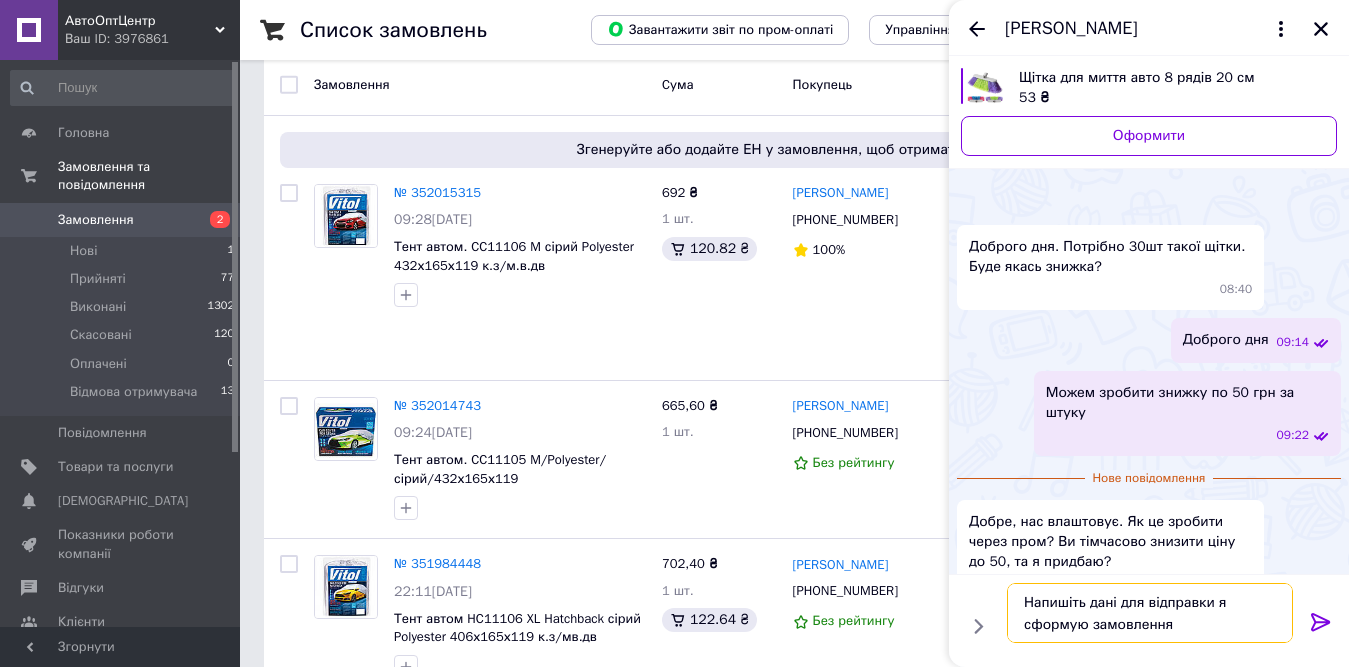 type 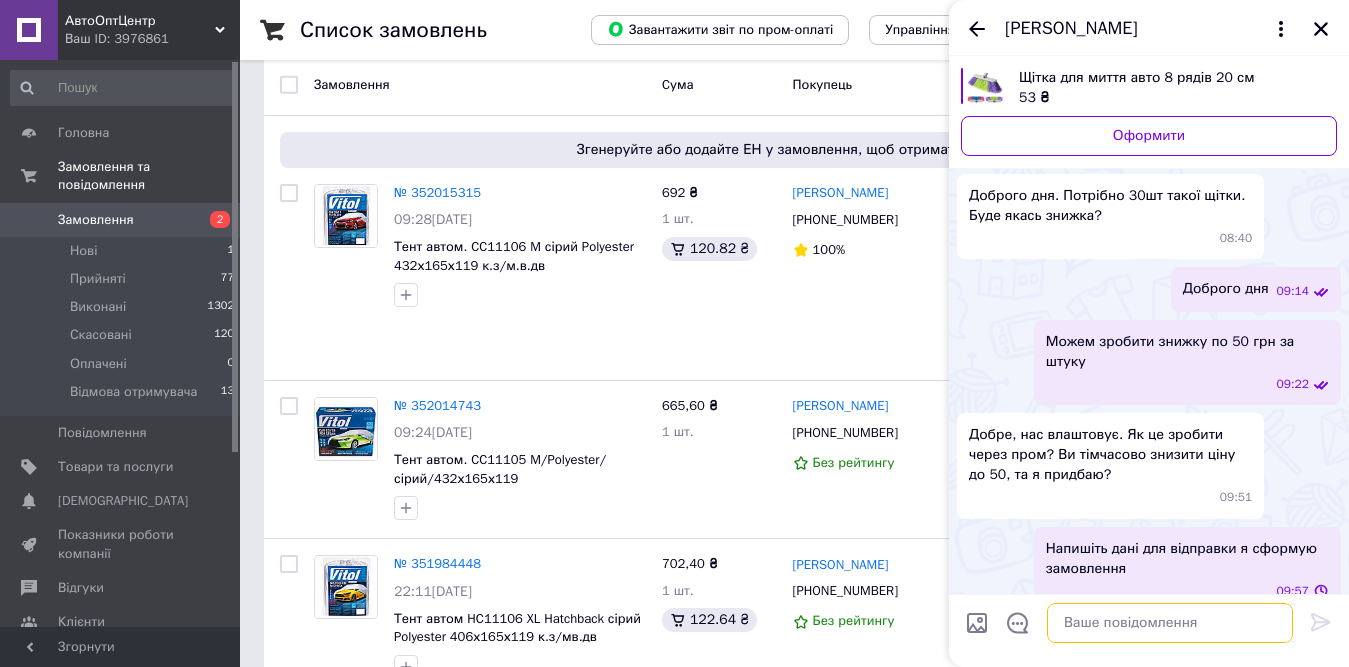 scroll, scrollTop: 61, scrollLeft: 0, axis: vertical 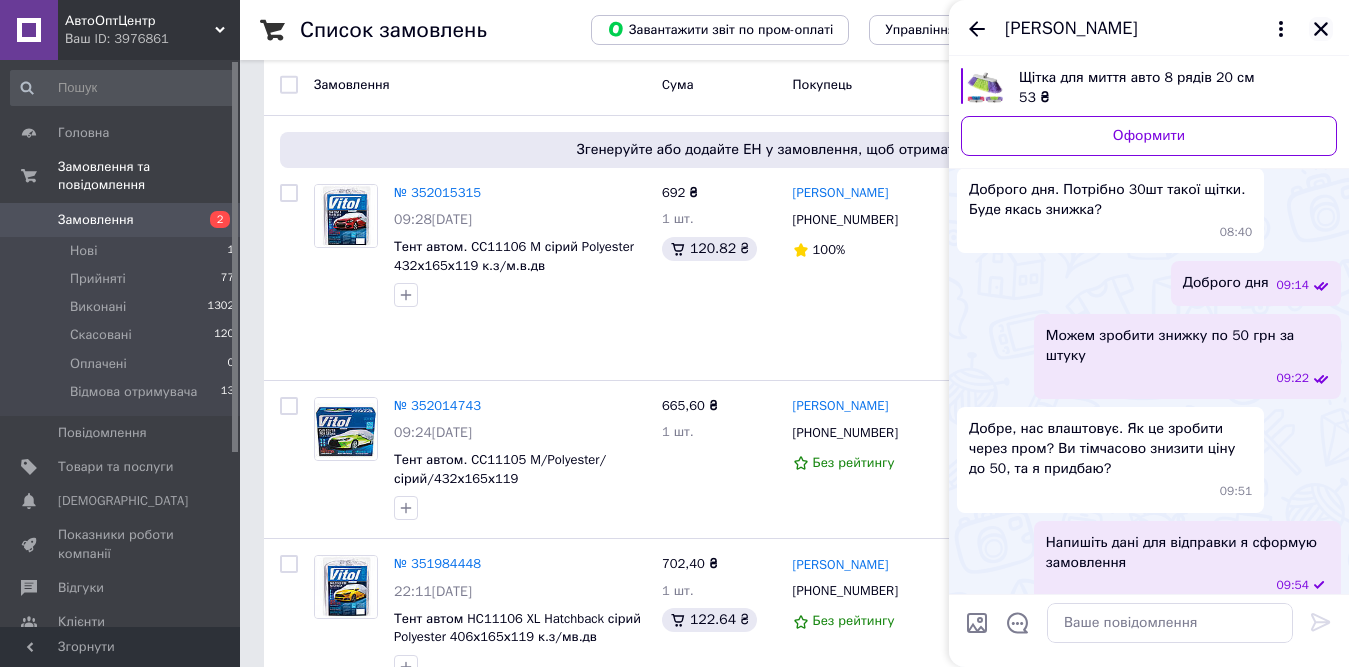 click 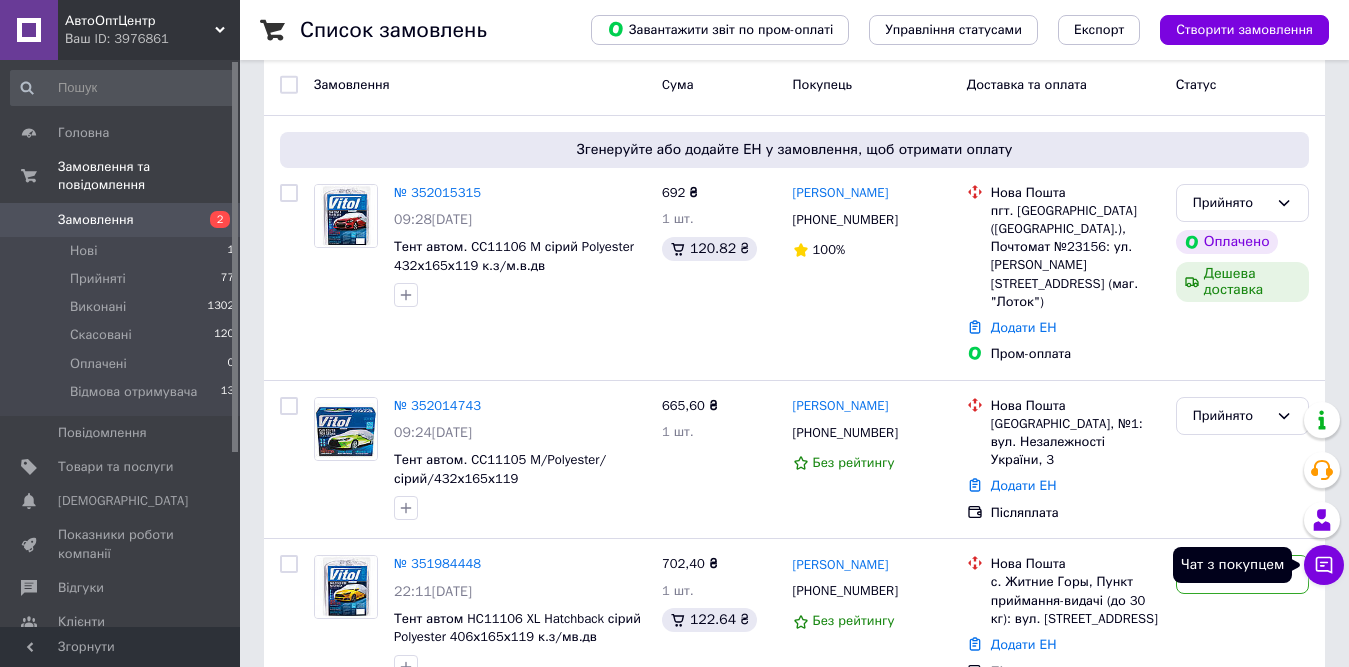 click 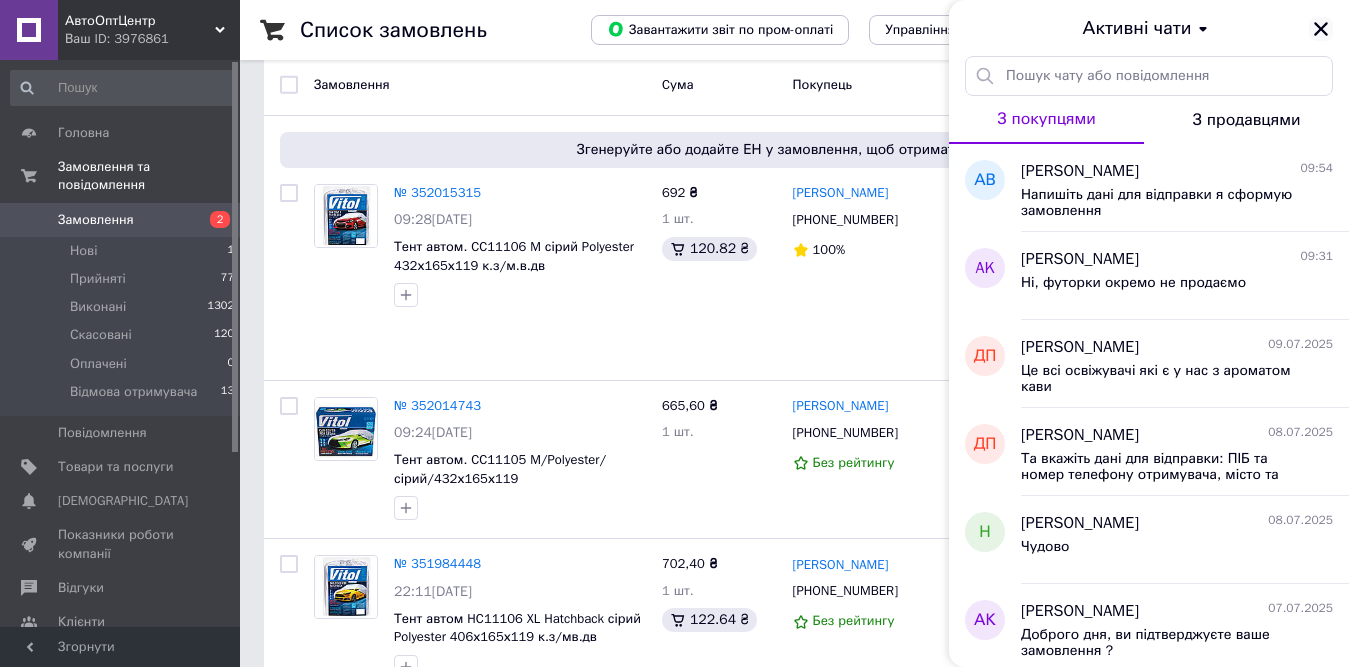 click 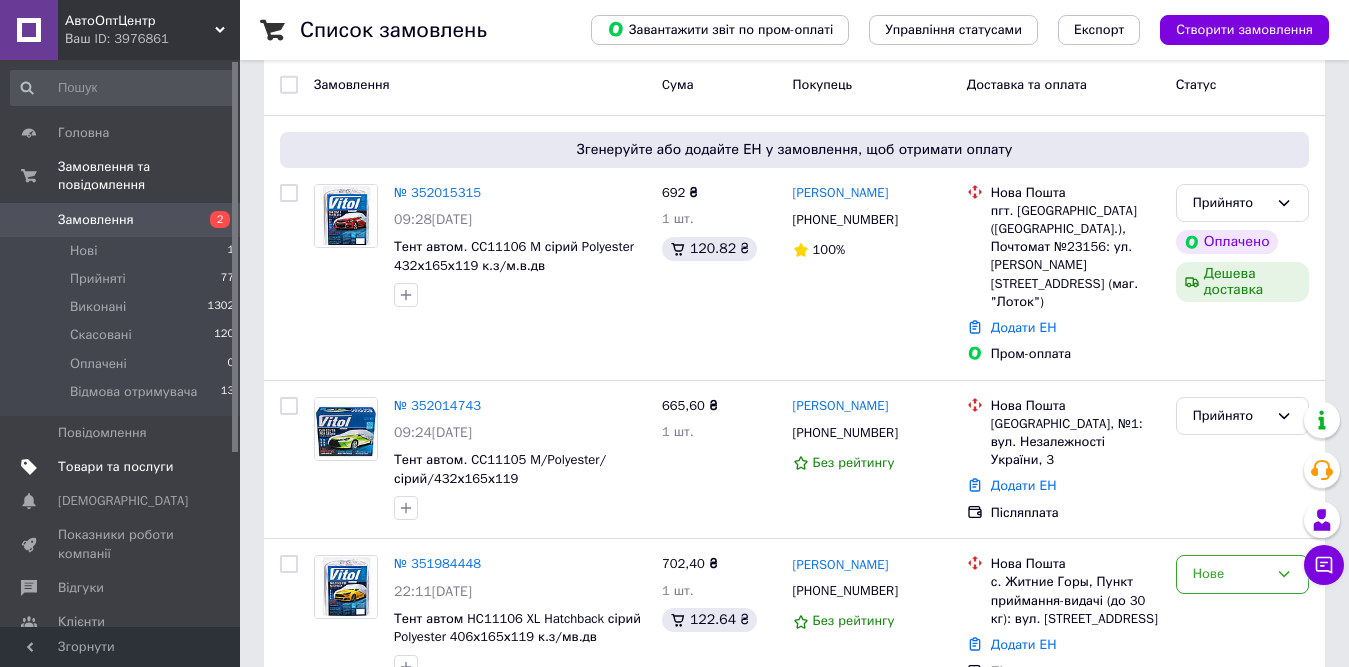 click on "Товари та послуги" at bounding box center (115, 467) 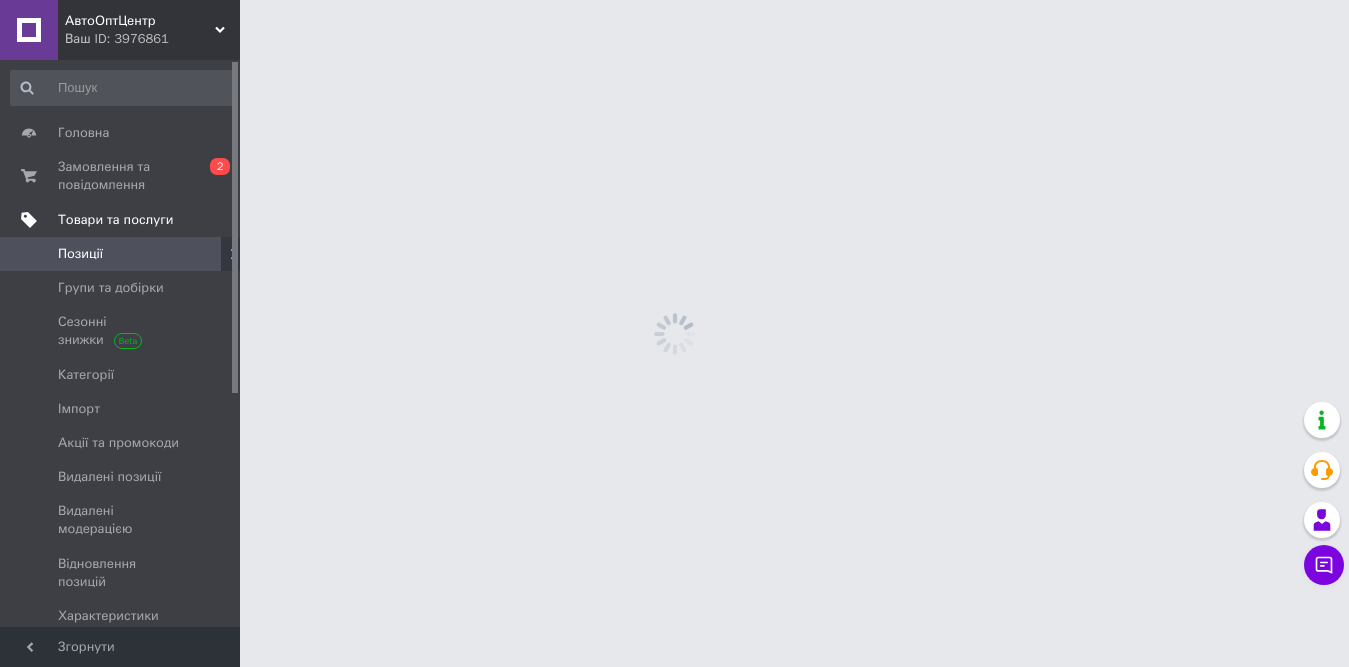 scroll, scrollTop: 0, scrollLeft: 0, axis: both 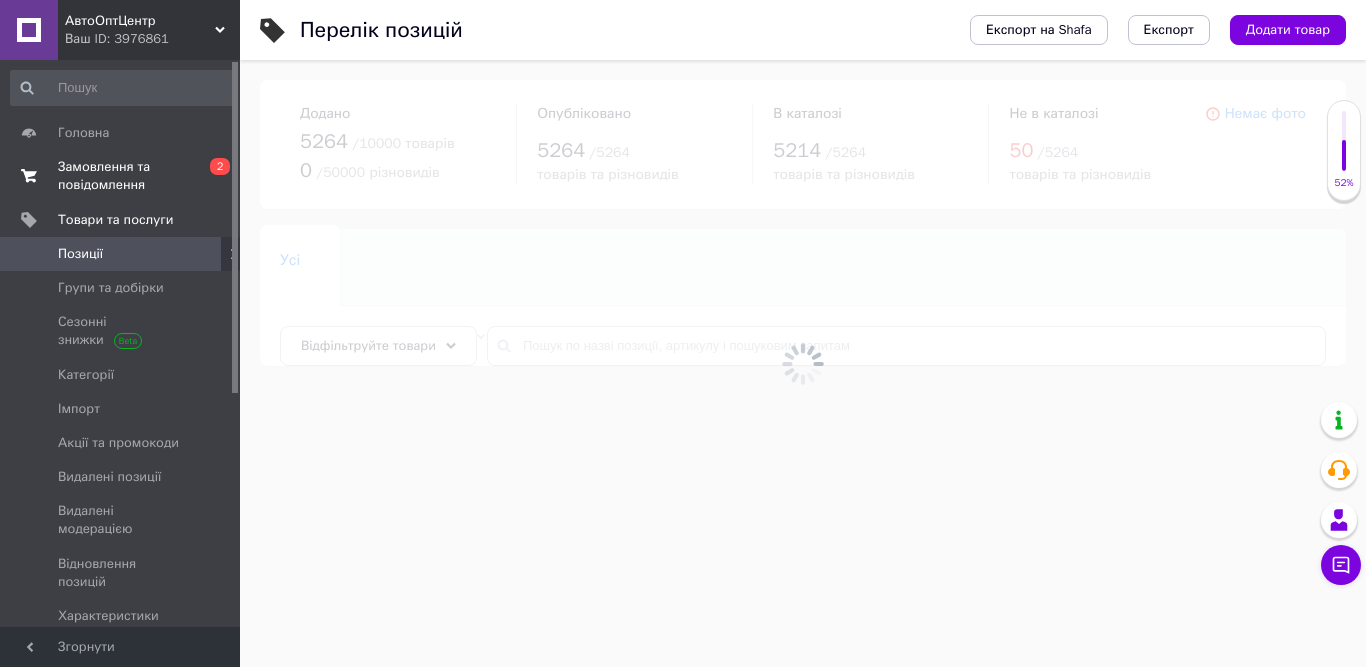 click on "Замовлення та повідомлення" at bounding box center [121, 176] 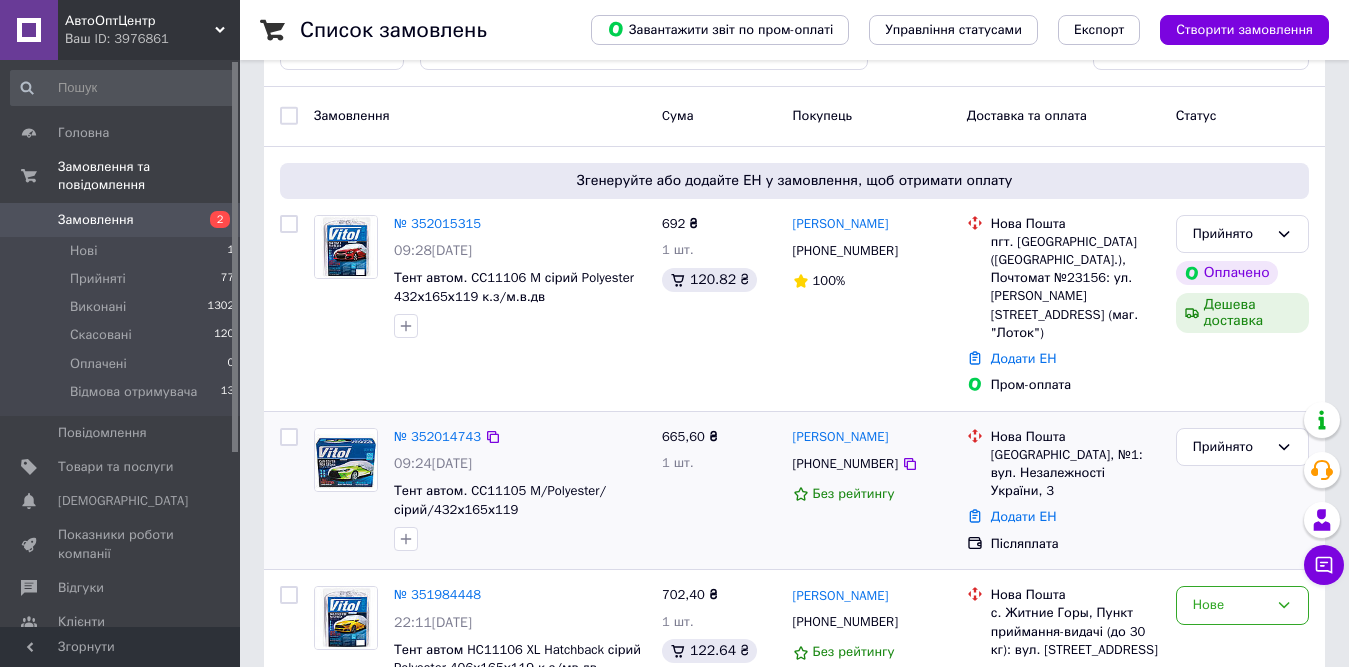scroll, scrollTop: 300, scrollLeft: 0, axis: vertical 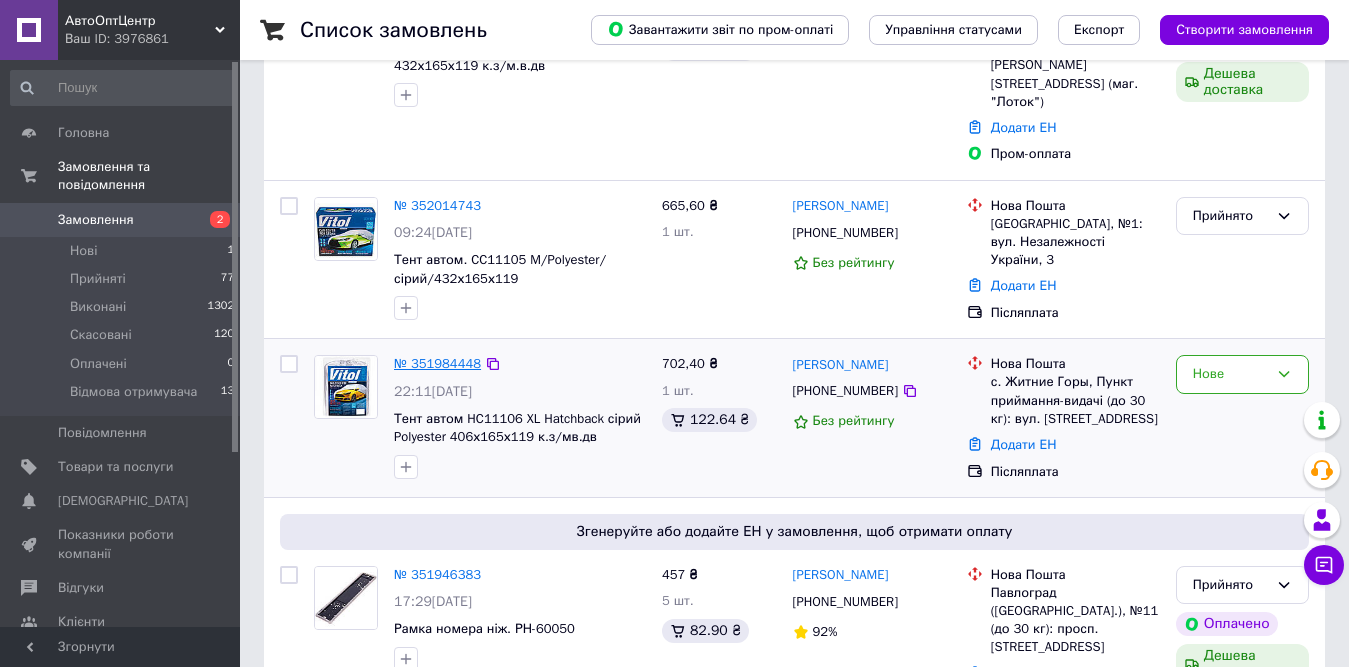 click on "№ 351984448" at bounding box center (437, 363) 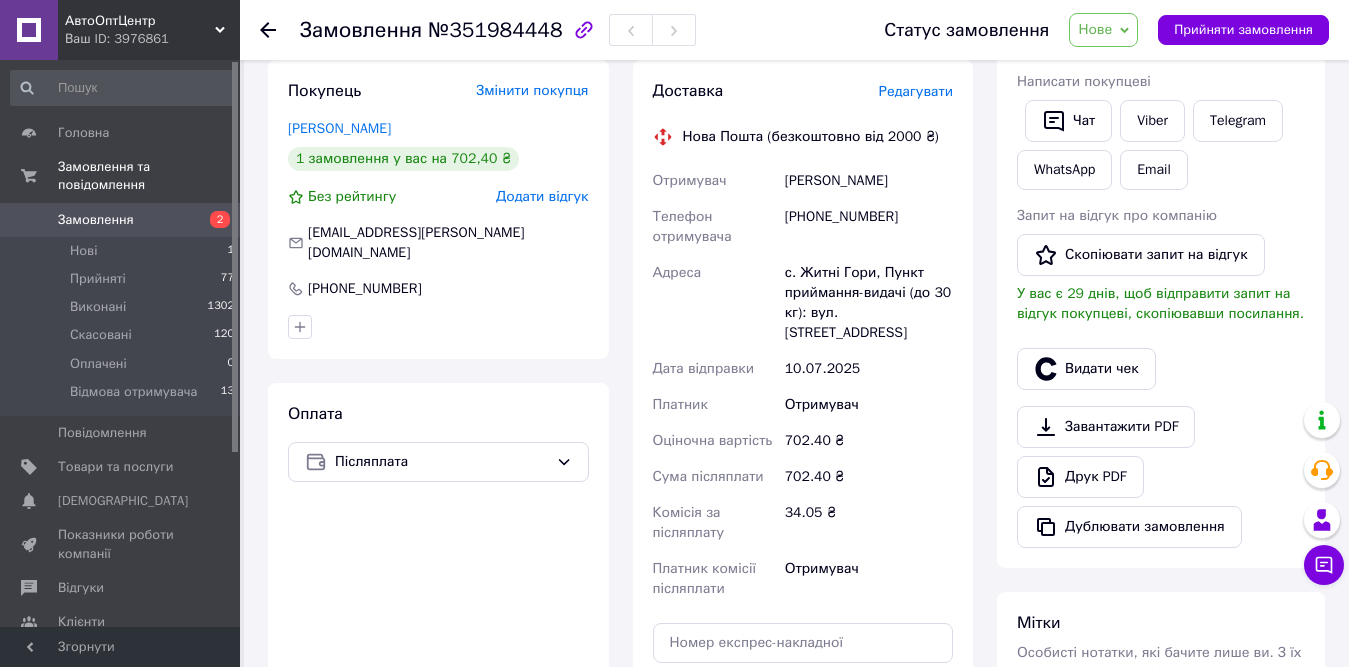 scroll, scrollTop: 500, scrollLeft: 0, axis: vertical 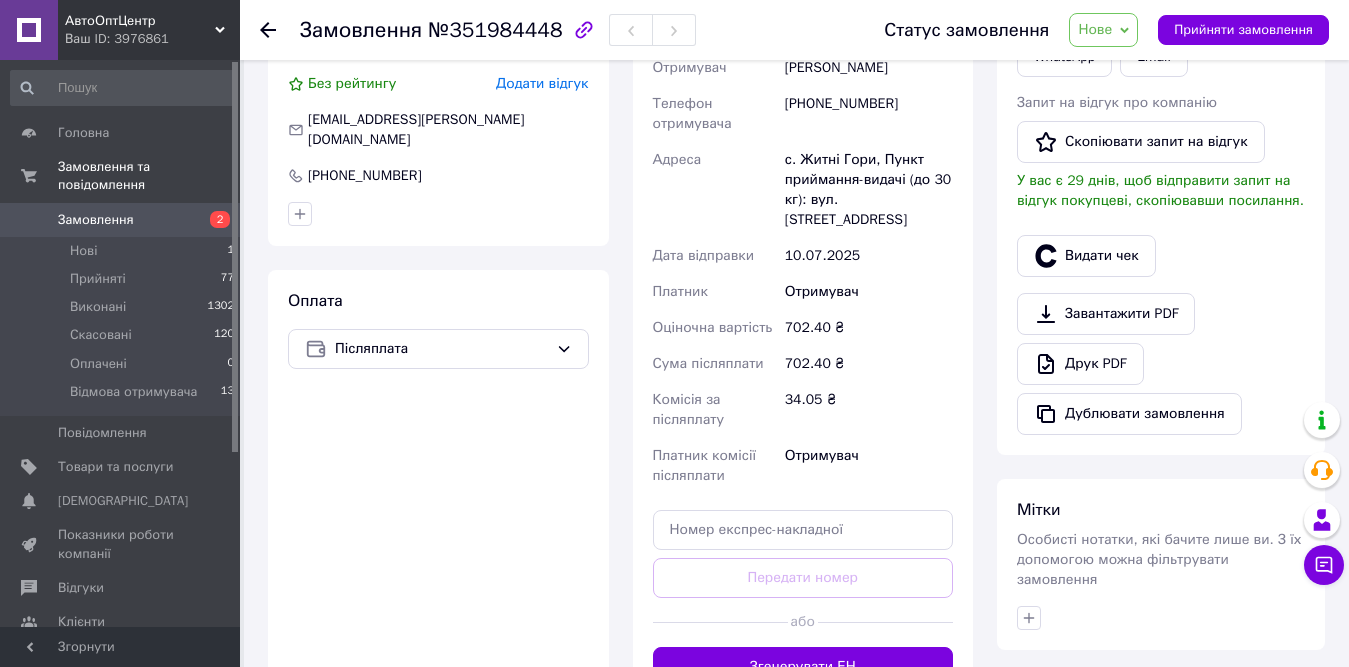 click on "Нове" at bounding box center [1103, 30] 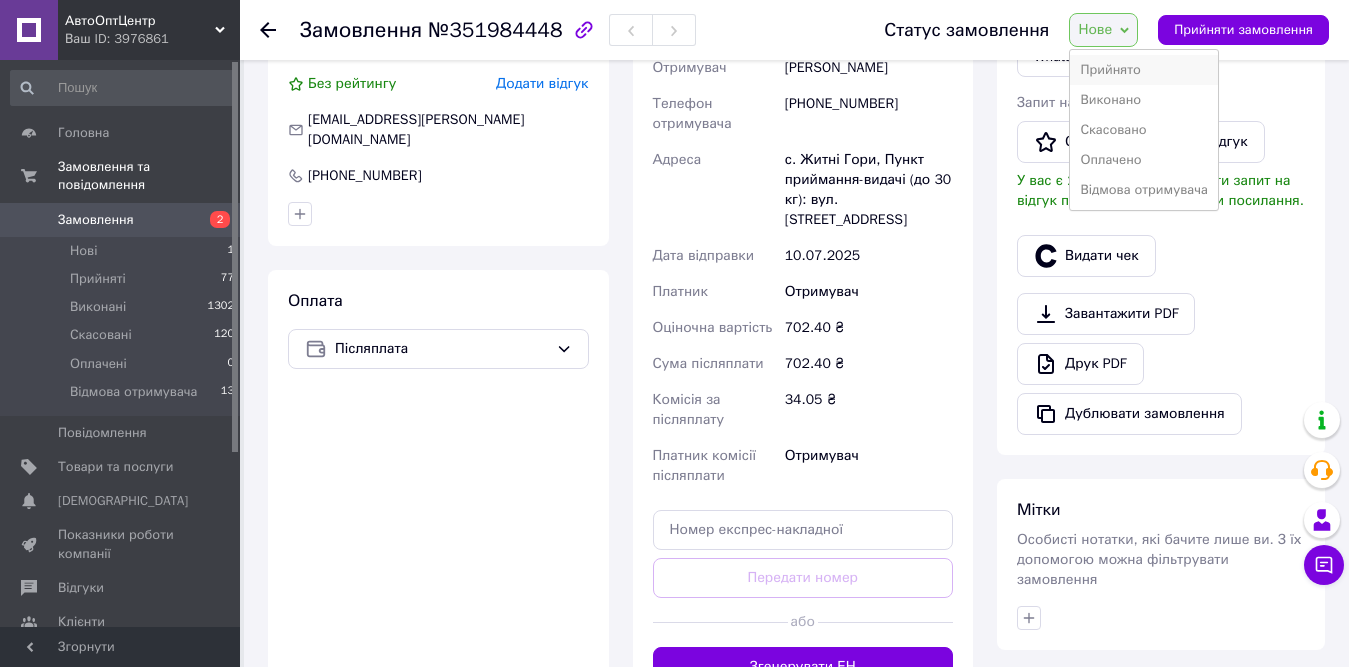 click on "Прийнято" at bounding box center [1144, 70] 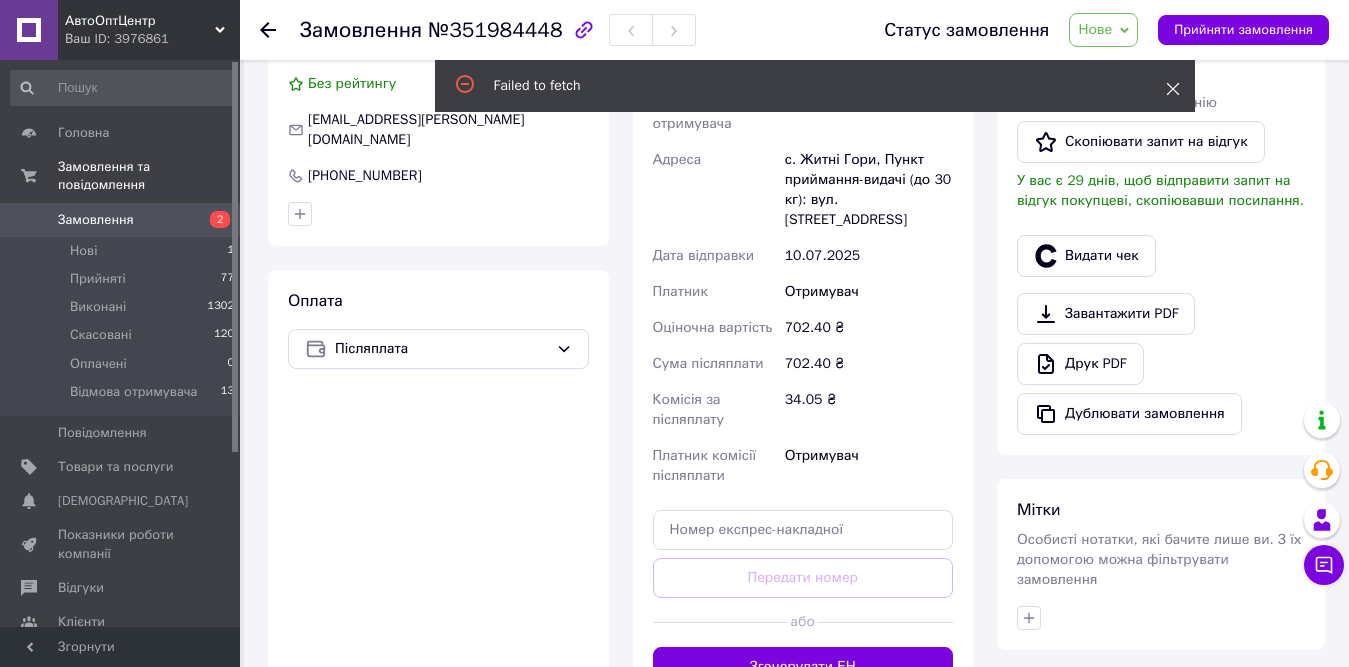 click 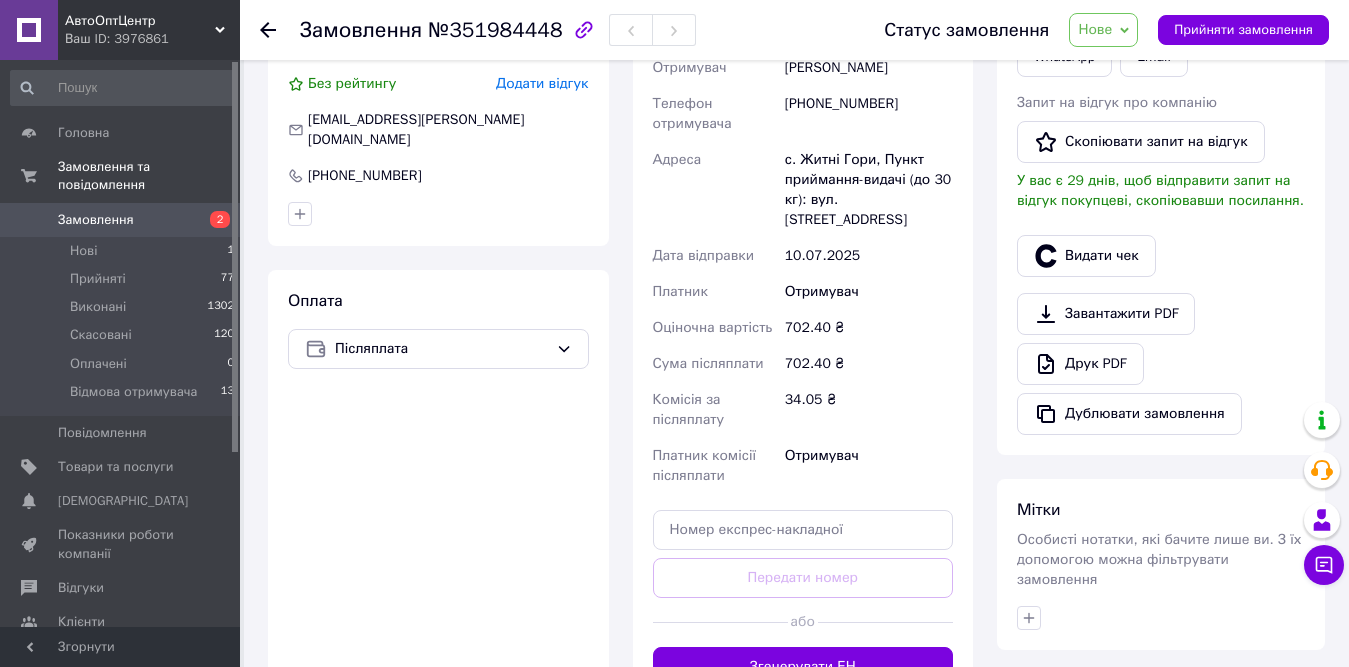 click on "Нове" at bounding box center (1095, 29) 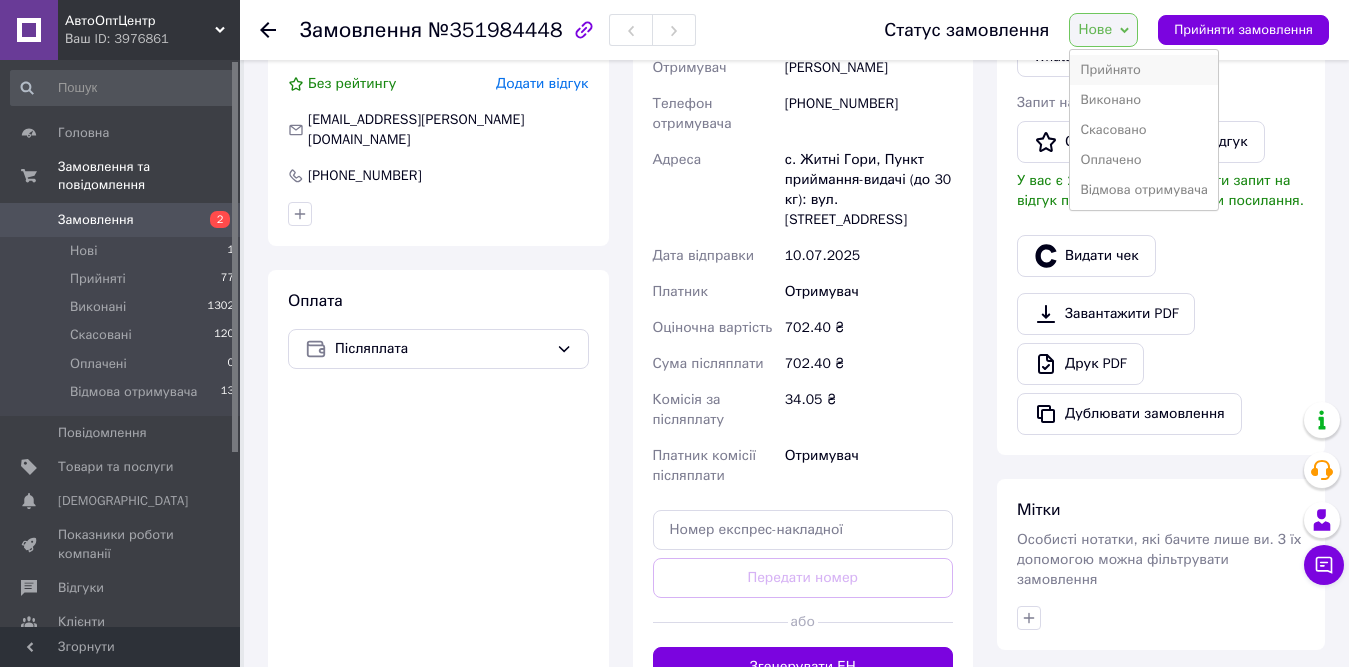 click on "Прийнято" at bounding box center [1144, 70] 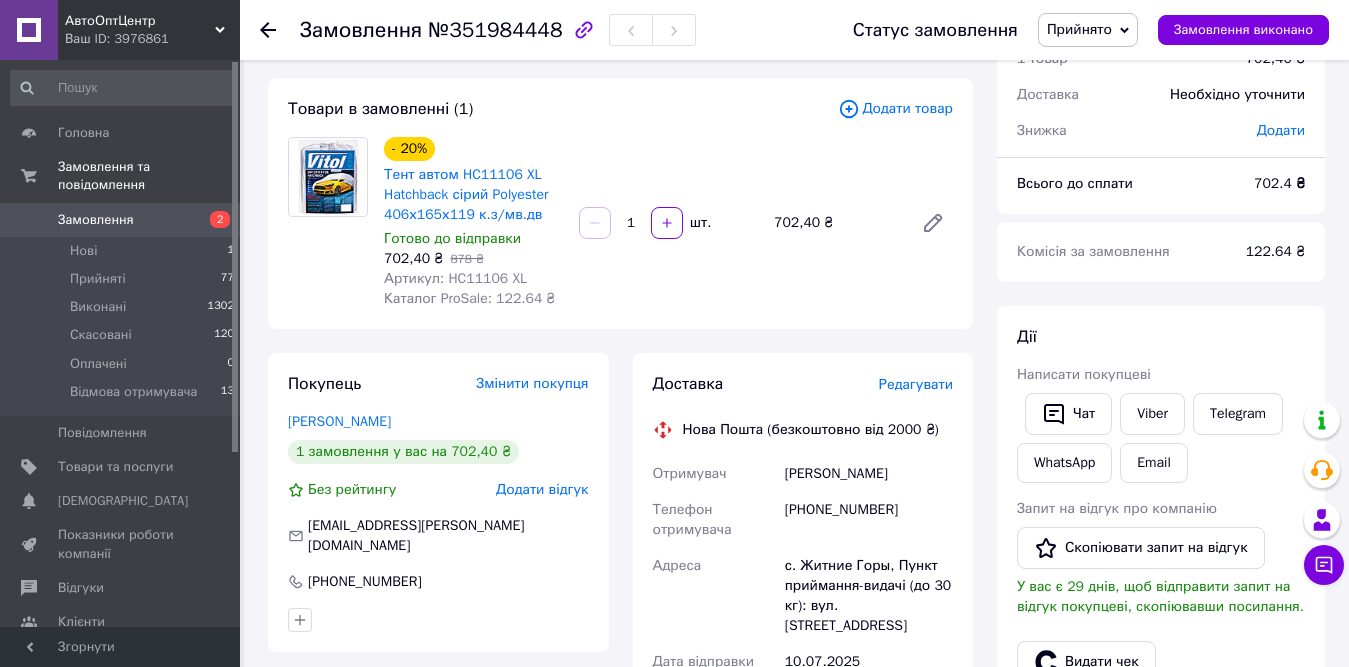 scroll, scrollTop: 0, scrollLeft: 0, axis: both 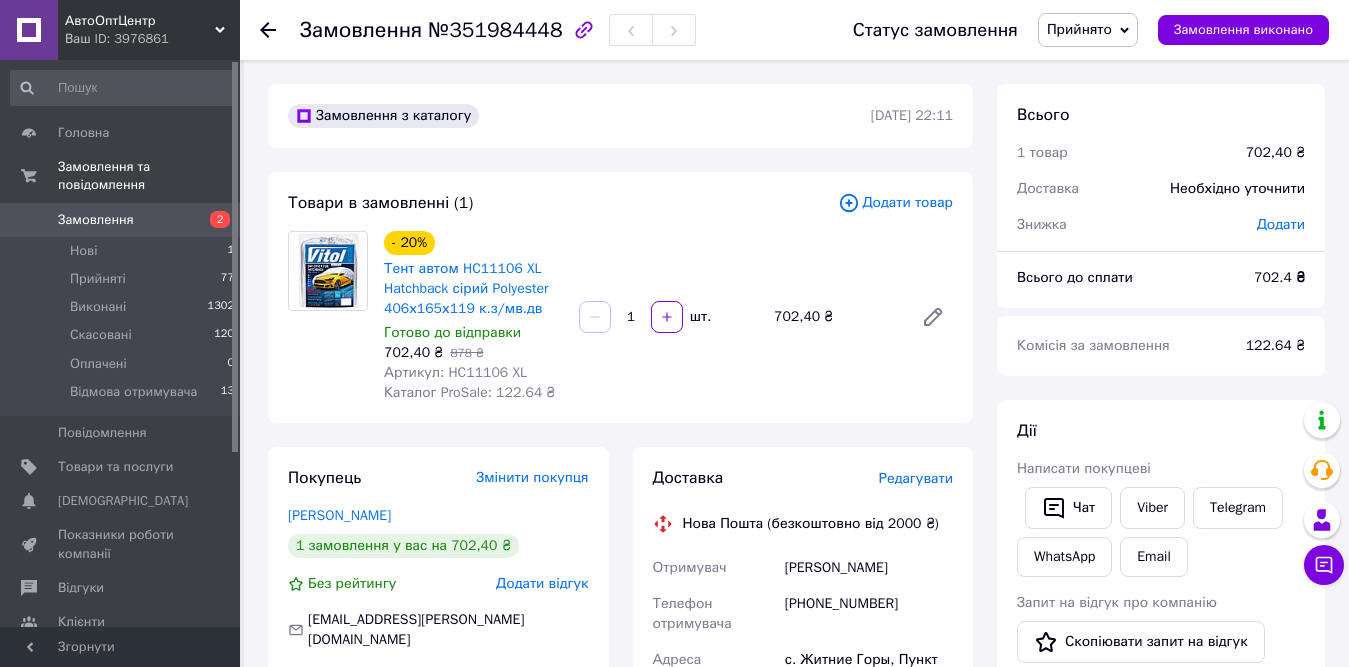 click on "Замовлення №351984448 Статус замовлення Прийнято Виконано Скасовано Оплачено Відмова отримувача Замовлення виконано" at bounding box center [794, 30] 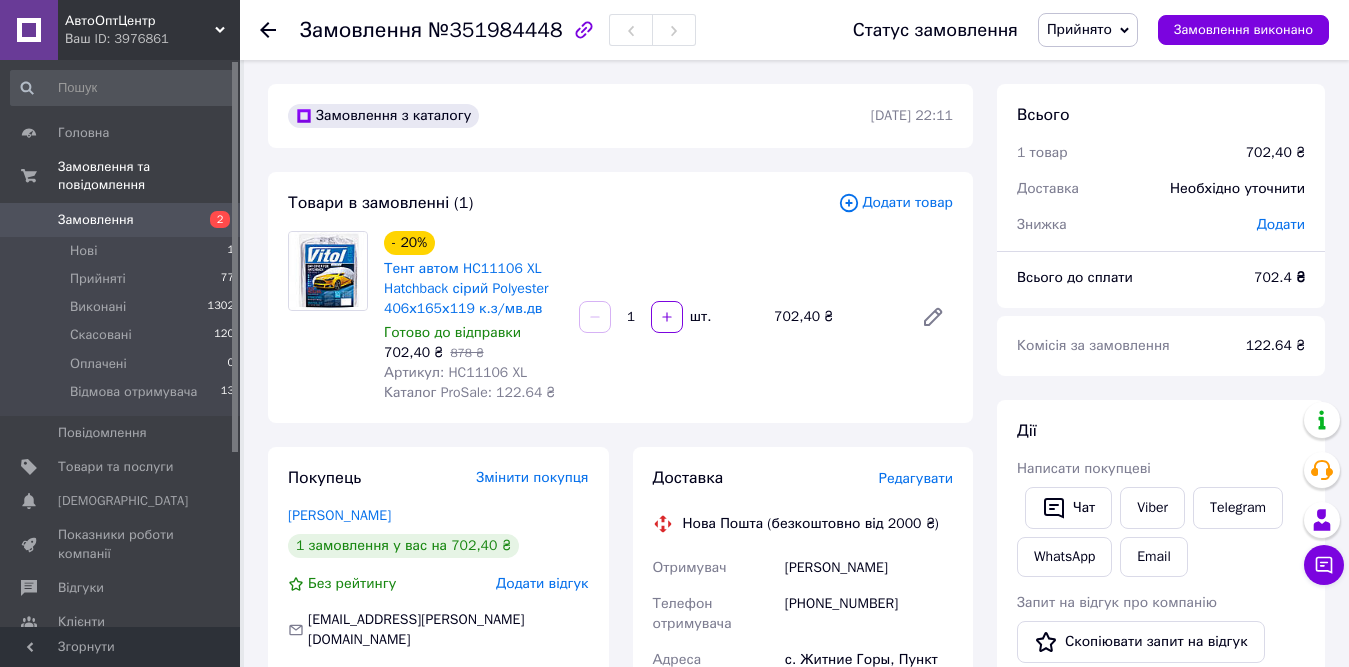 click 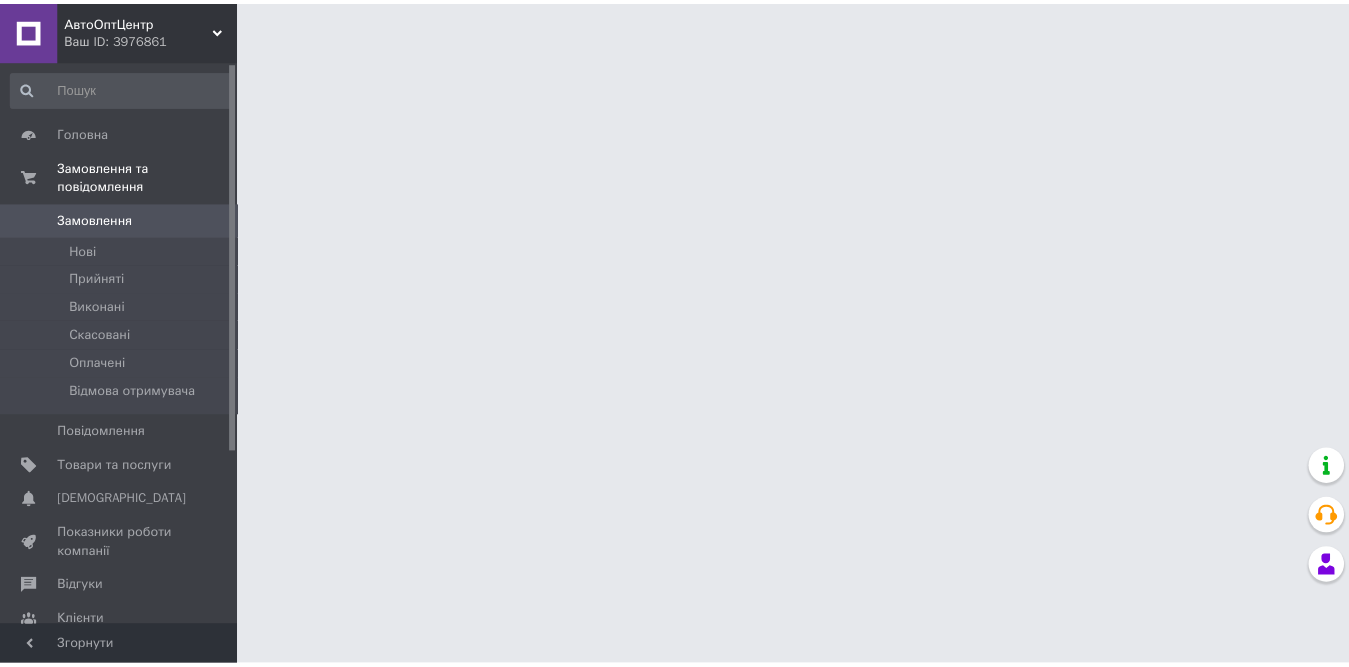 scroll, scrollTop: 0, scrollLeft: 0, axis: both 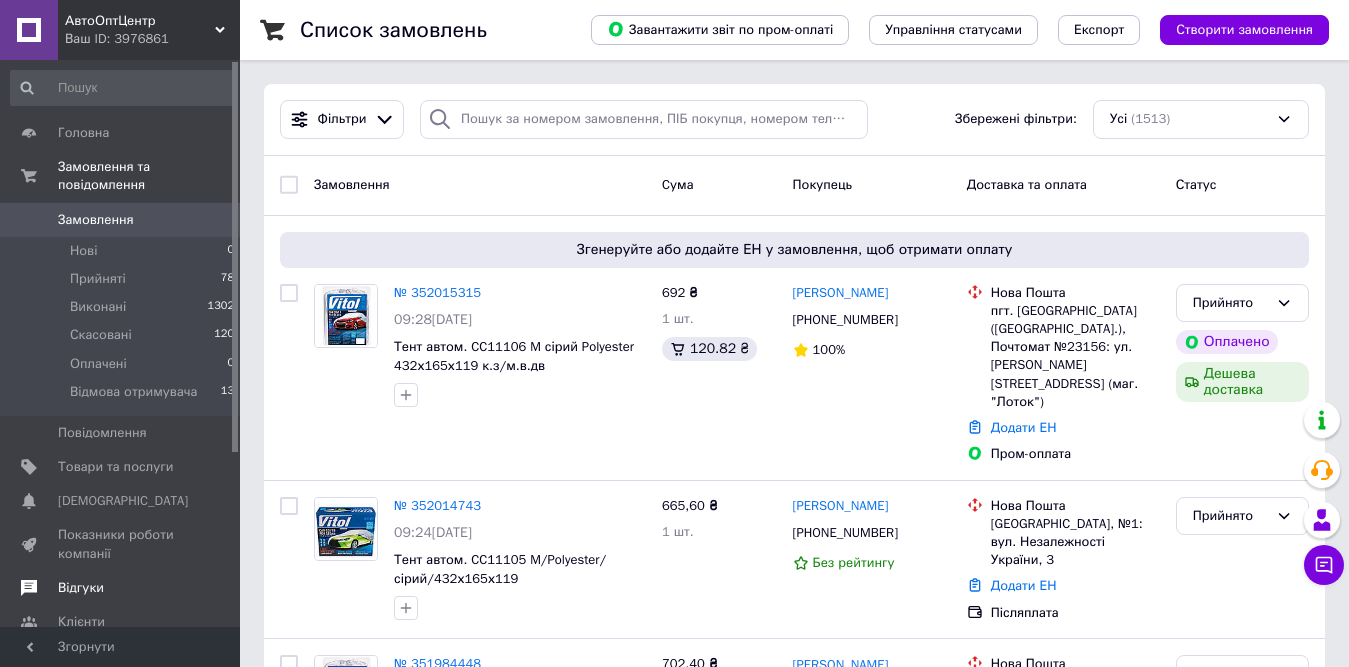 click on "Відгуки" at bounding box center (81, 588) 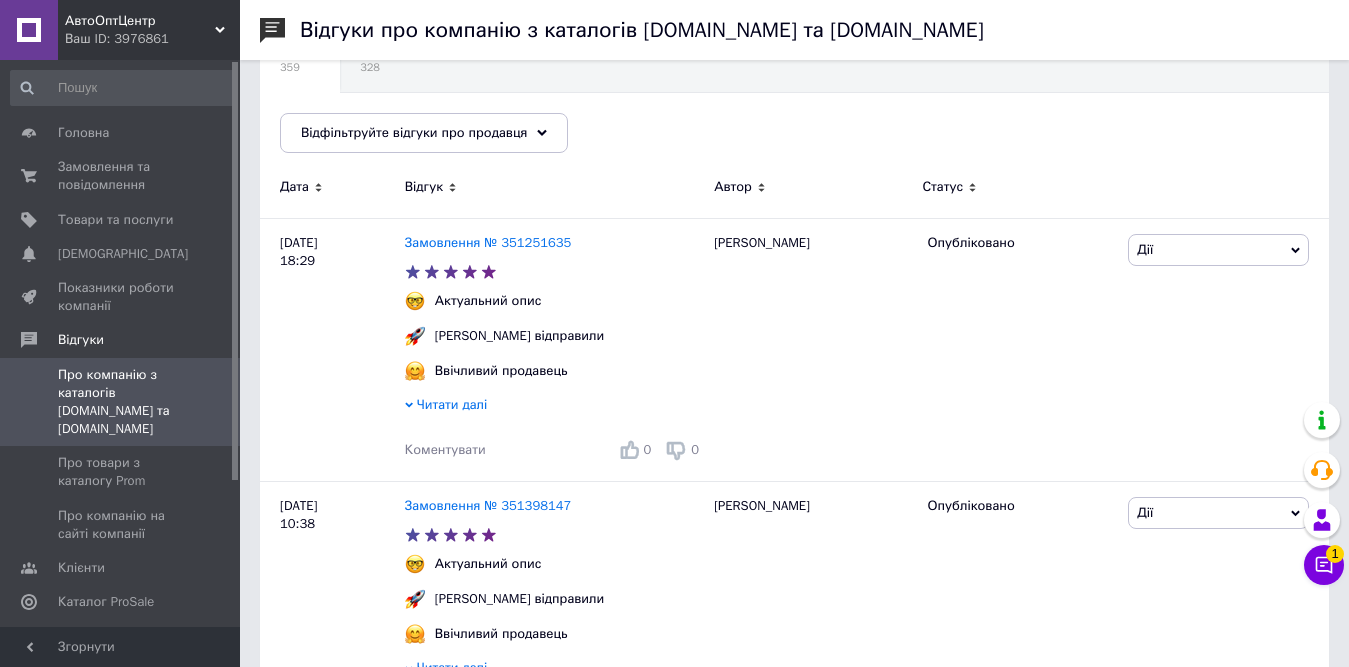 scroll, scrollTop: 100, scrollLeft: 0, axis: vertical 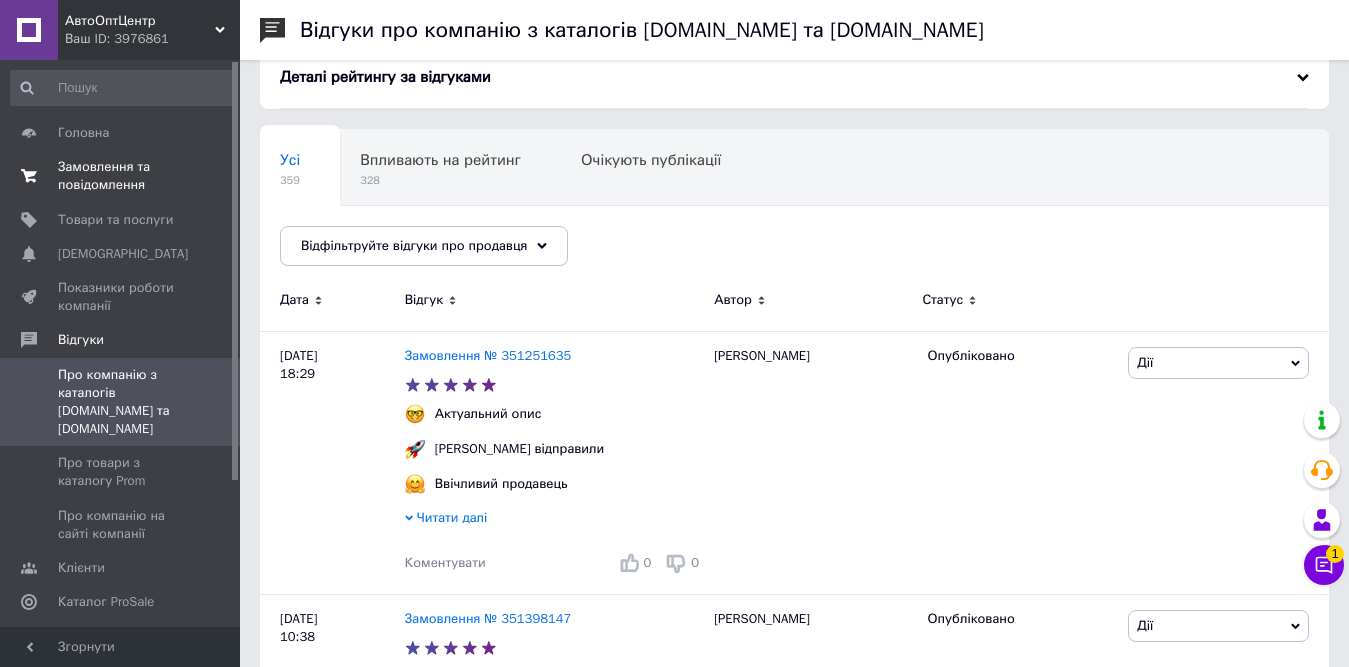 click on "Замовлення та повідомлення" at bounding box center [121, 176] 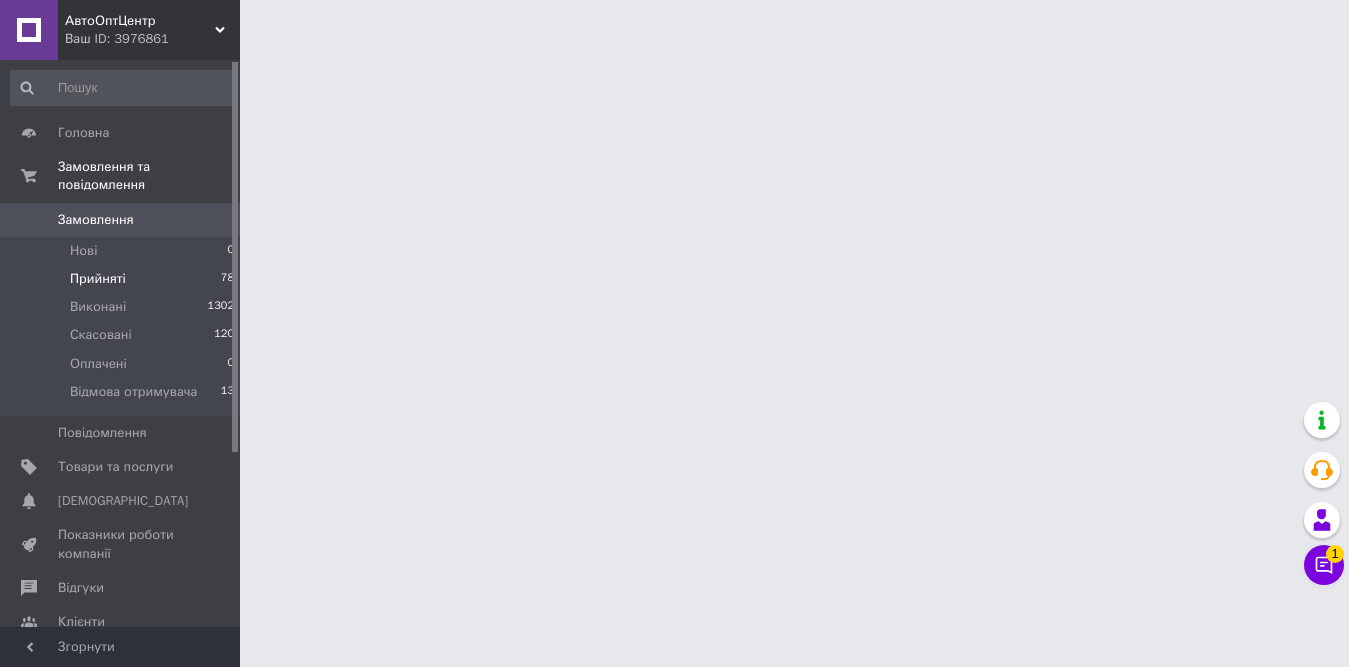 scroll, scrollTop: 0, scrollLeft: 0, axis: both 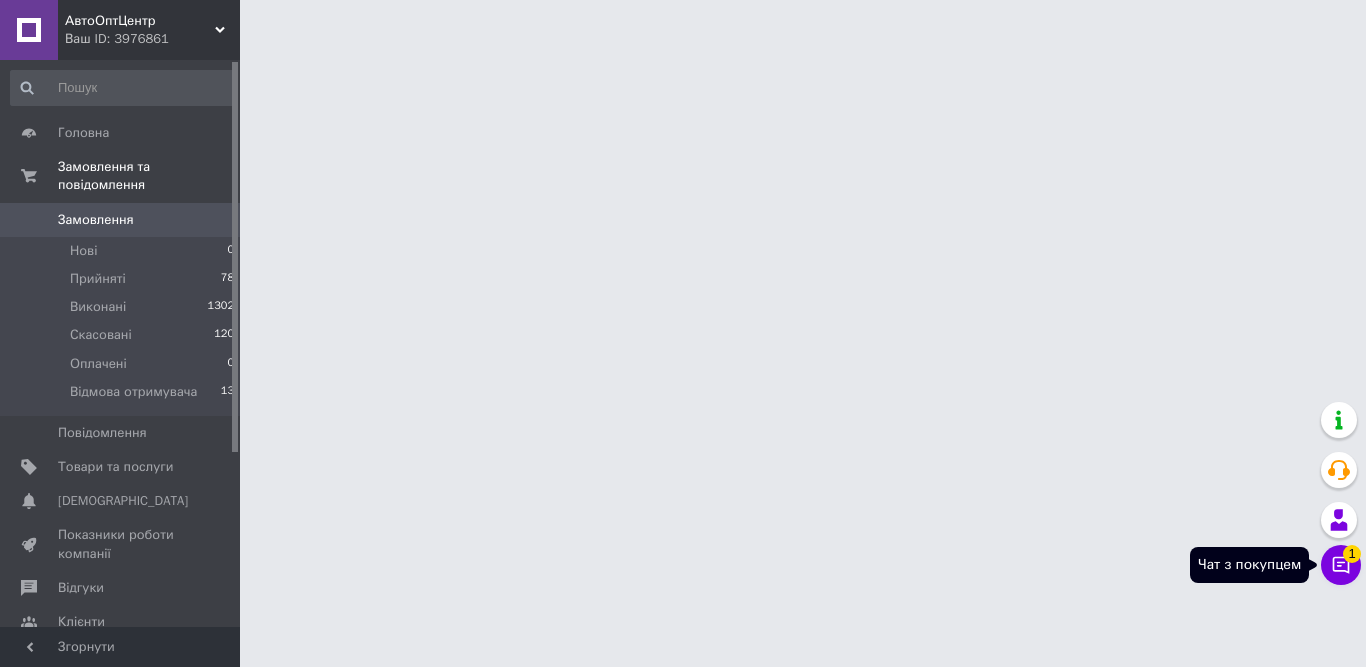 click 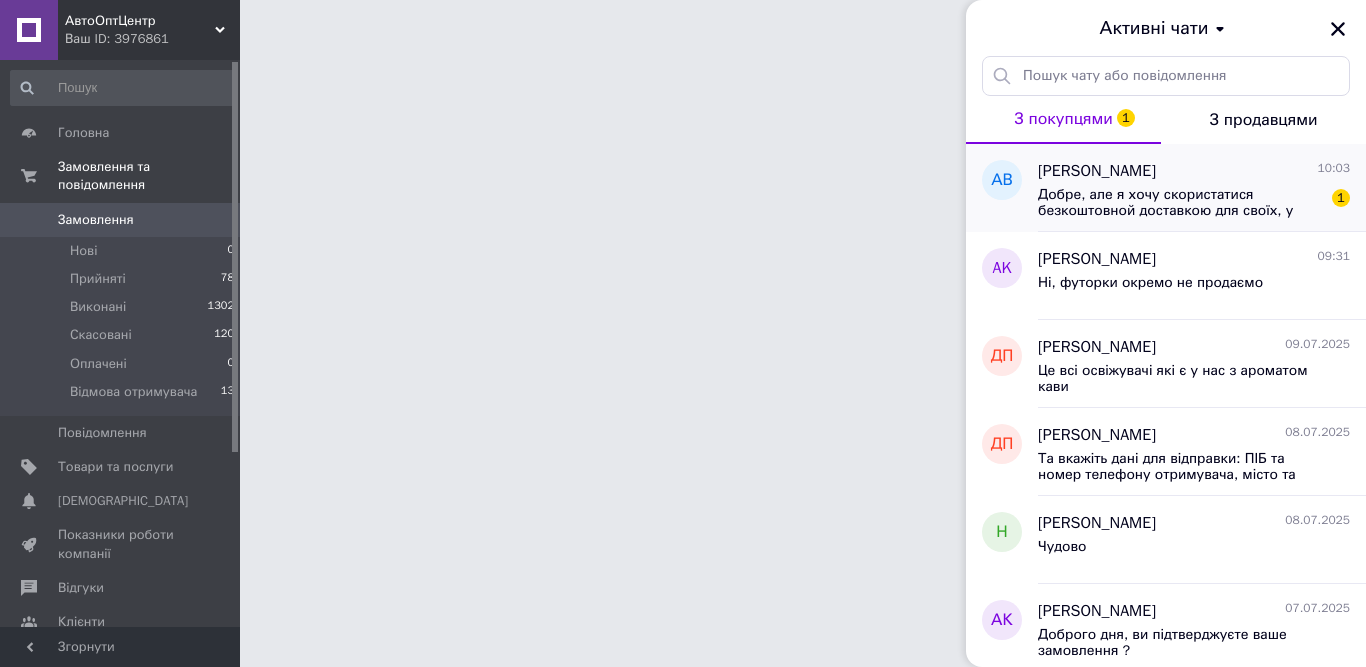 click on "Добре, але я хочу скористатися безкоштовной доставкою для своїх, у мене вона оформленна в пром" at bounding box center (1180, 203) 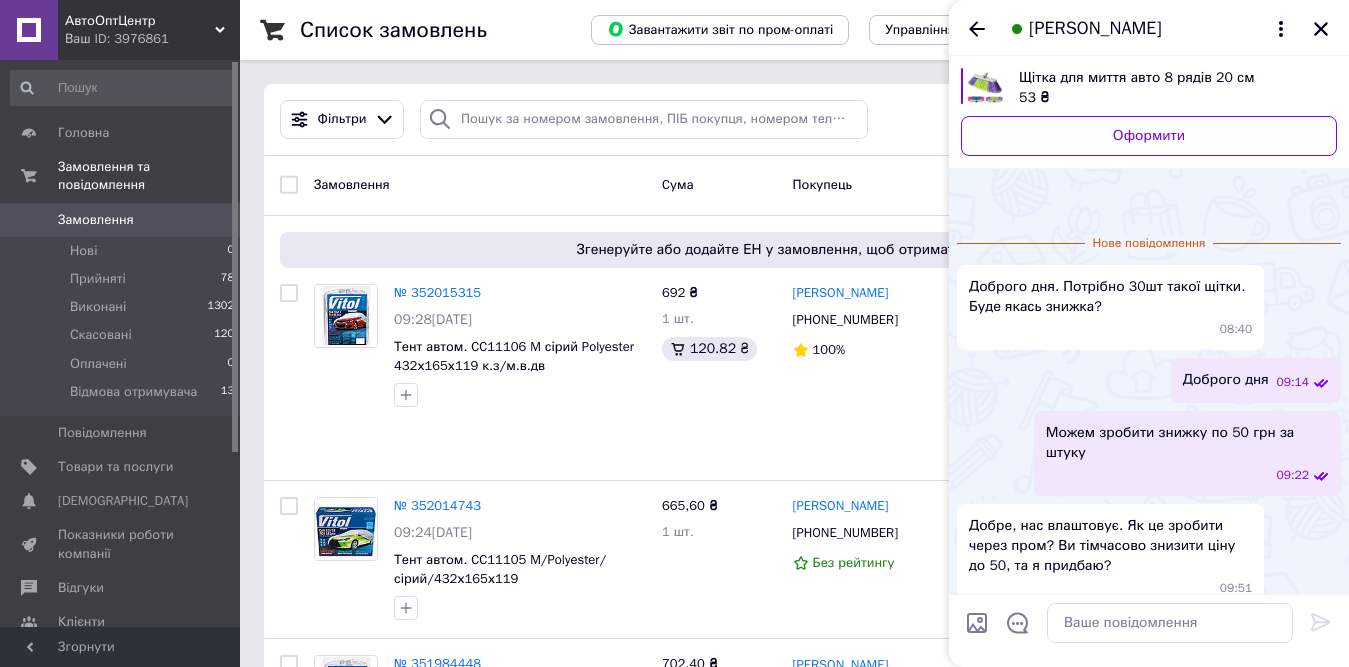 scroll, scrollTop: 270, scrollLeft: 0, axis: vertical 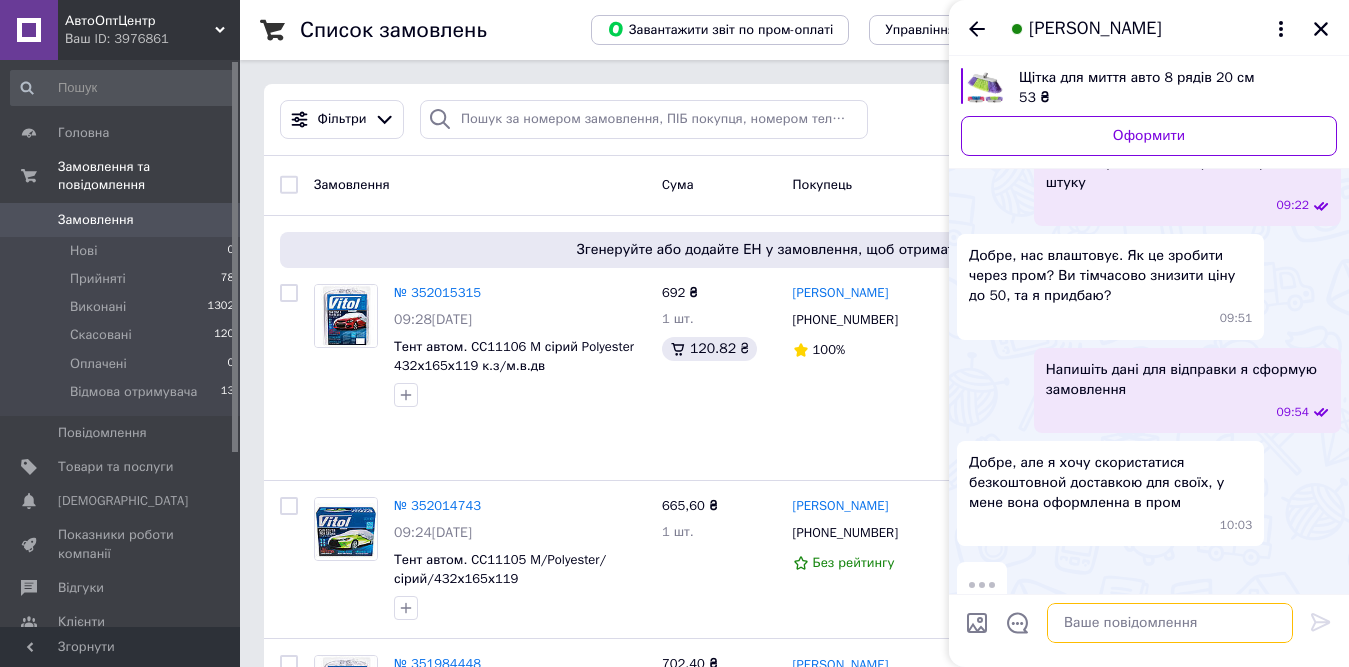 click at bounding box center (1170, 623) 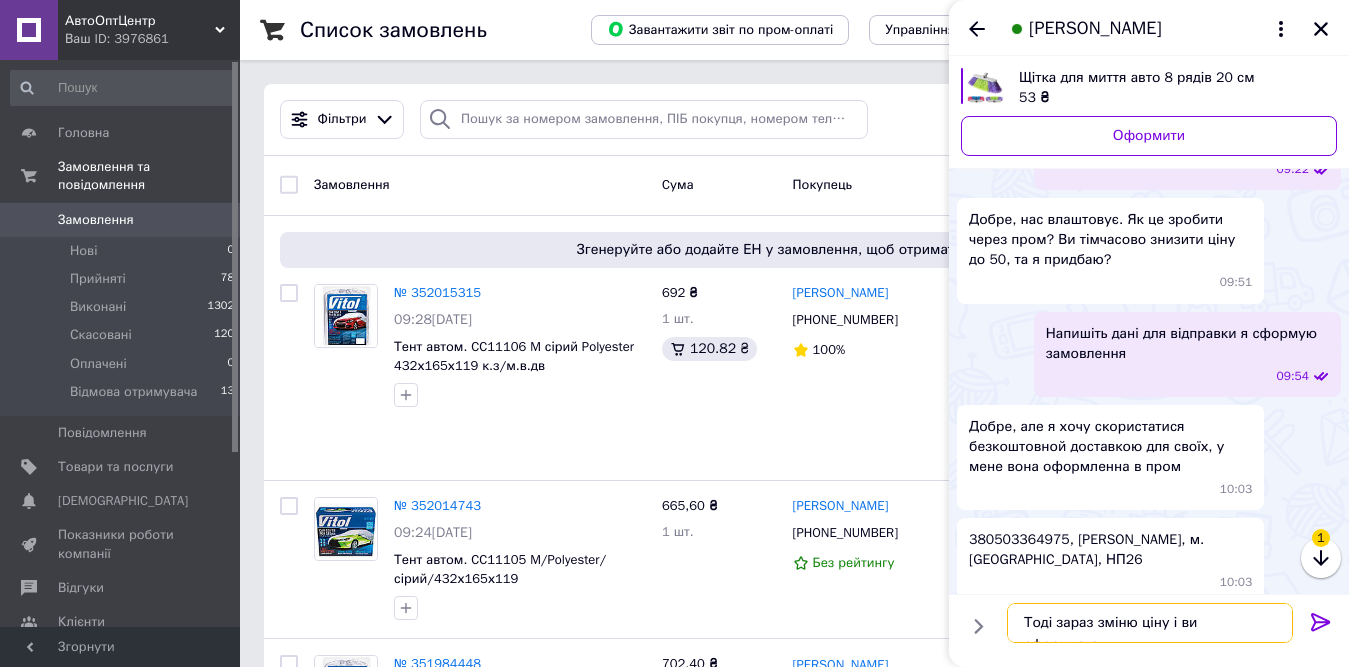 scroll, scrollTop: 234, scrollLeft: 0, axis: vertical 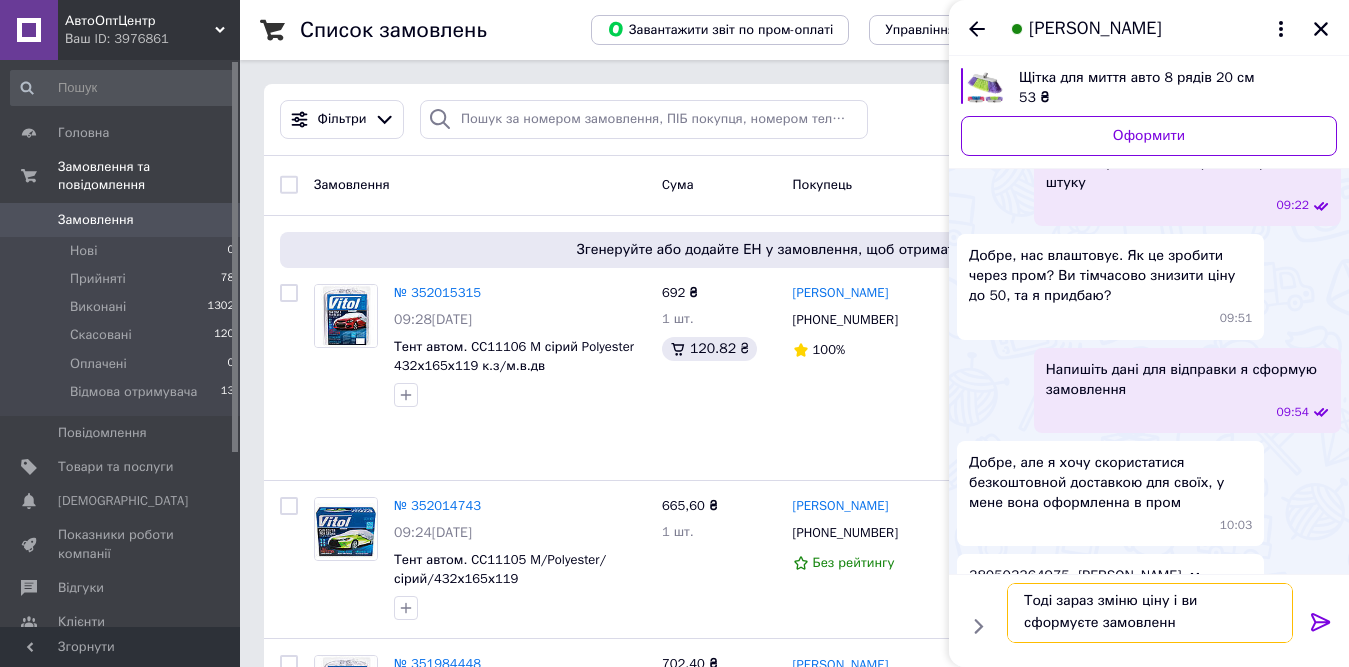 type on "Тоді зараз зміню ціну і ви сформуєте замовлення" 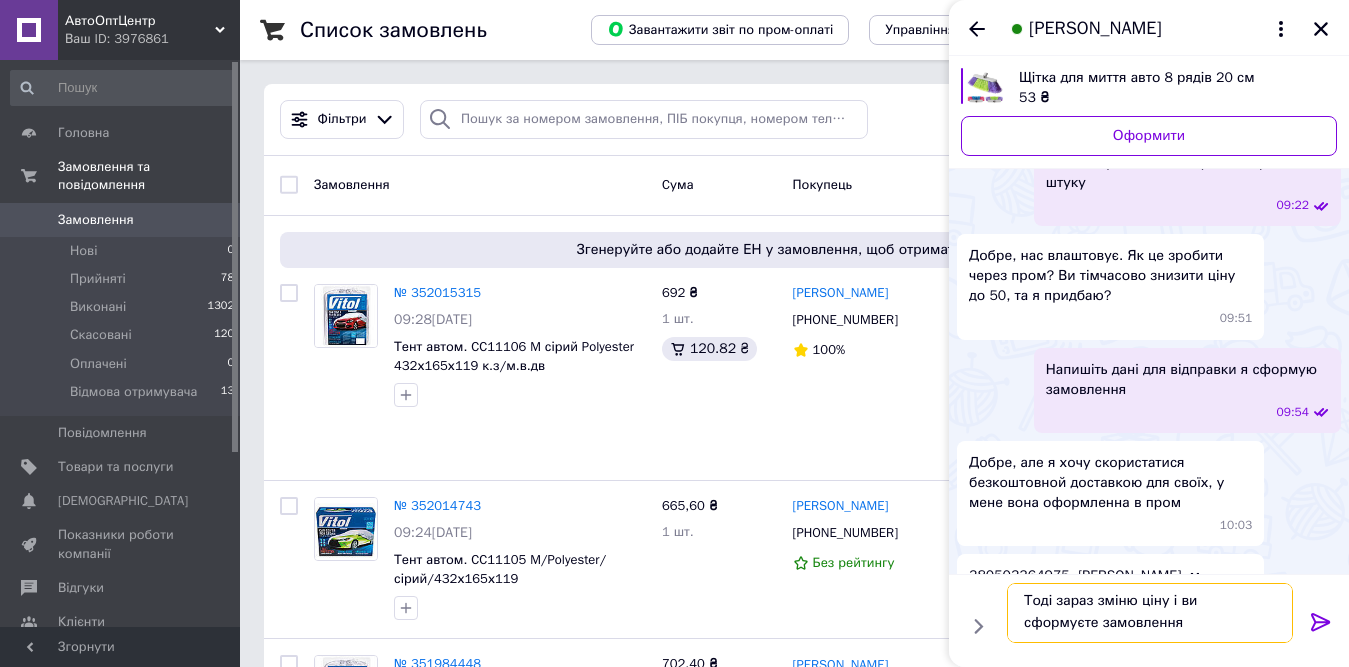 type 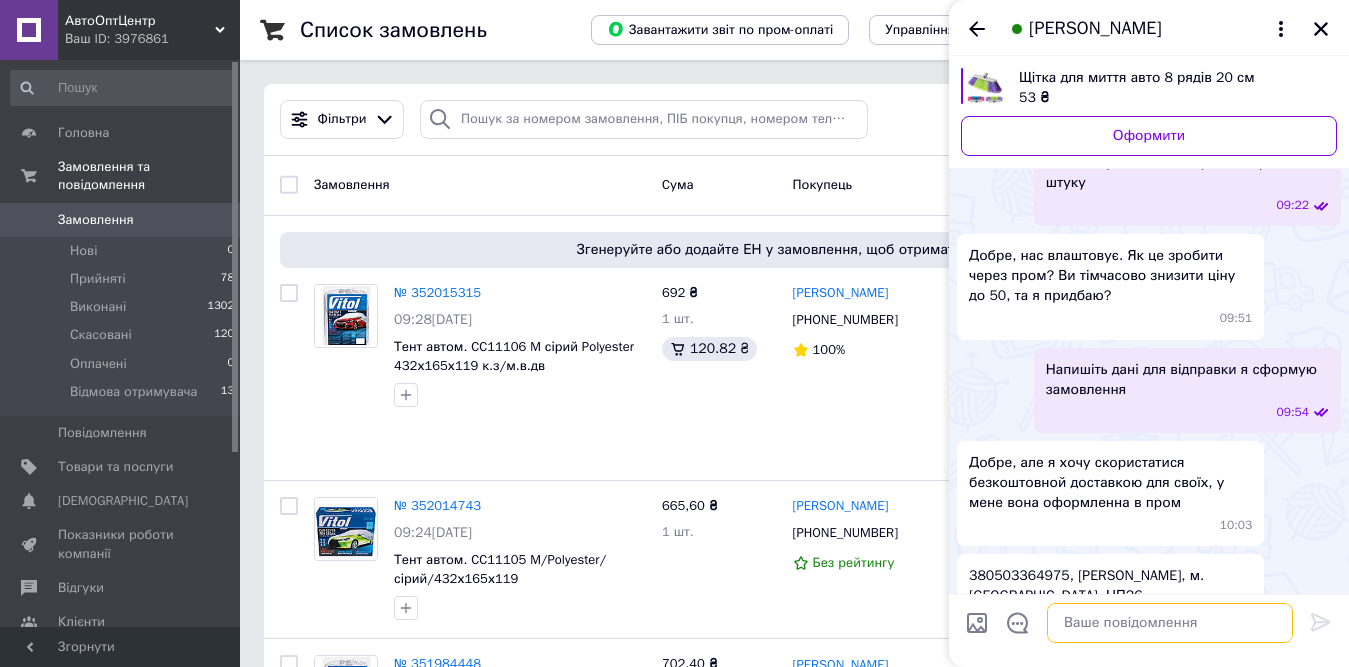 scroll, scrollTop: 0, scrollLeft: 0, axis: both 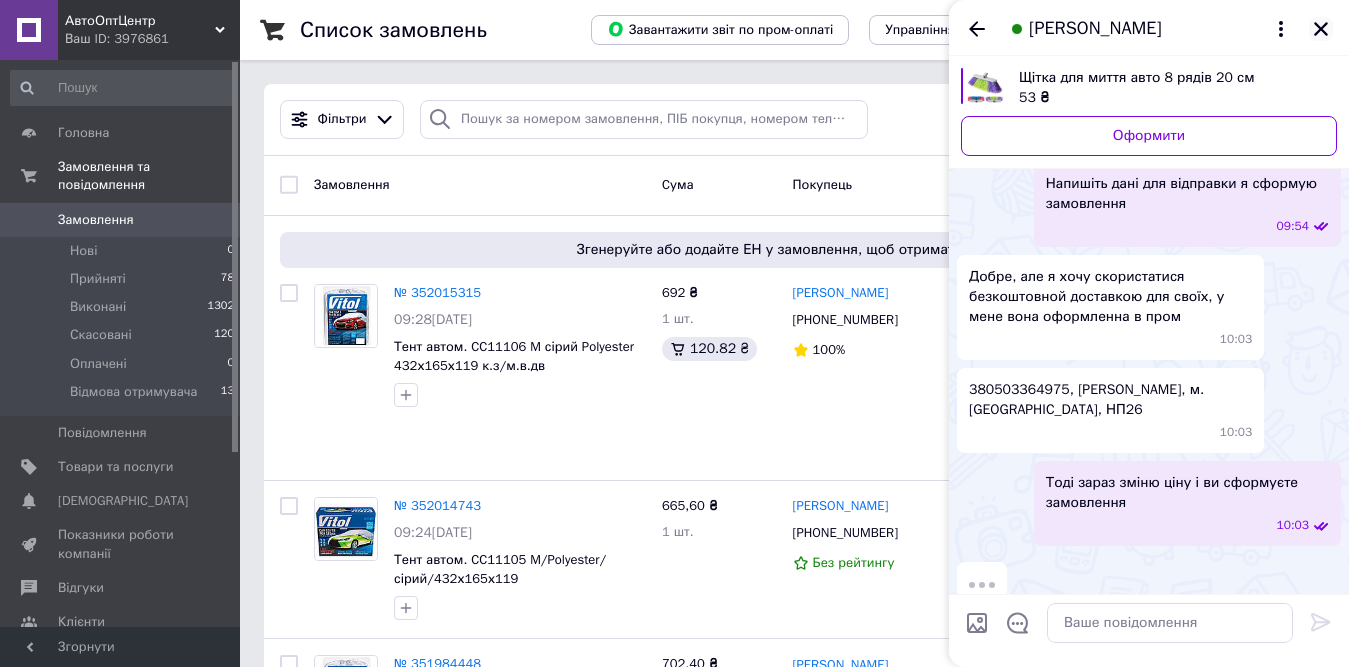 click 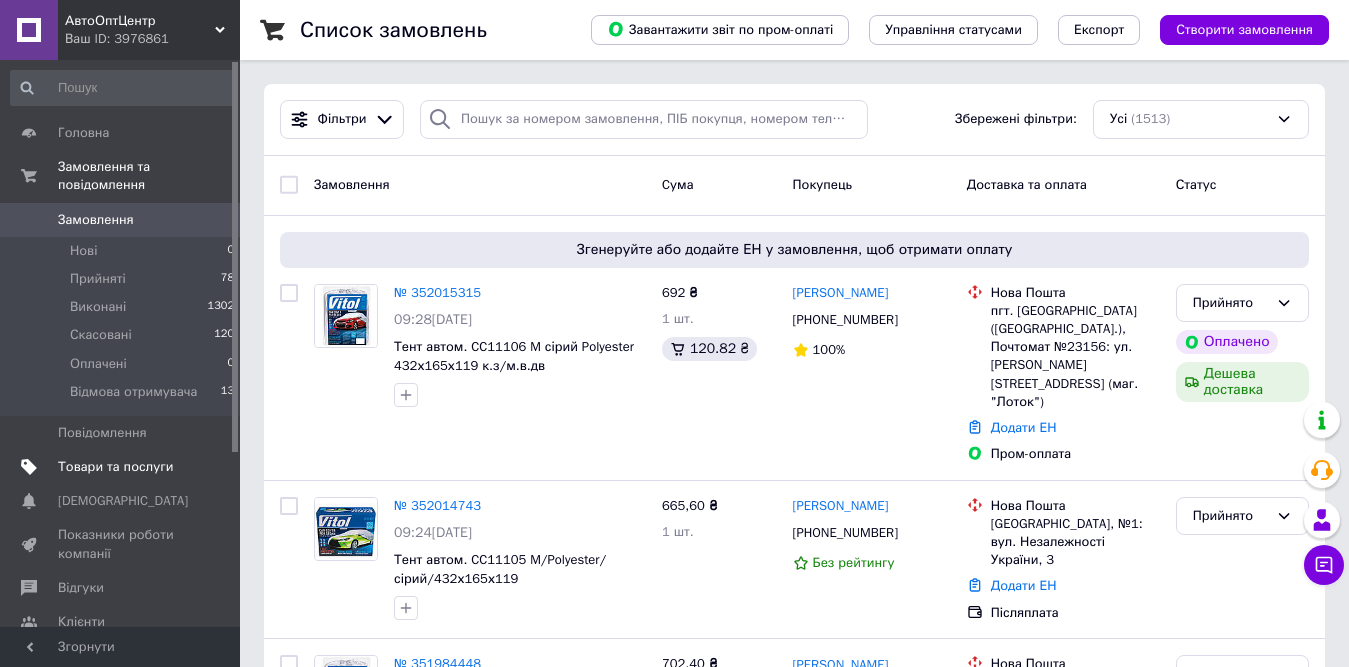 click on "Товари та послуги" at bounding box center (115, 467) 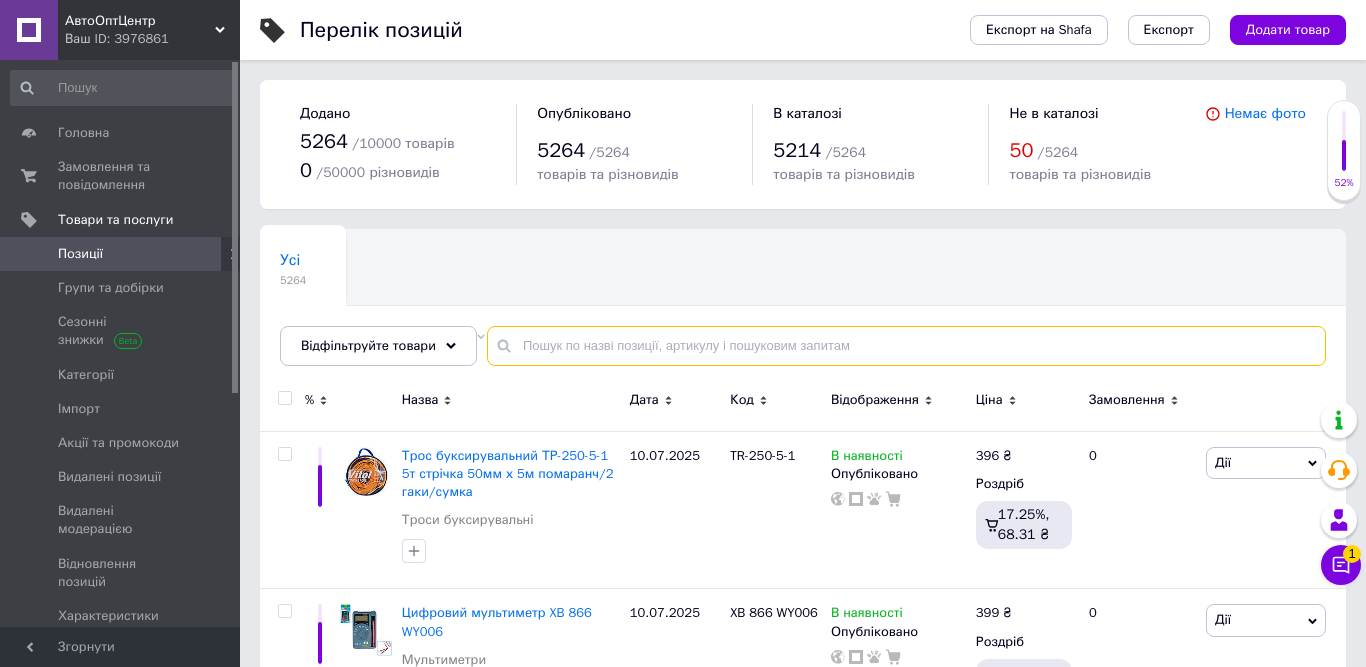 click at bounding box center [906, 346] 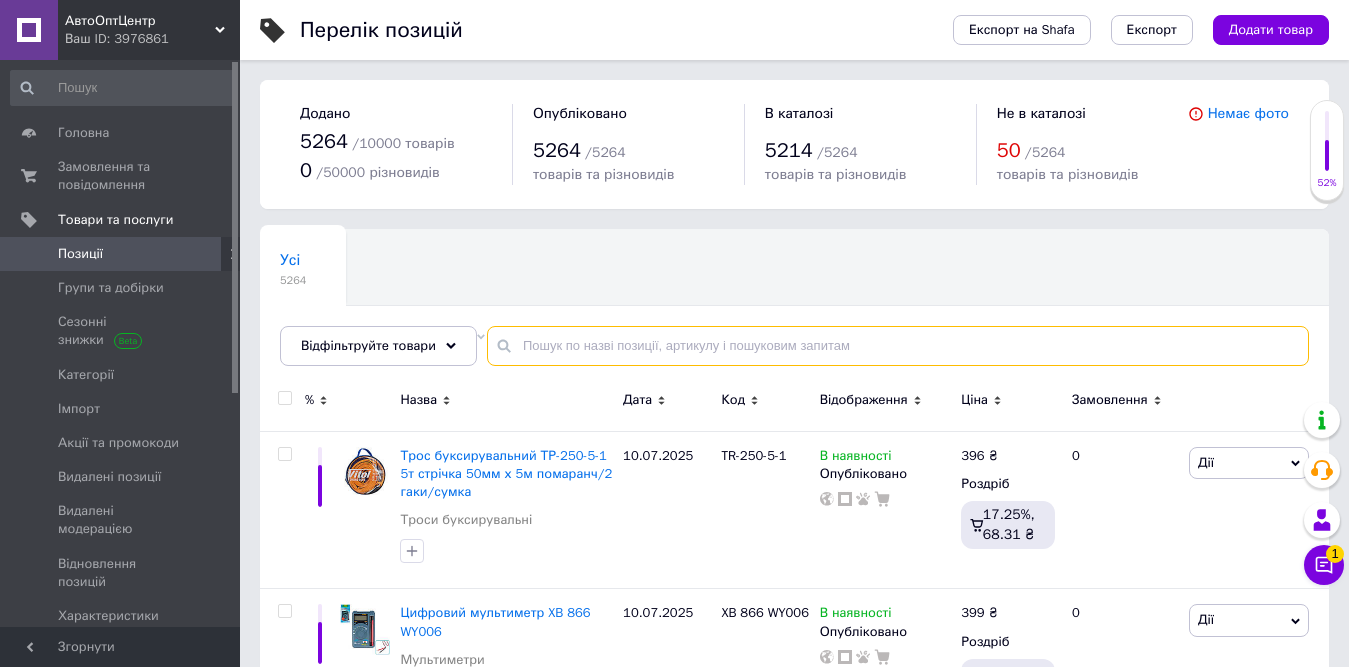 paste on "ЩШ-208" 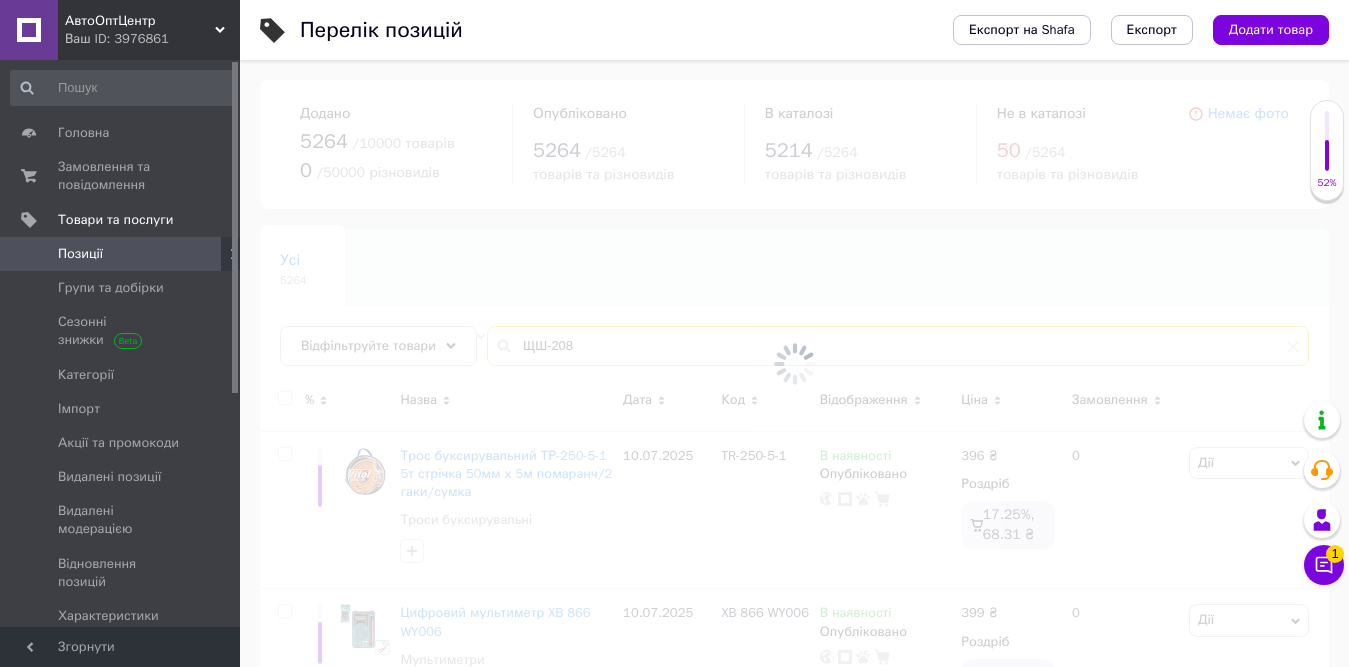 type on "ЩШ-208" 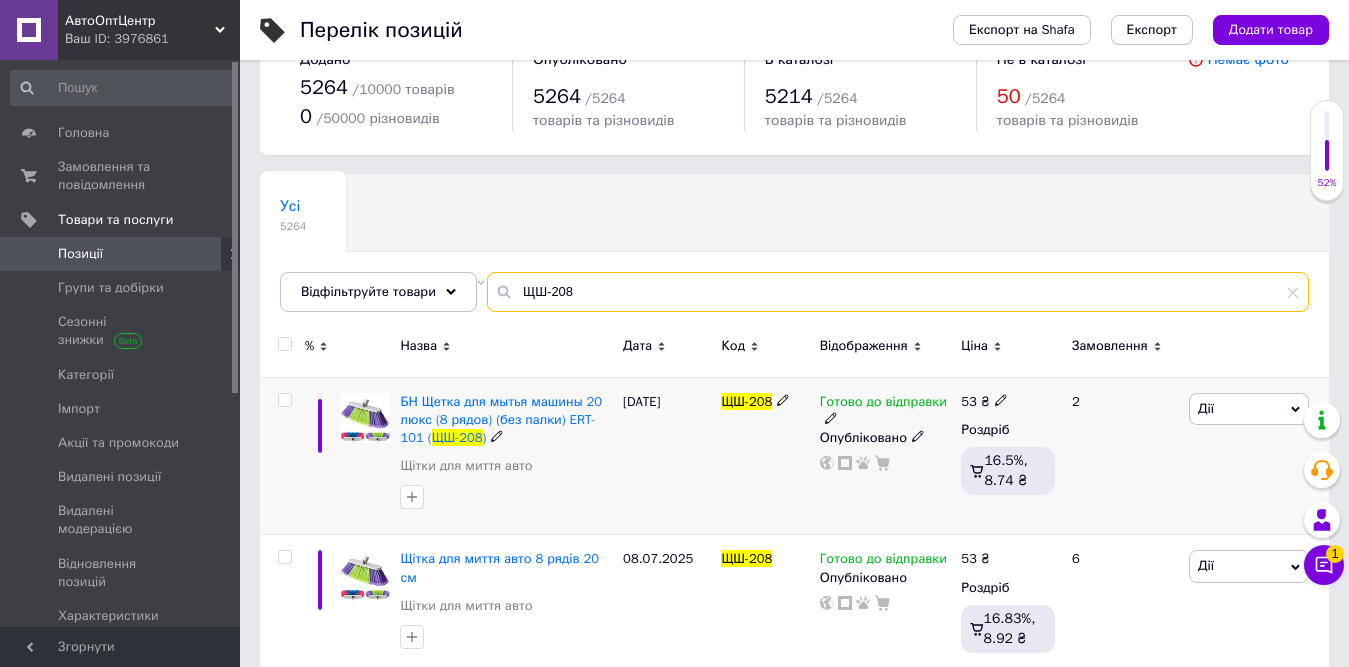 scroll, scrollTop: 83, scrollLeft: 0, axis: vertical 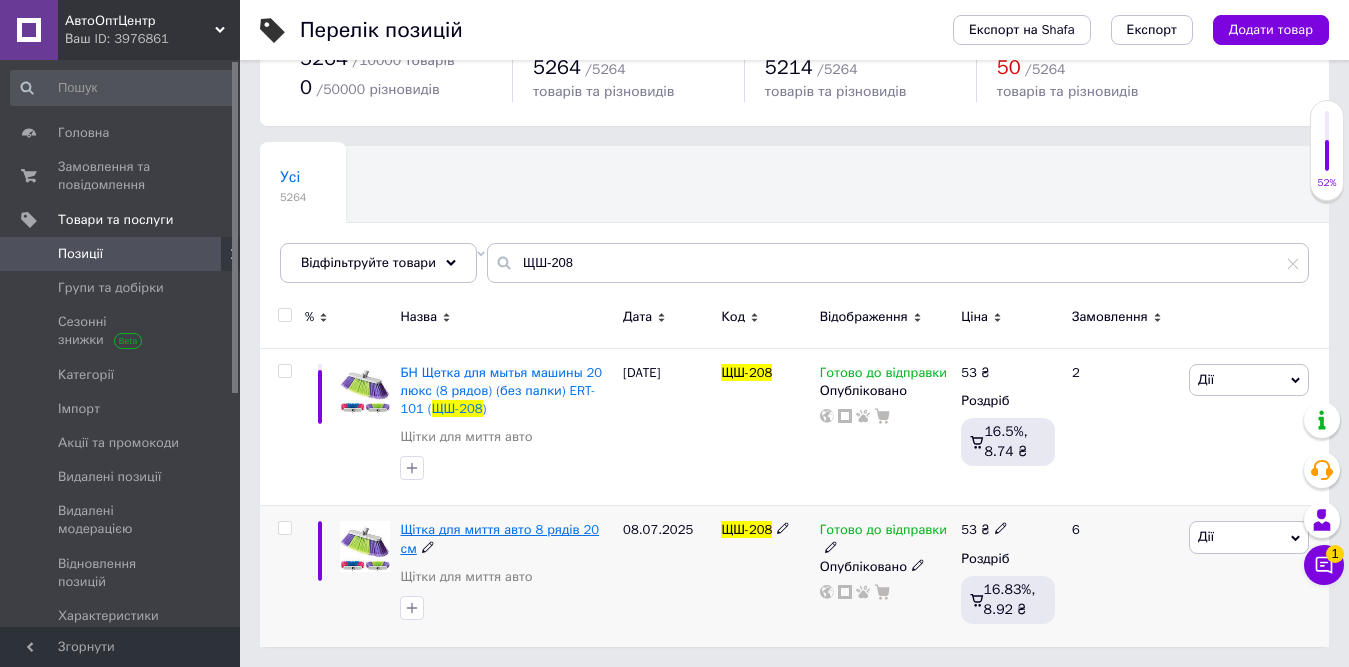 click on "Щітка для миття авто 8 рядів 20 см" at bounding box center [499, 538] 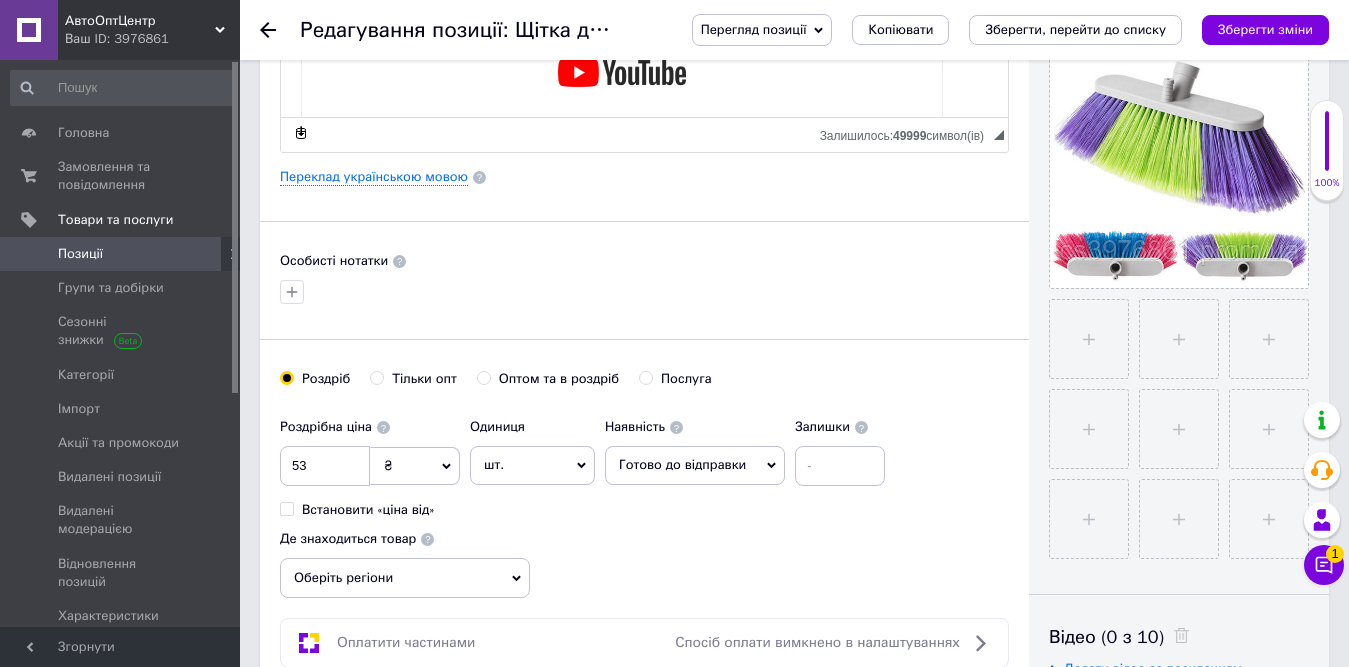 scroll, scrollTop: 500, scrollLeft: 0, axis: vertical 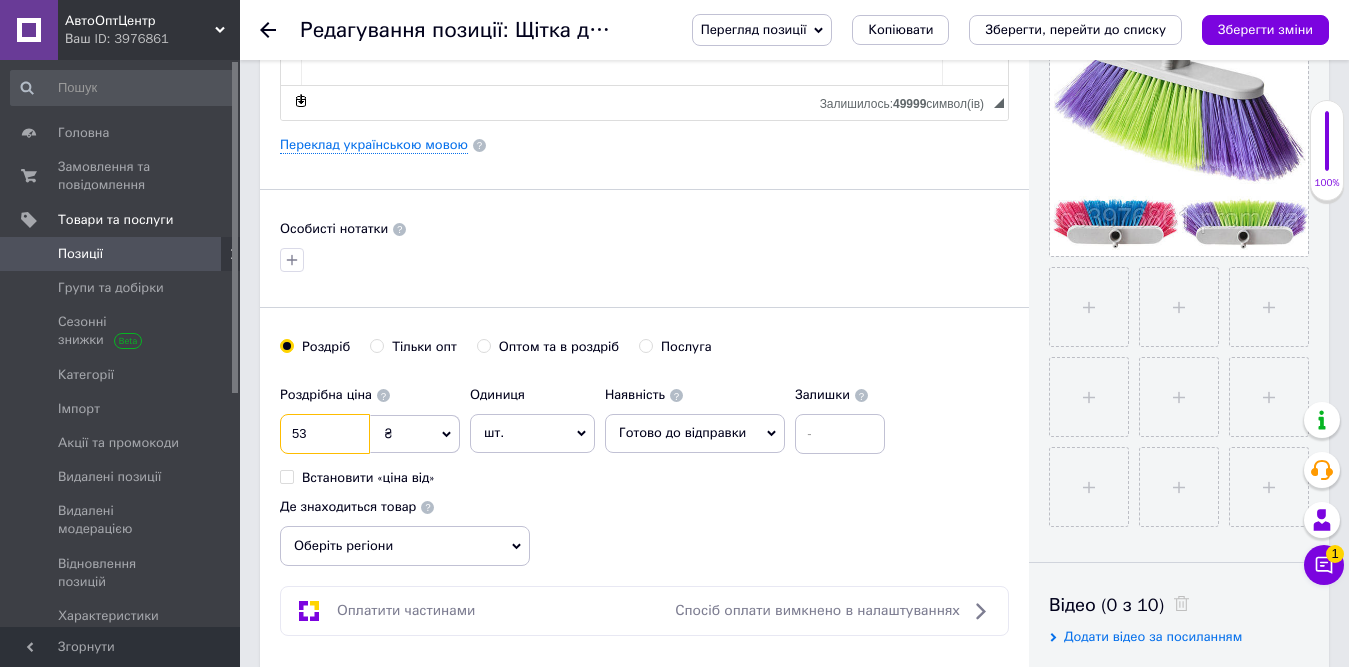 drag, startPoint x: 333, startPoint y: 438, endPoint x: 298, endPoint y: 436, distance: 35.057095 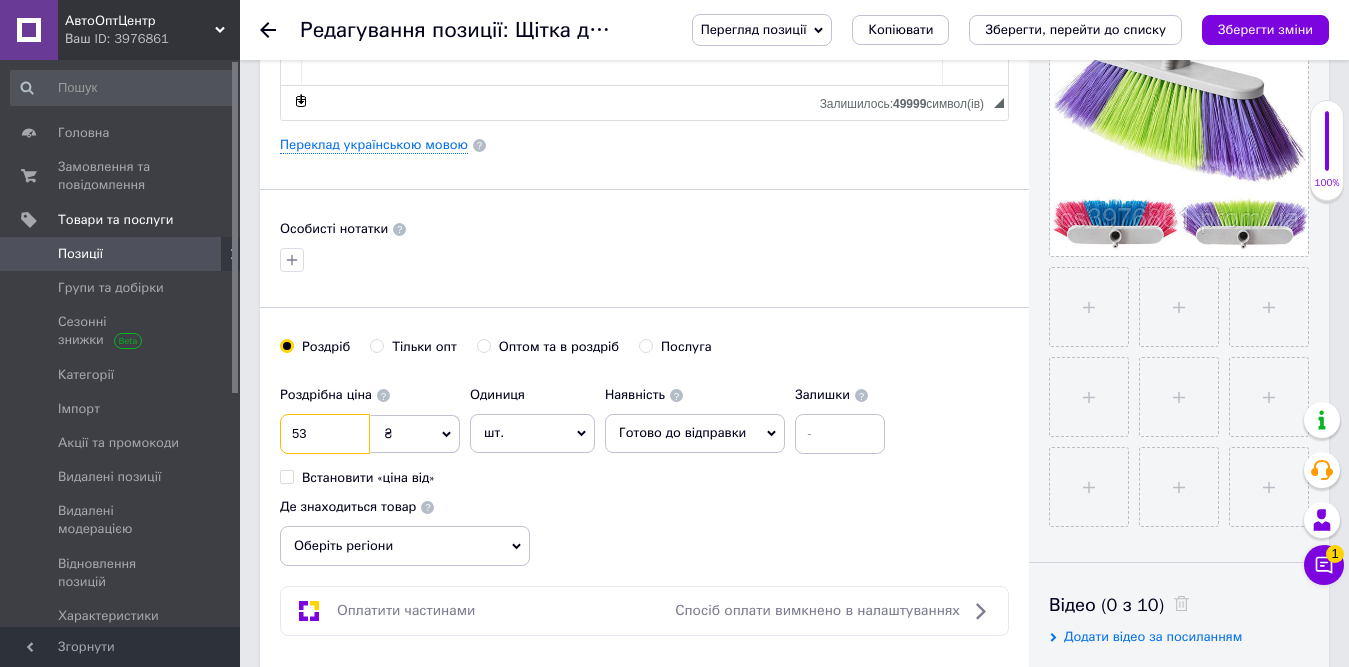 click on "53" at bounding box center [325, 434] 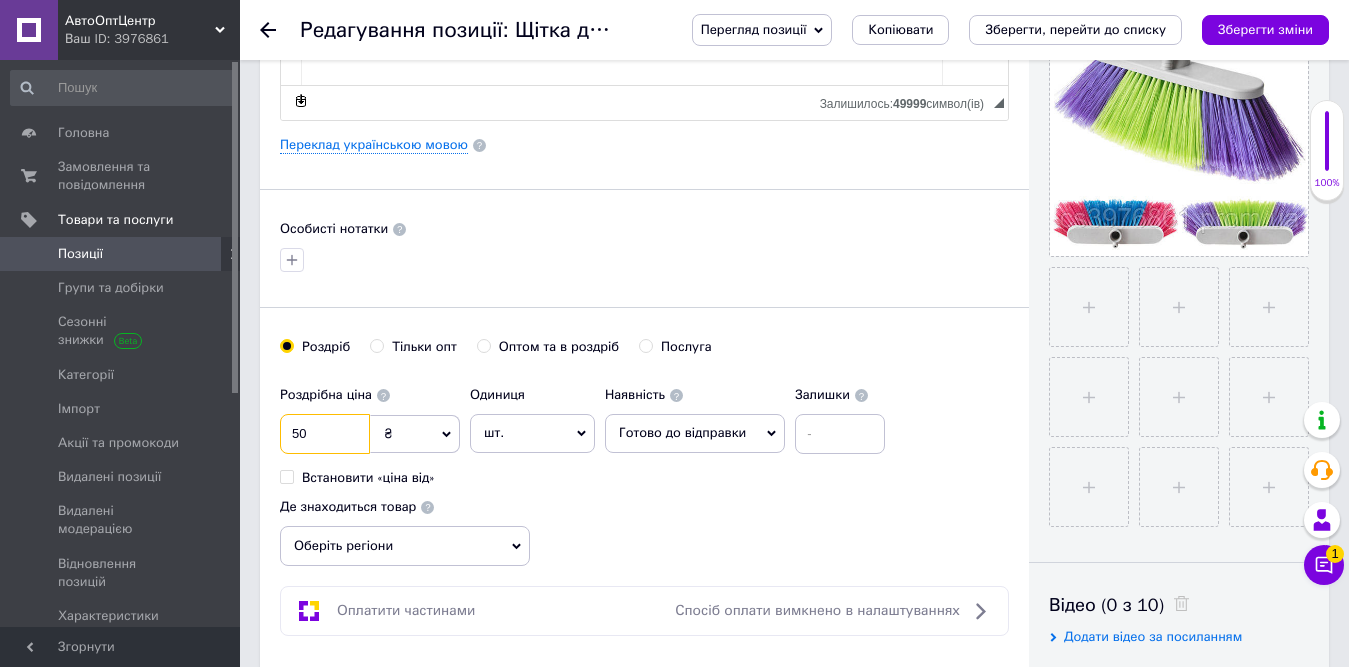 checkbox on "true" 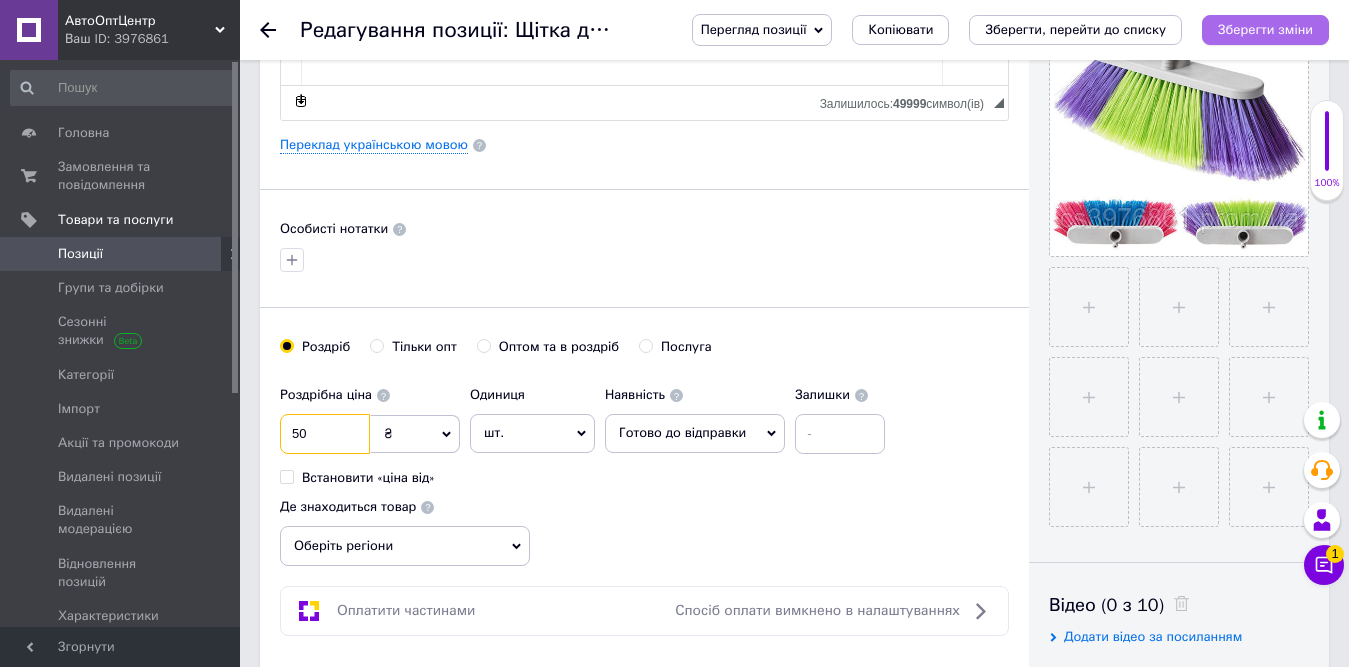 type on "50" 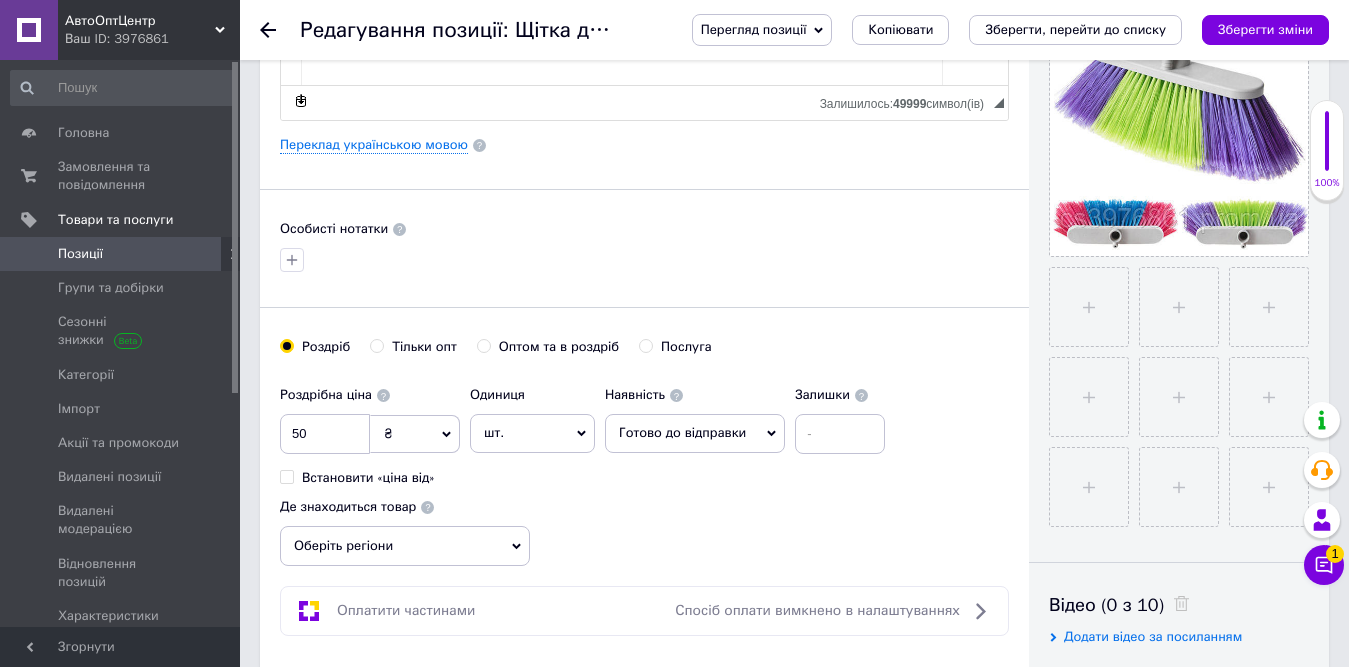 click on "Зберегти зміни" at bounding box center [1265, 30] 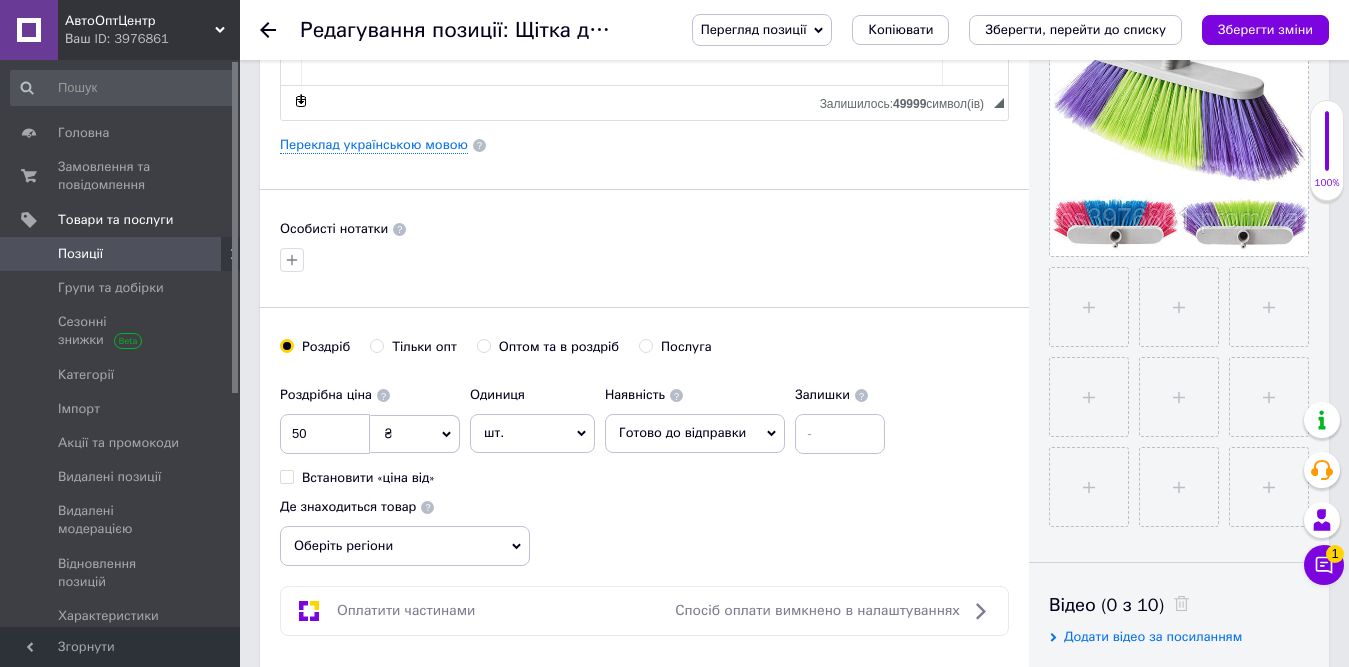 click on "Чат з покупцем 1" at bounding box center [1324, 565] 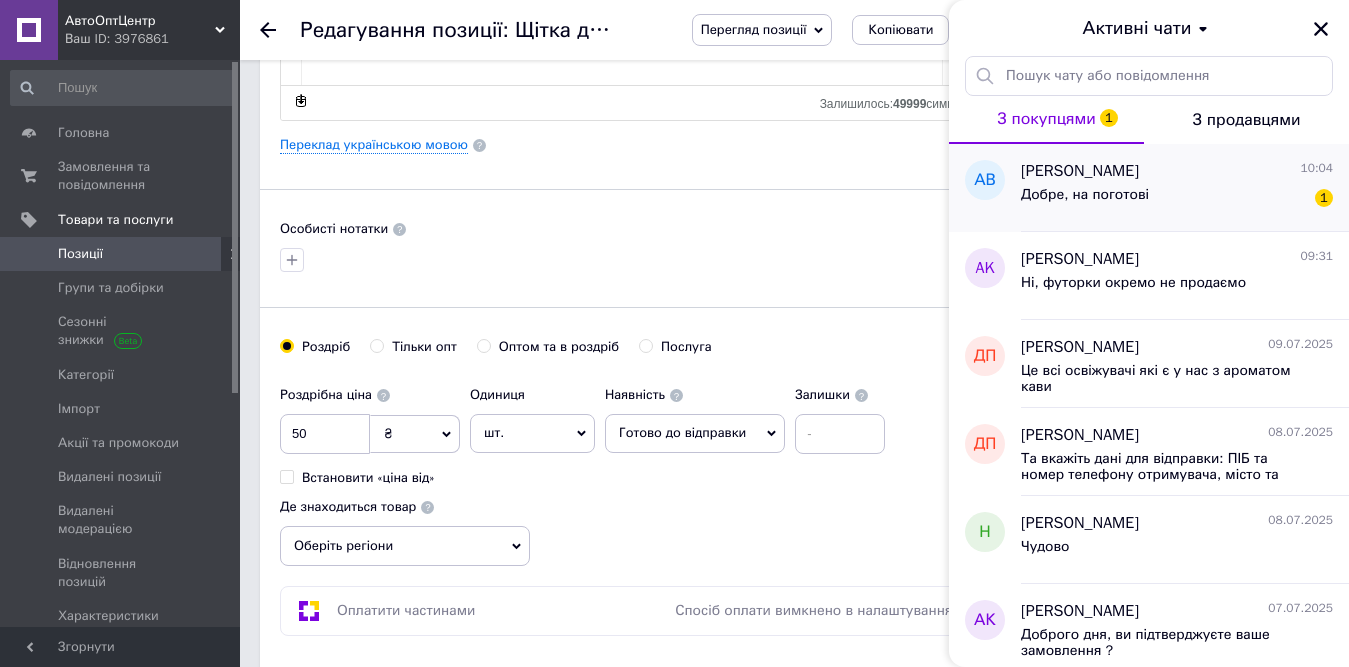 click on "Добре, на поготові 1" at bounding box center (1177, 199) 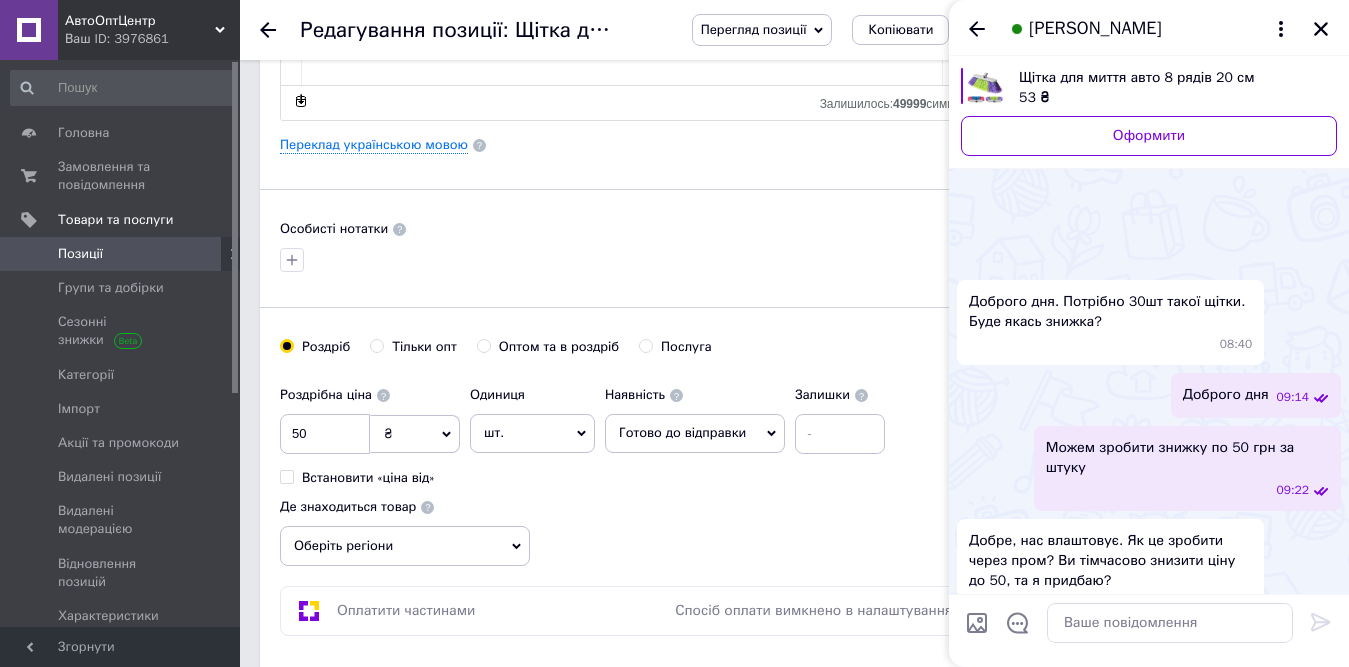 scroll, scrollTop: 500, scrollLeft: 0, axis: vertical 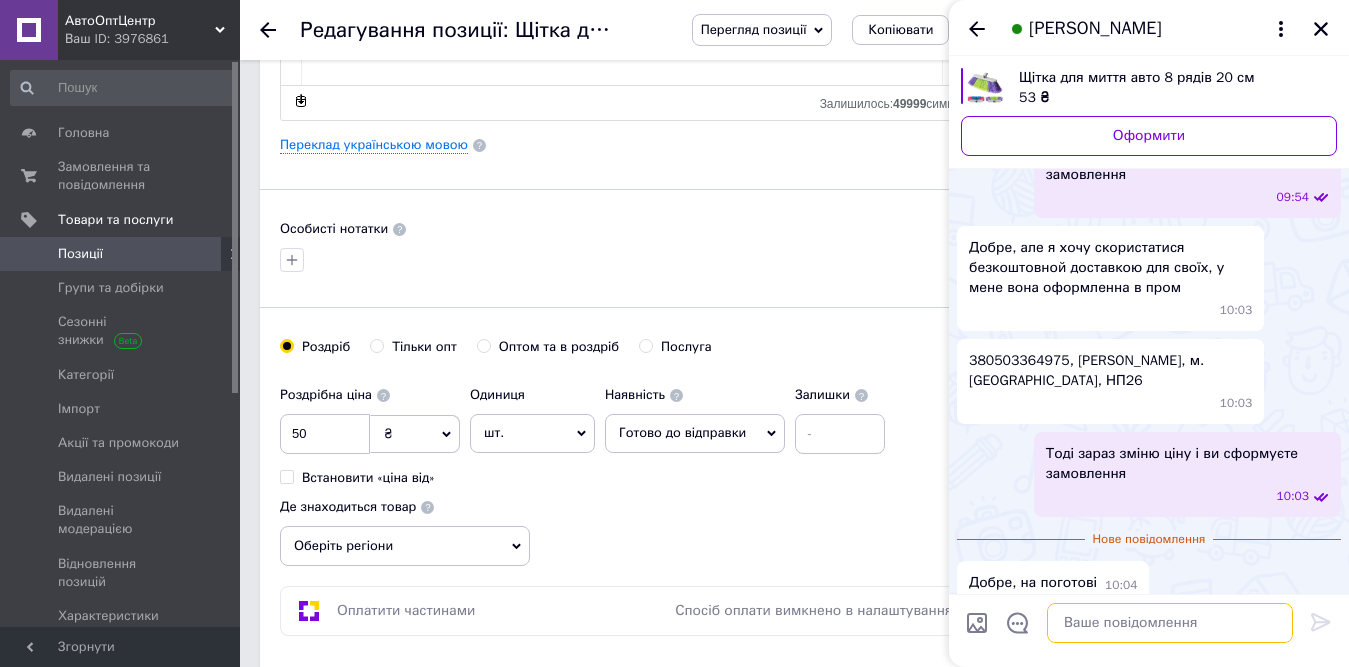 click at bounding box center (1170, 623) 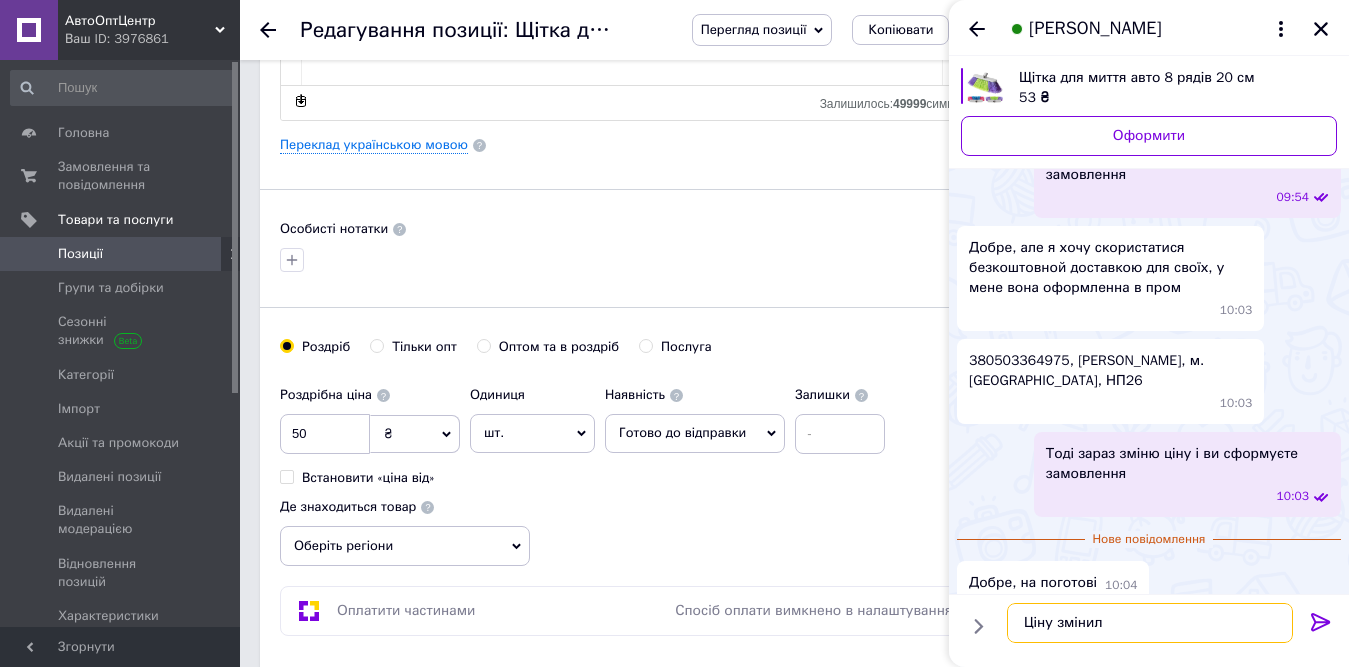 type on "Ціну змінили" 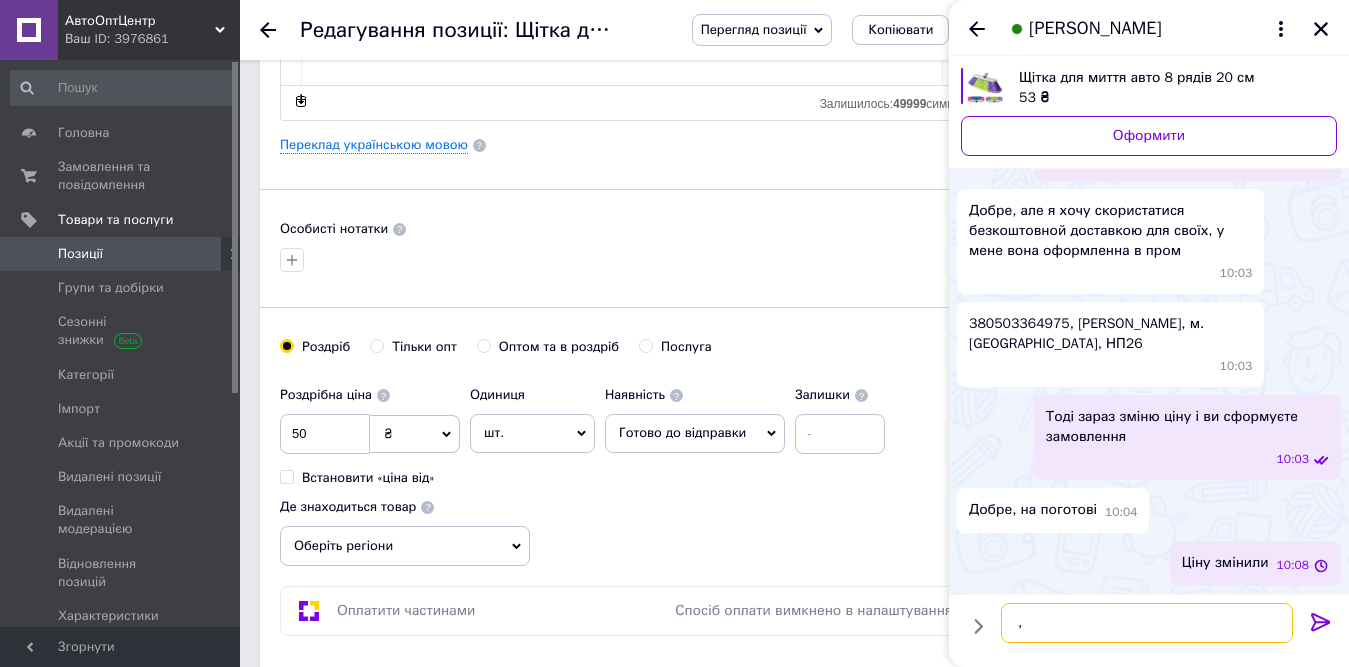 scroll, scrollTop: 466, scrollLeft: 0, axis: vertical 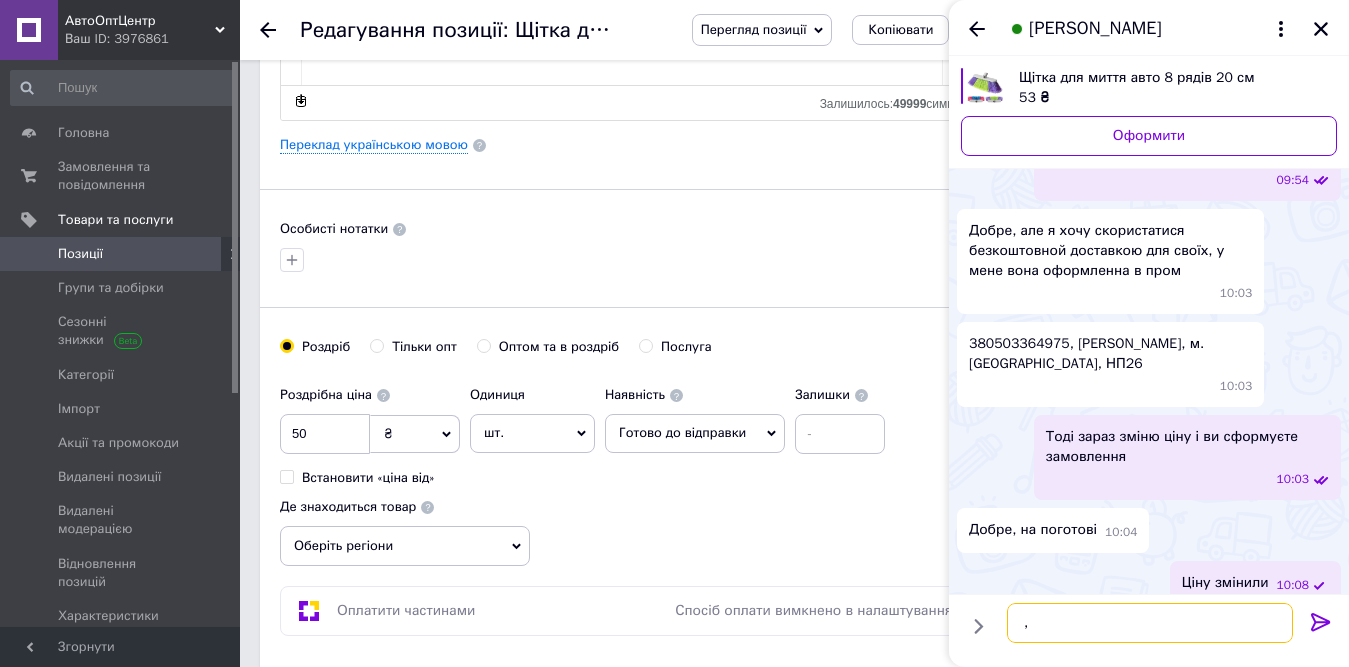 type on "," 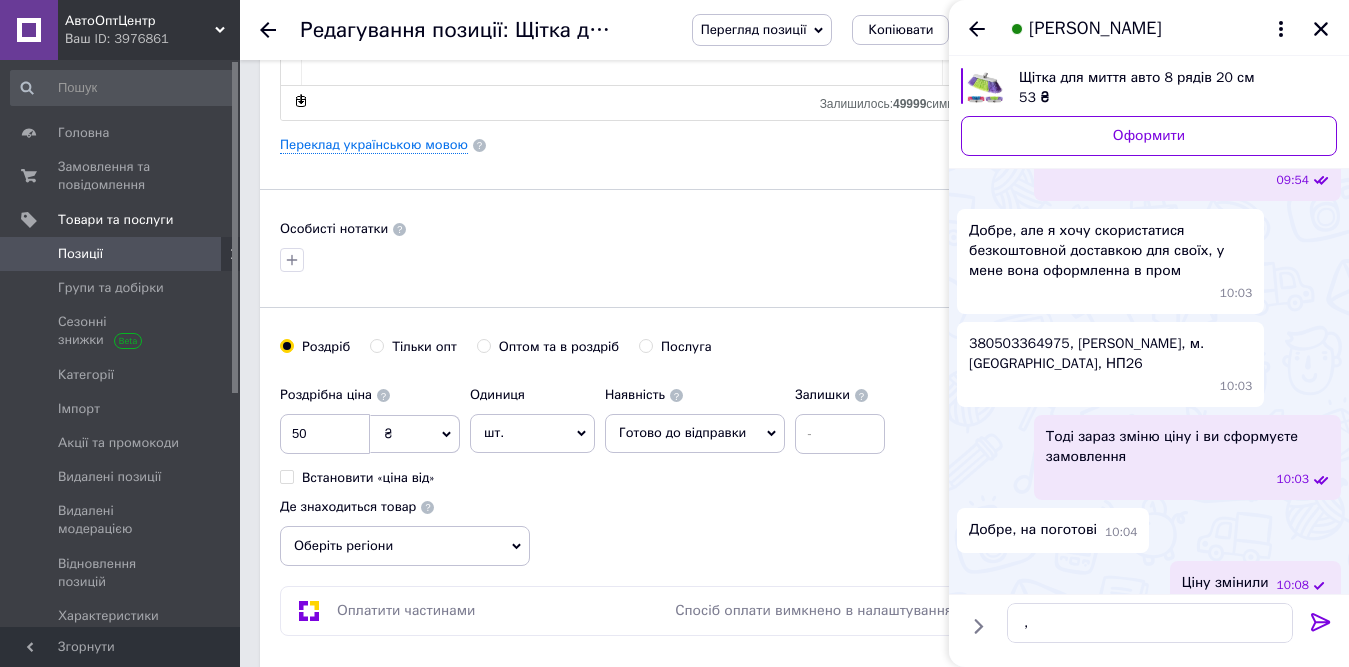 click on "Щітка для миття авто 8 рядів 20 см" at bounding box center (1170, 78) 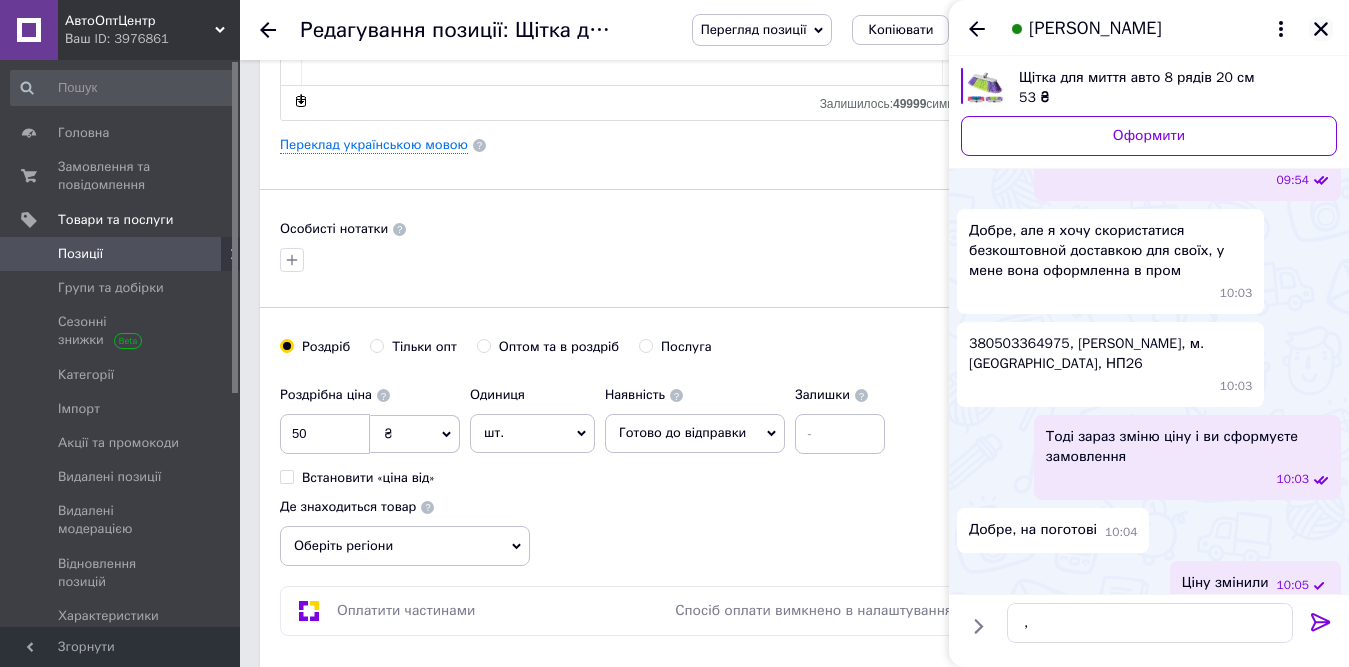 click 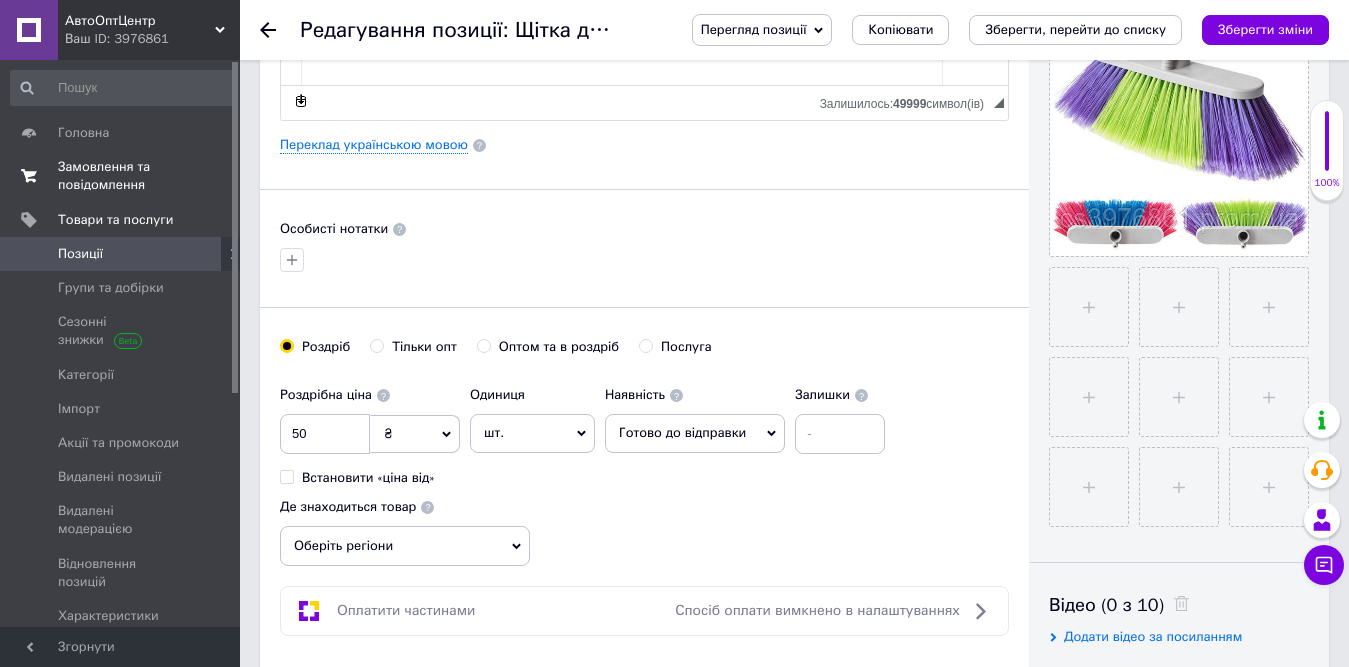 click on "Замовлення та повідомлення" at bounding box center [121, 176] 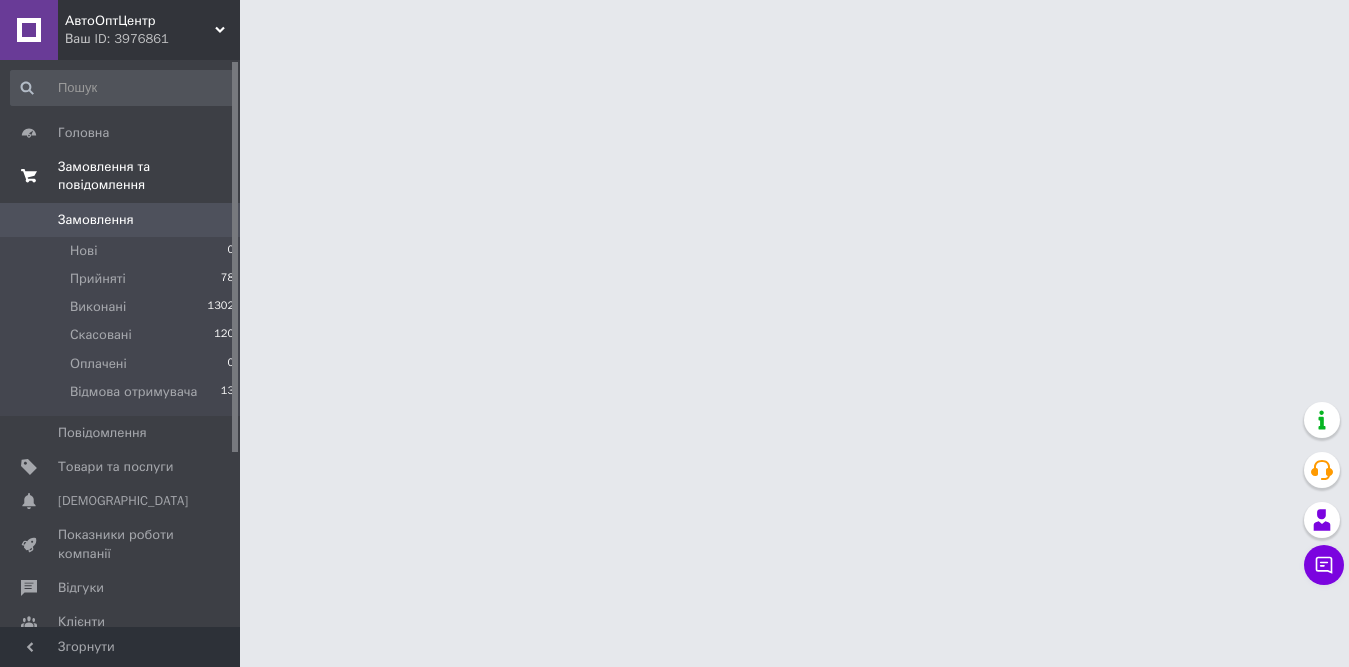 scroll, scrollTop: 0, scrollLeft: 0, axis: both 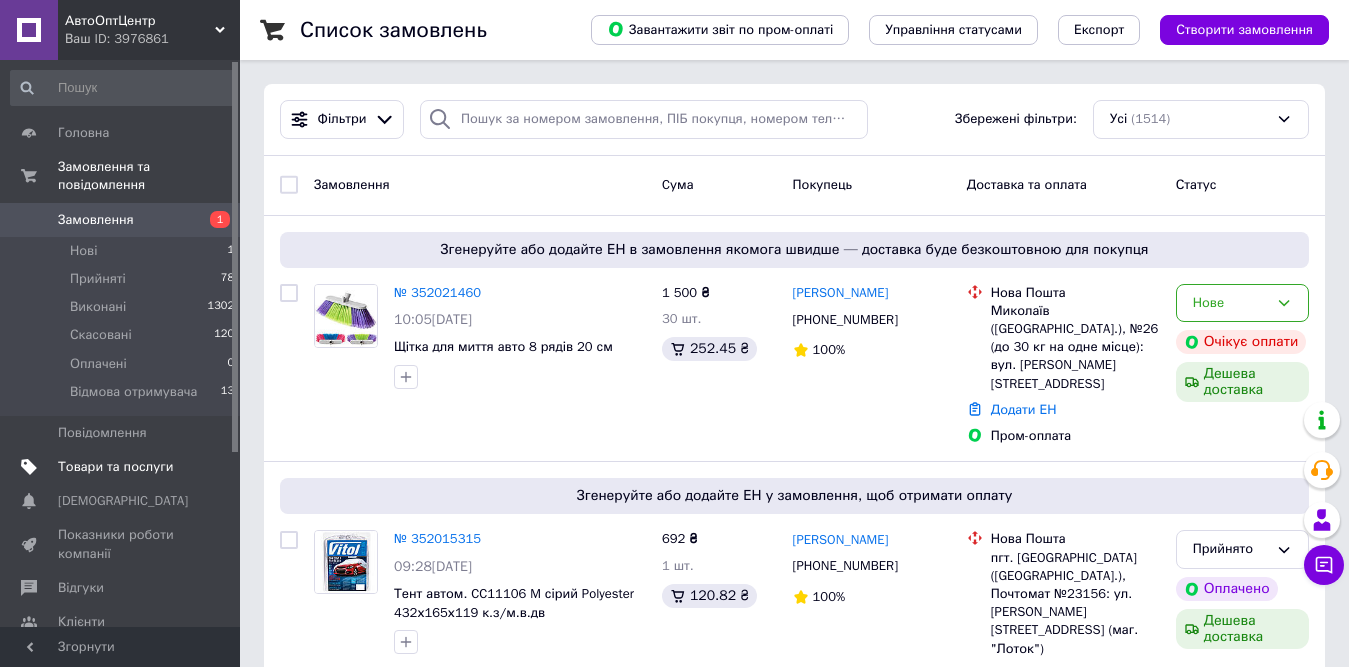 click on "Товари та послуги" at bounding box center [115, 467] 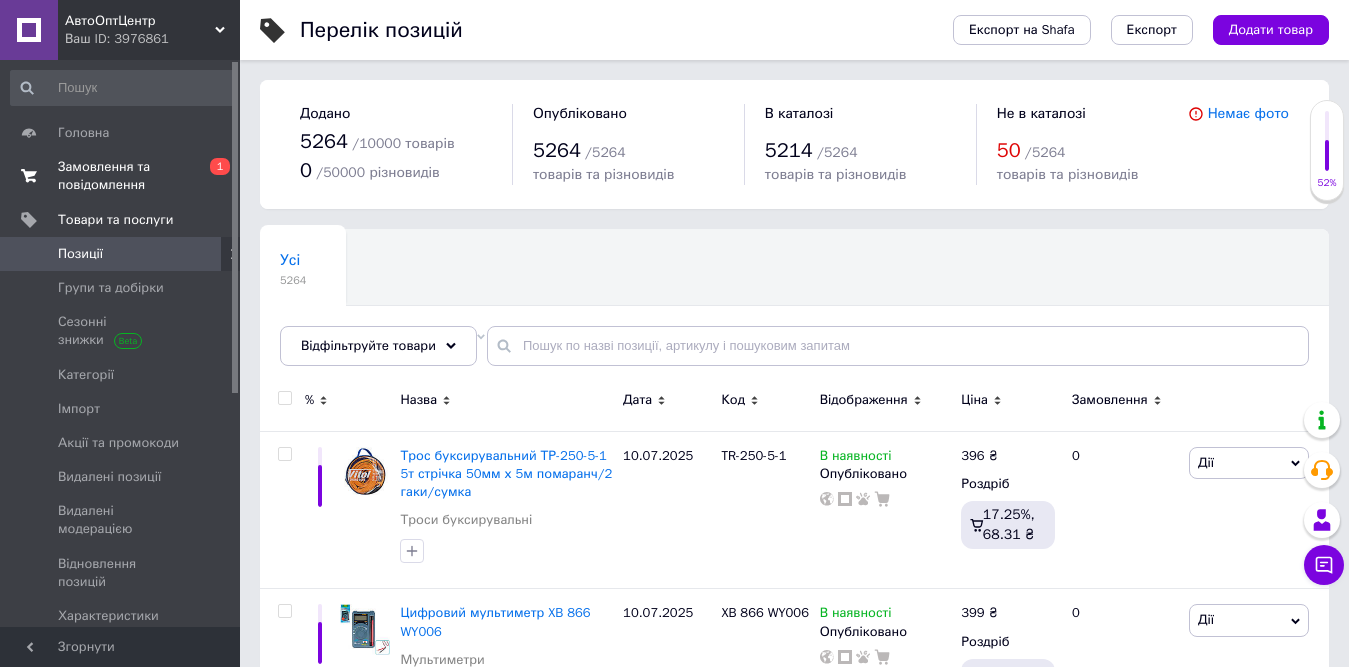 click on "Замовлення та повідомлення" at bounding box center (121, 176) 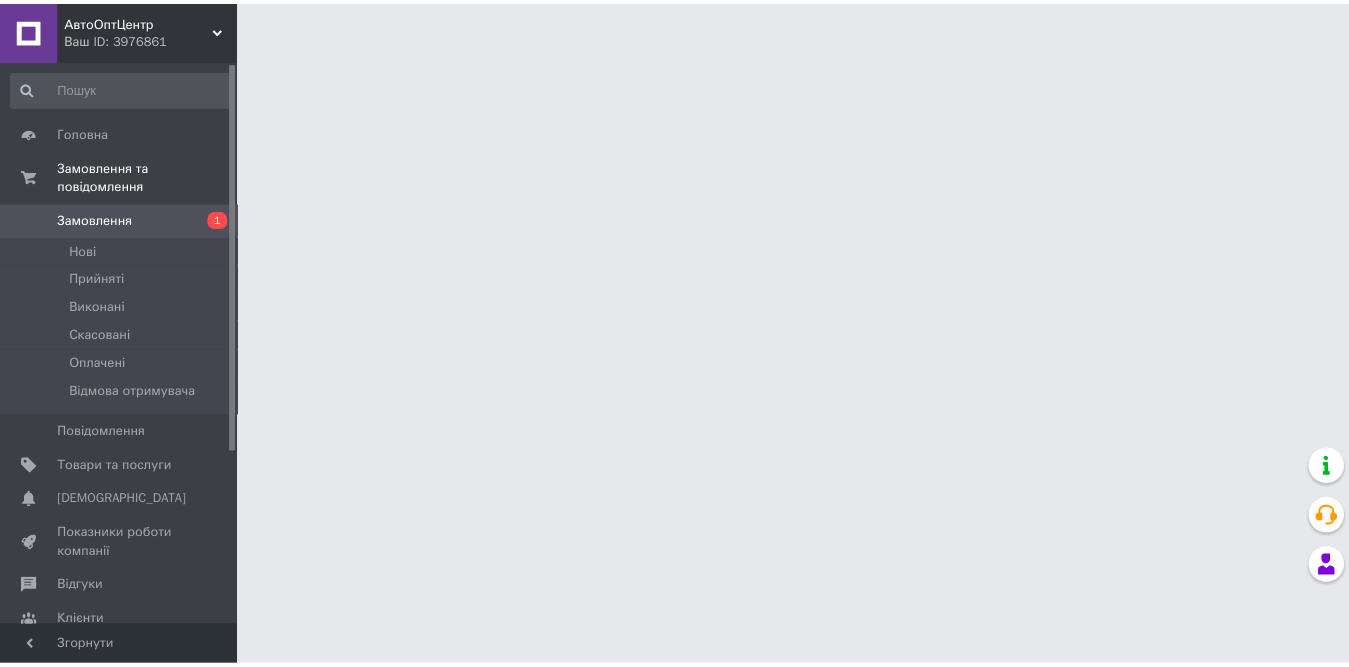 scroll, scrollTop: 0, scrollLeft: 0, axis: both 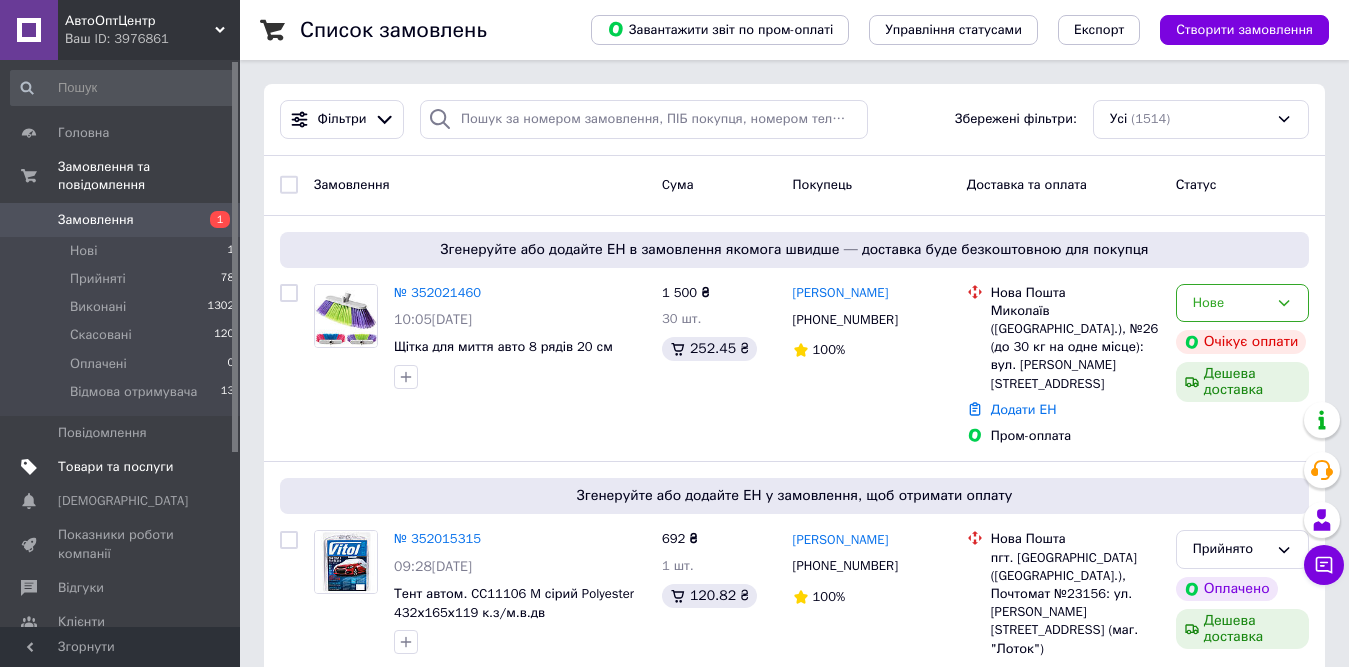 click on "Товари та послуги" at bounding box center (115, 467) 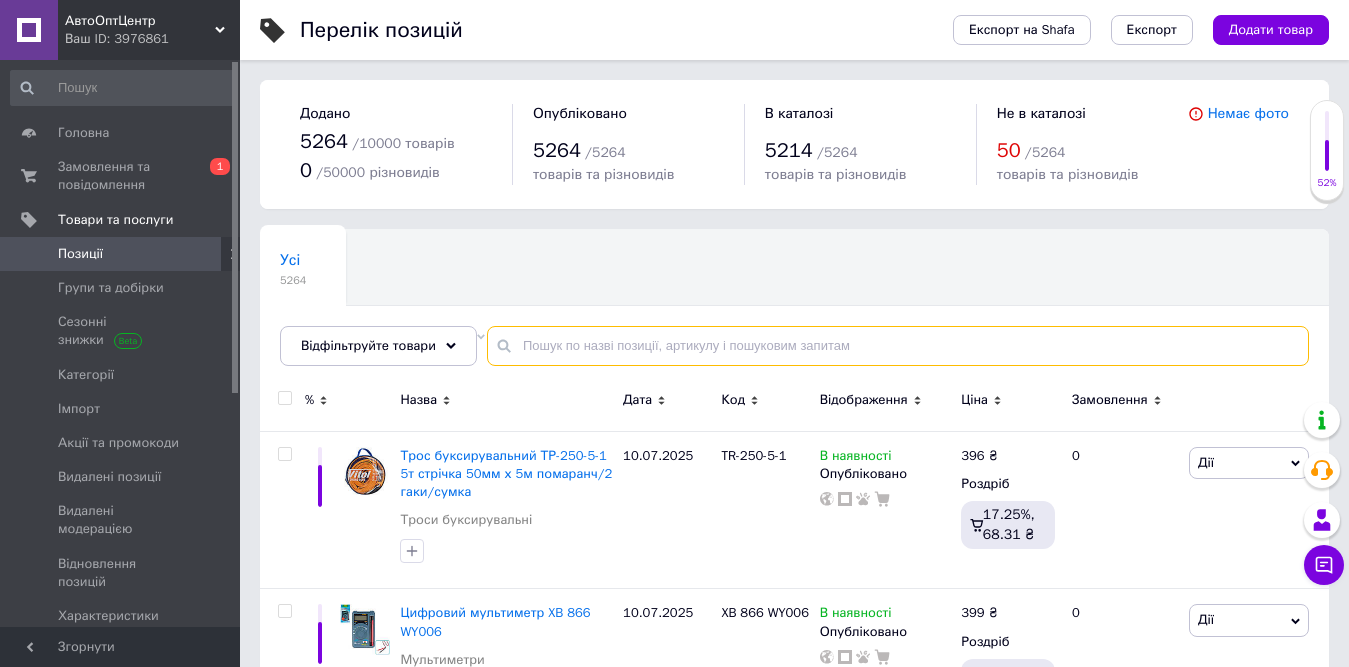 click at bounding box center [898, 346] 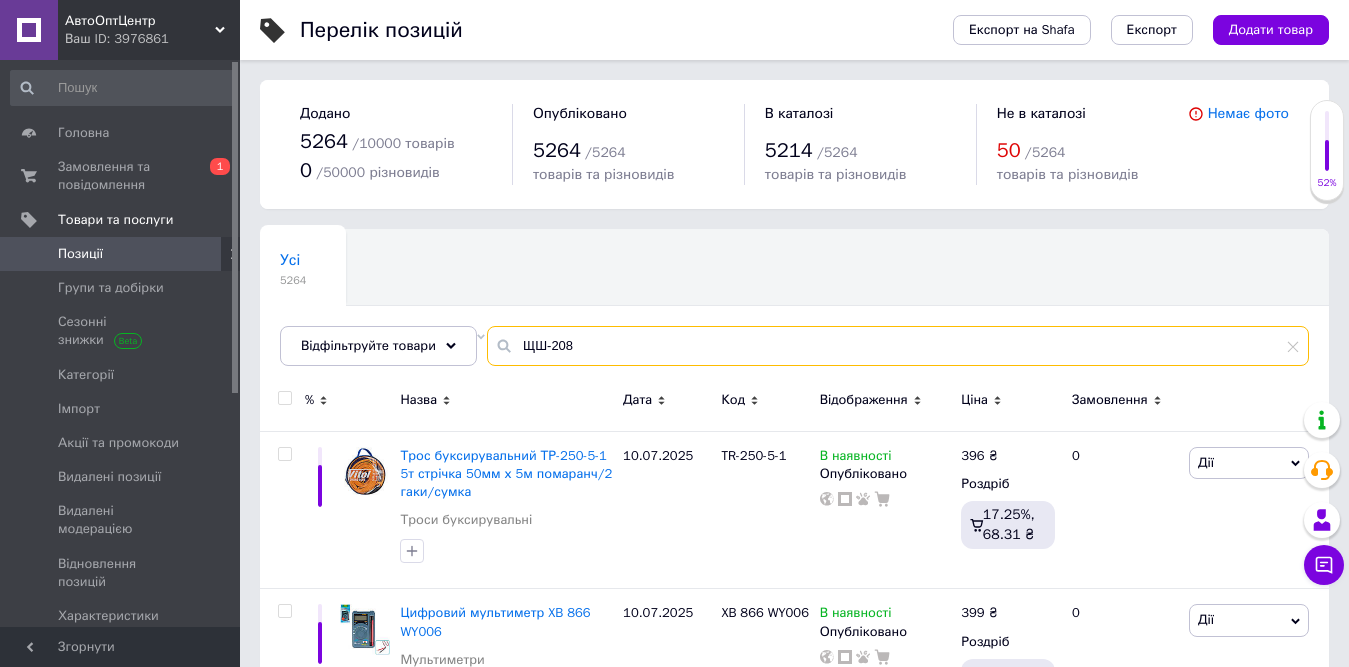 type on "ЩШ-208" 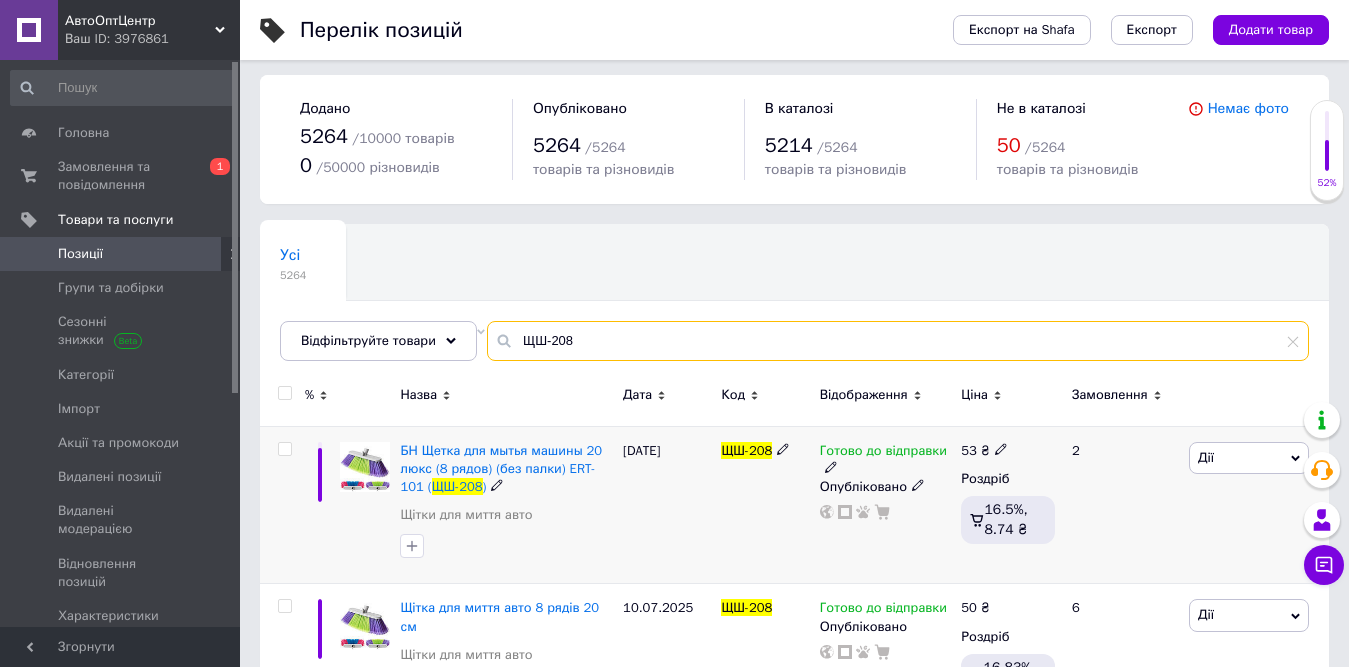 scroll, scrollTop: 83, scrollLeft: 0, axis: vertical 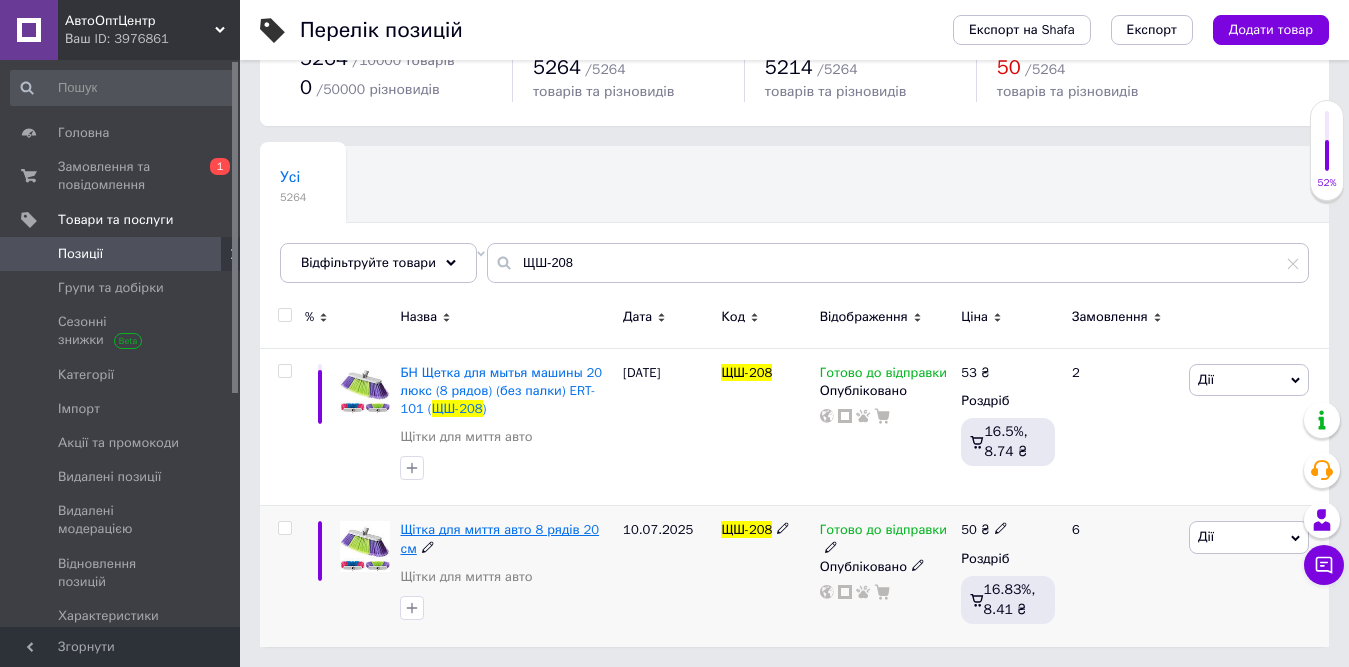click on "Щітка для миття авто 8 рядів 20 см" at bounding box center [499, 538] 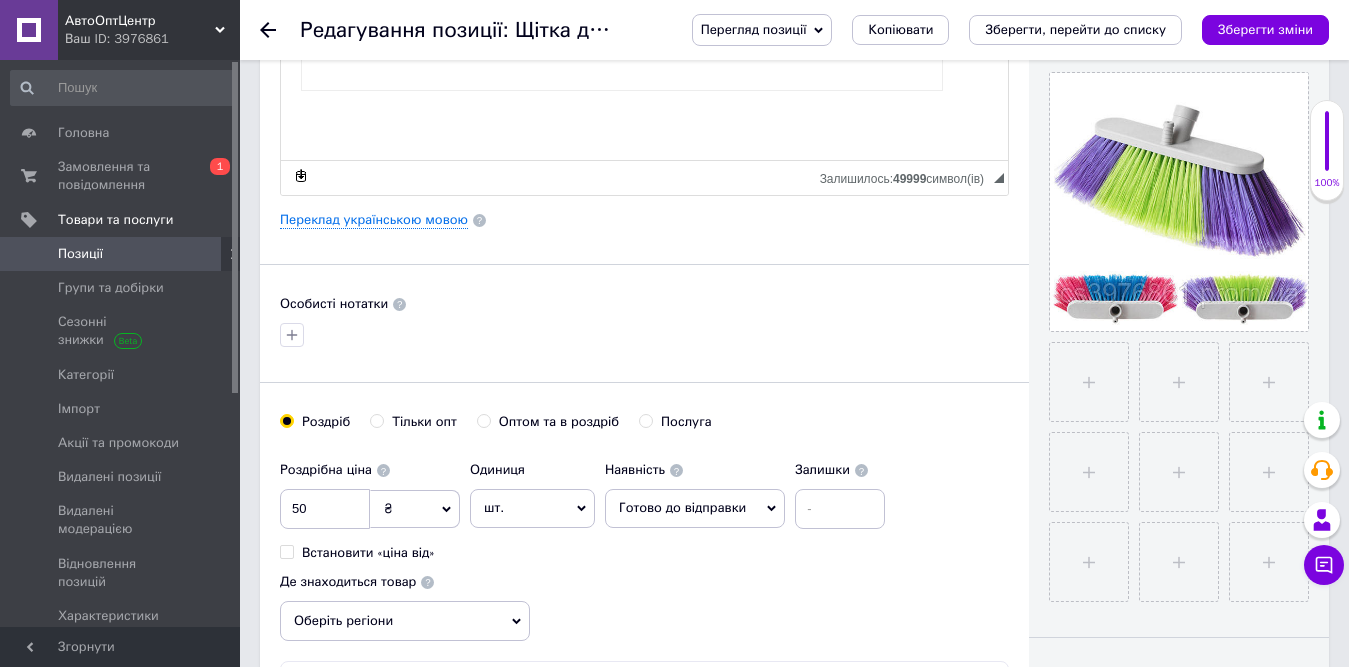 scroll, scrollTop: 800, scrollLeft: 0, axis: vertical 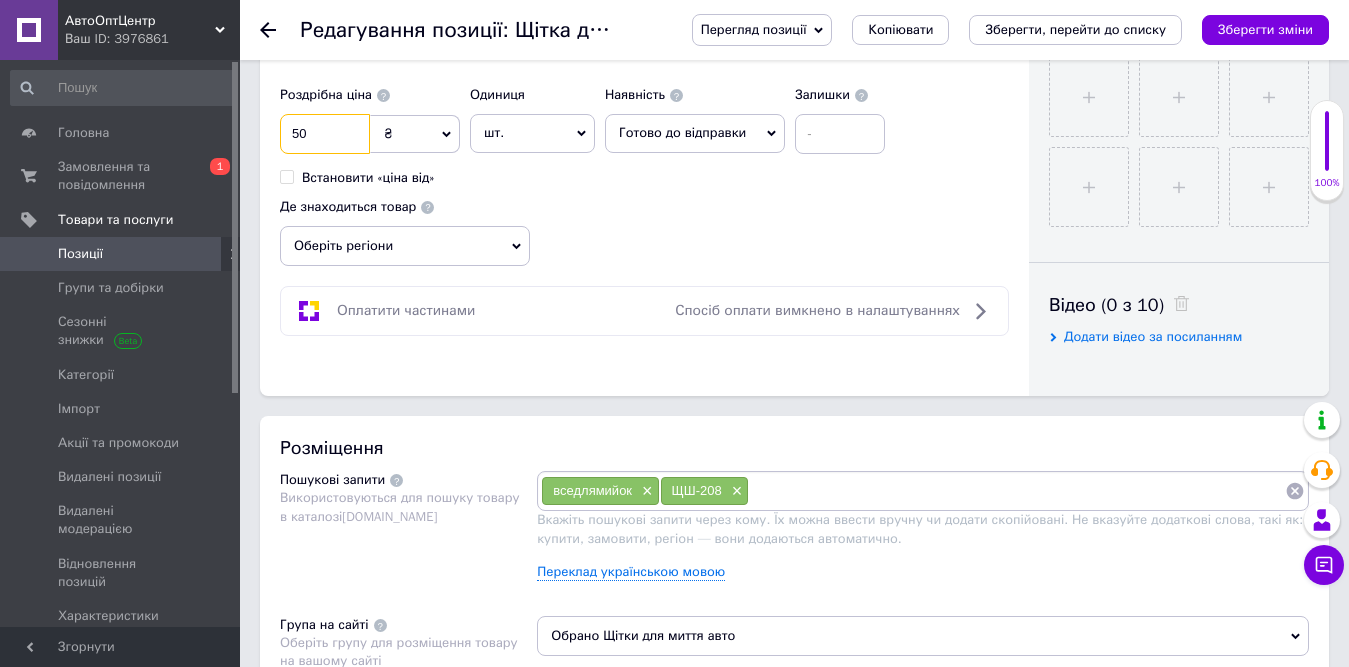 drag, startPoint x: 327, startPoint y: 143, endPoint x: 302, endPoint y: 136, distance: 25.96151 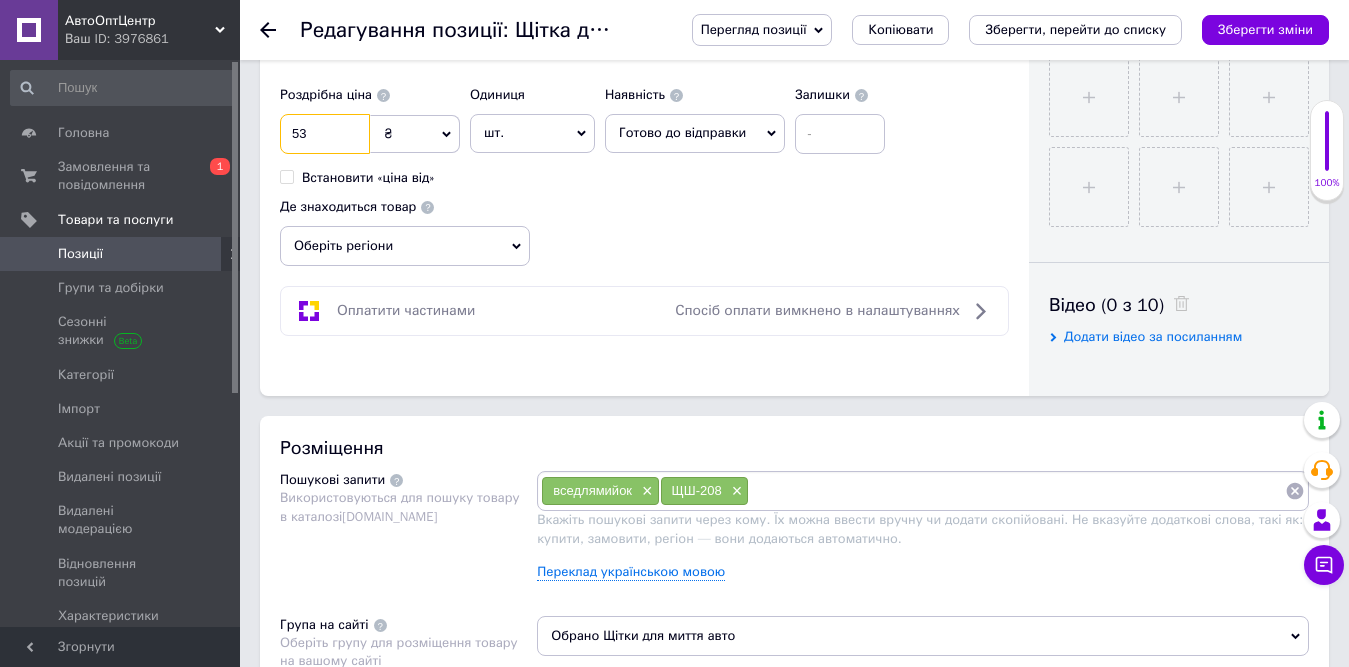 type on "53" 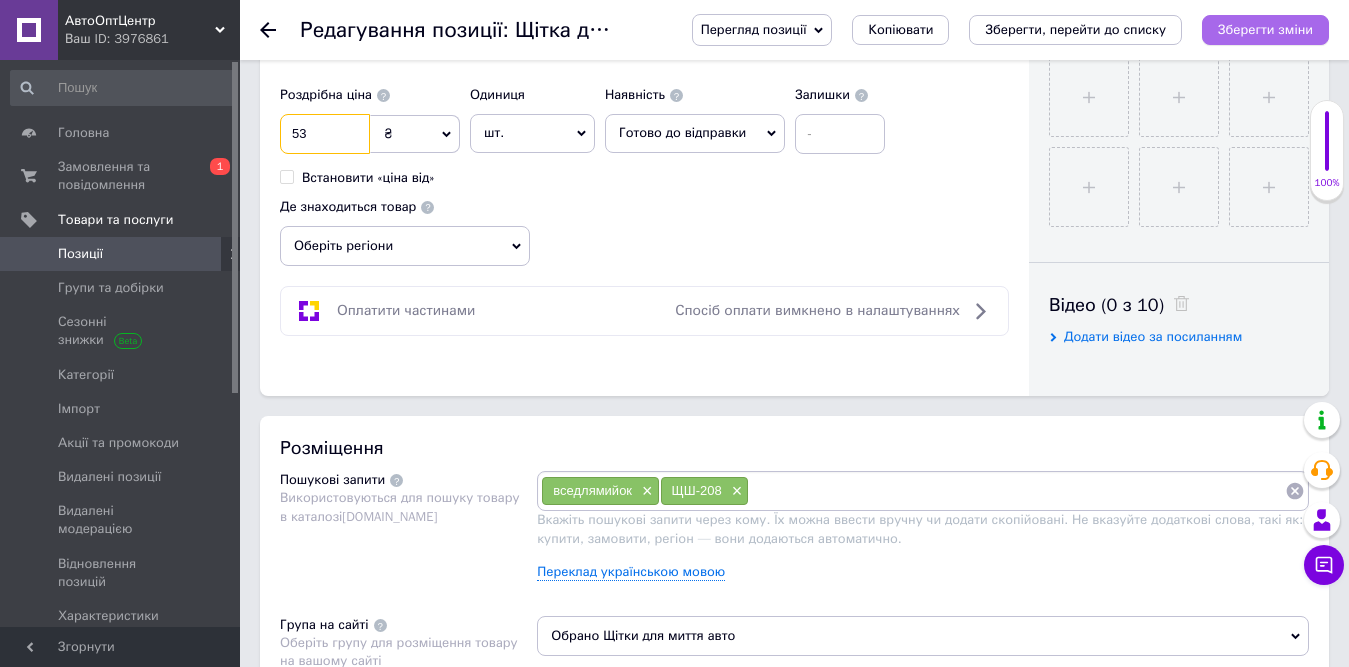 type on "53" 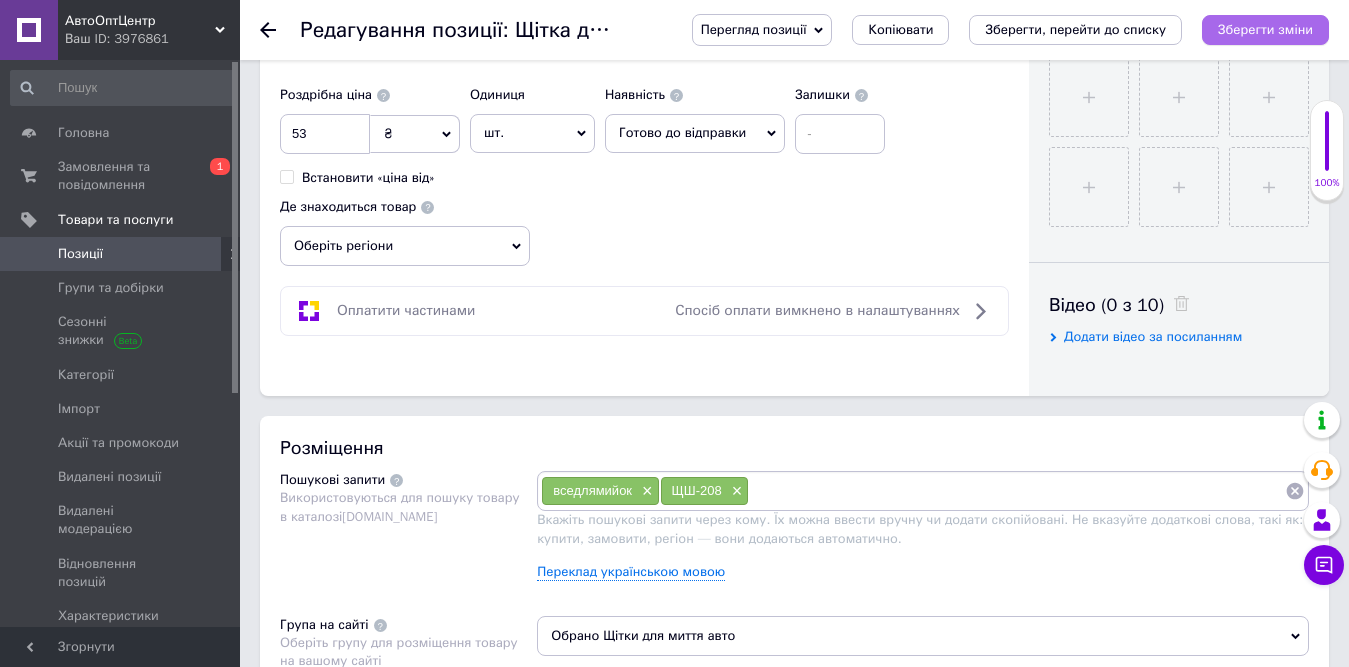 click on "Зберегти зміни" at bounding box center (1265, 29) 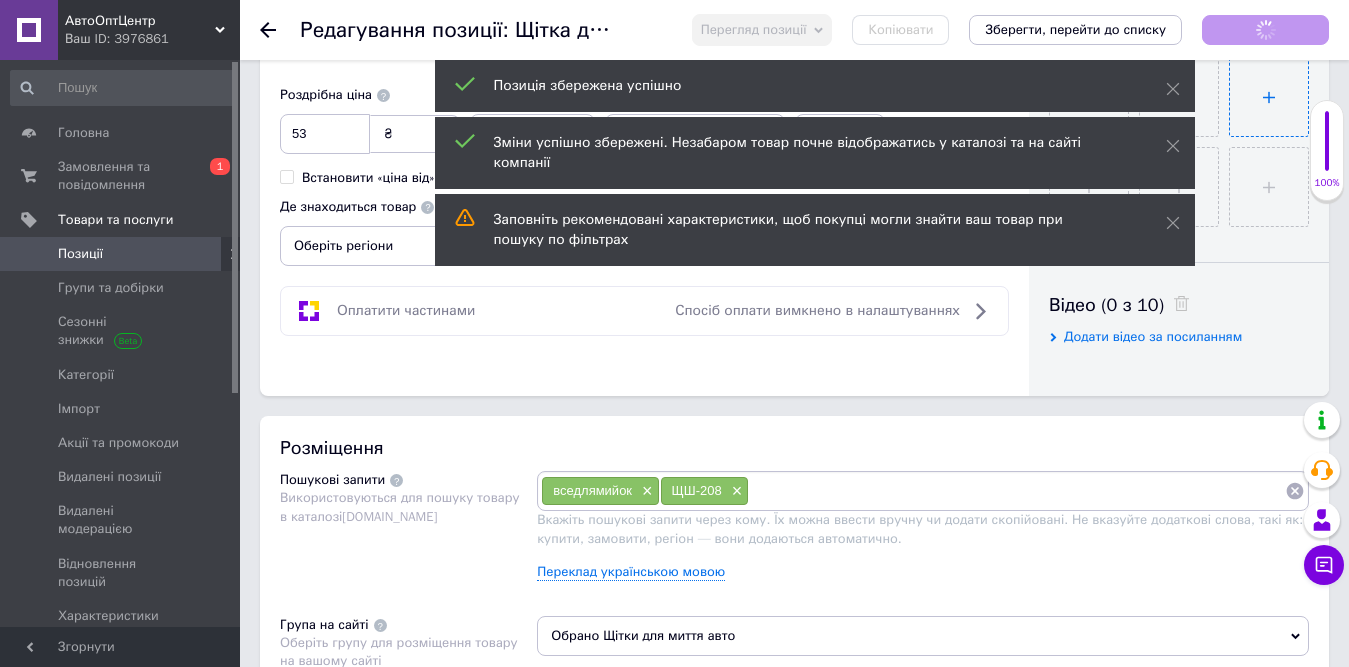 checkbox on "true" 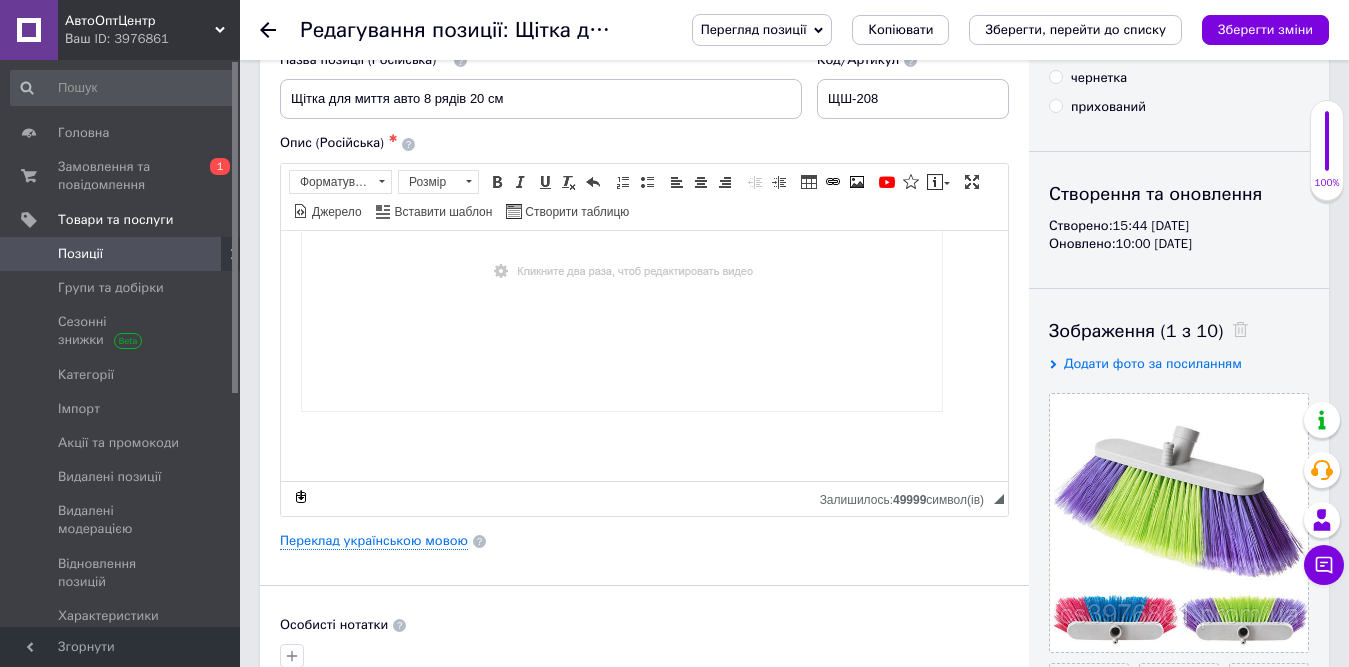 scroll, scrollTop: 100, scrollLeft: 0, axis: vertical 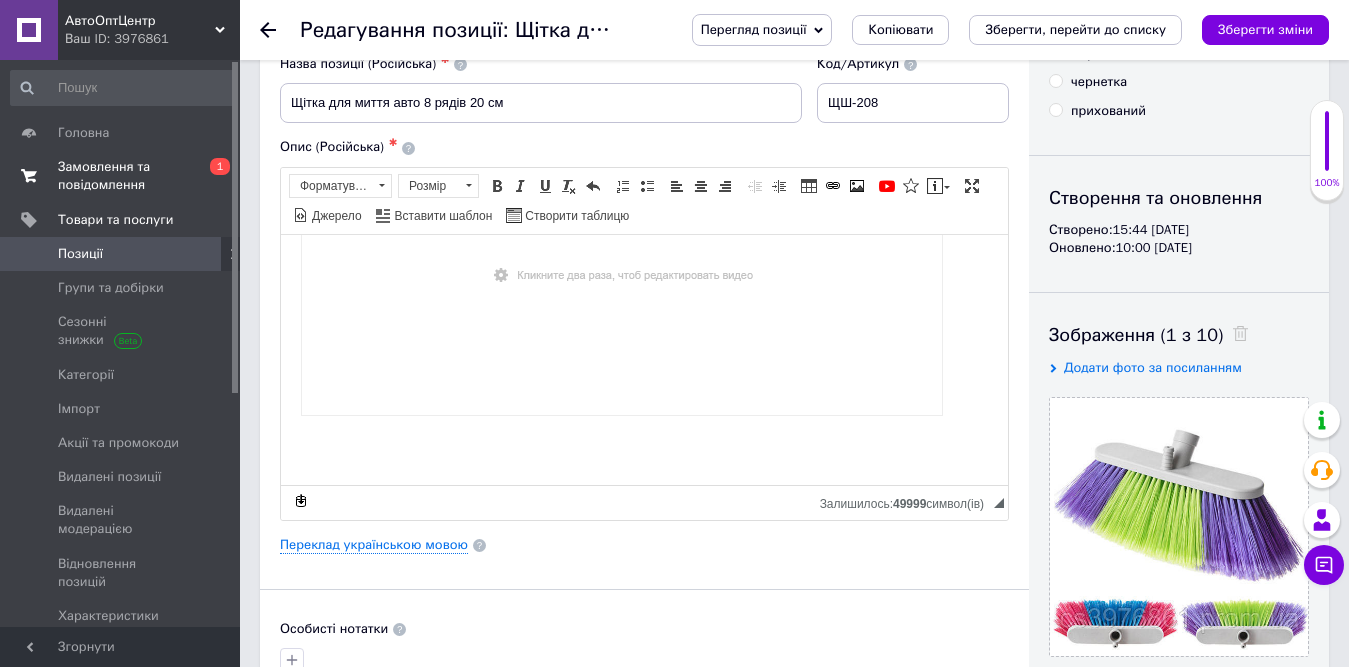 click on "Замовлення та повідомлення" at bounding box center (121, 176) 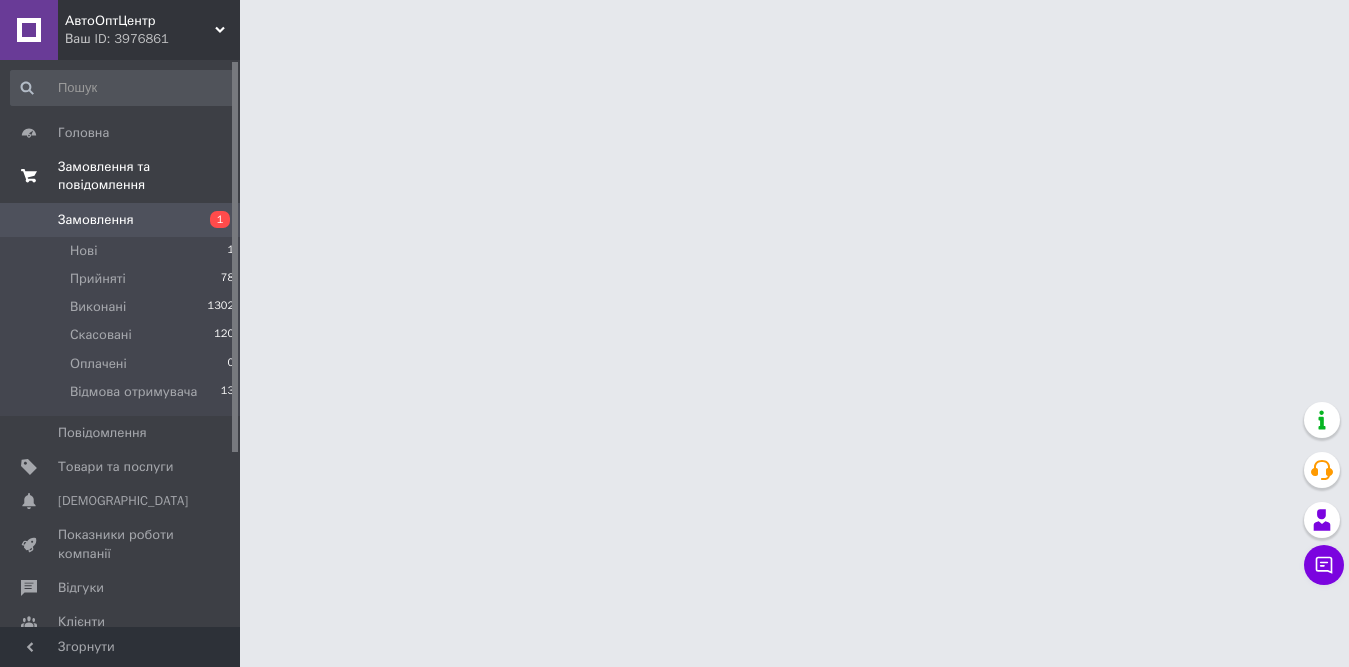 scroll, scrollTop: 0, scrollLeft: 0, axis: both 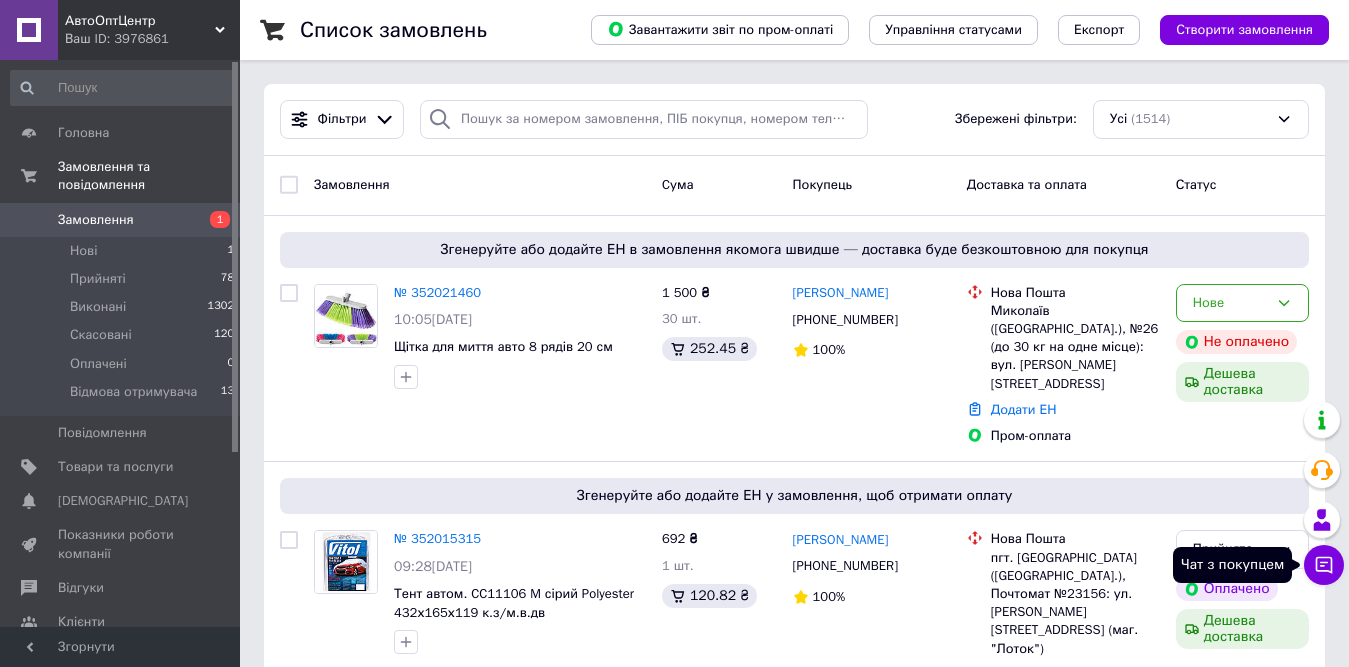click on "Чат з покупцем" at bounding box center (1324, 565) 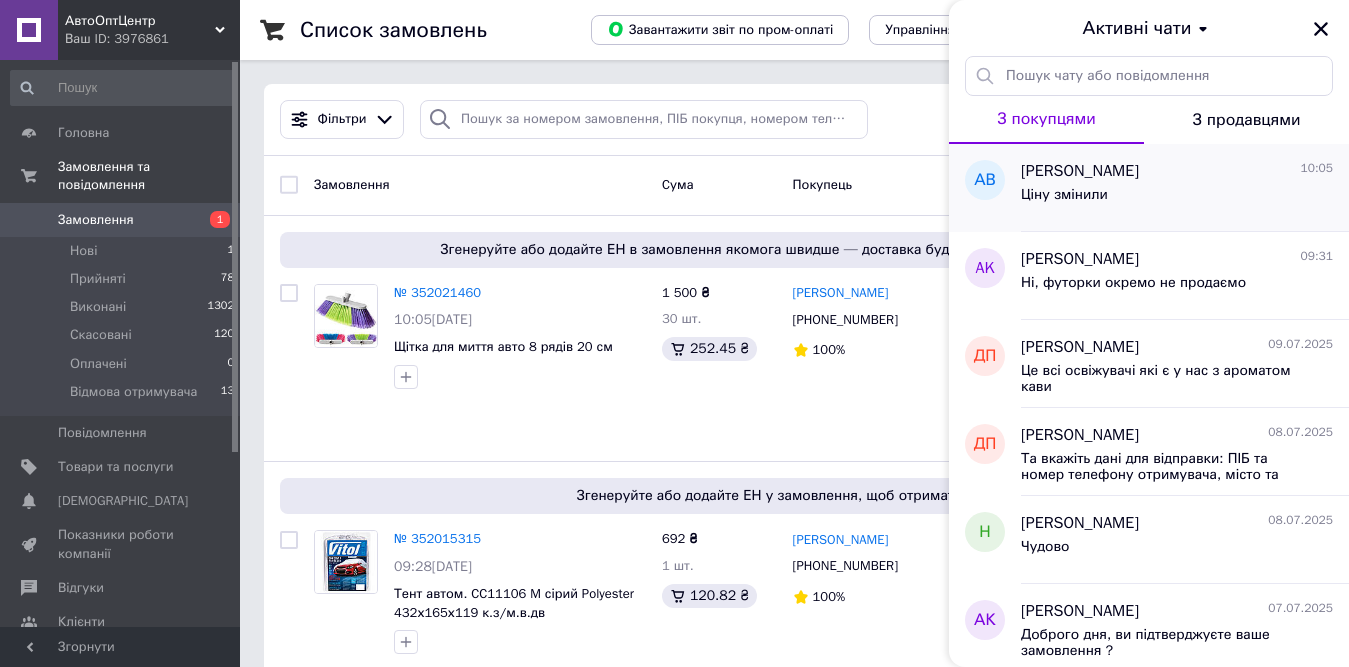 click on "[PERSON_NAME] 10:05 Ціну змінили" at bounding box center [1185, 188] 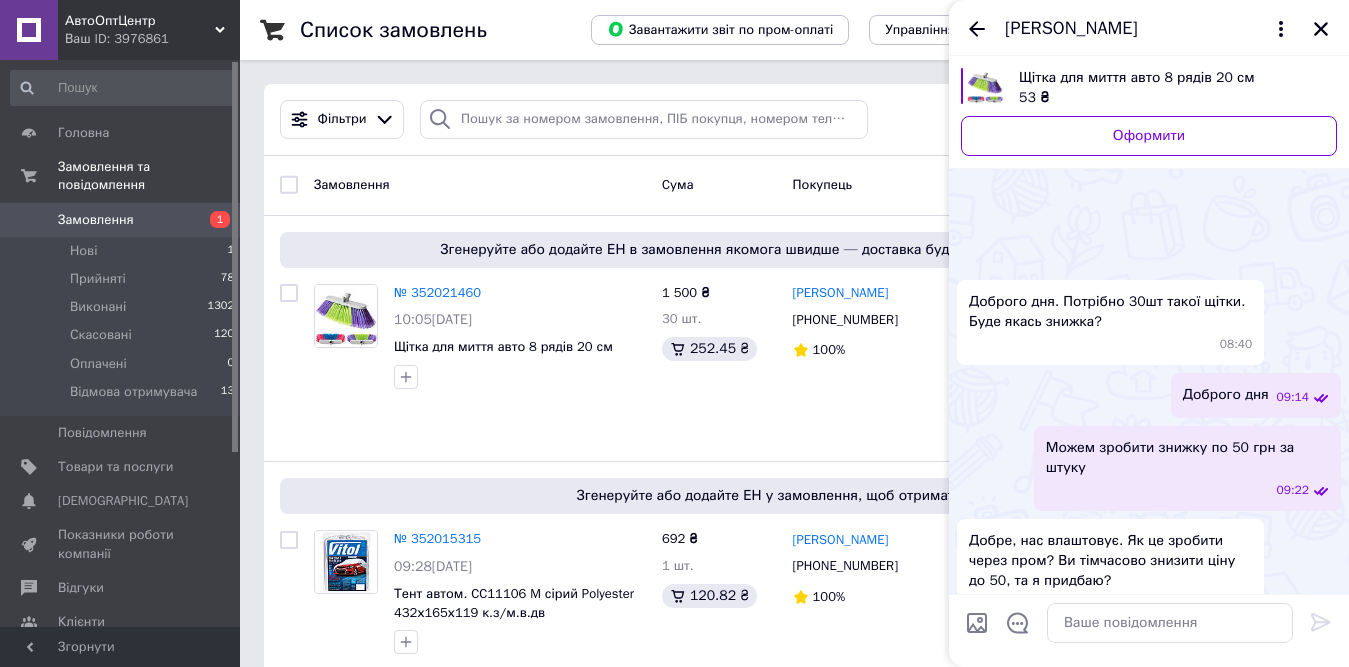 scroll, scrollTop: 517, scrollLeft: 0, axis: vertical 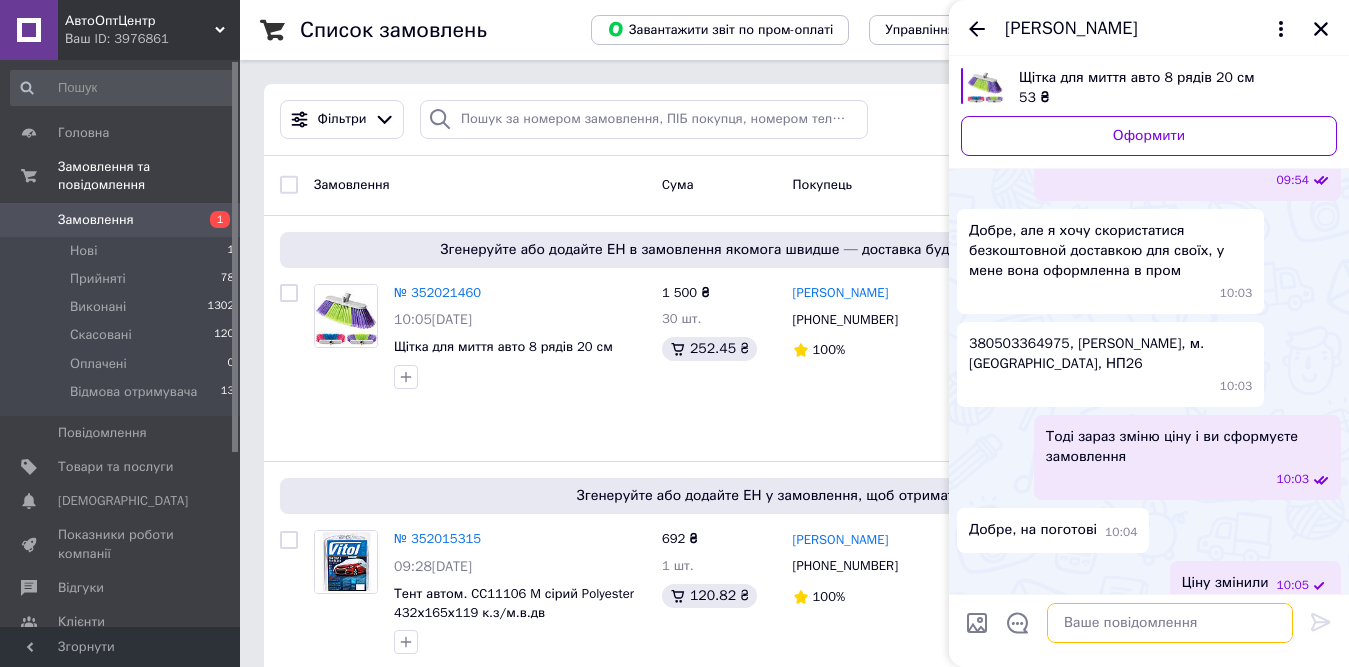 click at bounding box center (1170, 623) 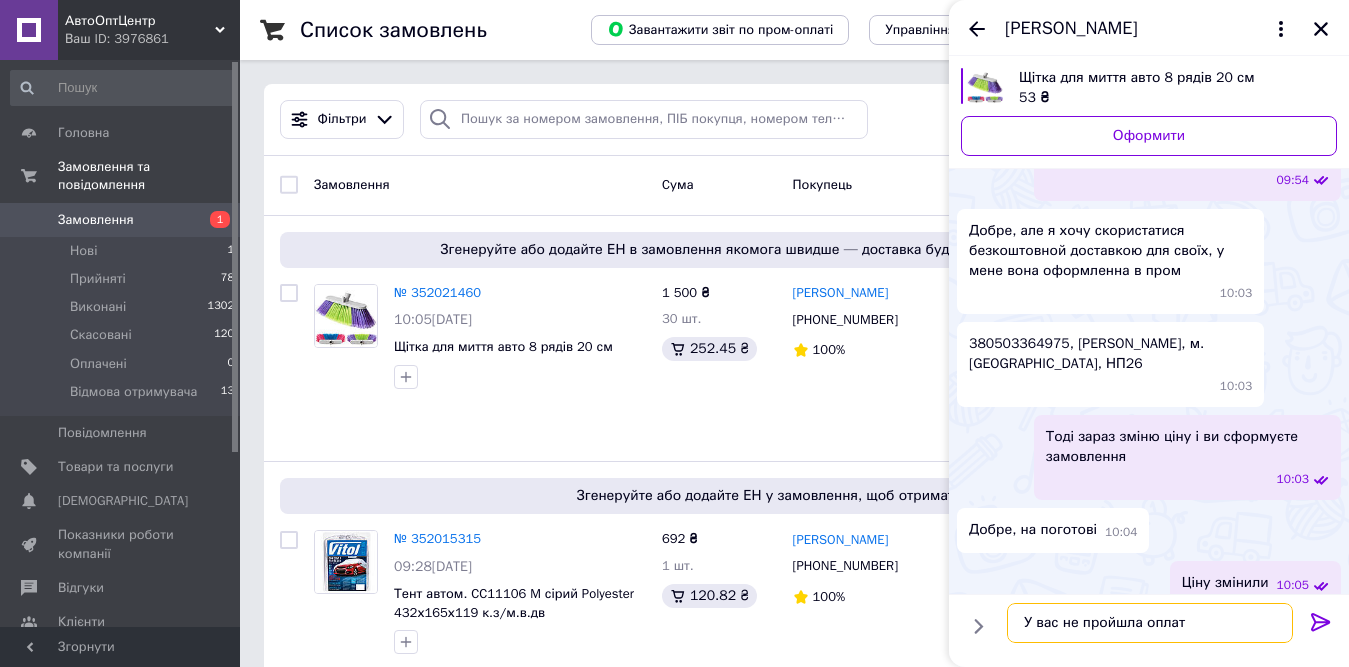type on "У вас не пройшла оплата" 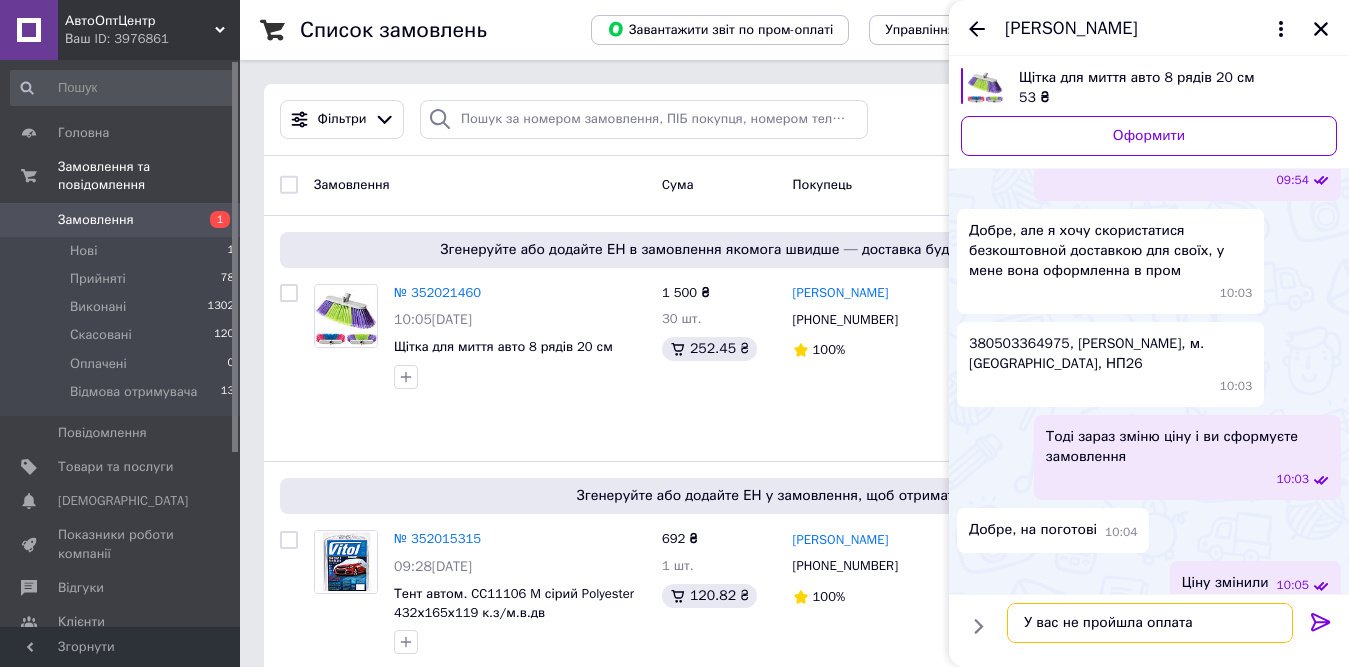type 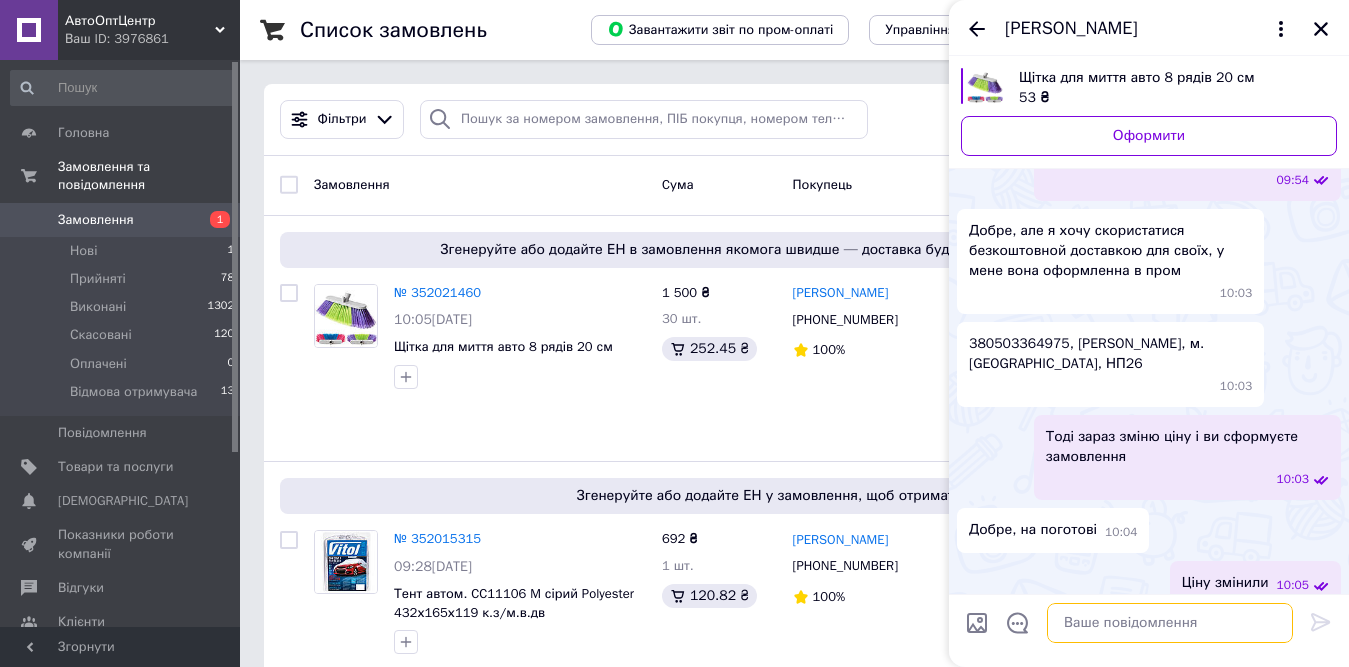 scroll, scrollTop: 520, scrollLeft: 0, axis: vertical 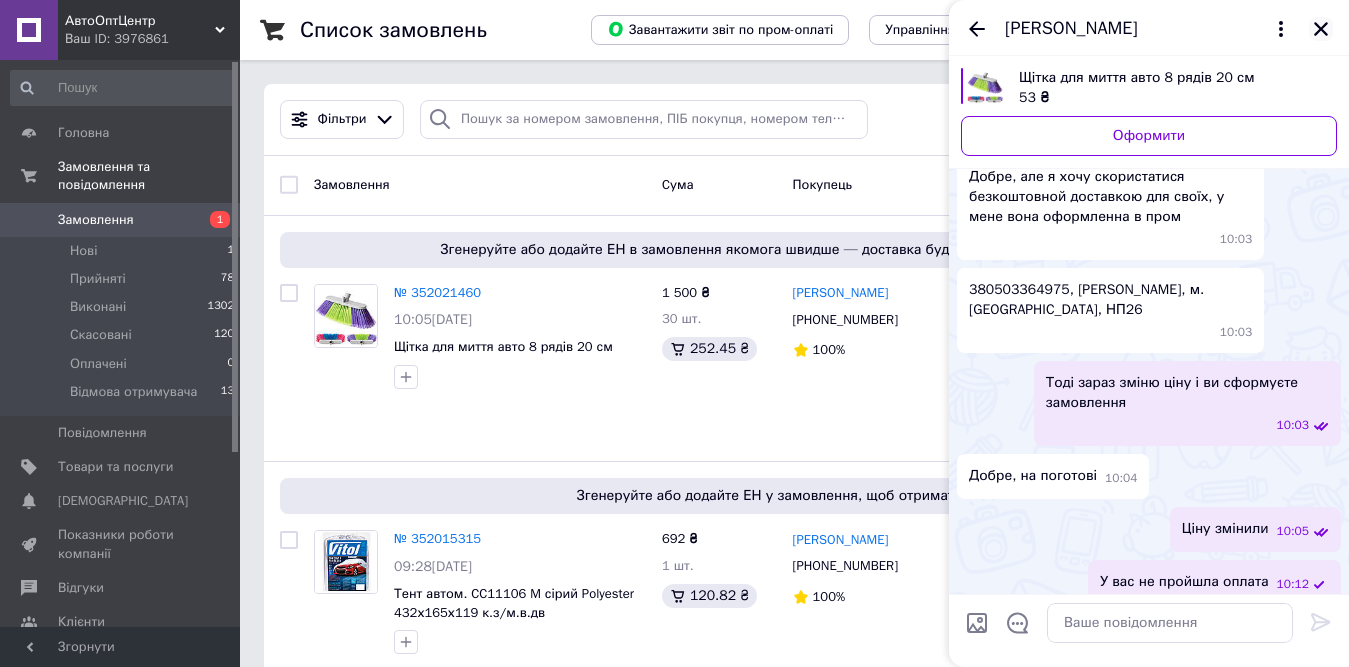click 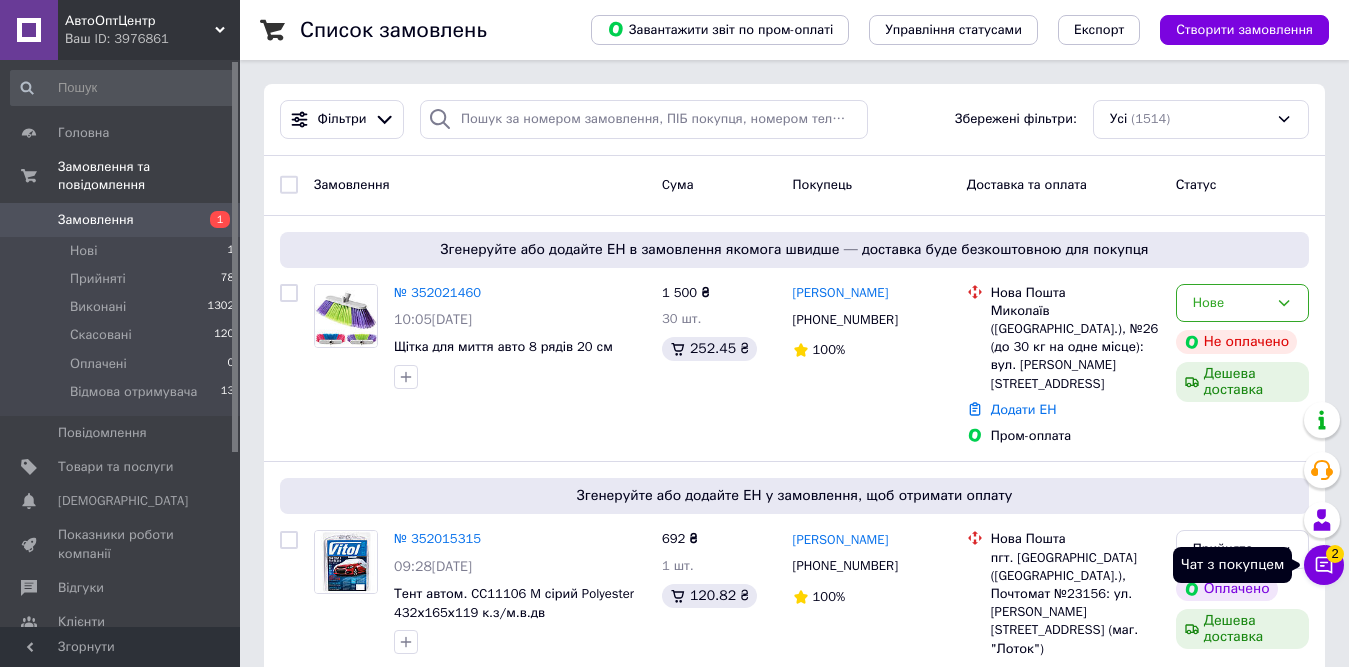 click on "Чат з покупцем 2" at bounding box center [1324, 565] 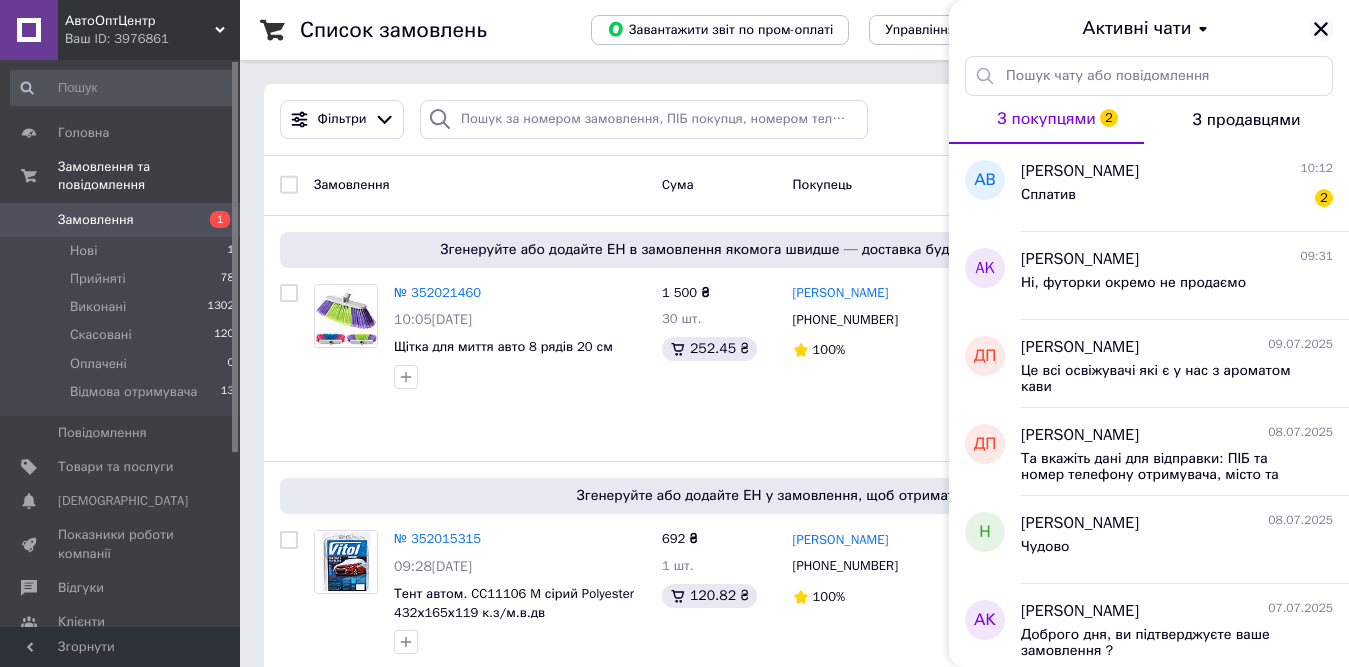 click 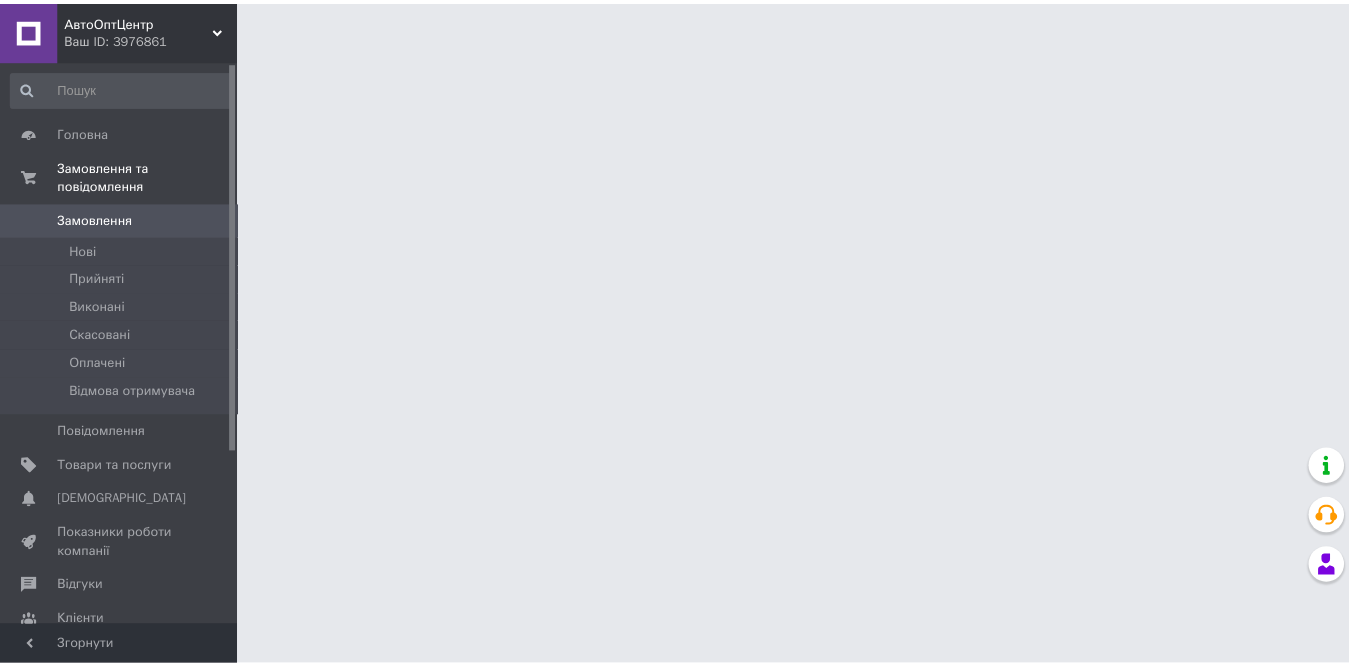 scroll, scrollTop: 0, scrollLeft: 0, axis: both 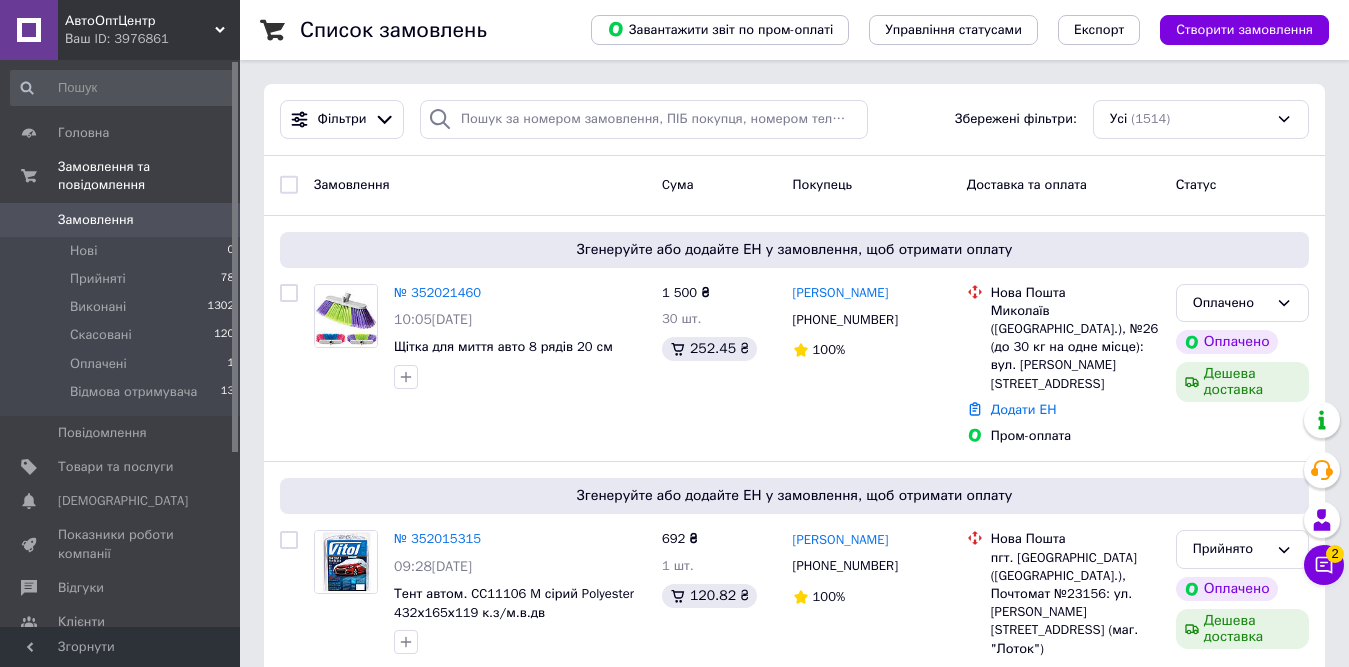 click on "2" at bounding box center [1335, 554] 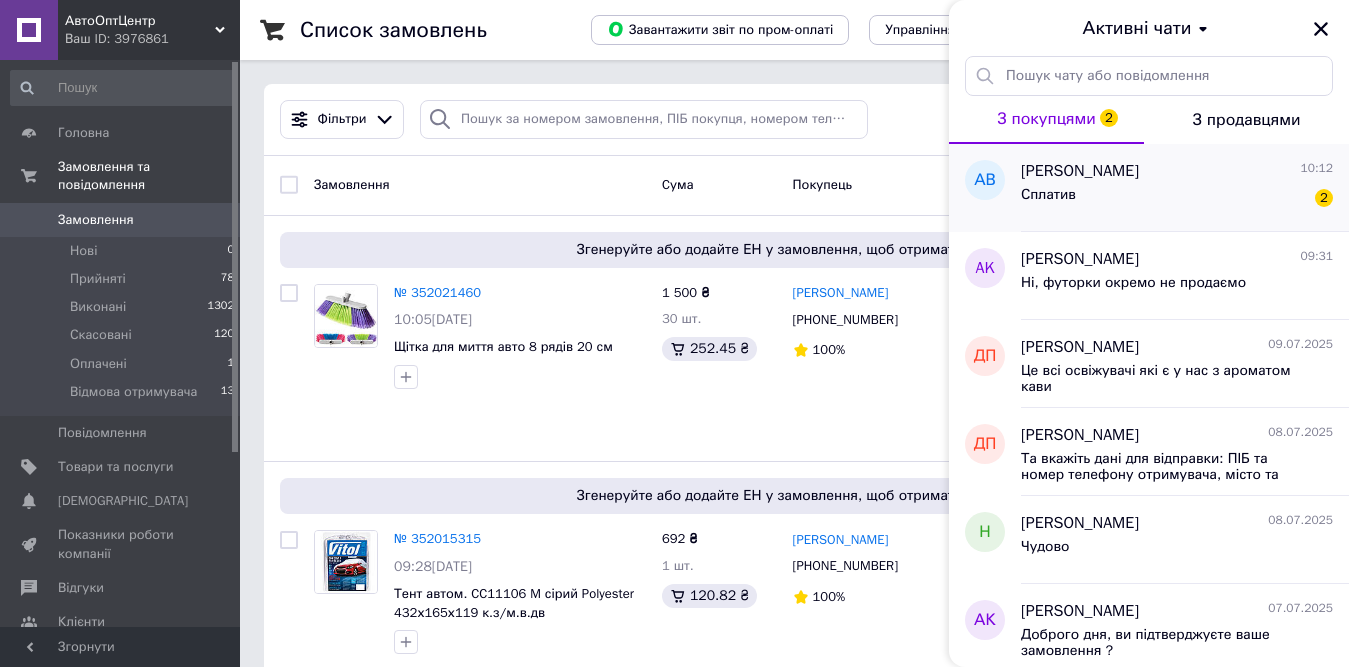 click on "[PERSON_NAME]" at bounding box center [1080, 171] 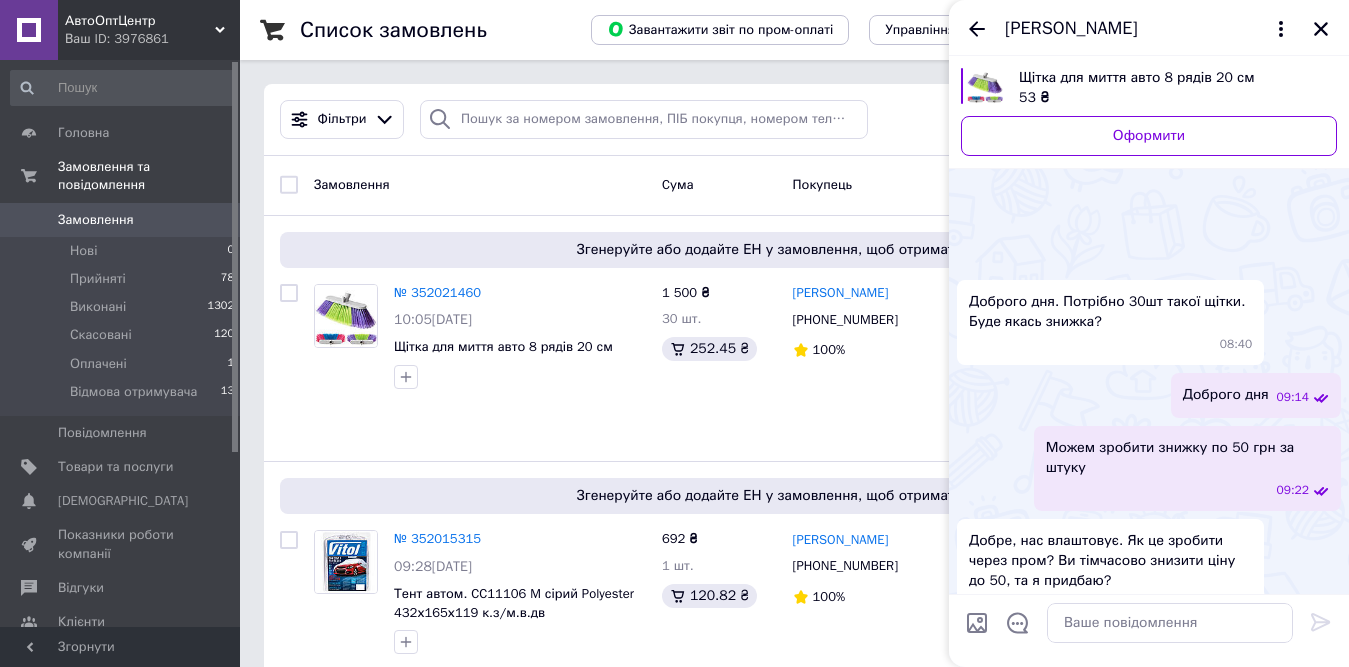 scroll, scrollTop: 963, scrollLeft: 0, axis: vertical 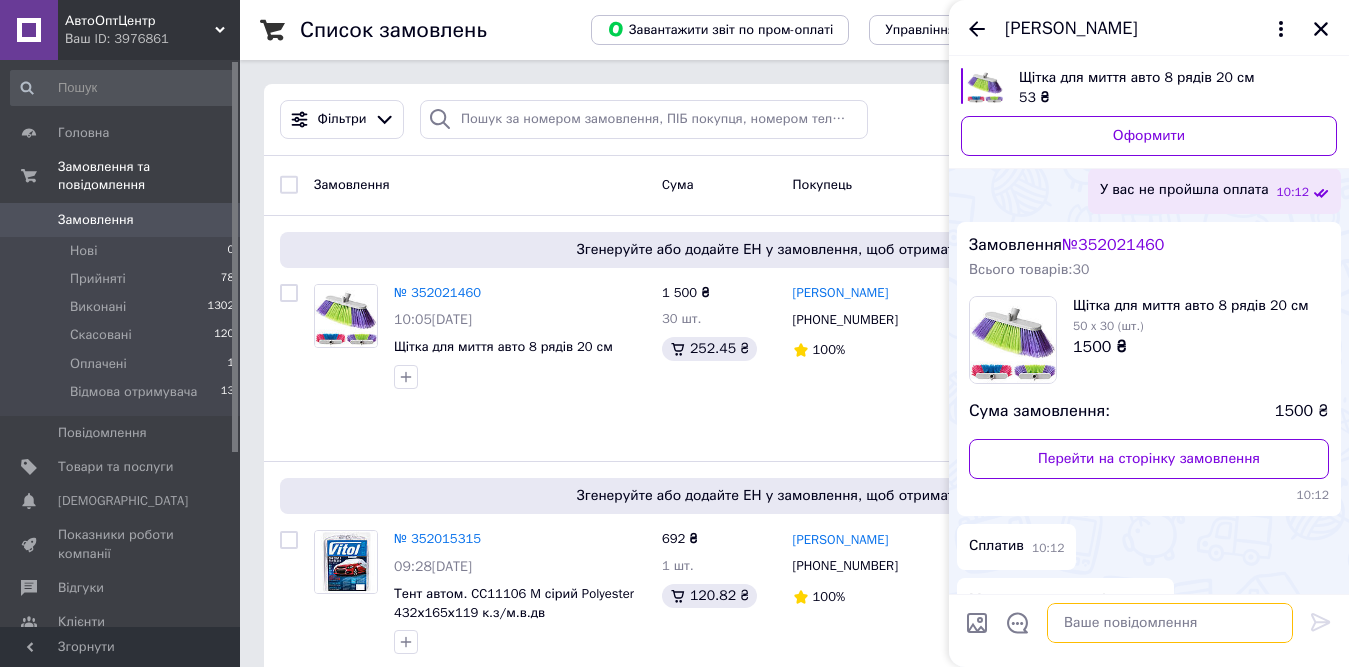 click at bounding box center [1170, 623] 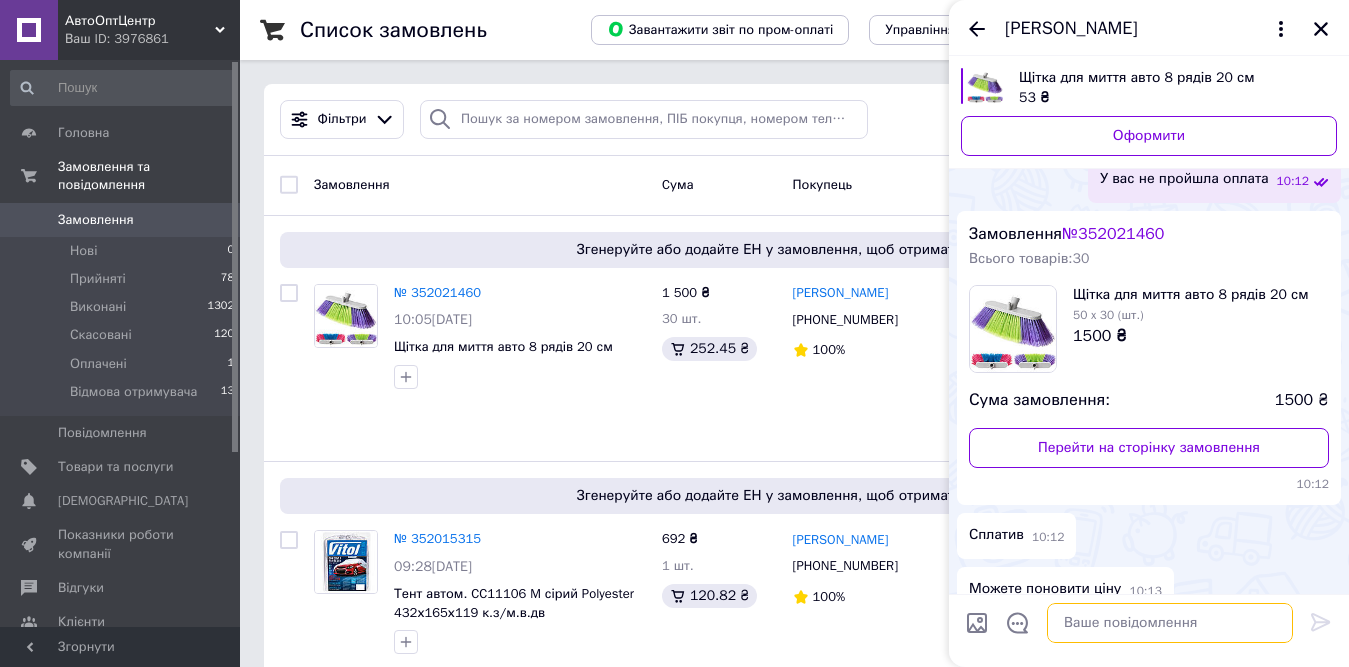 scroll, scrollTop: 929, scrollLeft: 0, axis: vertical 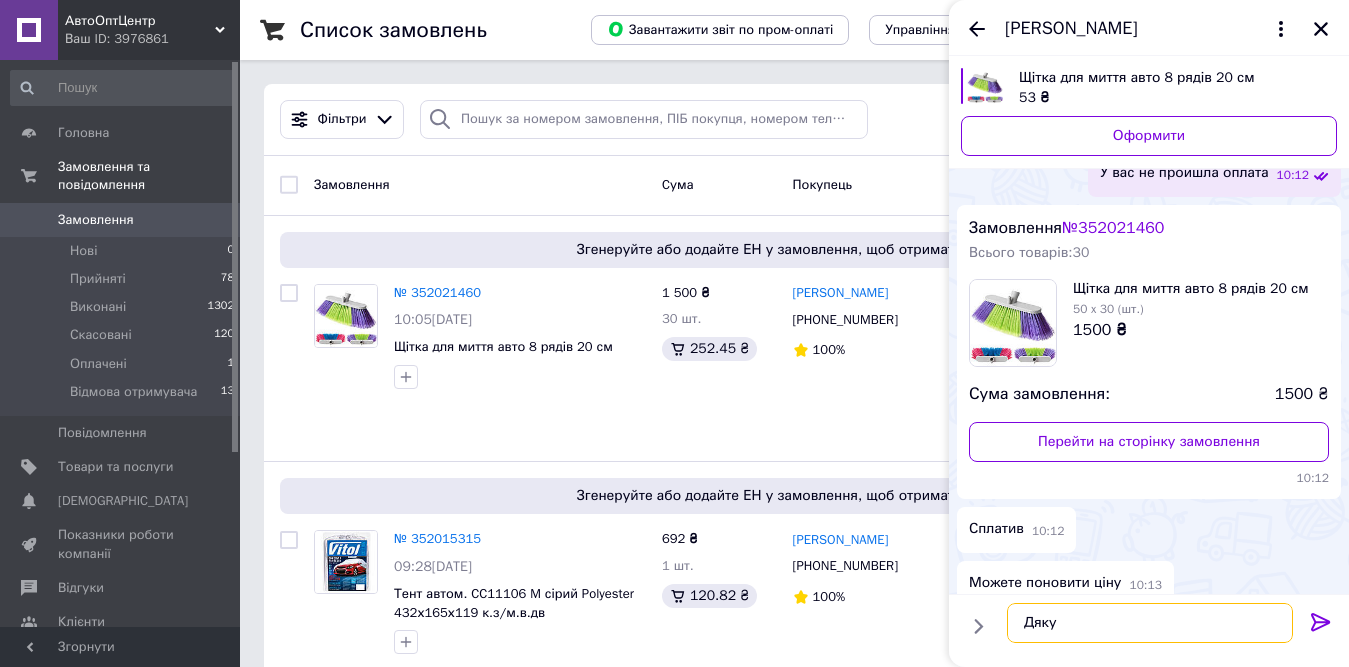 type on "Дякую" 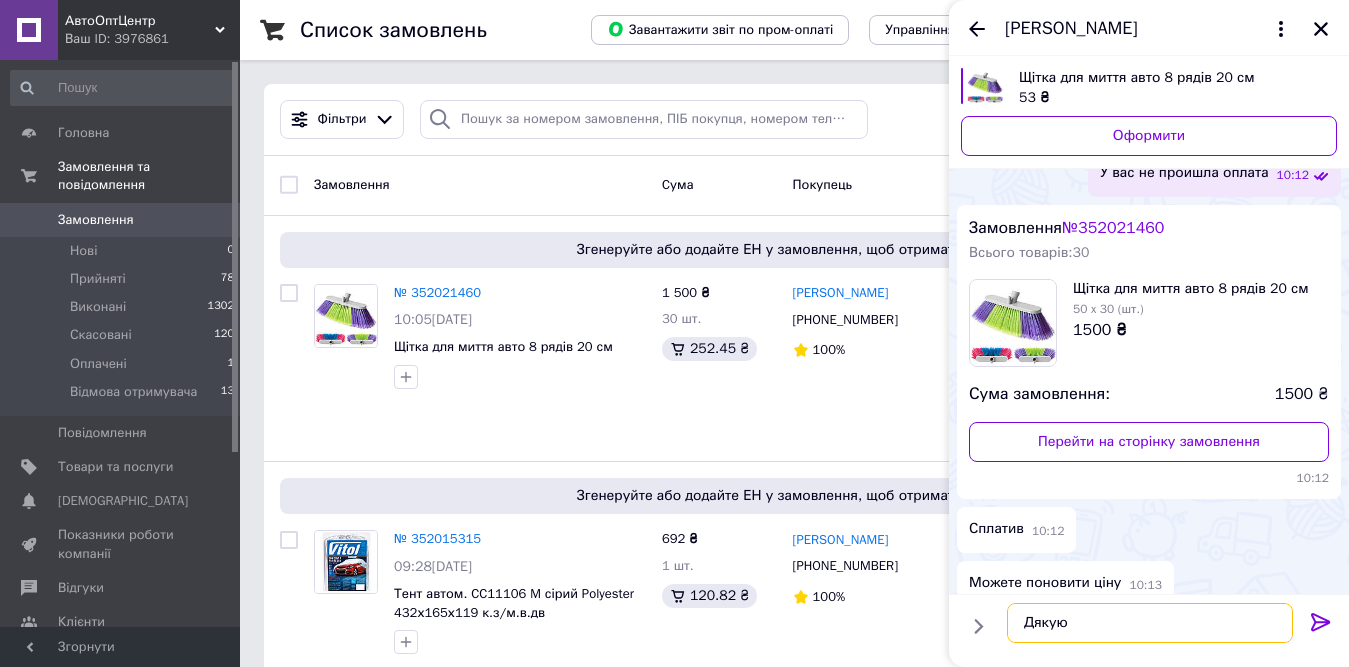 type 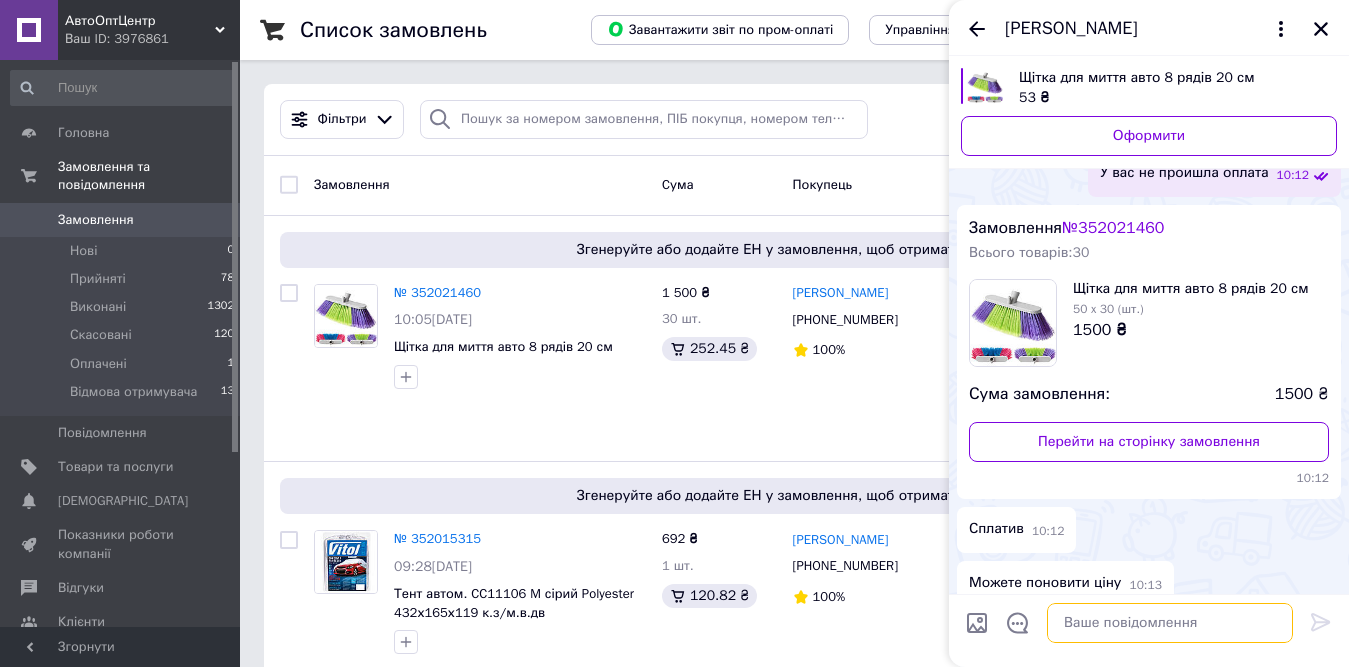 scroll, scrollTop: 982, scrollLeft: 0, axis: vertical 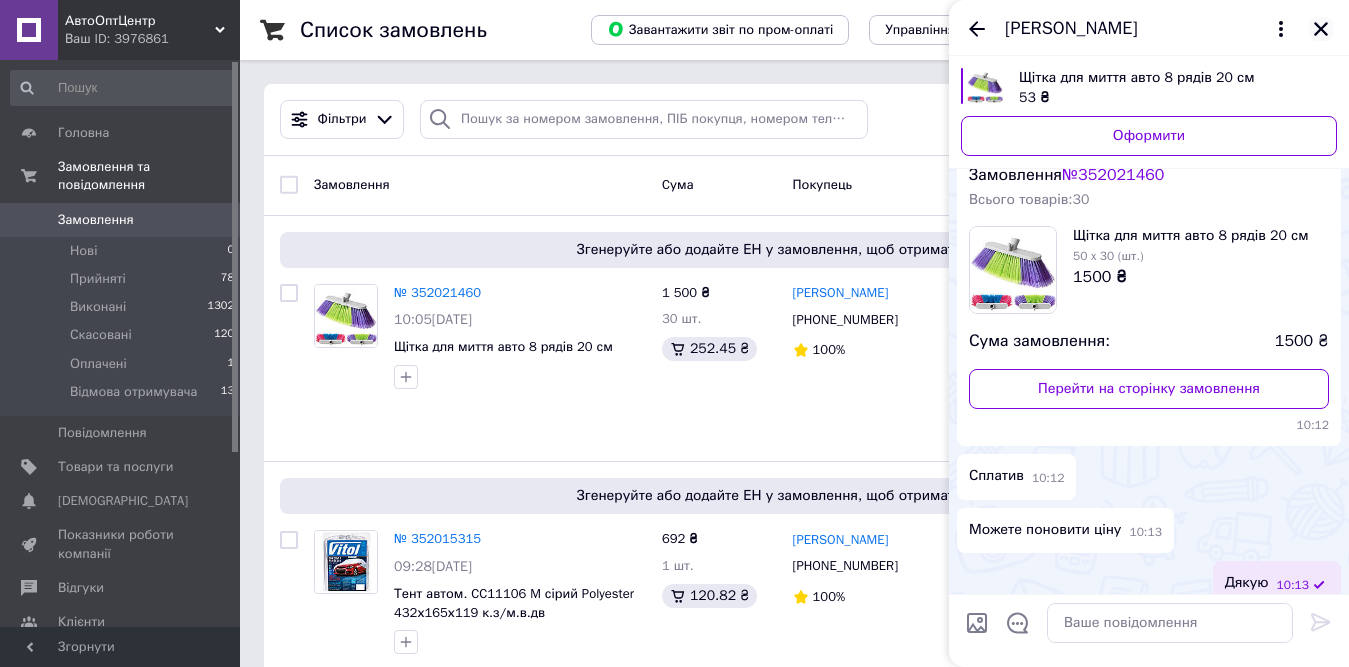 click at bounding box center [1321, 29] 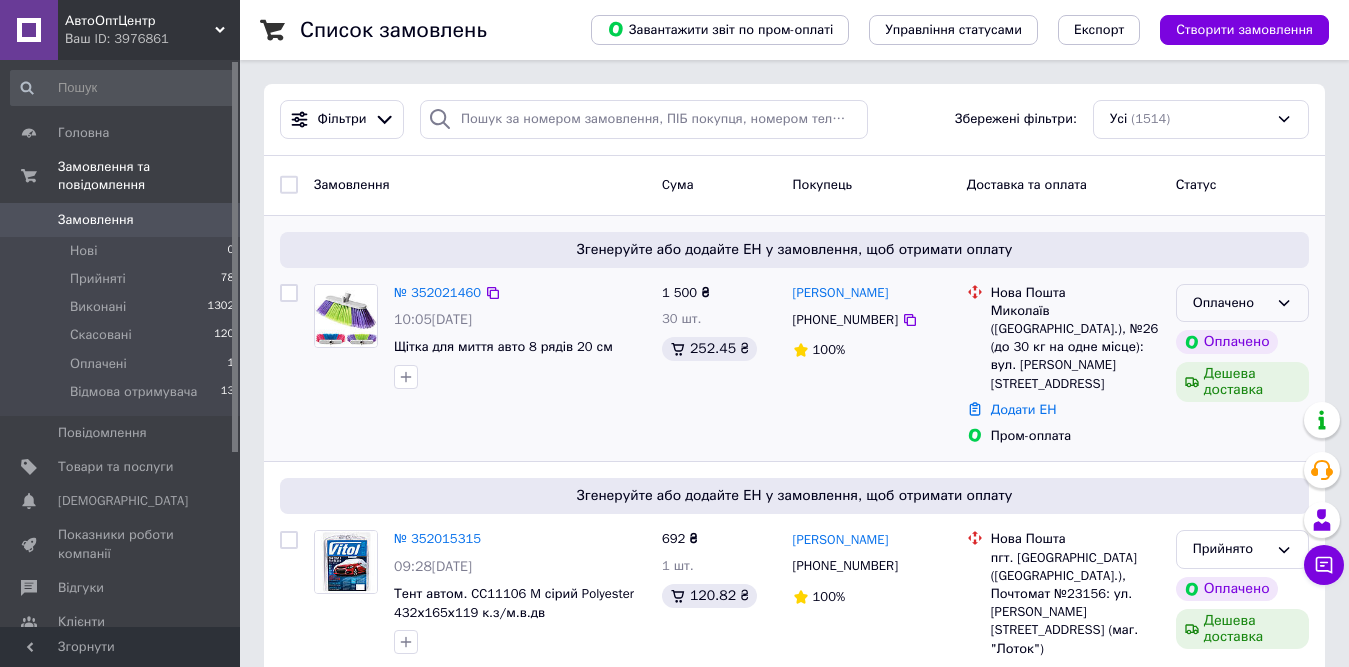 click 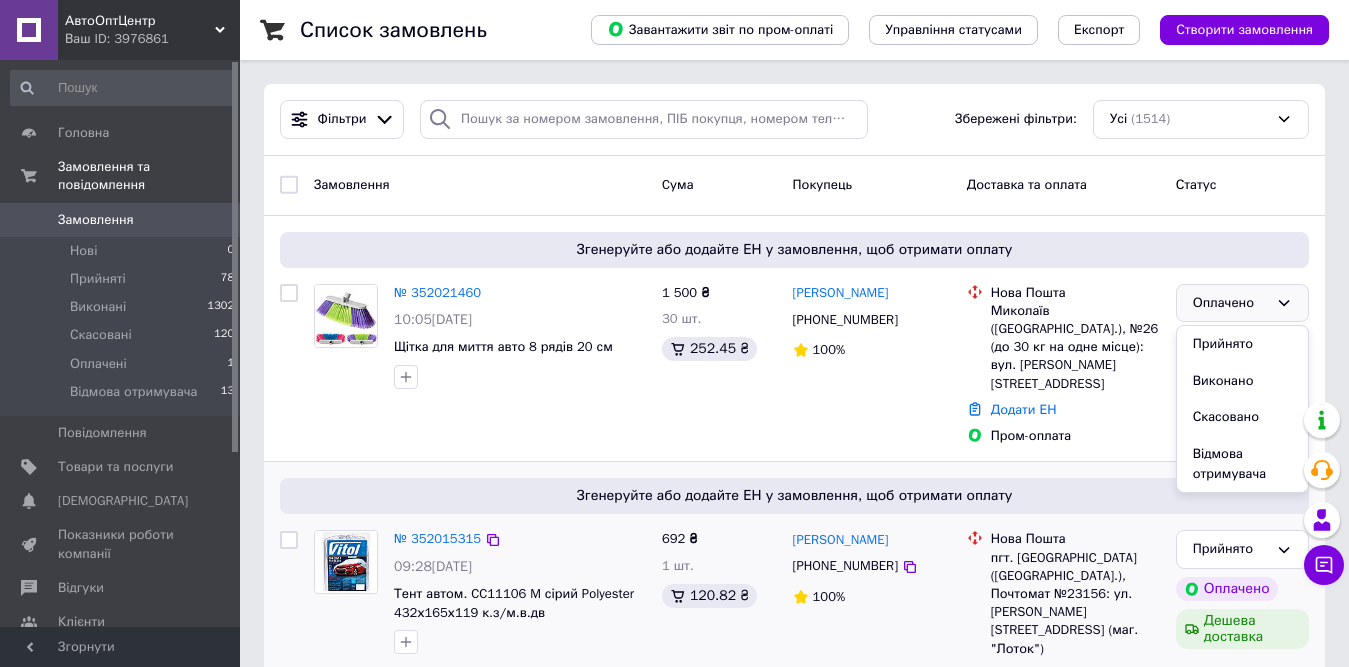 drag, startPoint x: 1216, startPoint y: 341, endPoint x: 557, endPoint y: 431, distance: 665.1173 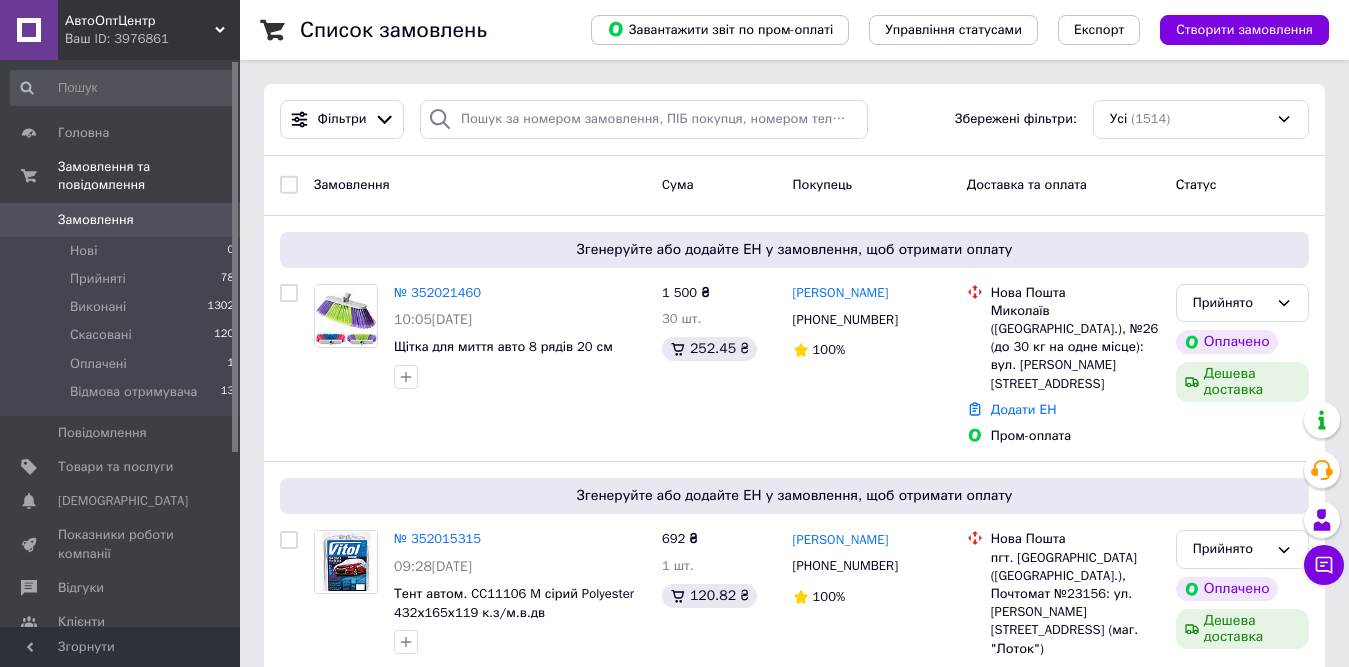 click on "№ 352021460" at bounding box center [437, 292] 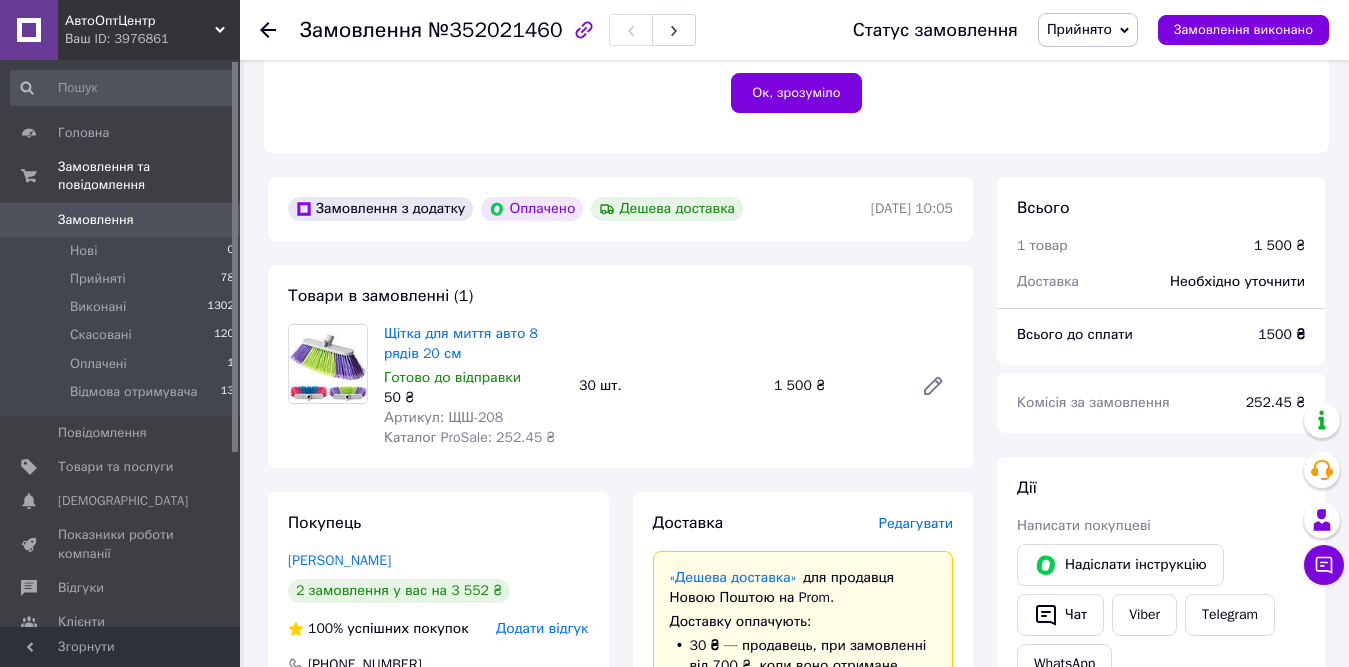 scroll, scrollTop: 500, scrollLeft: 0, axis: vertical 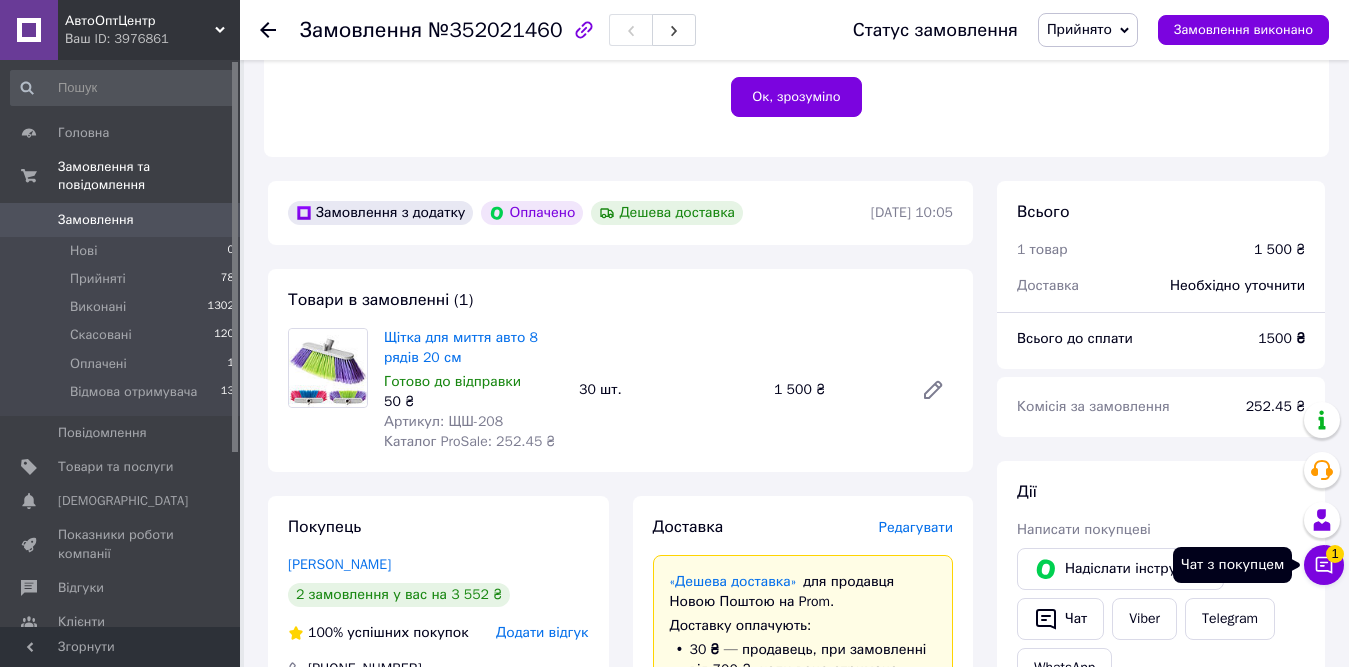 click on "1" at bounding box center (1335, 554) 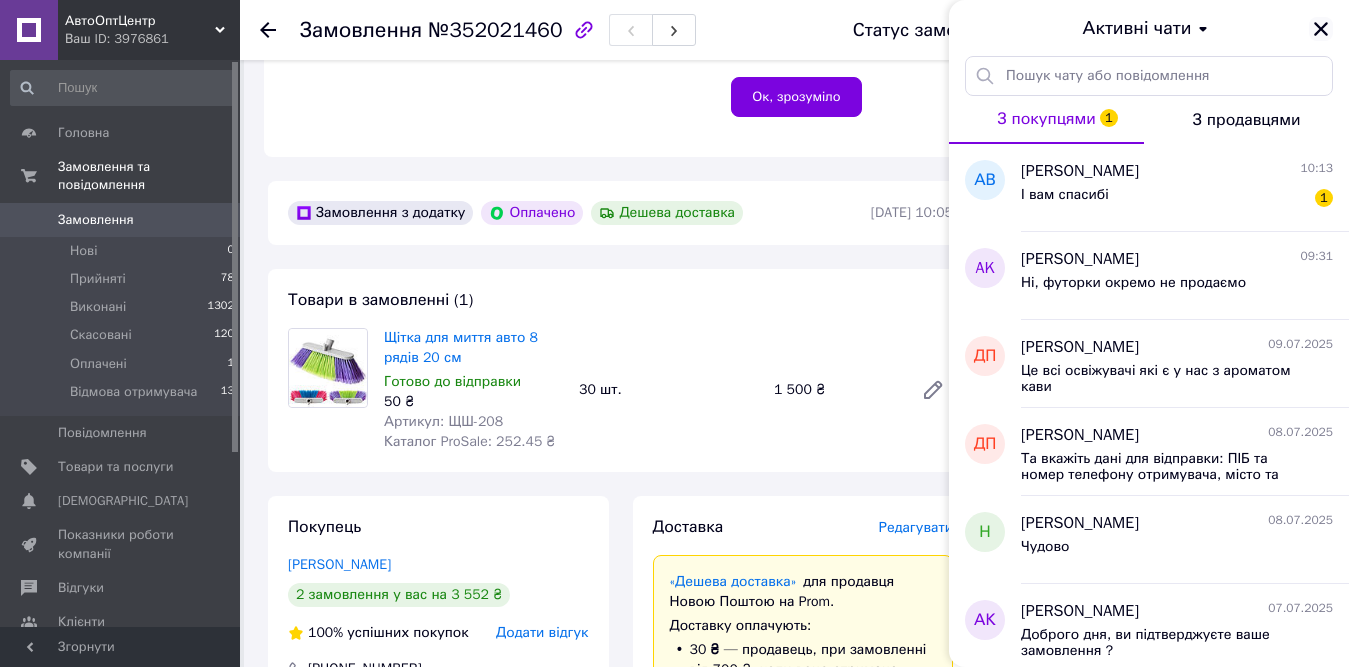 click at bounding box center [1321, 29] 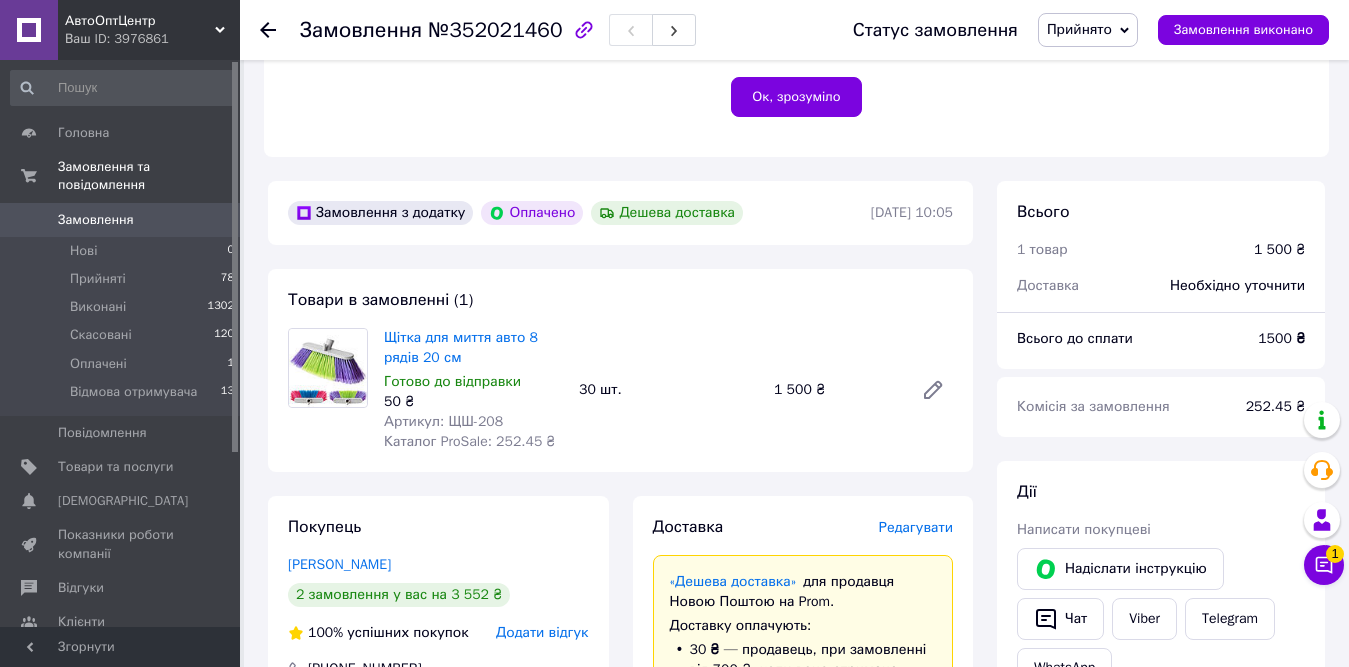 click 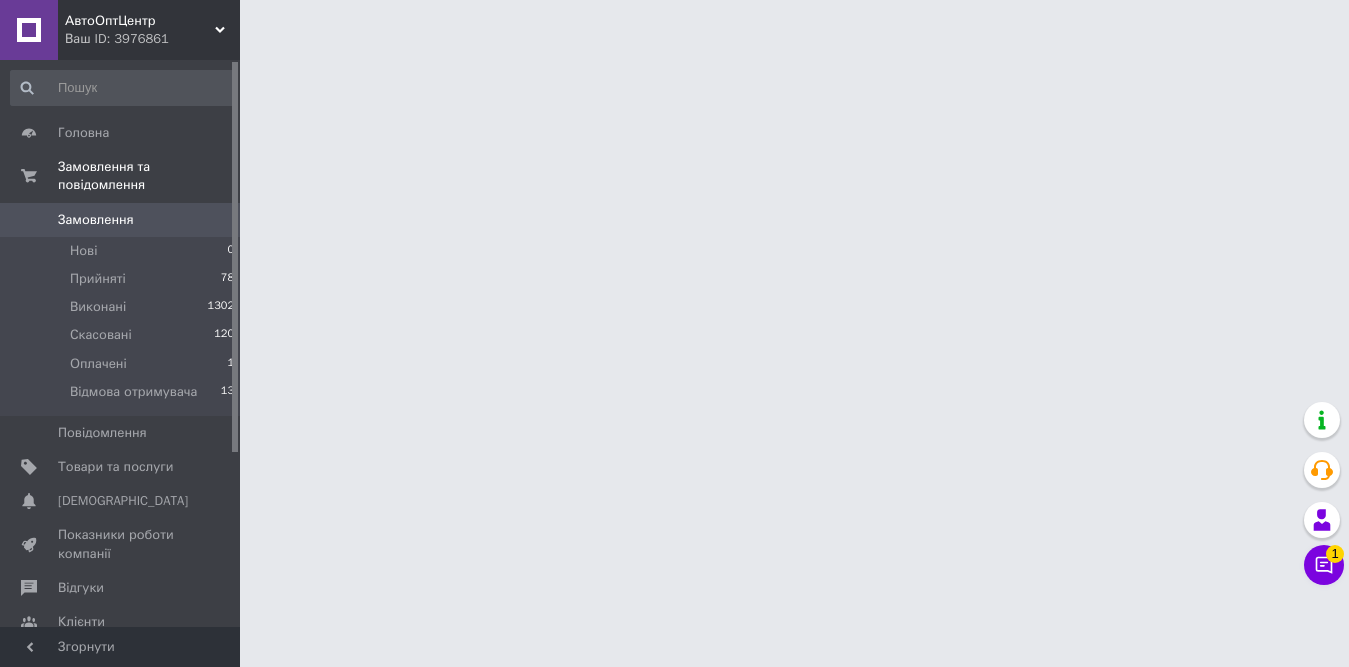 scroll, scrollTop: 0, scrollLeft: 0, axis: both 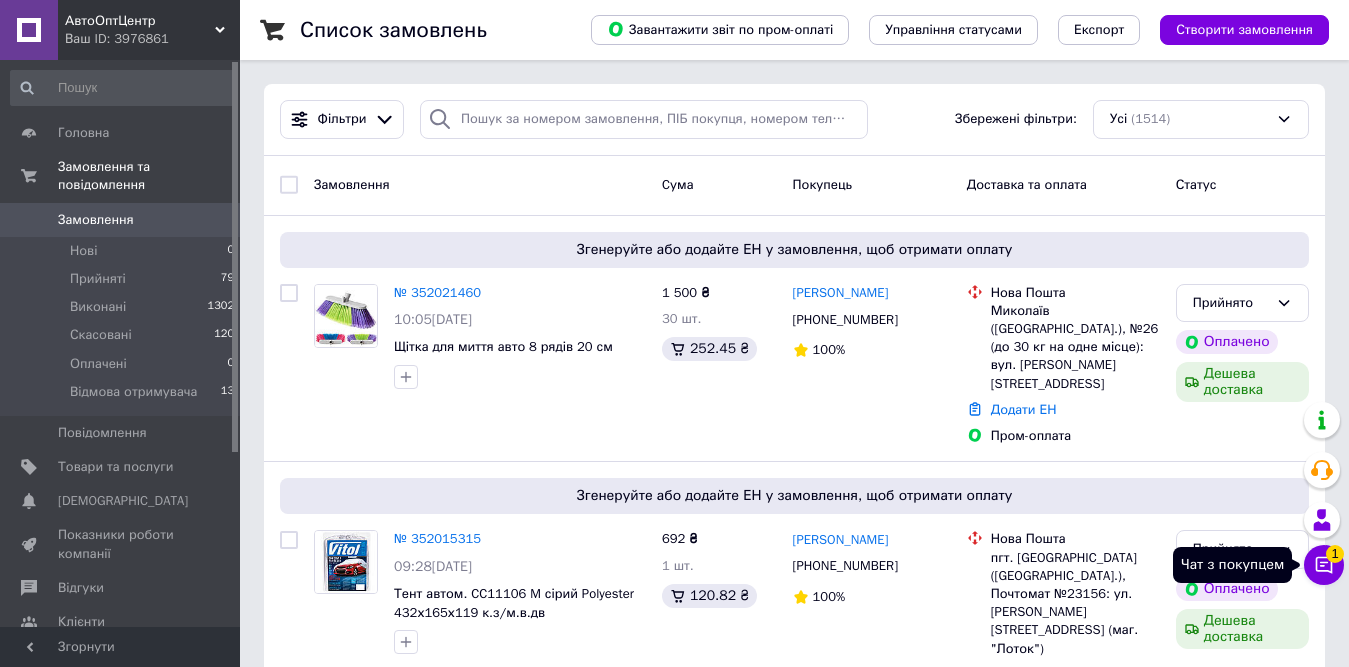 click 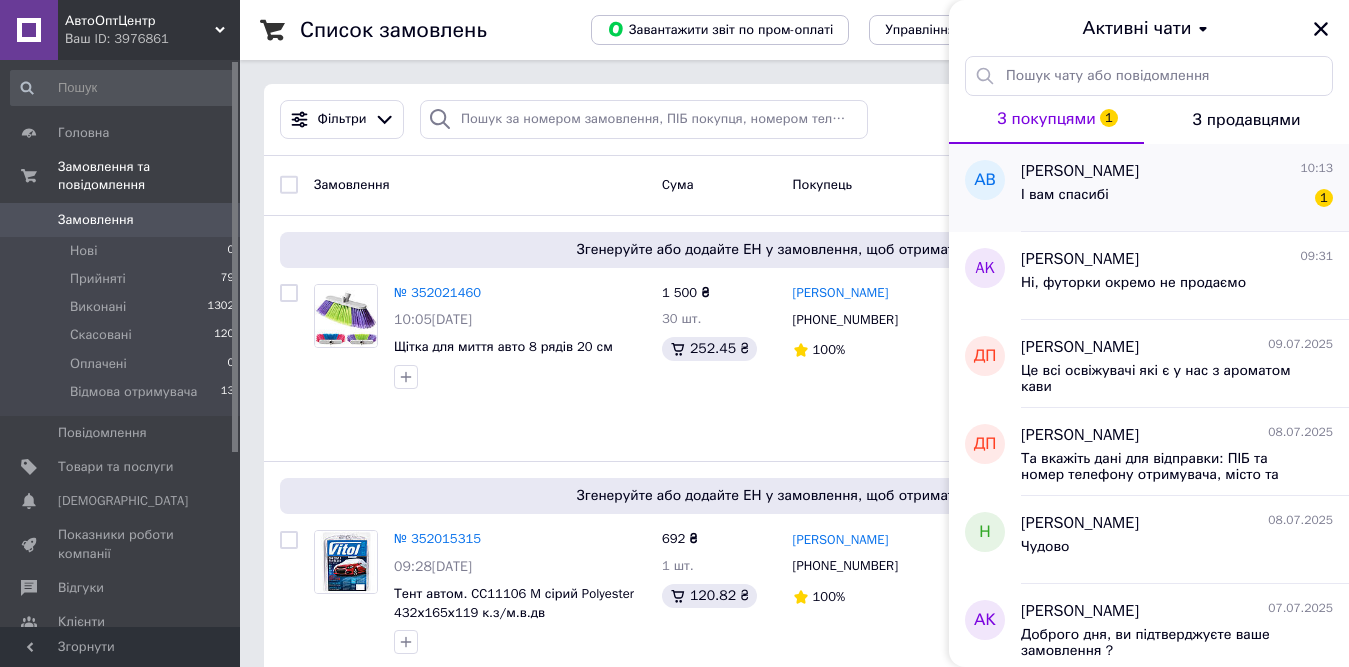 click on "І вам спасибі 1" at bounding box center (1177, 199) 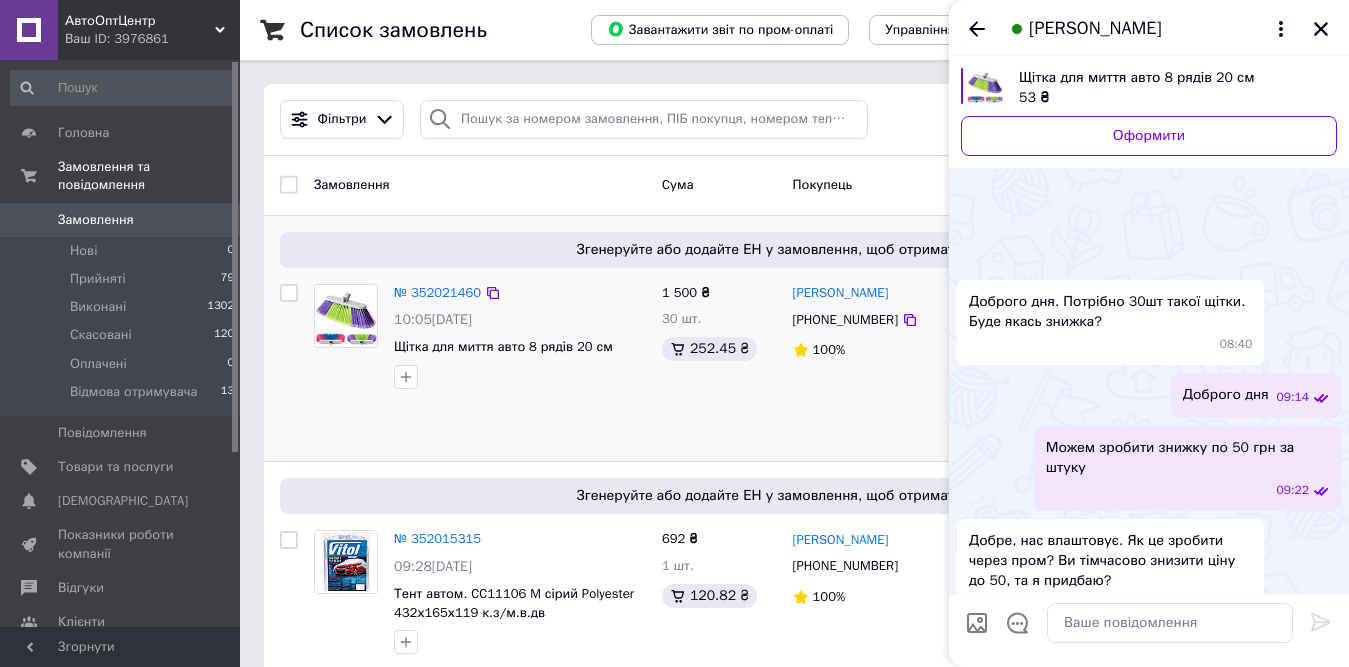 scroll, scrollTop: 1122, scrollLeft: 0, axis: vertical 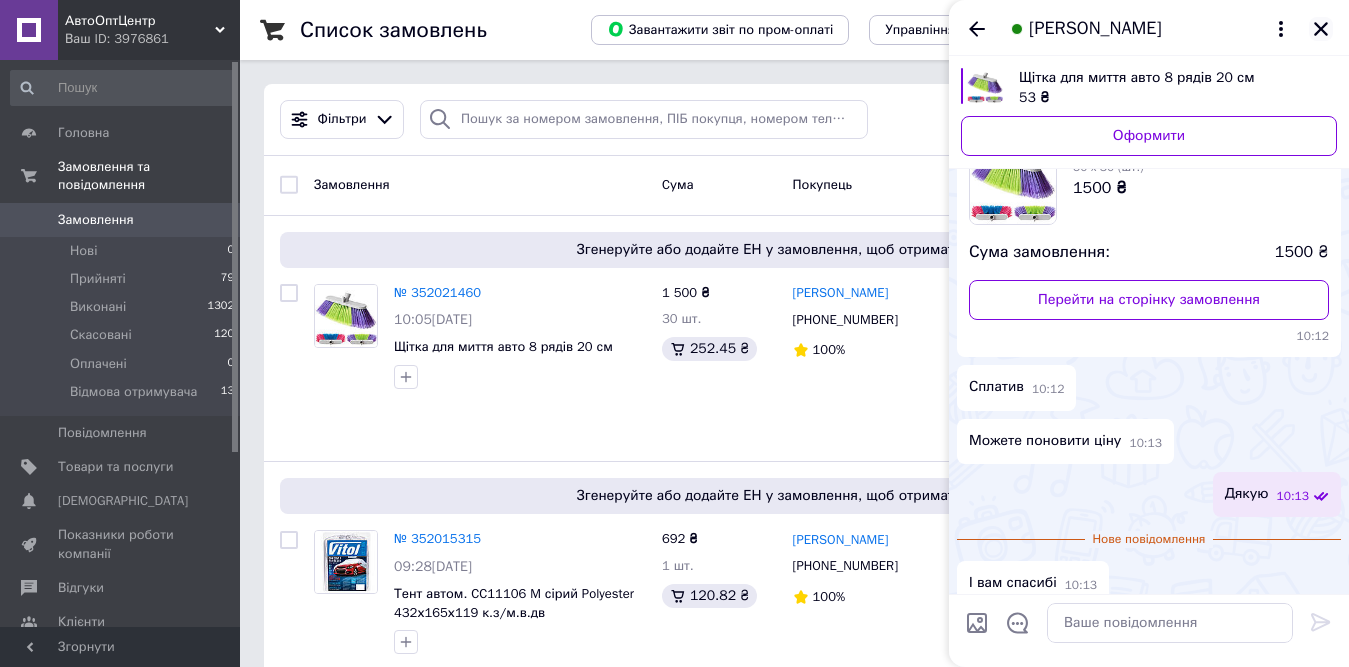 click 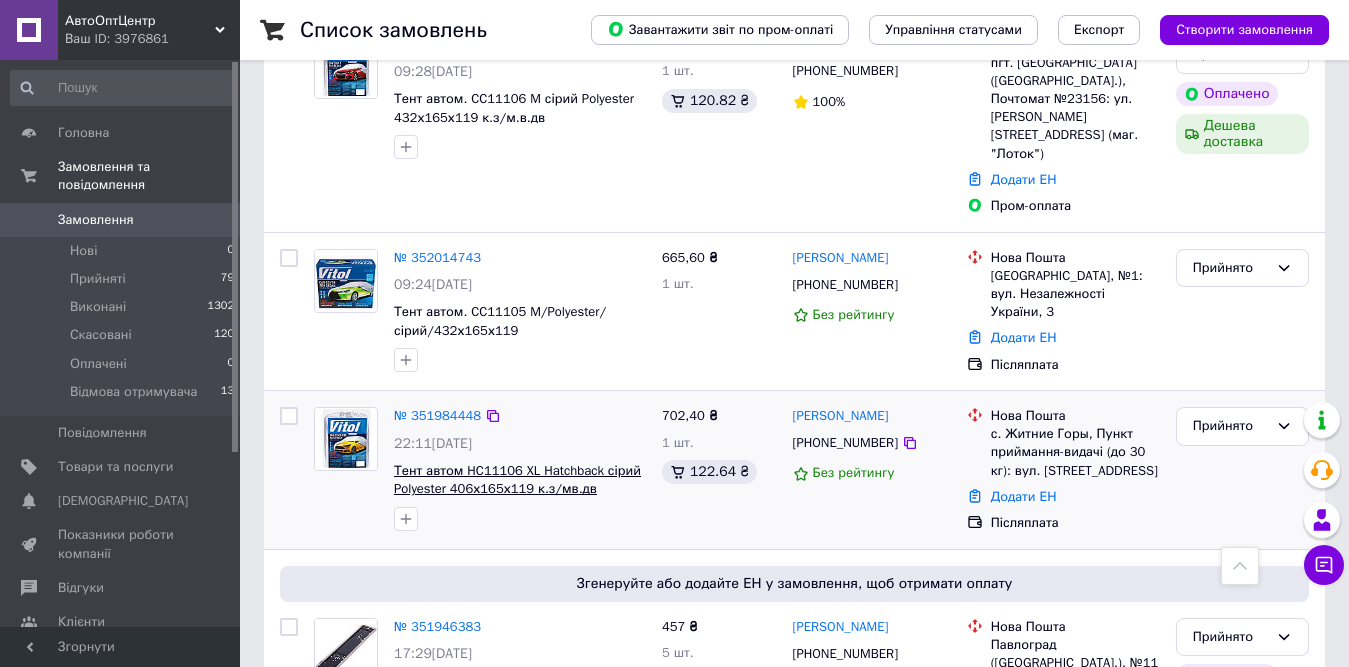 scroll, scrollTop: 700, scrollLeft: 0, axis: vertical 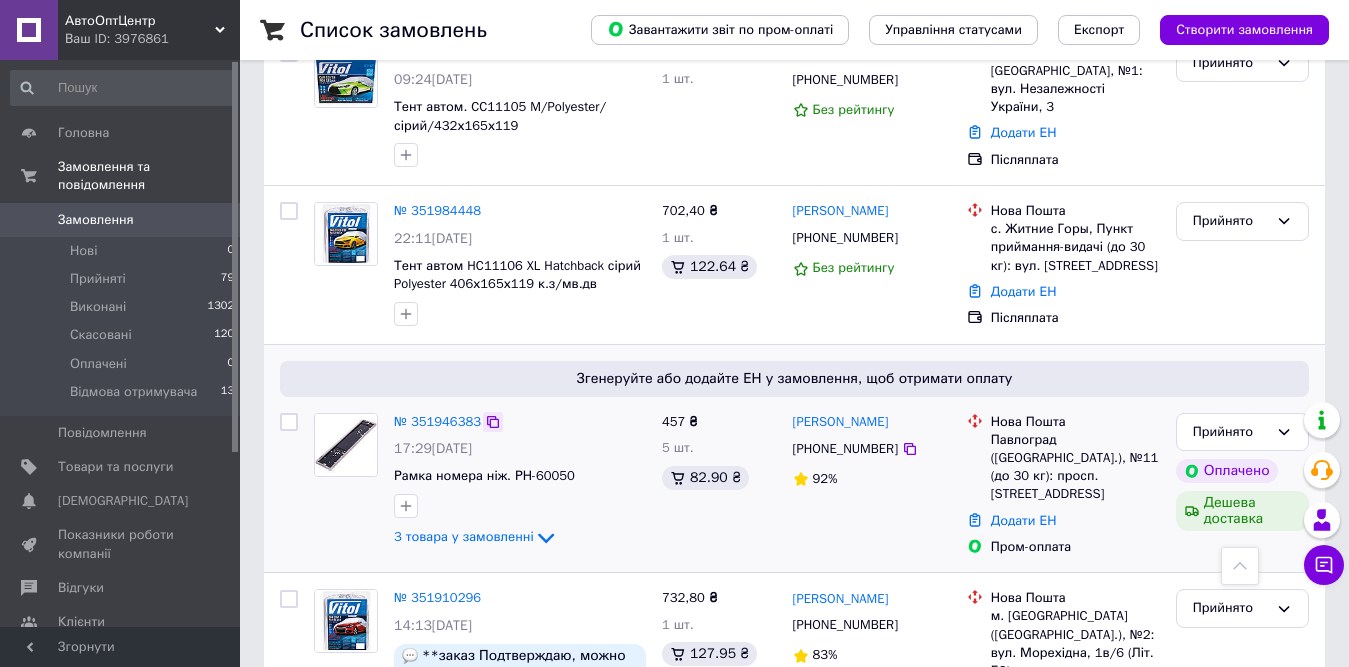 click 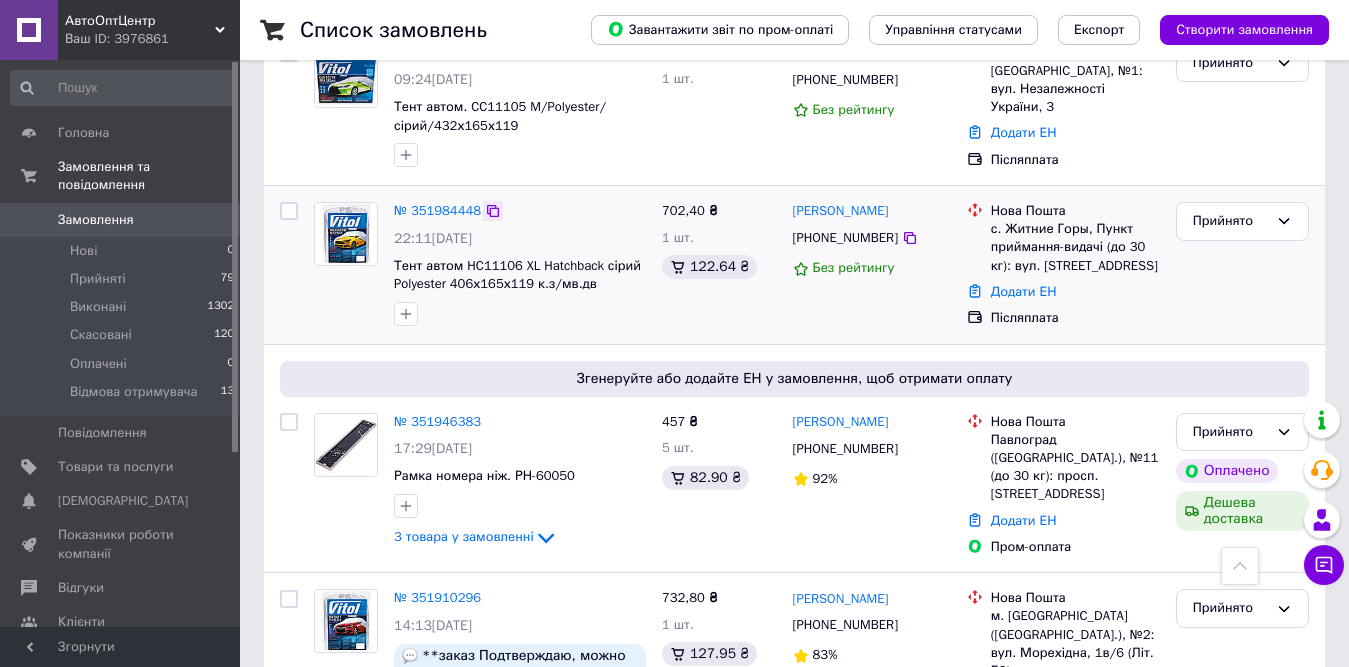 click 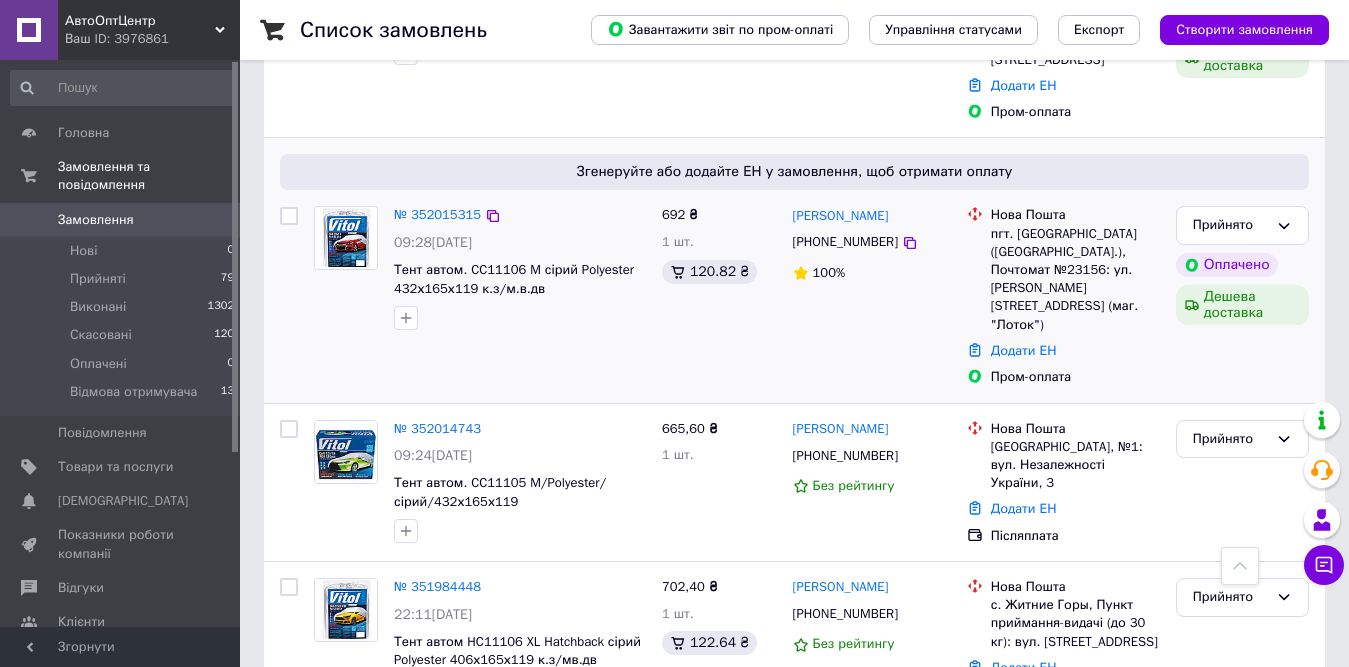 scroll, scrollTop: 300, scrollLeft: 0, axis: vertical 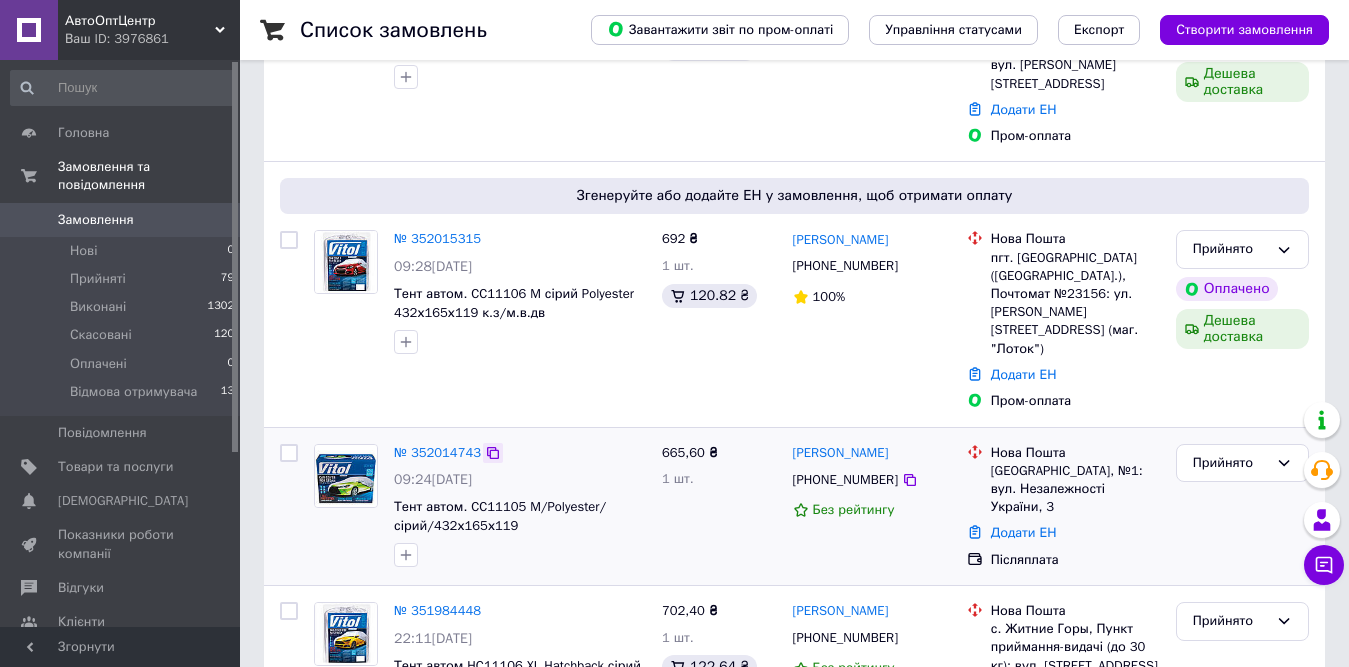 click 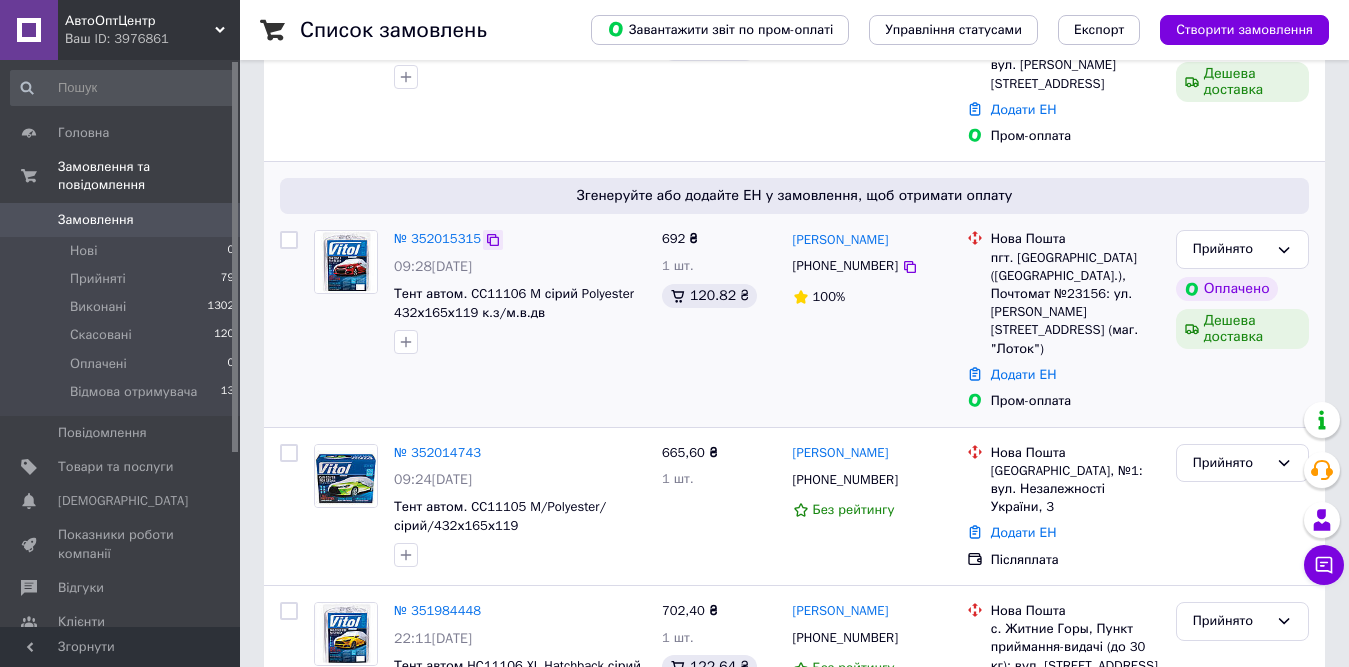 click 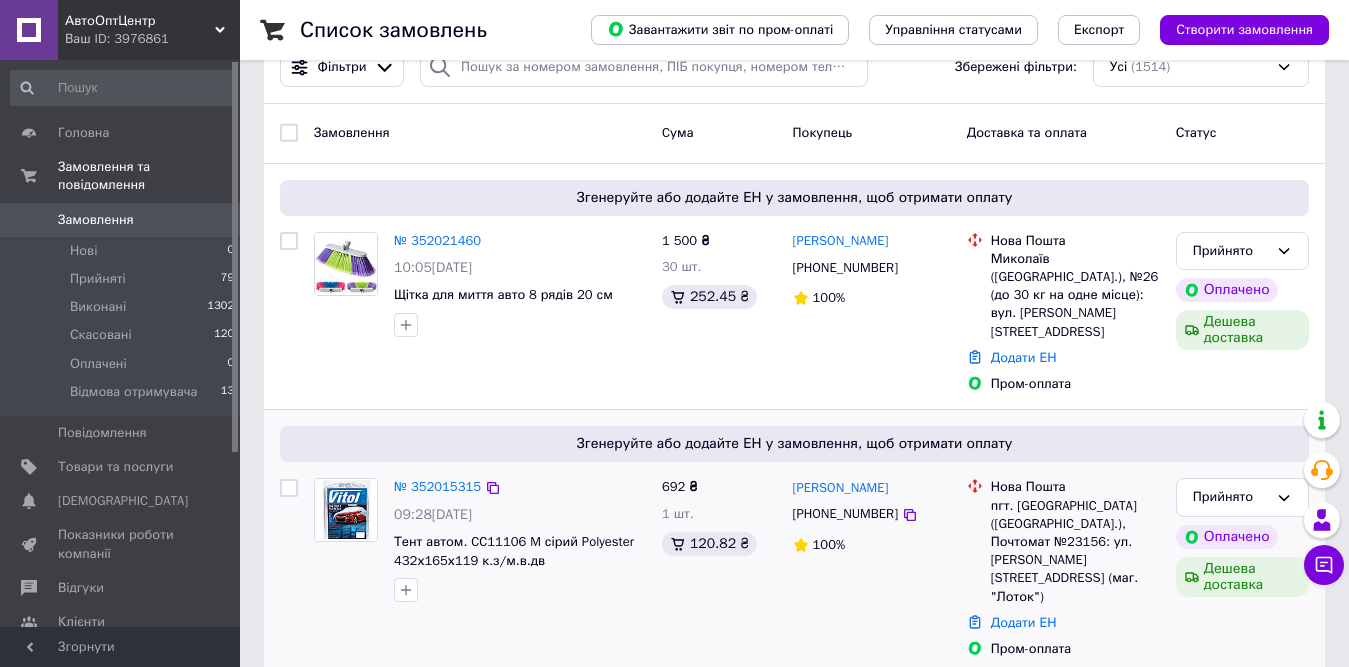 scroll, scrollTop: 0, scrollLeft: 0, axis: both 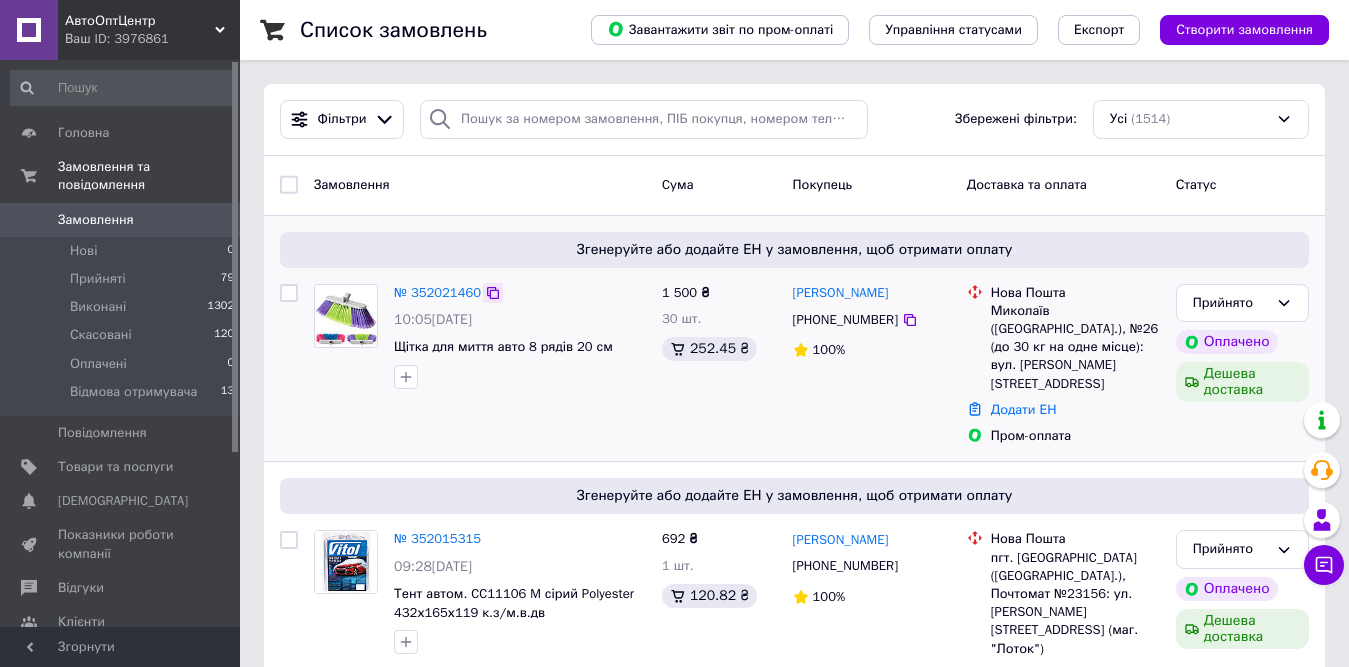 click 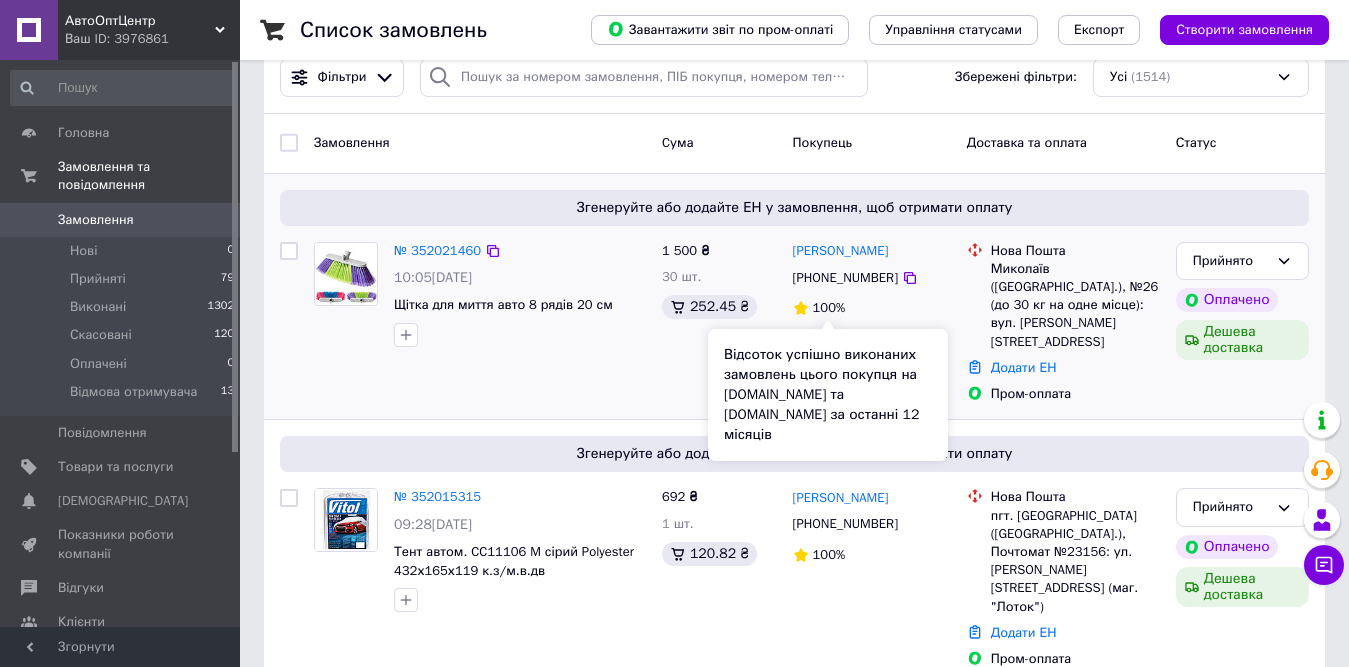 scroll, scrollTop: 0, scrollLeft: 0, axis: both 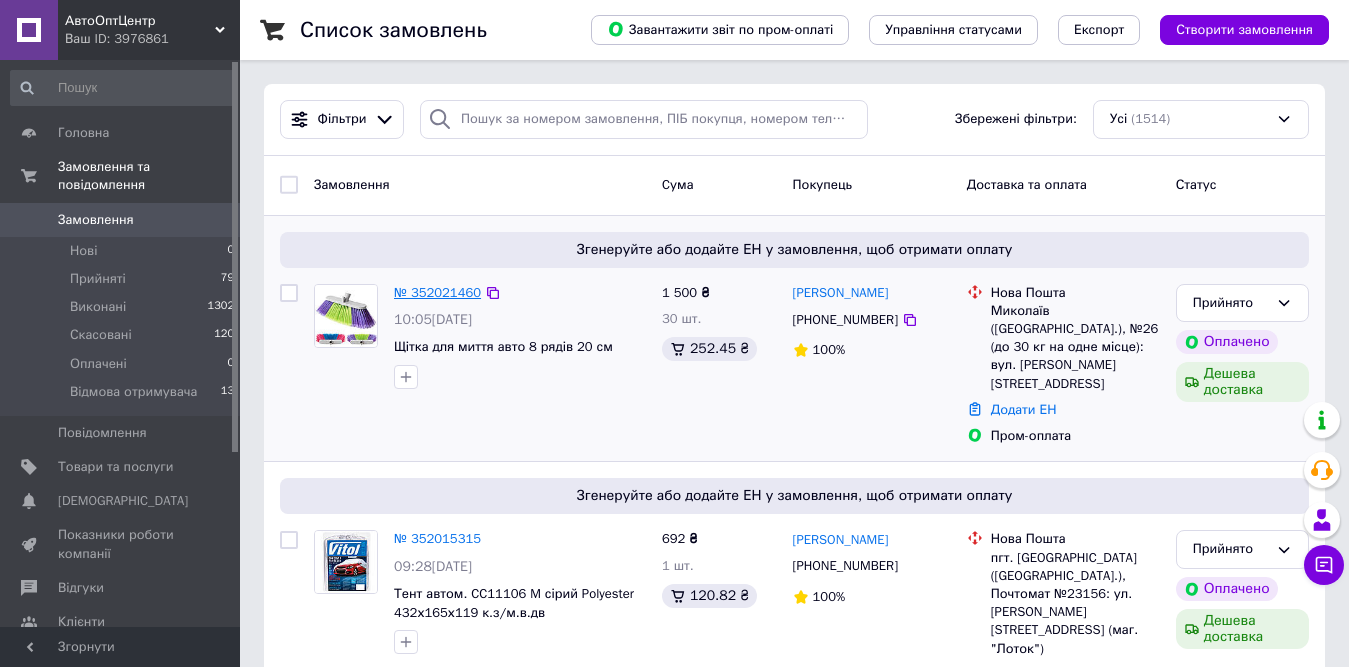 click on "№ 352021460" at bounding box center (437, 292) 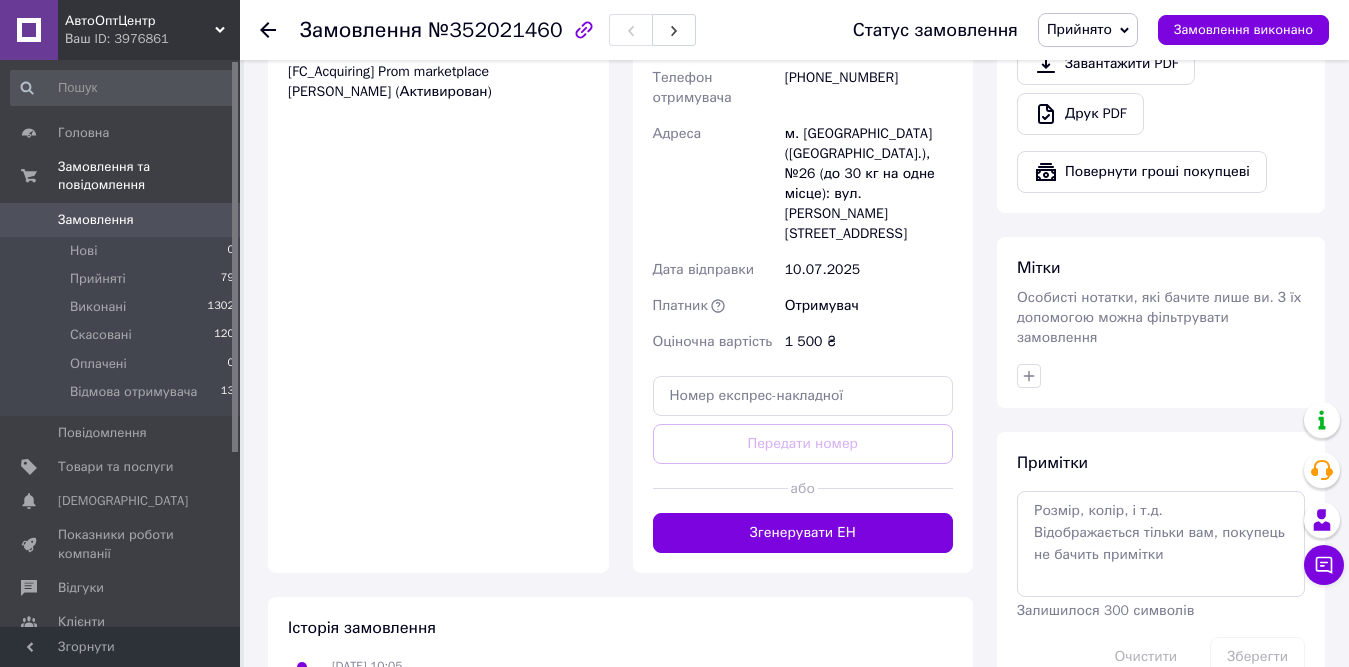 scroll, scrollTop: 1400, scrollLeft: 0, axis: vertical 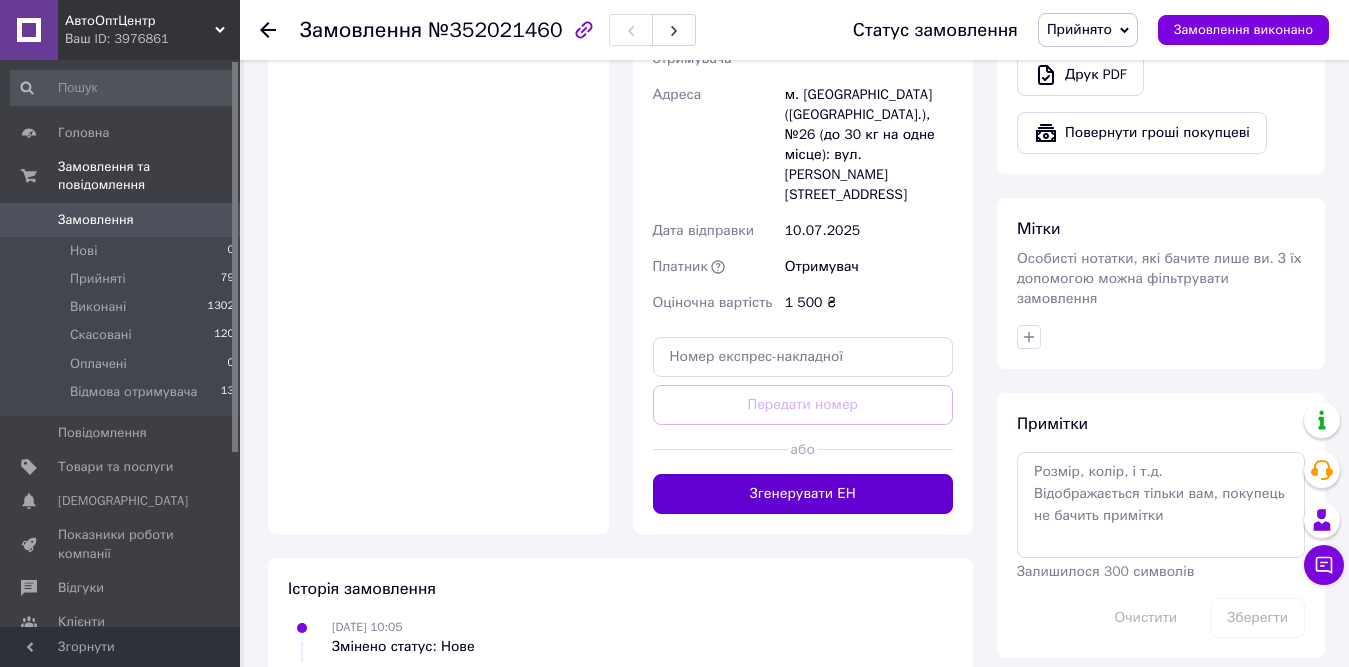 click on "Згенерувати ЕН" at bounding box center (803, 494) 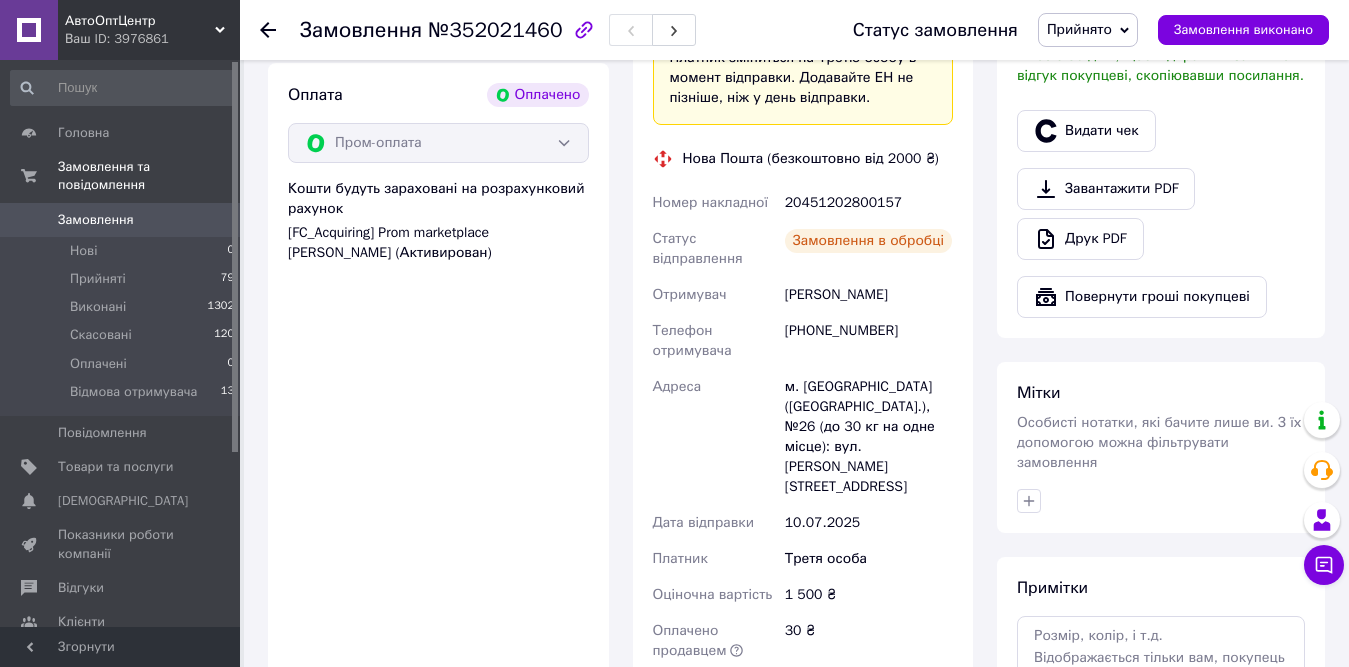 scroll, scrollTop: 1100, scrollLeft: 0, axis: vertical 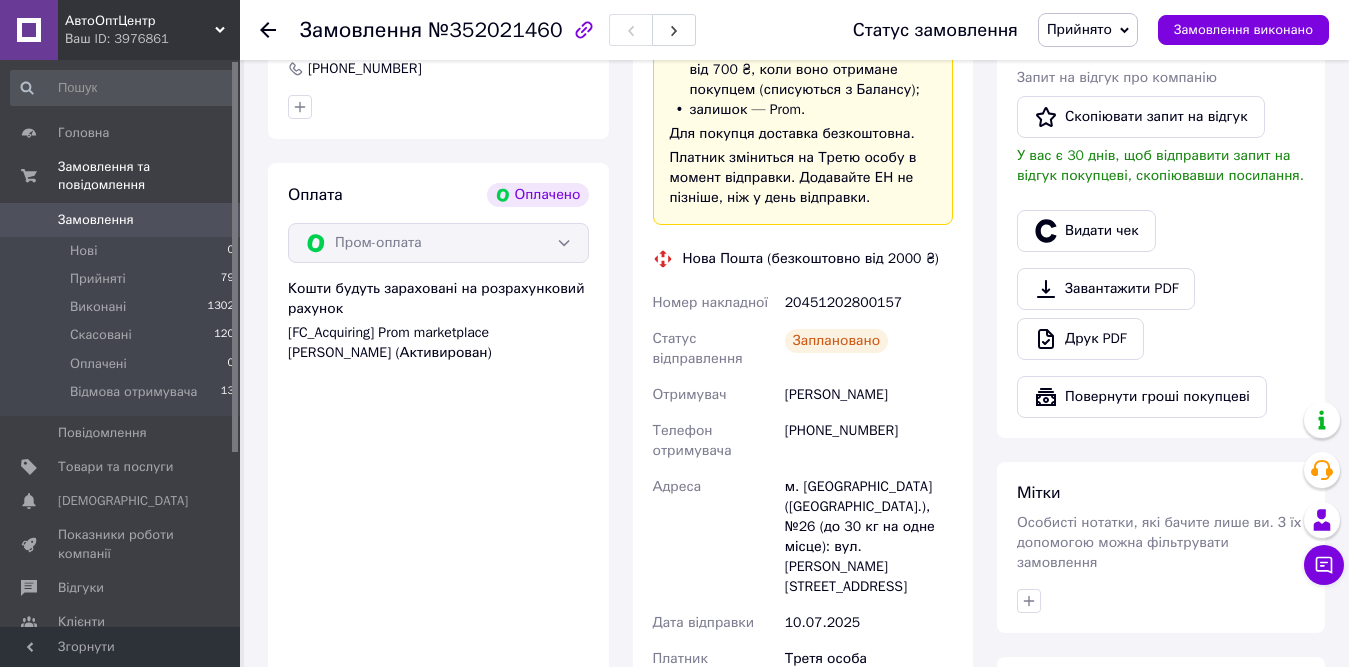 click on "20451202800157" at bounding box center [869, 303] 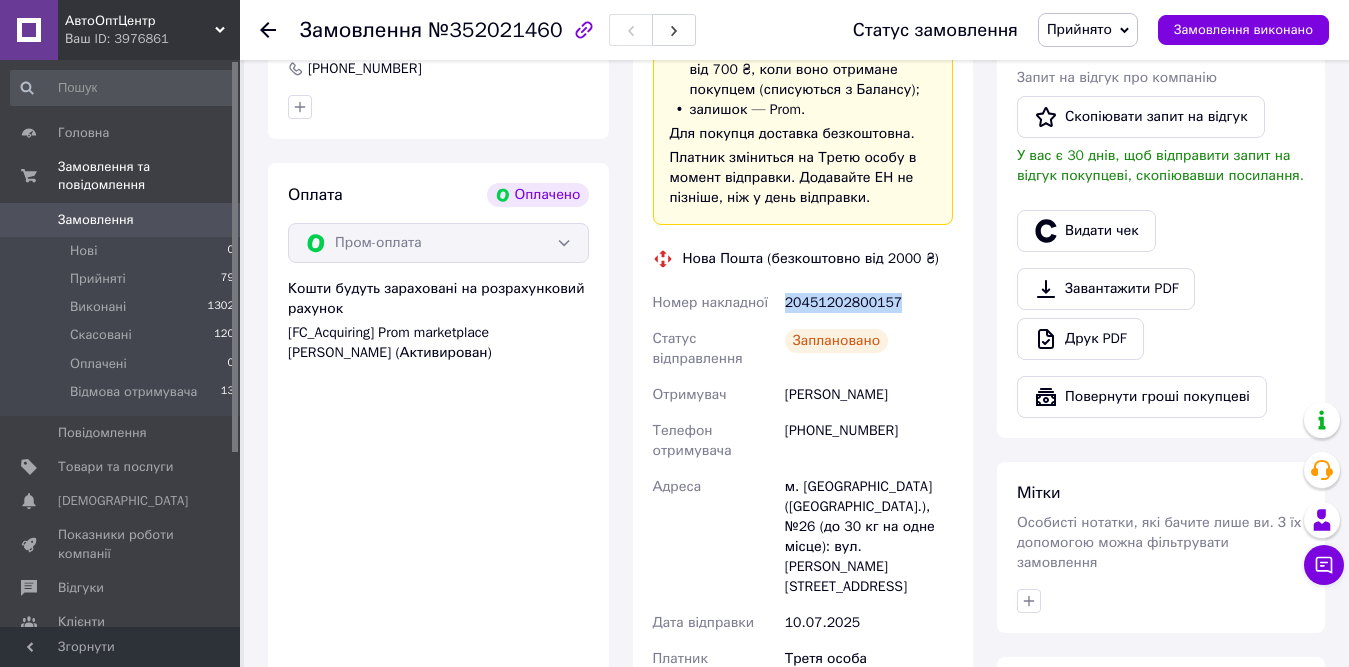 click on "20451202800157" at bounding box center (869, 303) 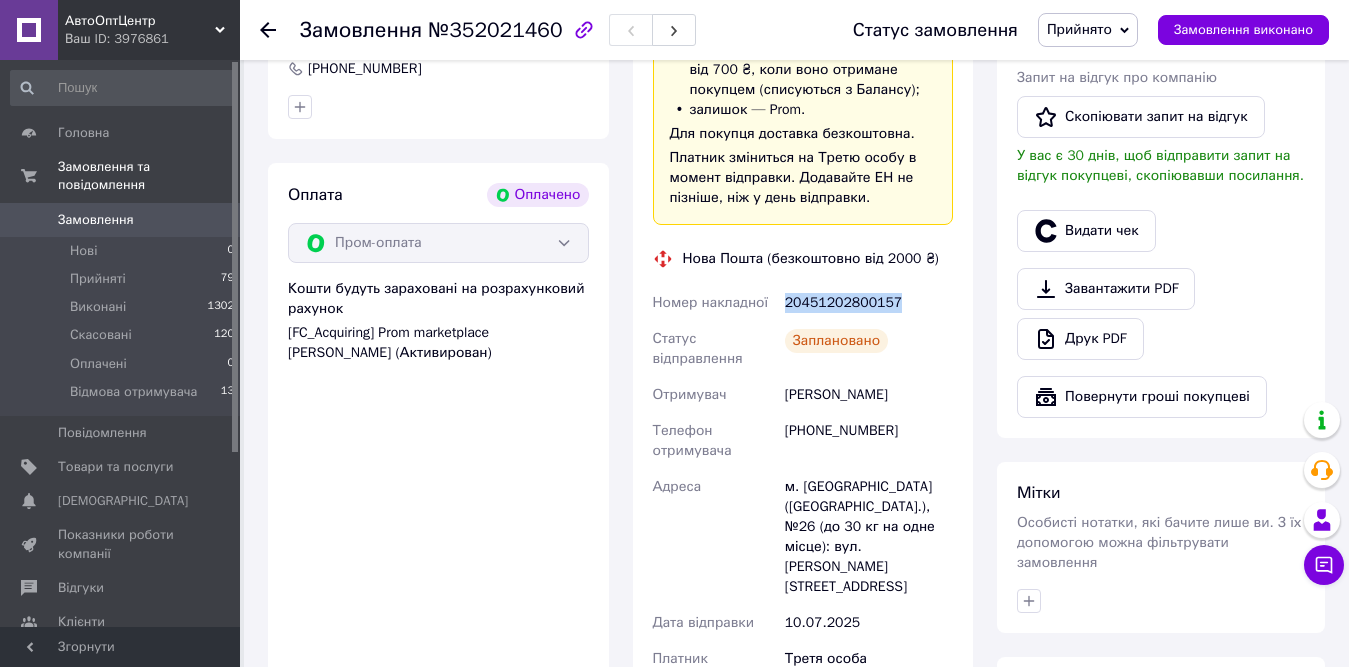 copy on "20451202800157" 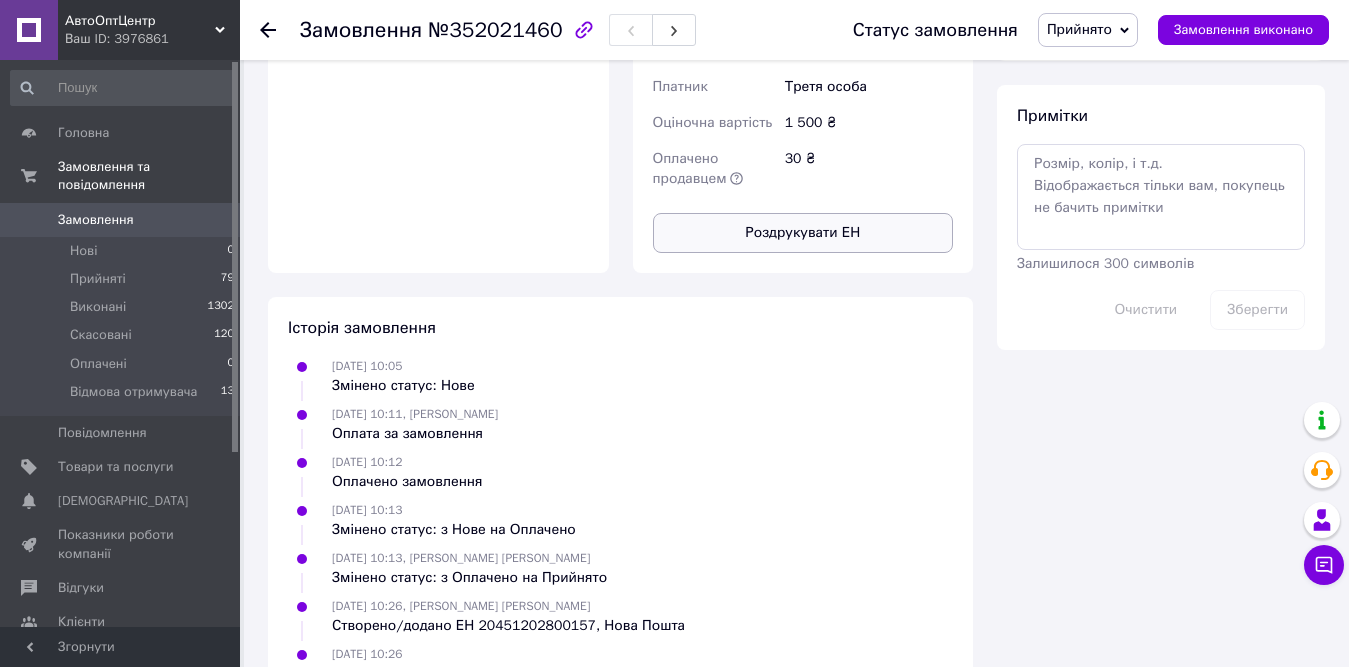 scroll, scrollTop: 1673, scrollLeft: 0, axis: vertical 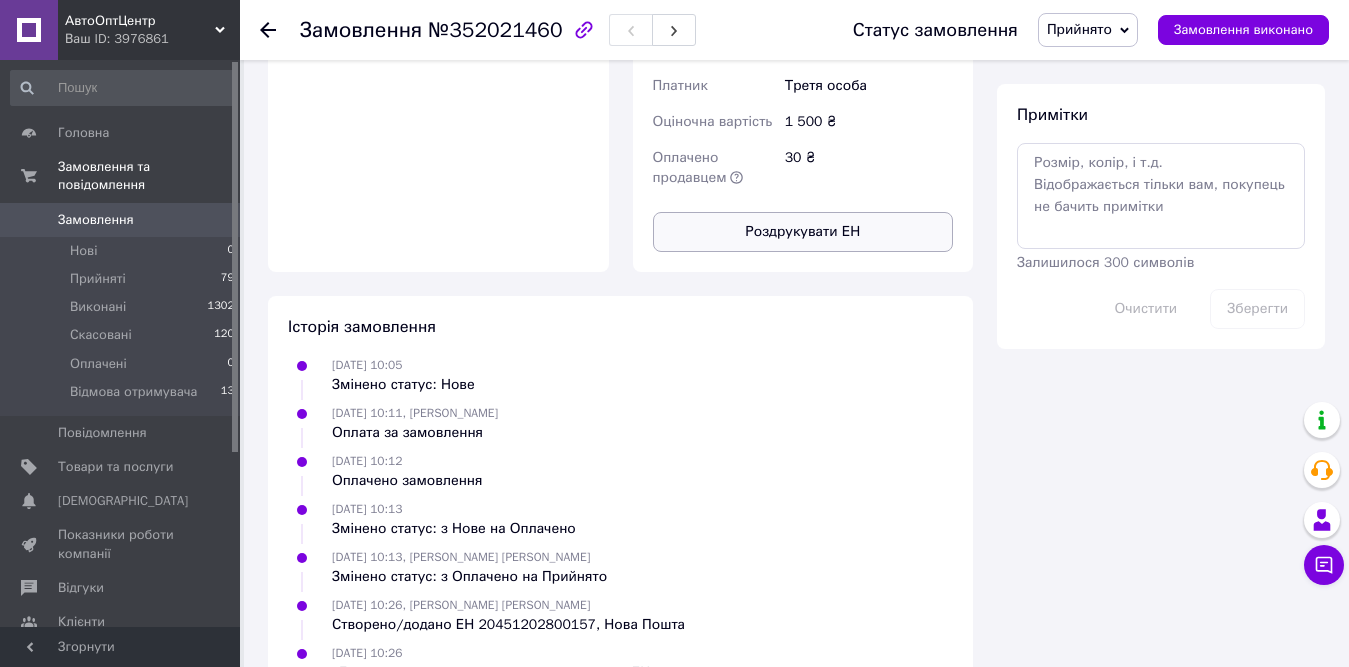 click on "Роздрукувати ЕН" at bounding box center (803, 232) 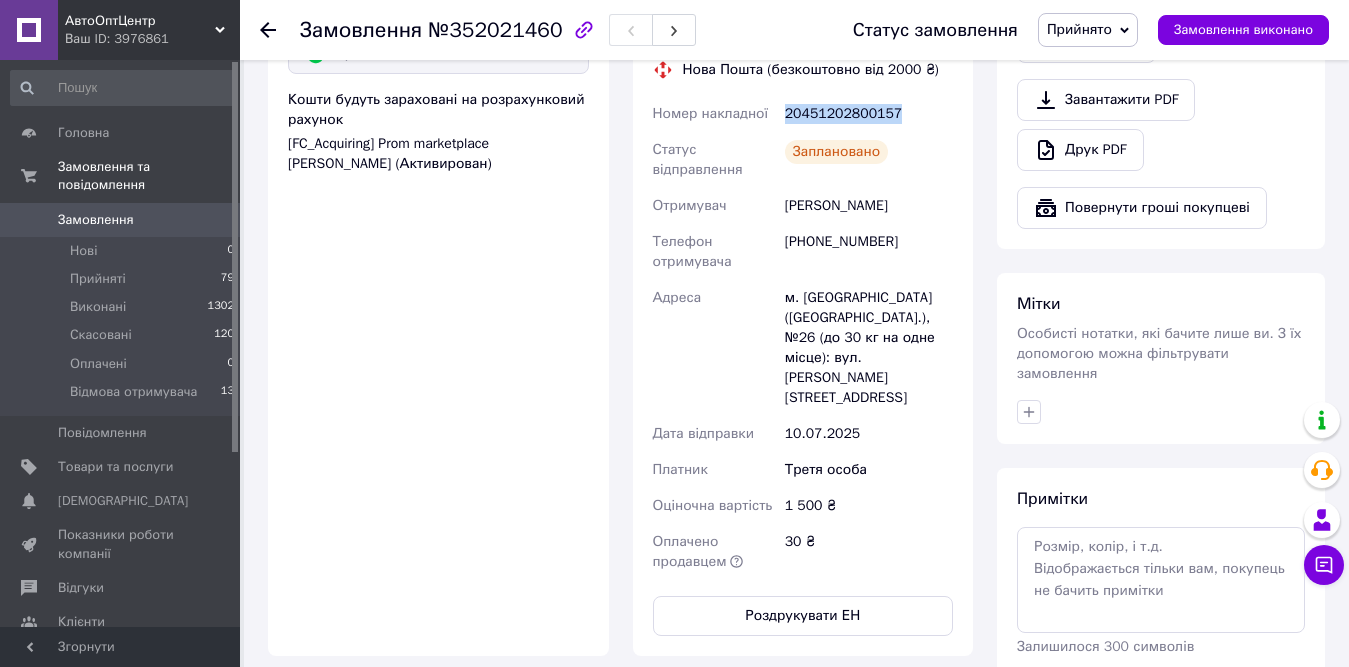 scroll, scrollTop: 1173, scrollLeft: 0, axis: vertical 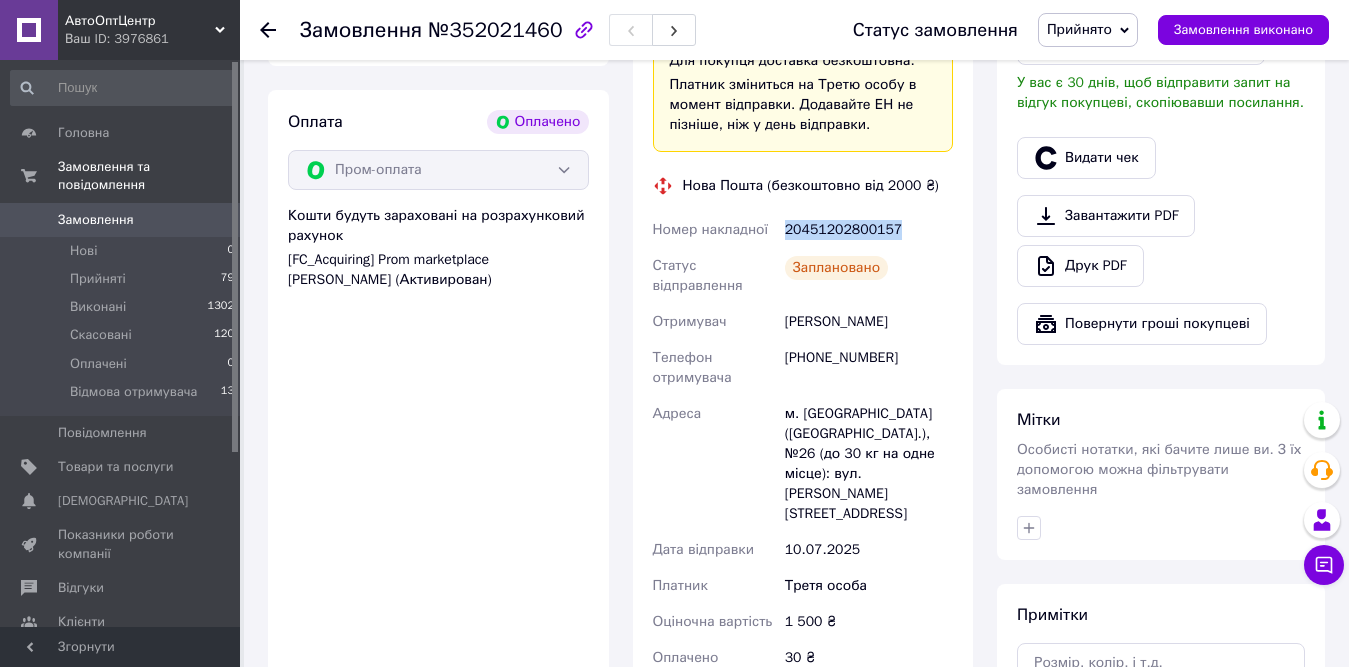 type 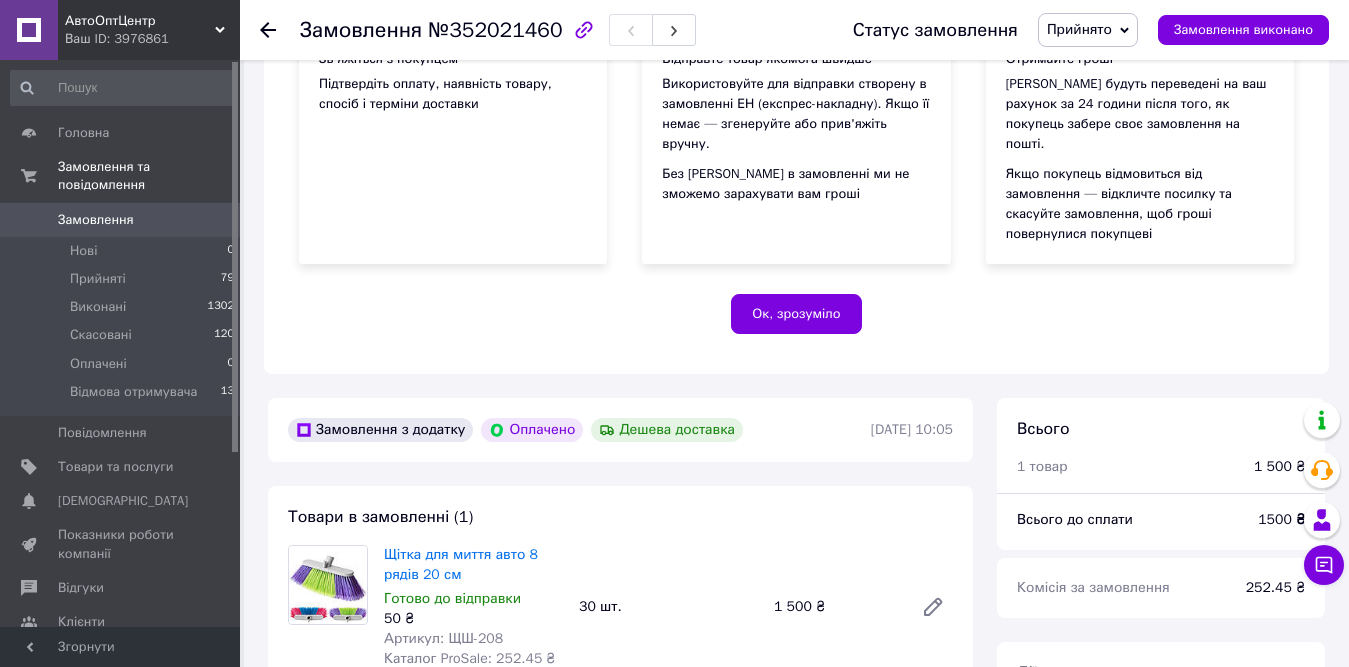 scroll, scrollTop: 273, scrollLeft: 0, axis: vertical 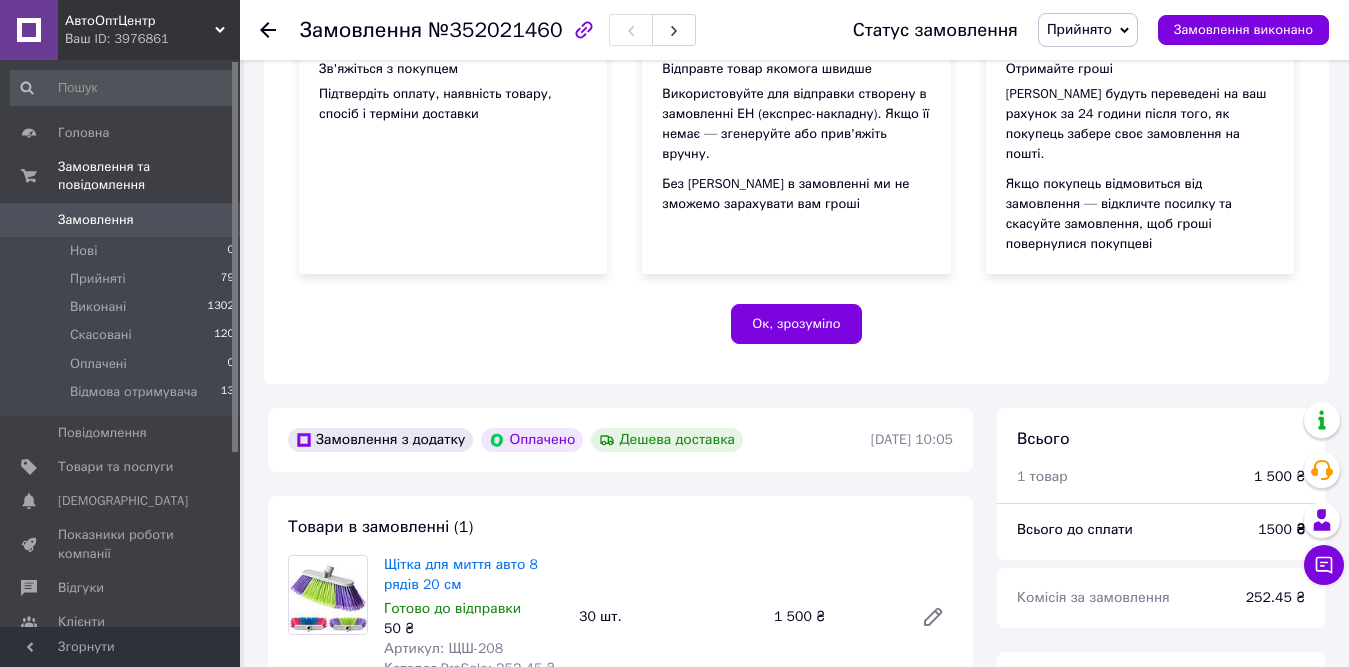click on "Замовлення №352021460 Статус замовлення Прийнято Виконано Скасовано Оплачено Відмова отримувача Замовлення виконано" at bounding box center [794, 30] 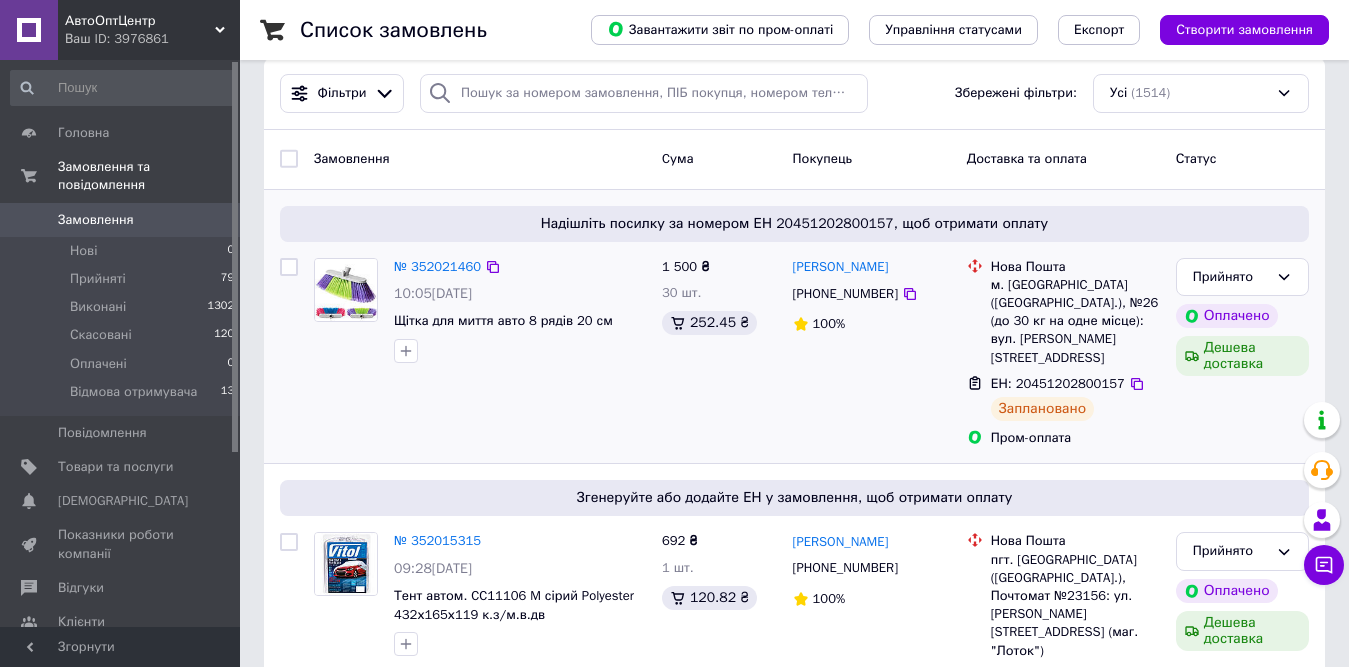 scroll, scrollTop: 0, scrollLeft: 0, axis: both 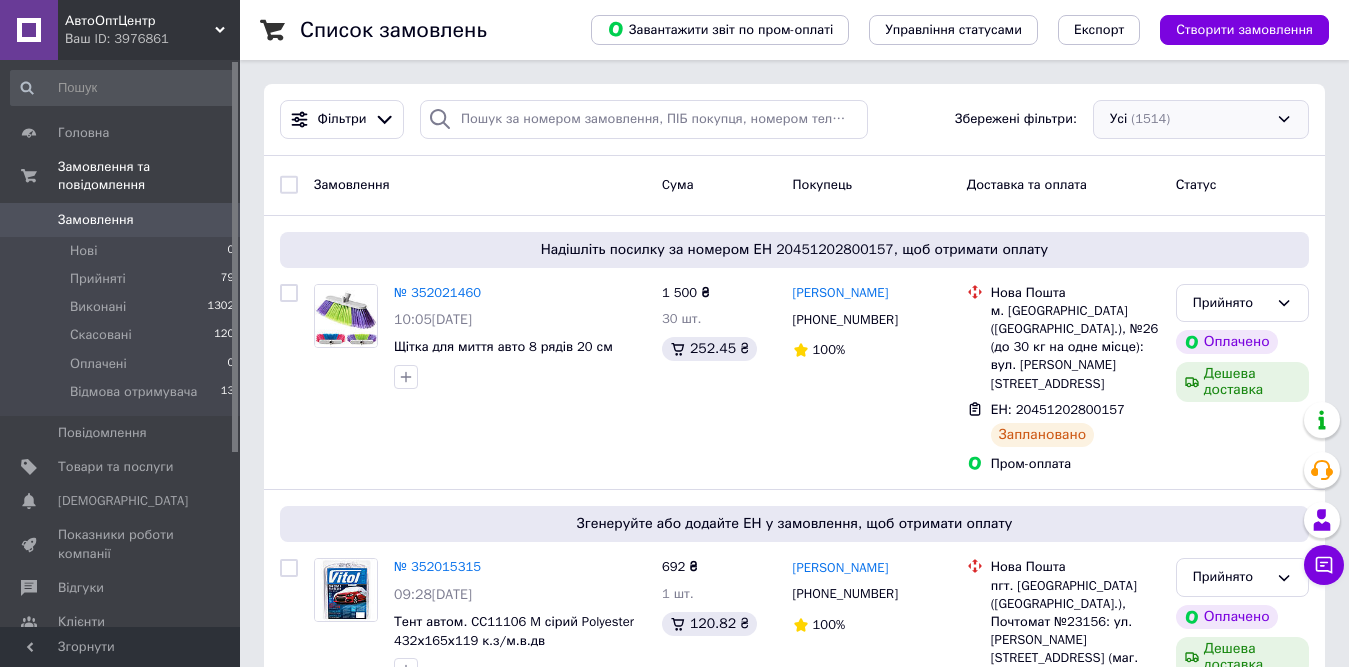 click on "Усі (1514)" at bounding box center [1201, 119] 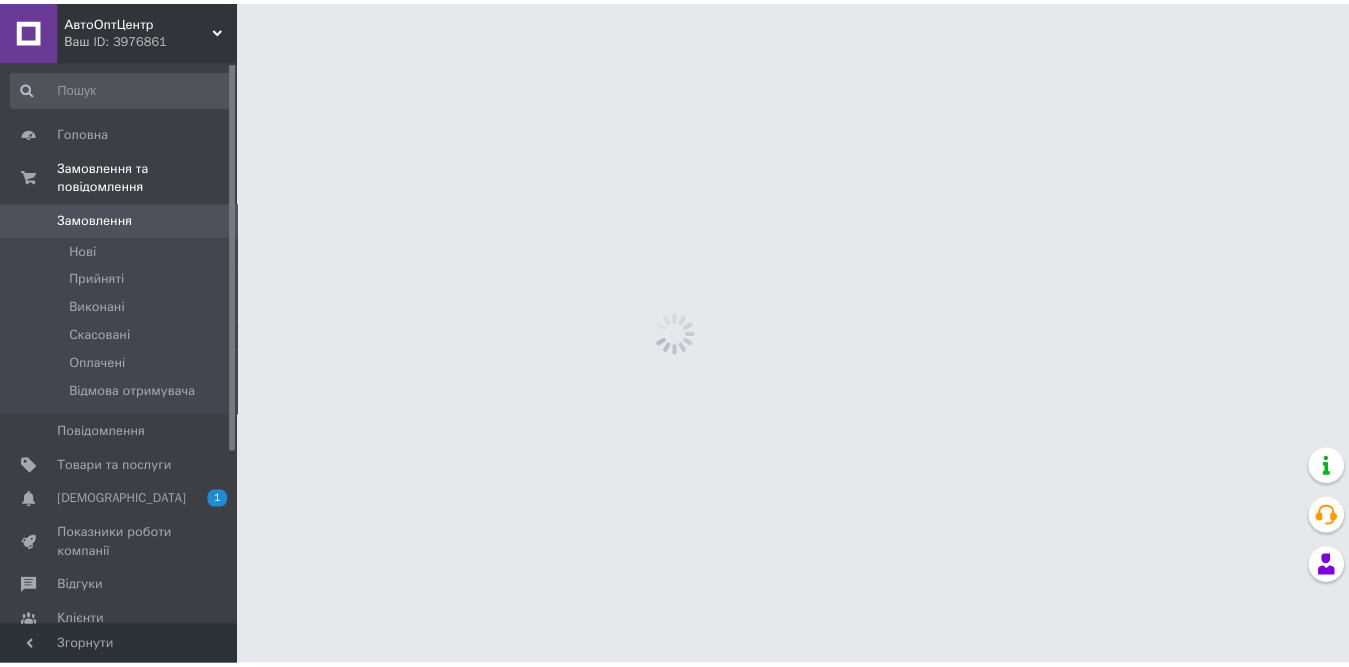 scroll, scrollTop: 0, scrollLeft: 0, axis: both 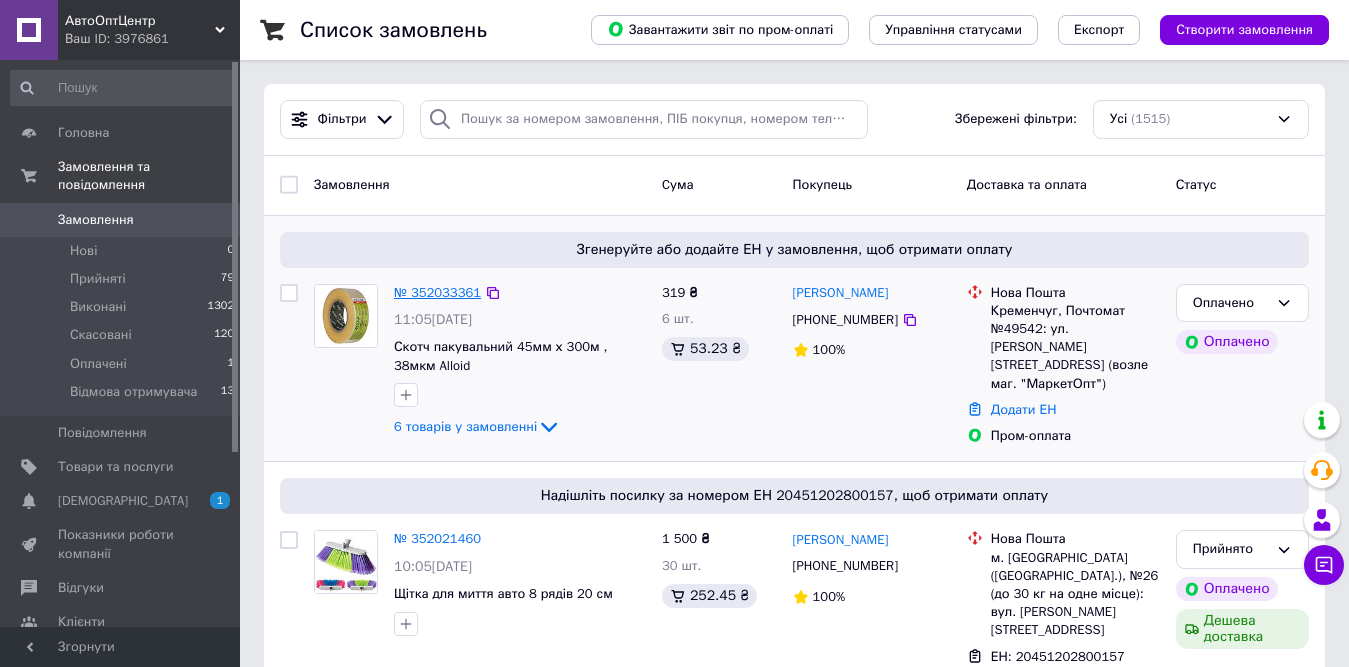 click on "№ 352033361" at bounding box center [437, 292] 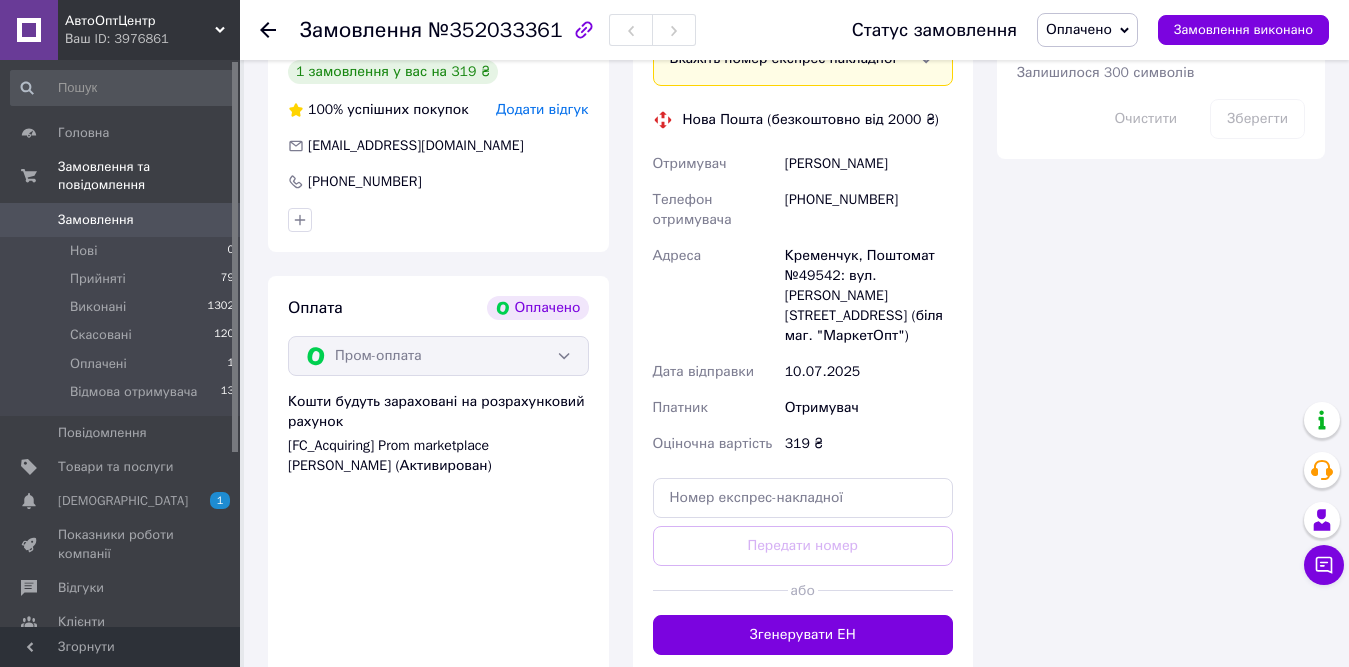 scroll, scrollTop: 1900, scrollLeft: 0, axis: vertical 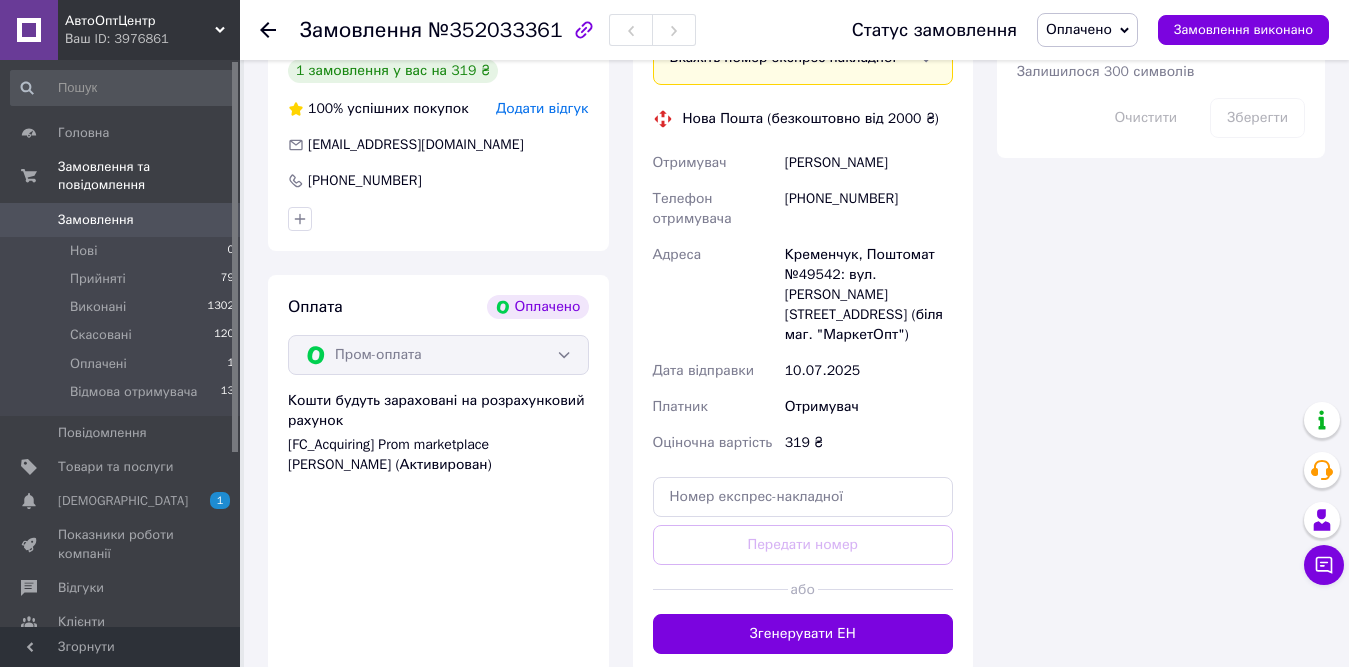 click 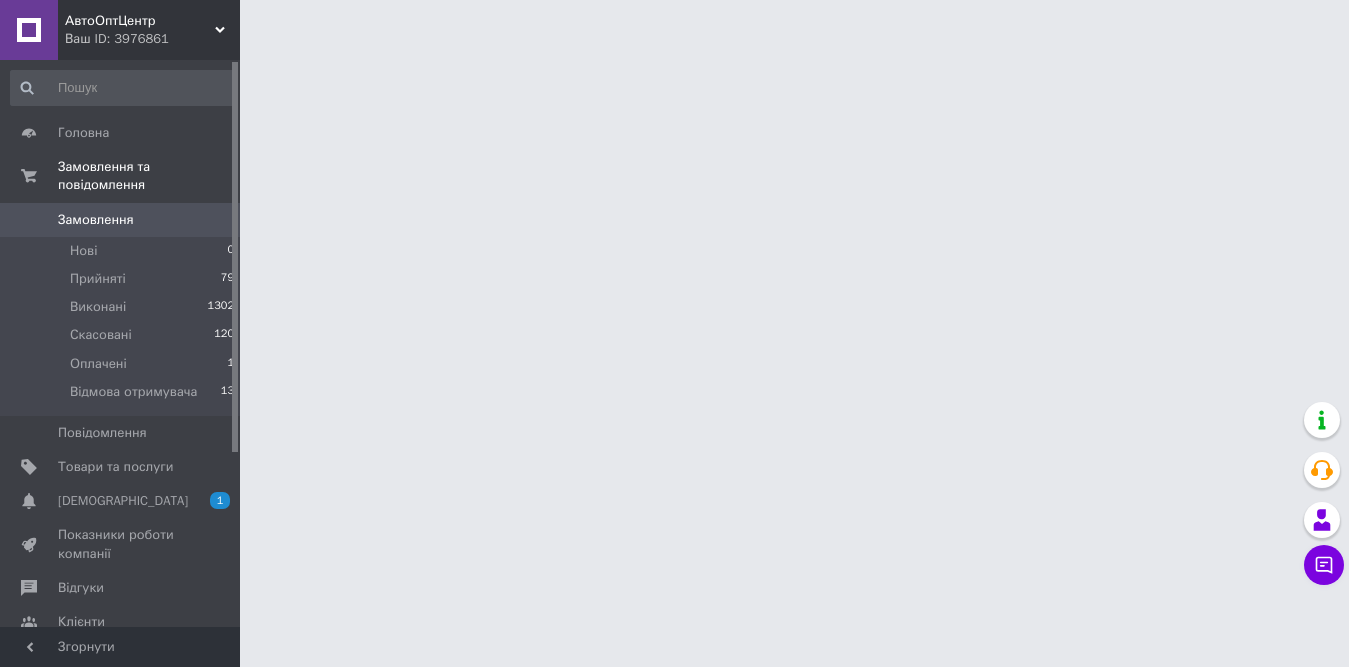 scroll, scrollTop: 0, scrollLeft: 0, axis: both 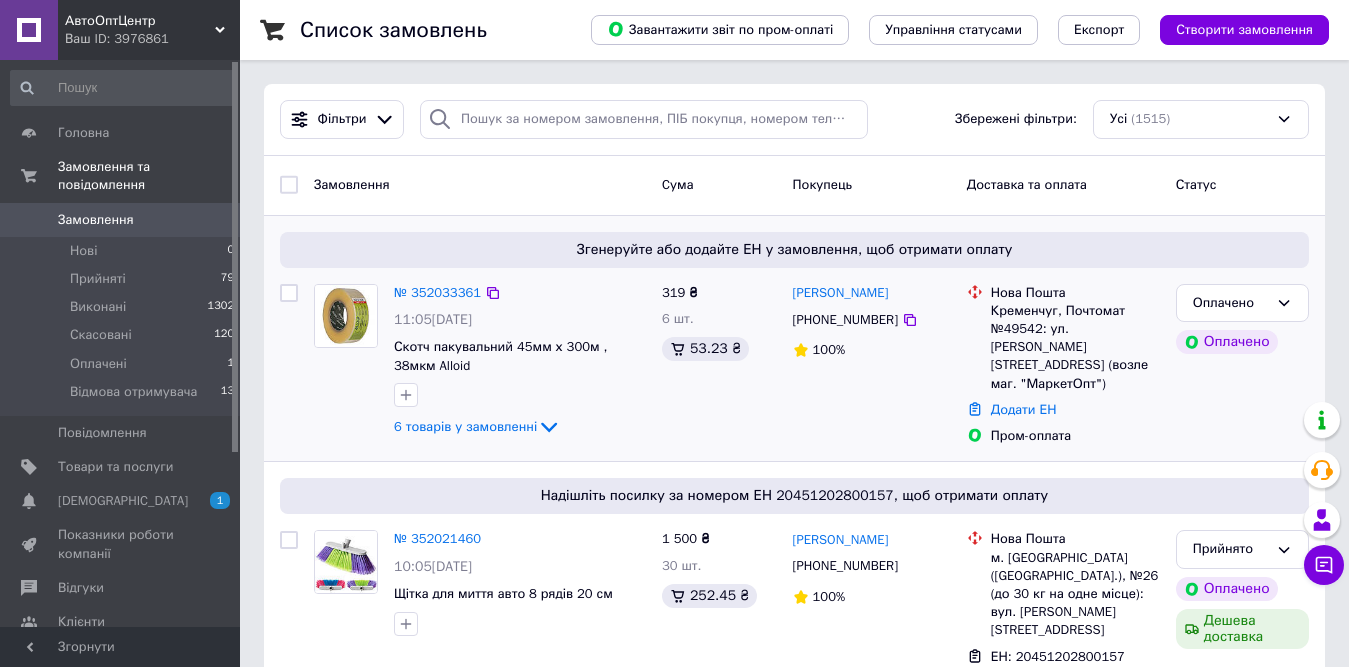 click on "№ 352033361" at bounding box center [437, 293] 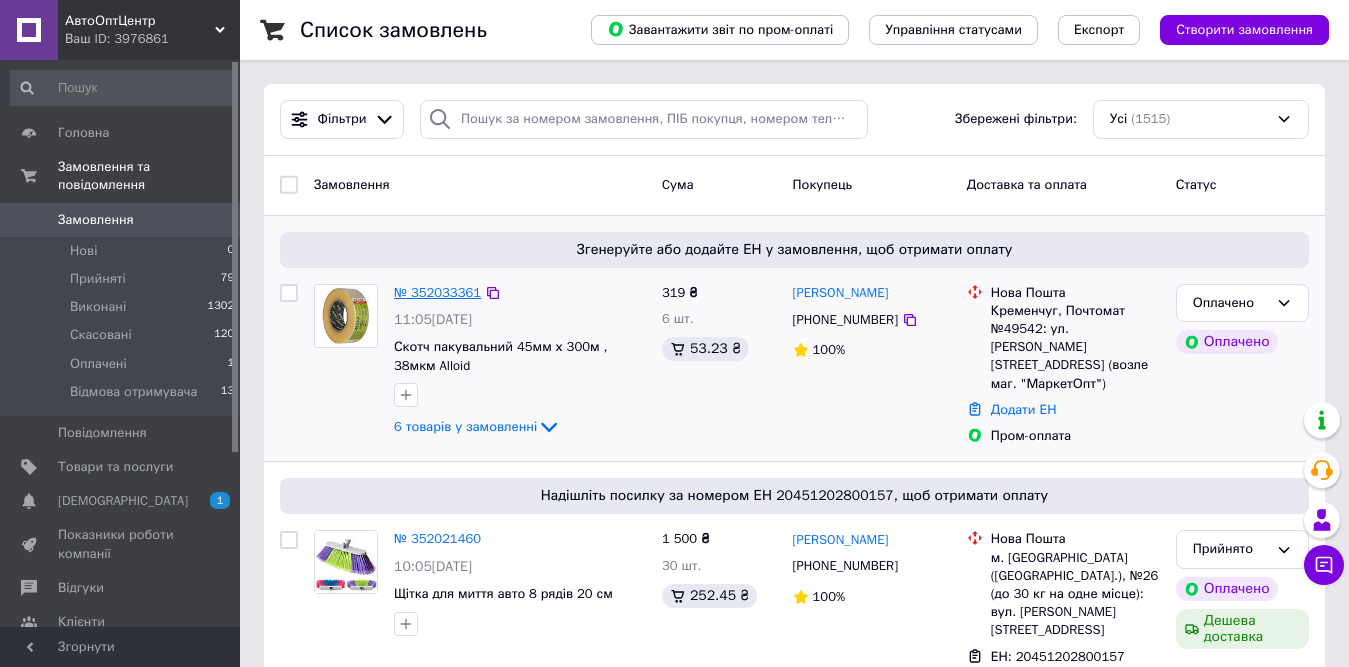 click on "№ 352033361" at bounding box center [437, 292] 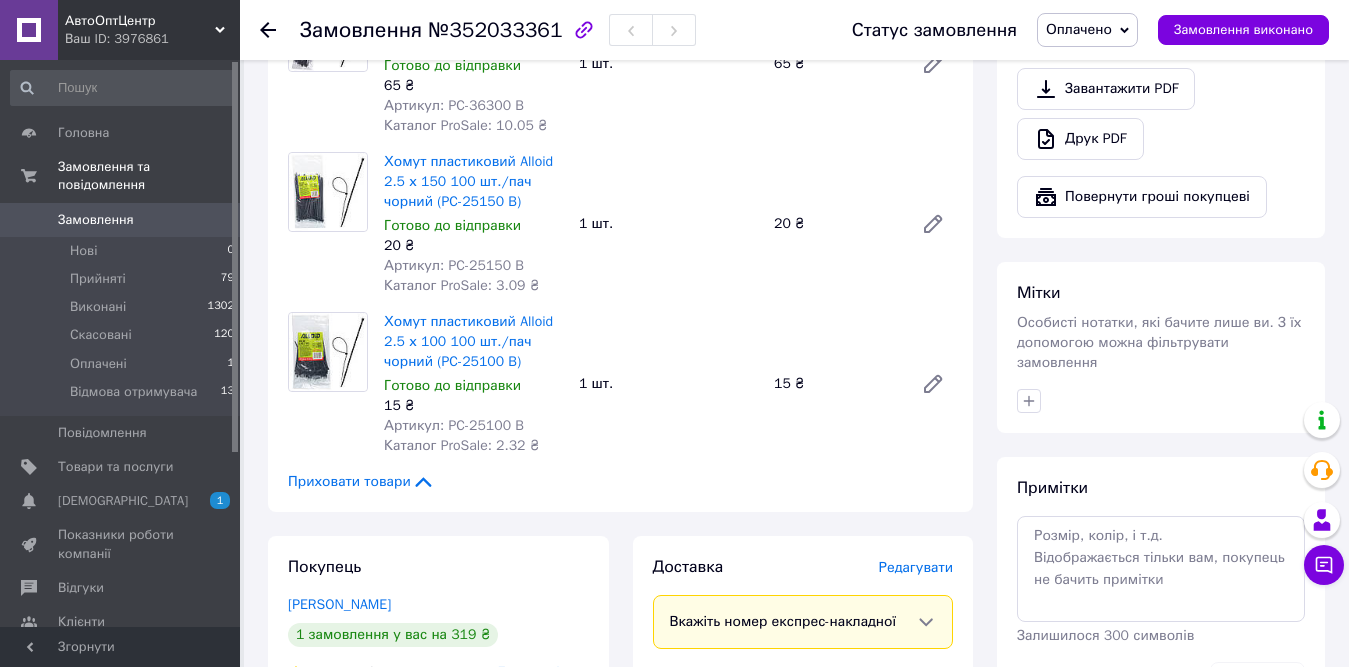 scroll, scrollTop: 1347, scrollLeft: 0, axis: vertical 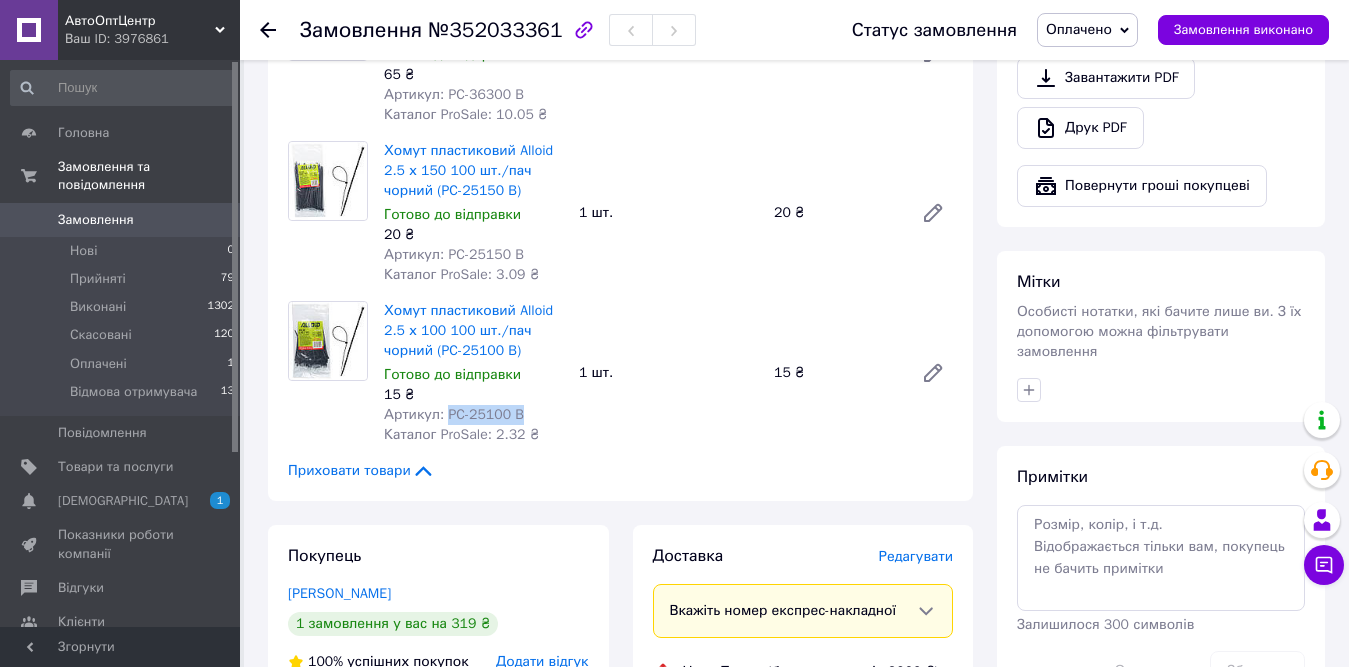 drag, startPoint x: 444, startPoint y: 392, endPoint x: 517, endPoint y: 387, distance: 73.171036 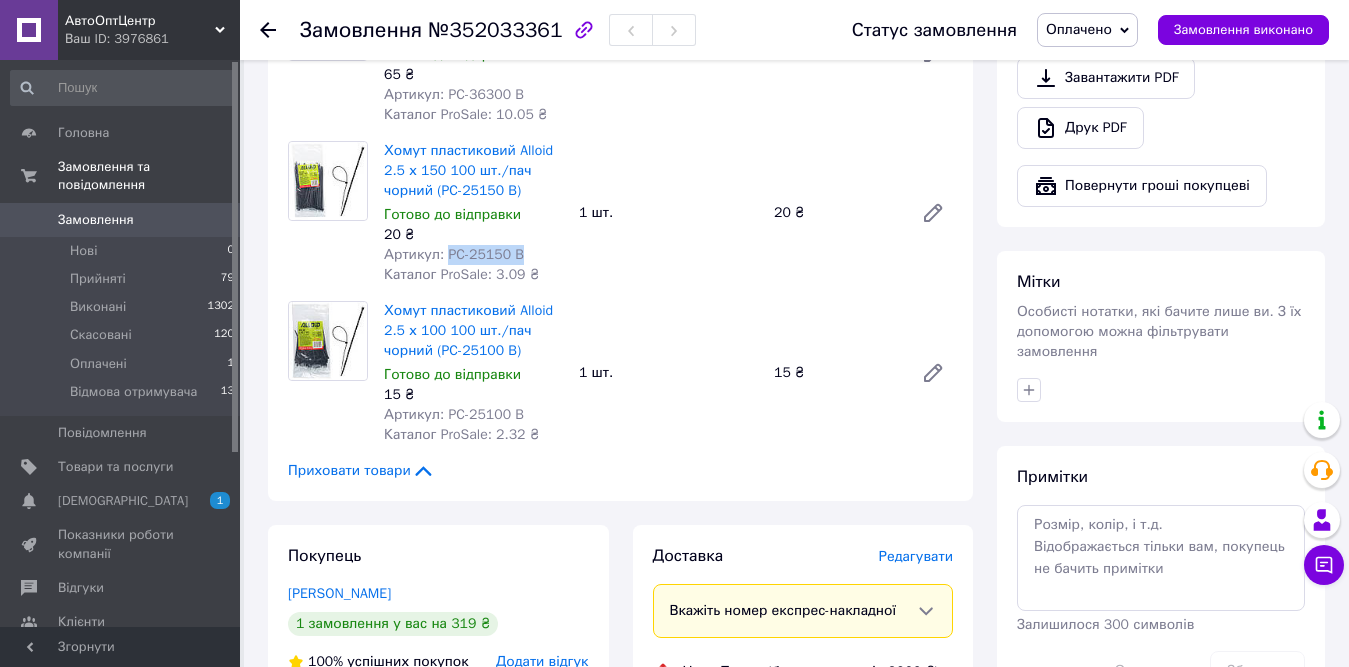 drag, startPoint x: 441, startPoint y: 229, endPoint x: 519, endPoint y: 232, distance: 78.05767 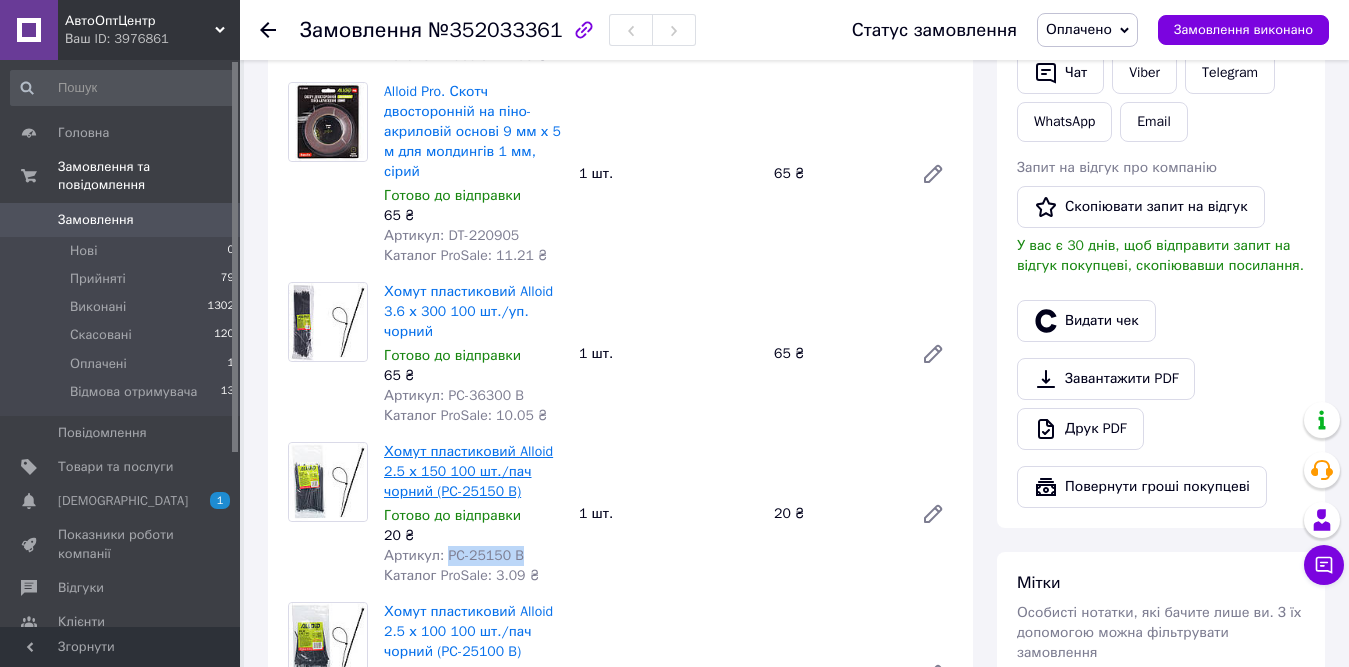 scroll, scrollTop: 947, scrollLeft: 0, axis: vertical 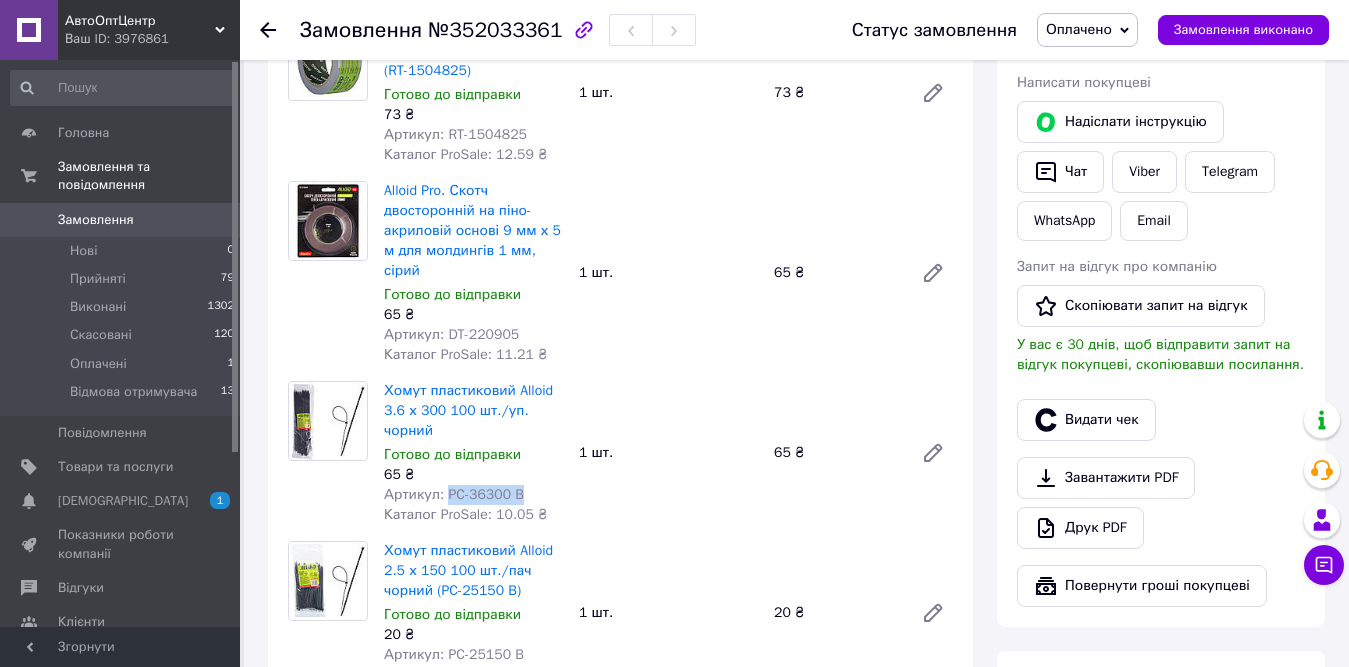 drag, startPoint x: 443, startPoint y: 473, endPoint x: 545, endPoint y: 481, distance: 102.31325 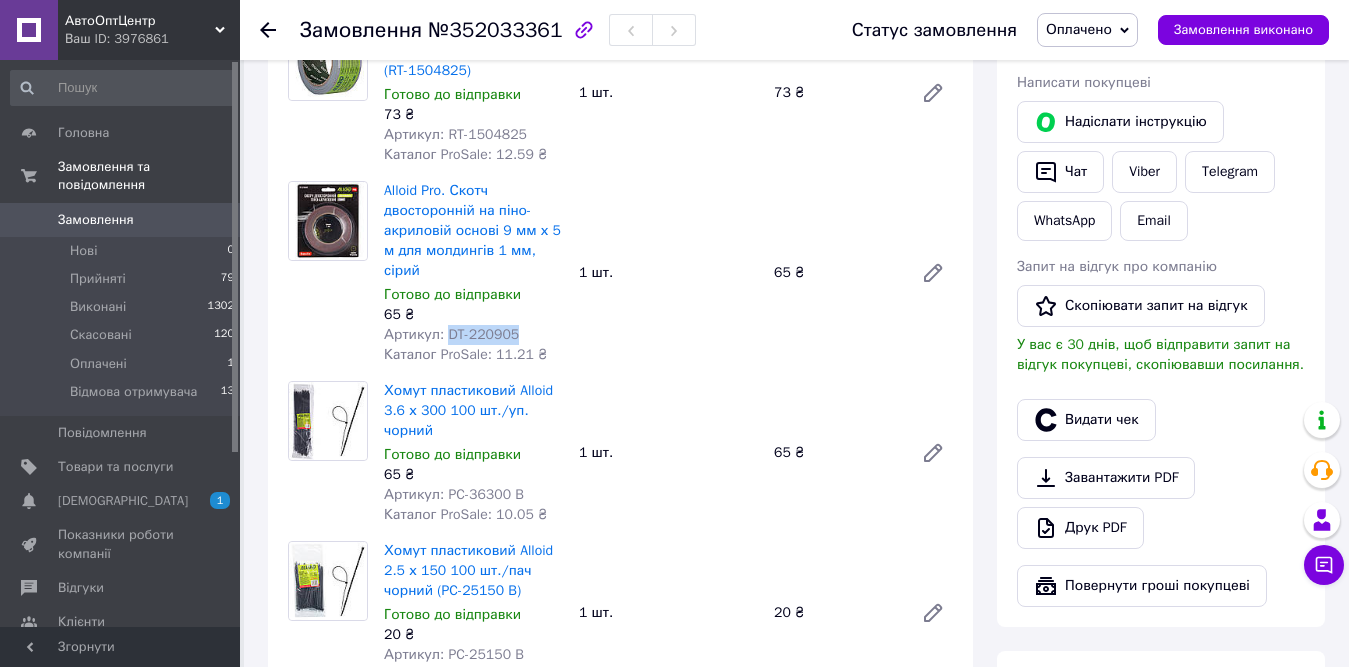 drag, startPoint x: 444, startPoint y: 315, endPoint x: 522, endPoint y: 314, distance: 78.00641 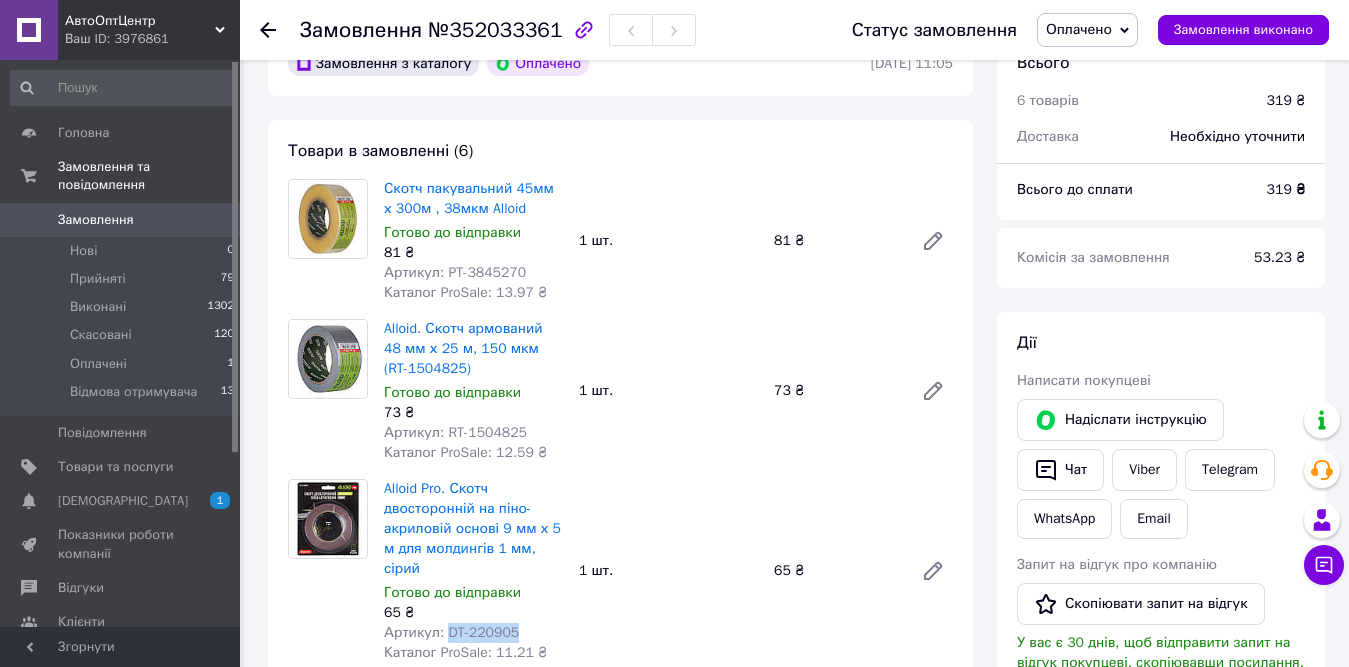 scroll, scrollTop: 647, scrollLeft: 0, axis: vertical 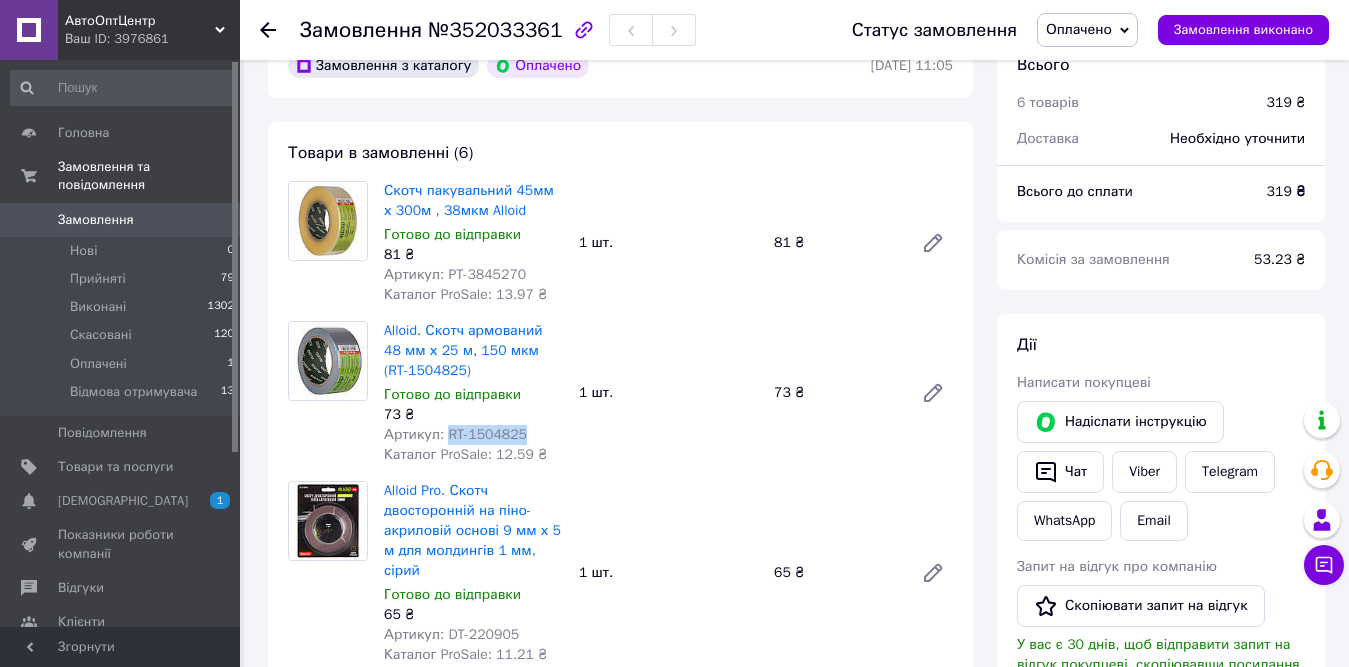 drag, startPoint x: 443, startPoint y: 409, endPoint x: 532, endPoint y: 413, distance: 89.08984 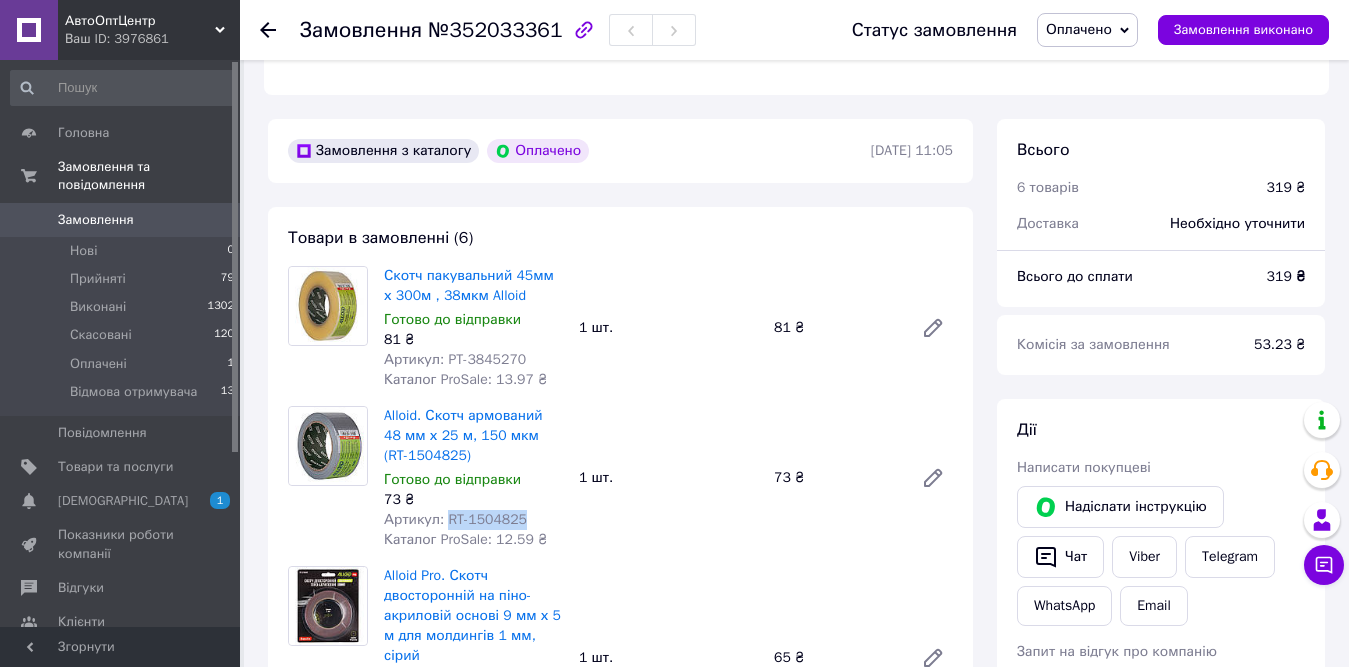 scroll, scrollTop: 447, scrollLeft: 0, axis: vertical 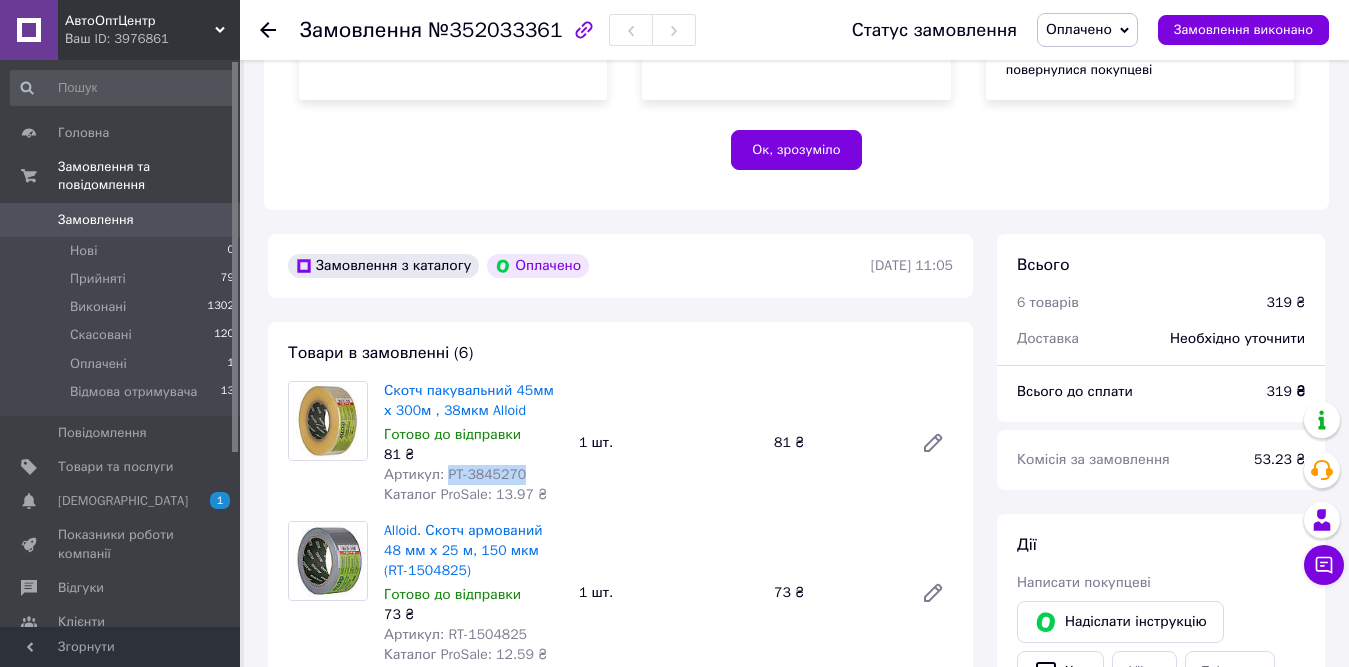 drag, startPoint x: 445, startPoint y: 454, endPoint x: 544, endPoint y: 451, distance: 99.04544 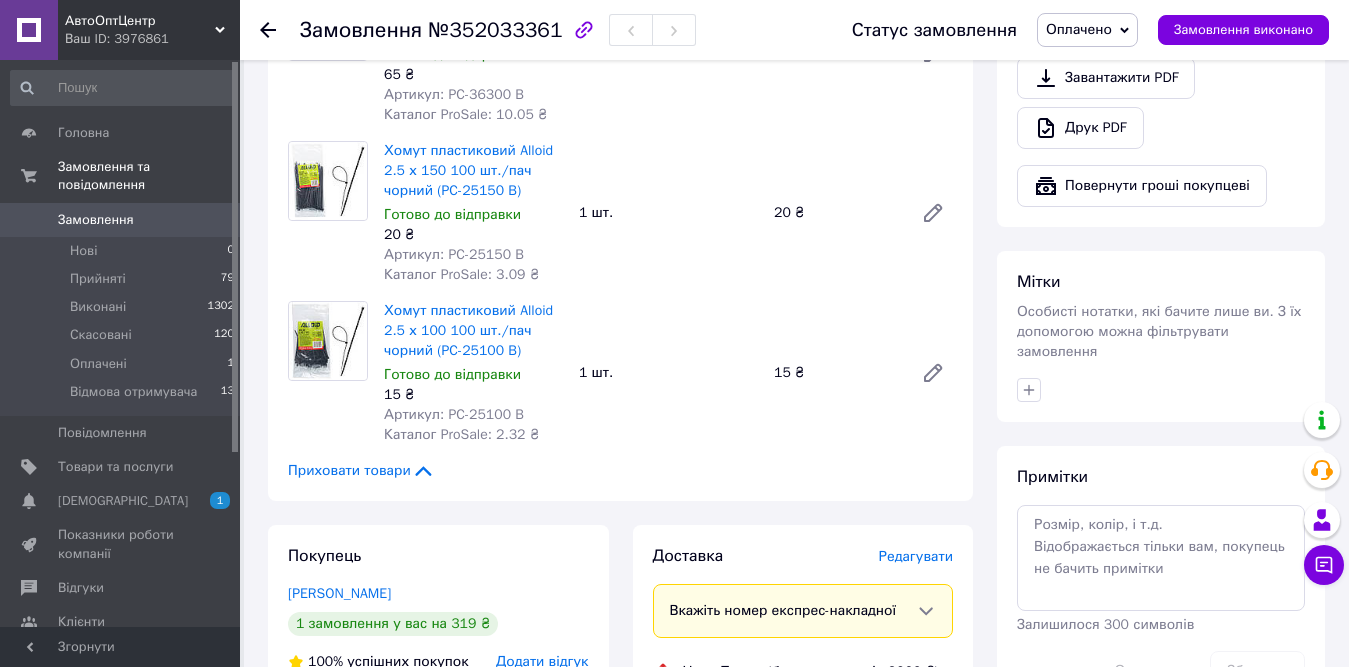 scroll, scrollTop: 1447, scrollLeft: 0, axis: vertical 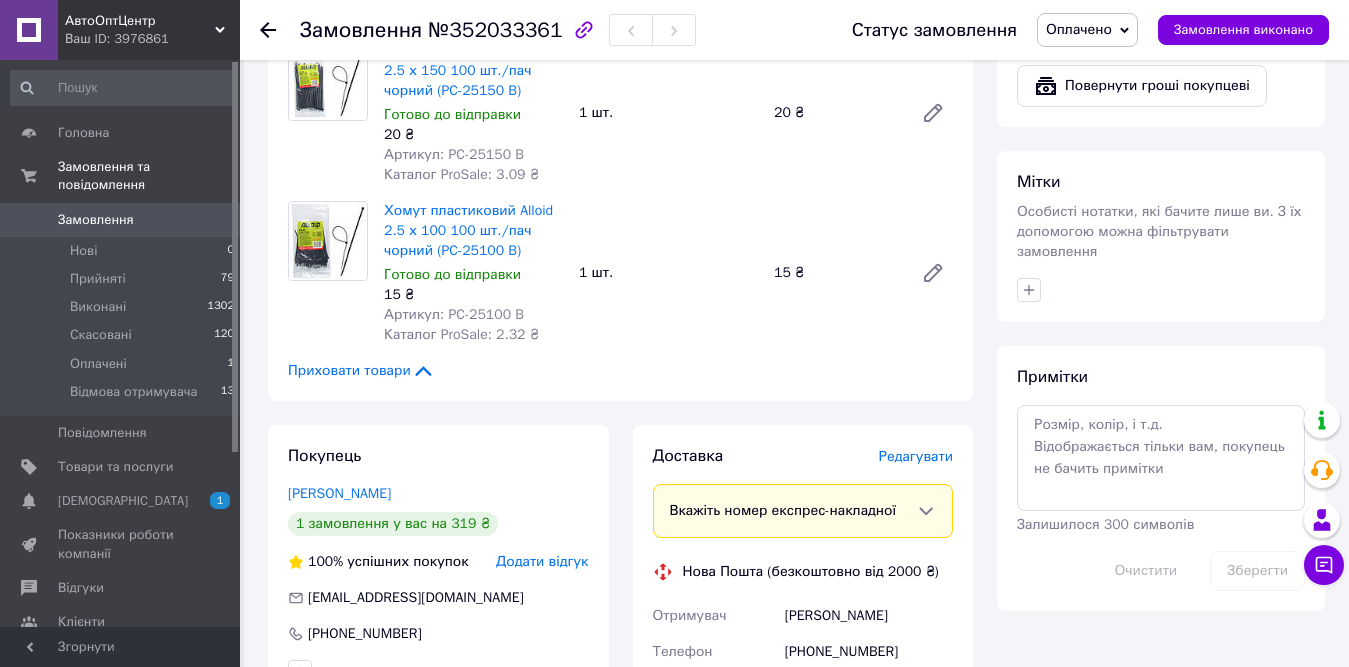click on "Оплачено" at bounding box center [1079, 29] 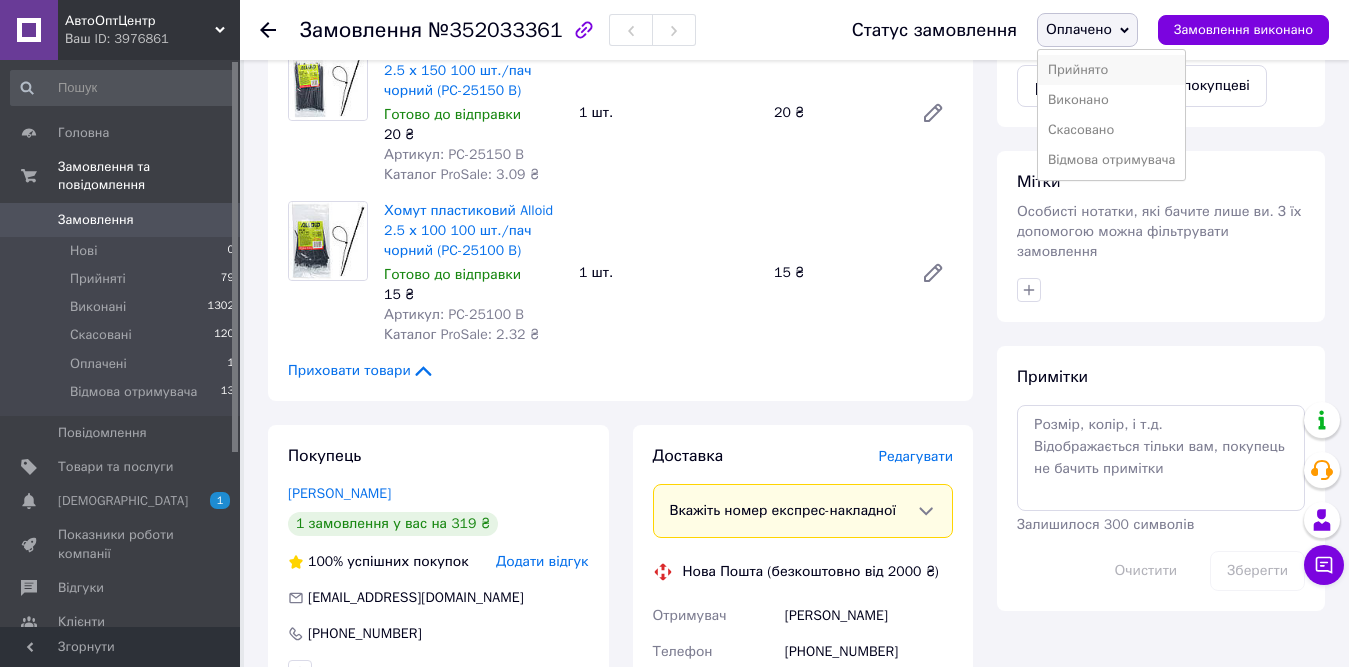 click on "Прийнято" at bounding box center (1112, 70) 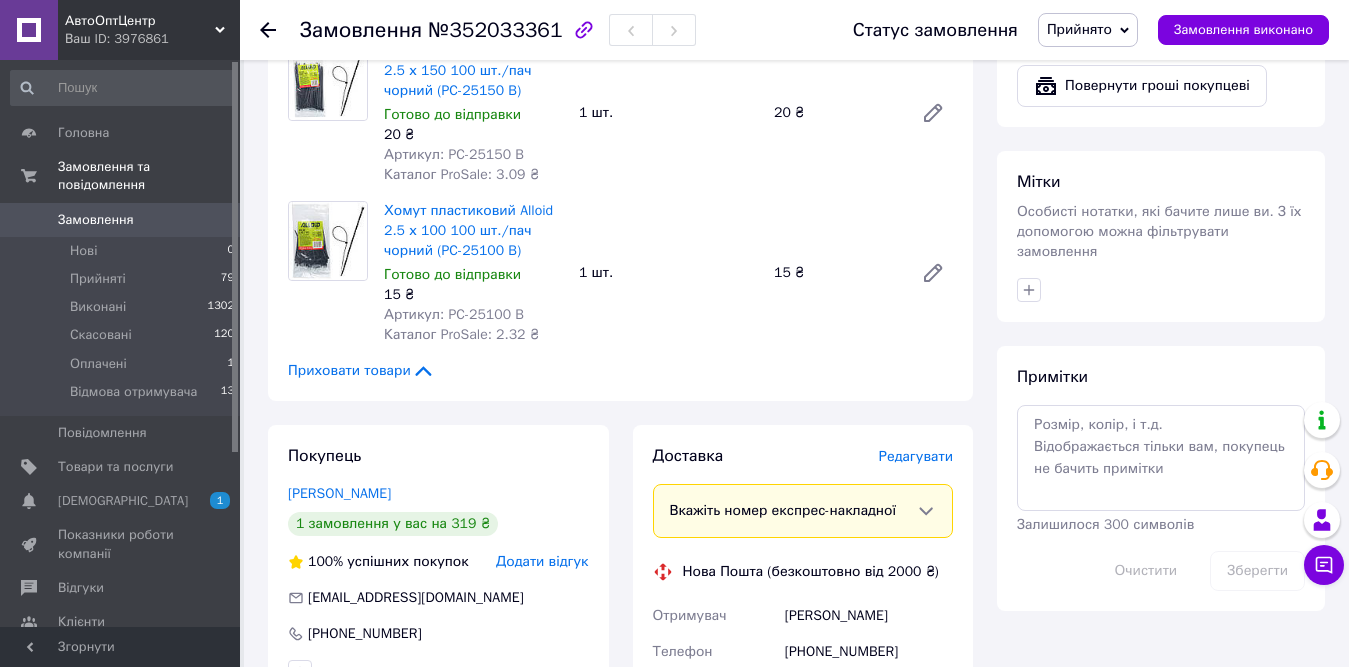 click 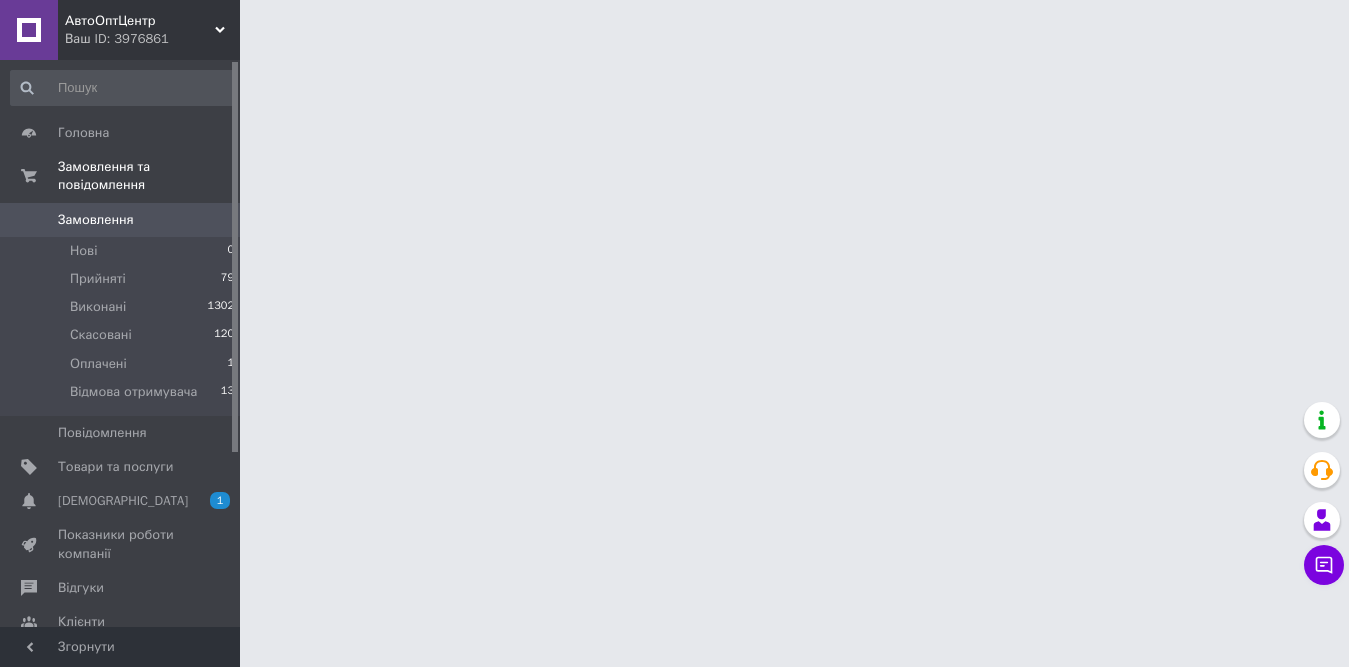 scroll, scrollTop: 0, scrollLeft: 0, axis: both 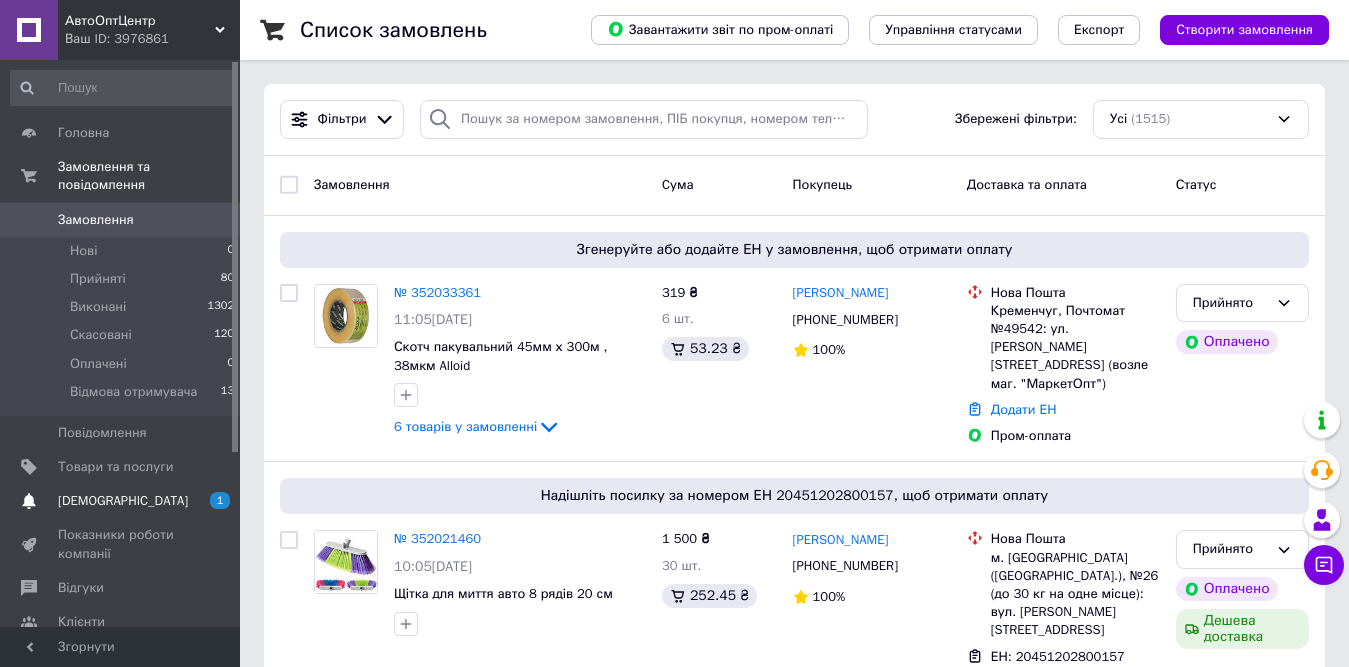 click on "[DEMOGRAPHIC_DATA]" at bounding box center [123, 501] 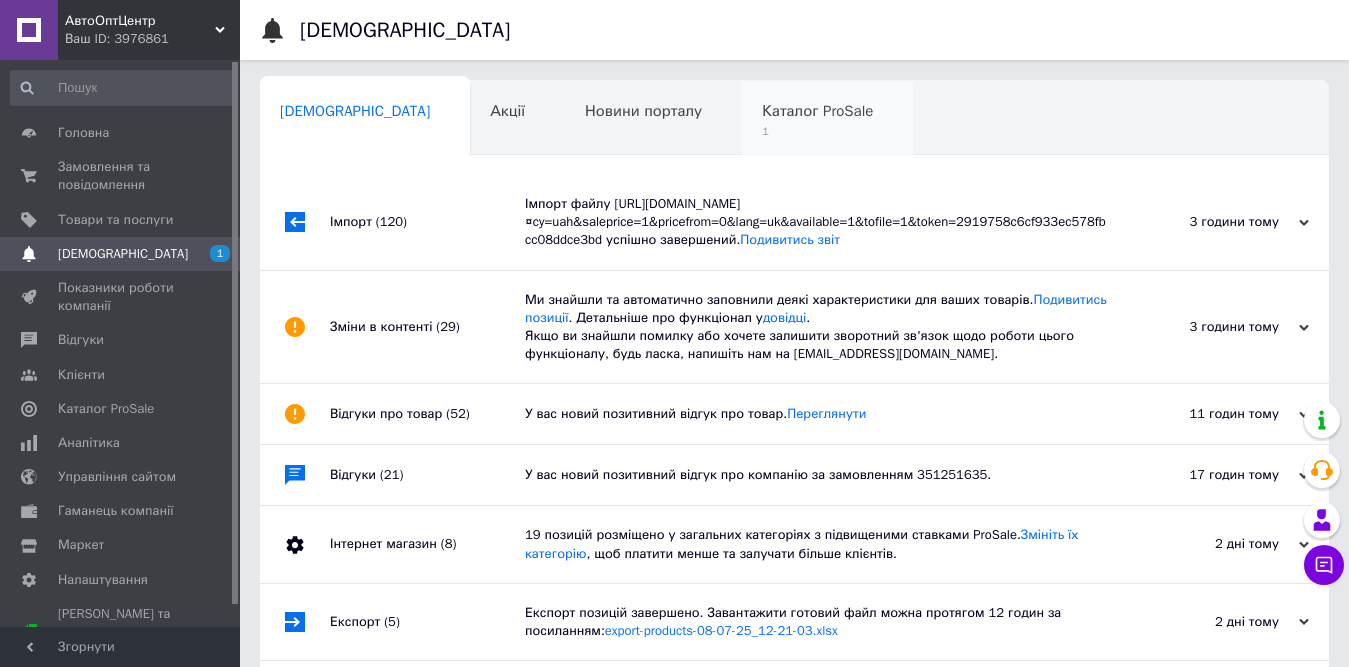 click on "Каталог ProSale" at bounding box center (817, 111) 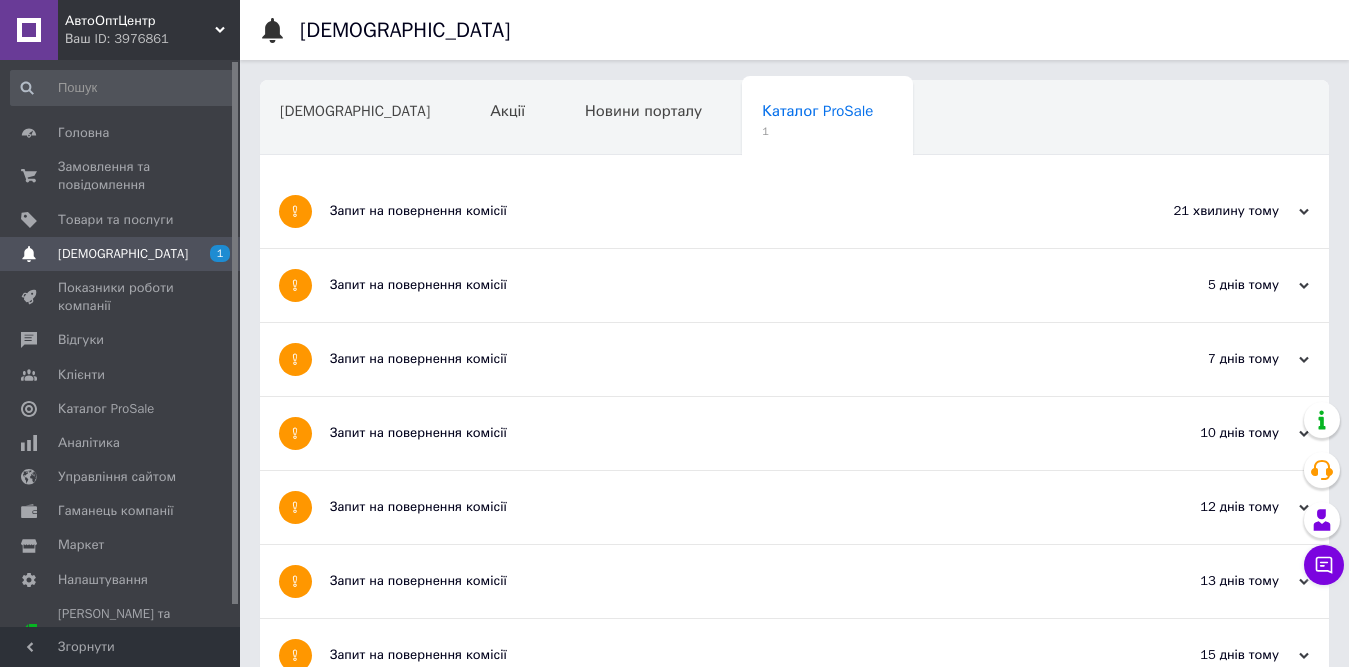 click on "21 хвилину тому 10.07.2025" at bounding box center [1219, 211] 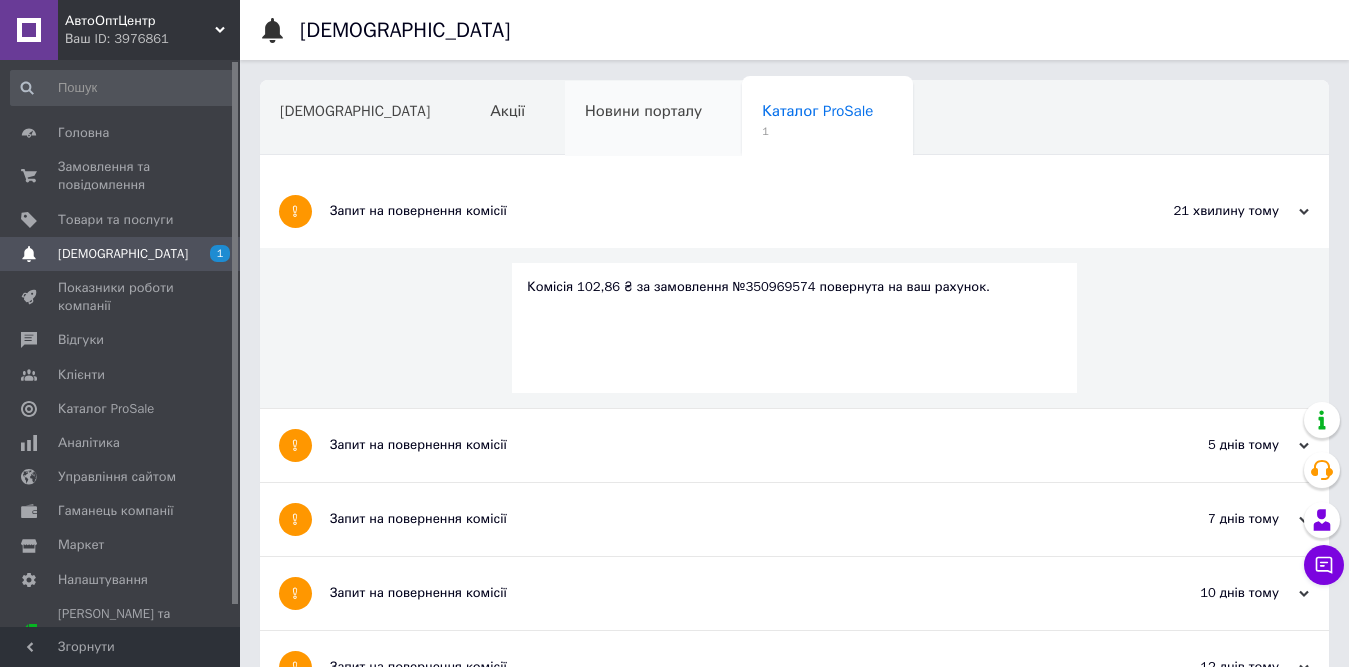 click on "Новини порталу" at bounding box center (643, 111) 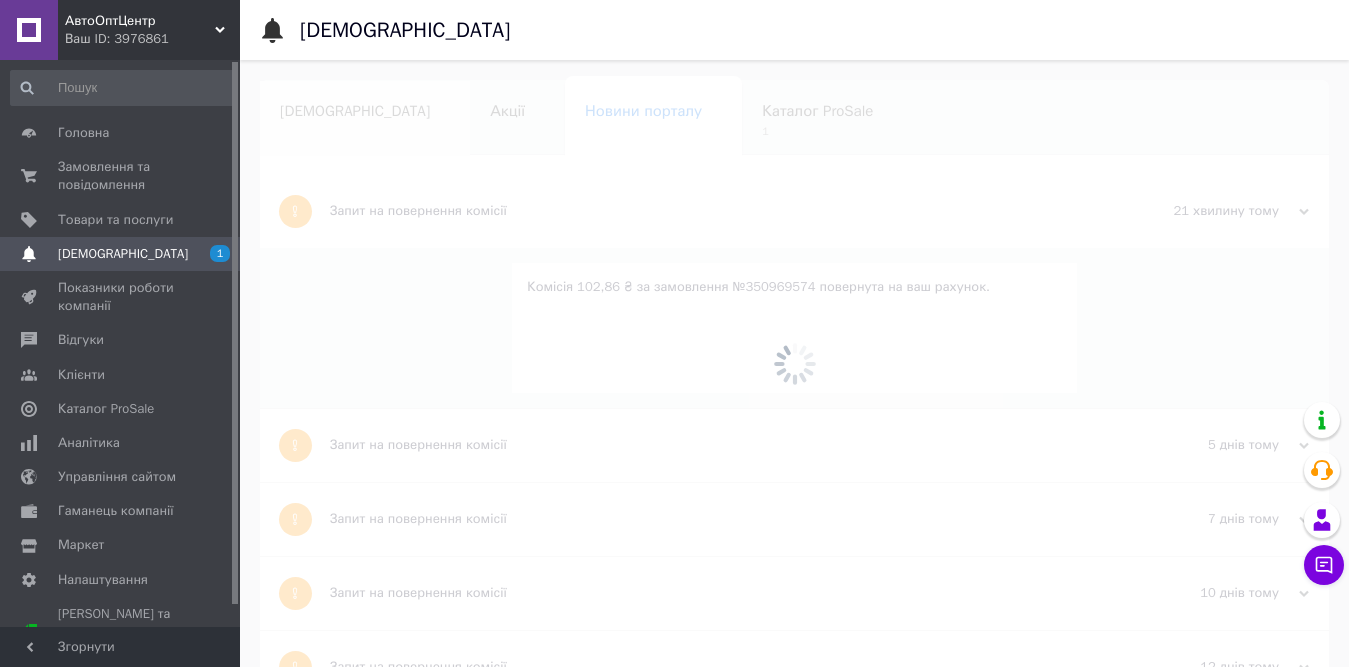 click on "[DEMOGRAPHIC_DATA]" at bounding box center (355, 111) 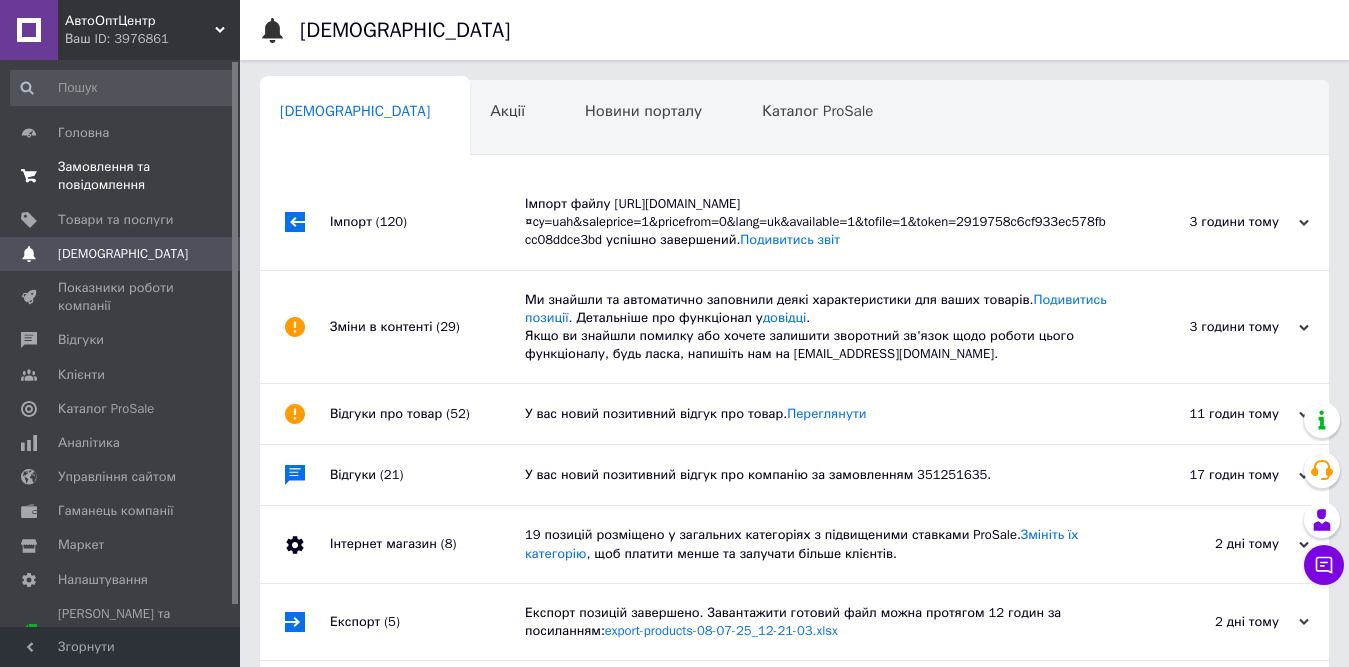 click on "Замовлення та повідомлення" at bounding box center [121, 176] 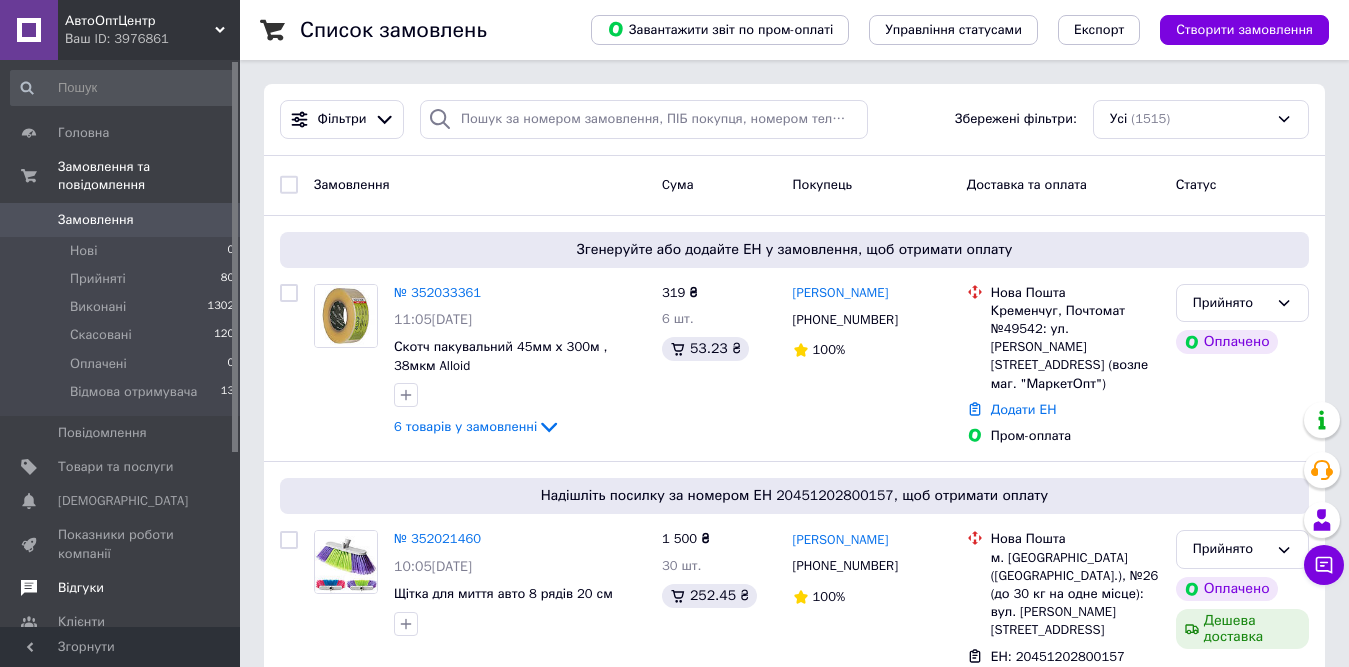 click on "Відгуки" at bounding box center (81, 588) 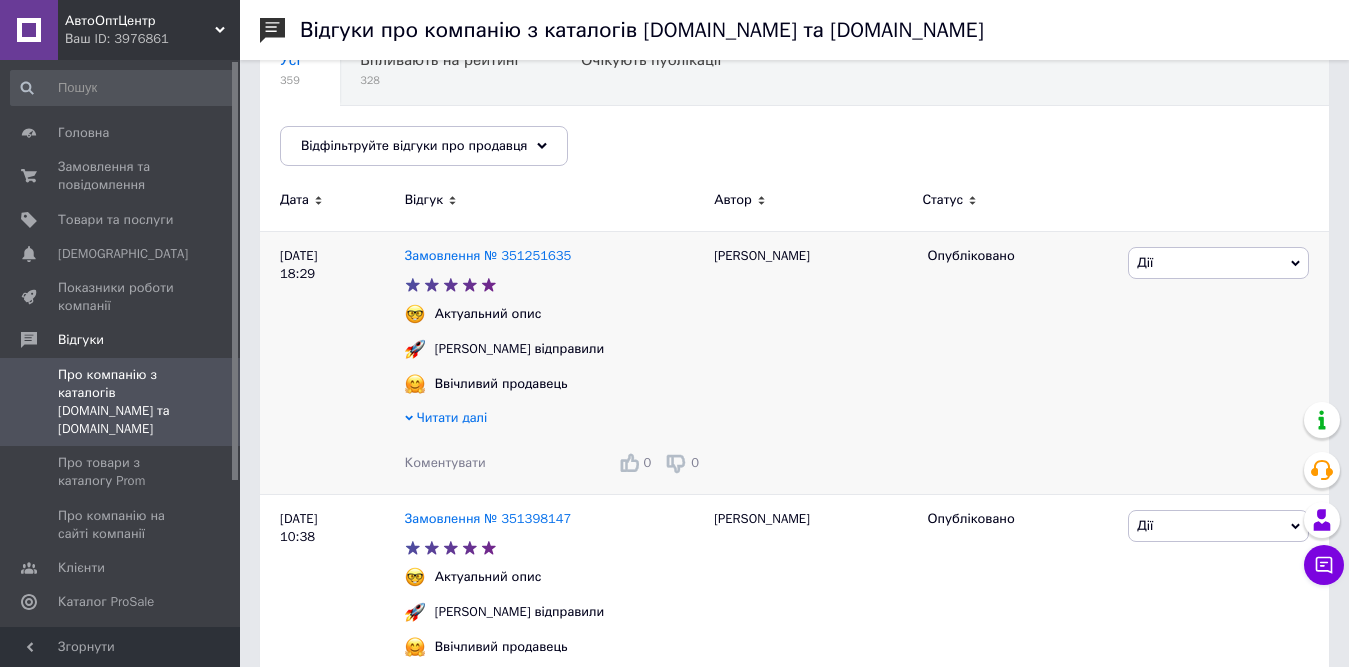 scroll, scrollTop: 300, scrollLeft: 0, axis: vertical 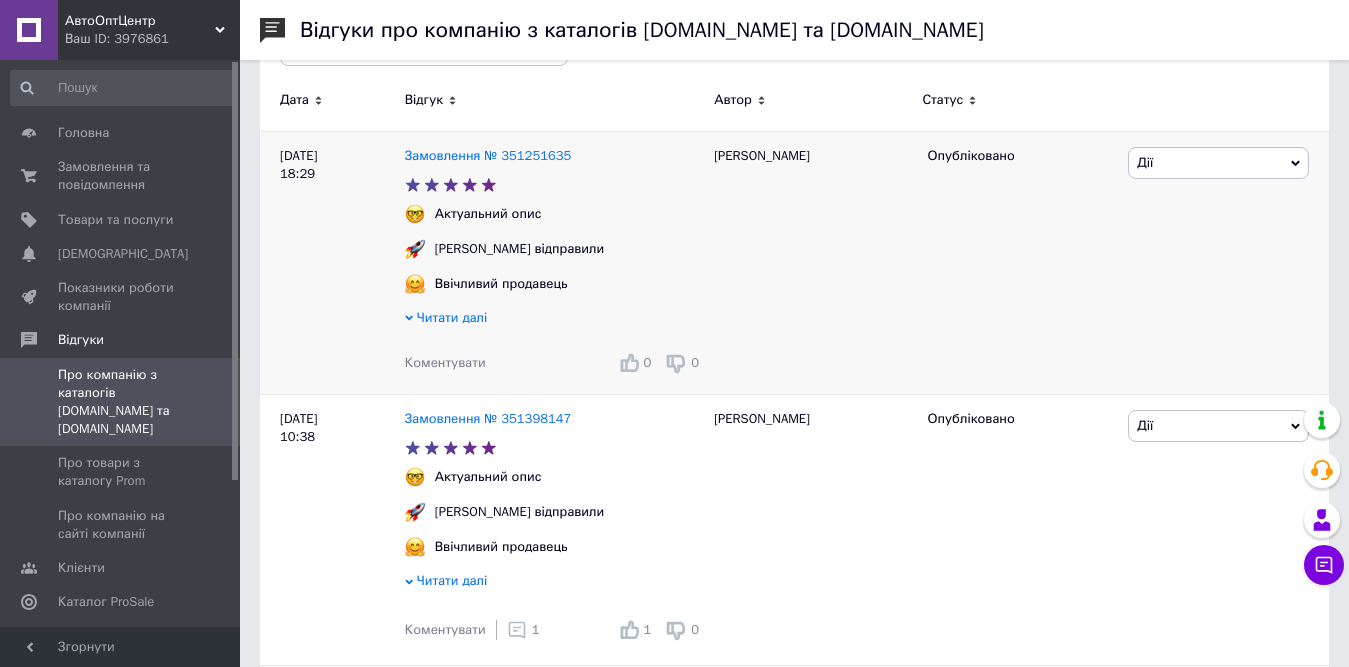click on "Читати далі" at bounding box center (452, 317) 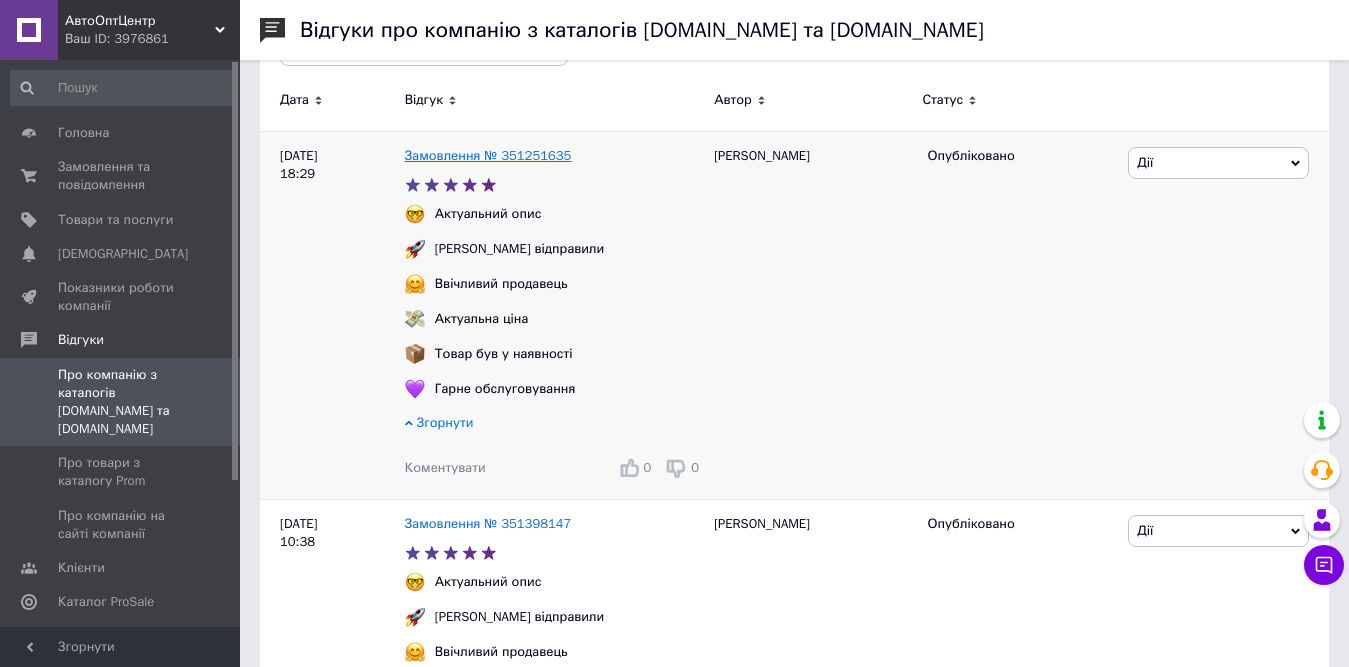 click on "Замовлення № 351251635" at bounding box center [488, 155] 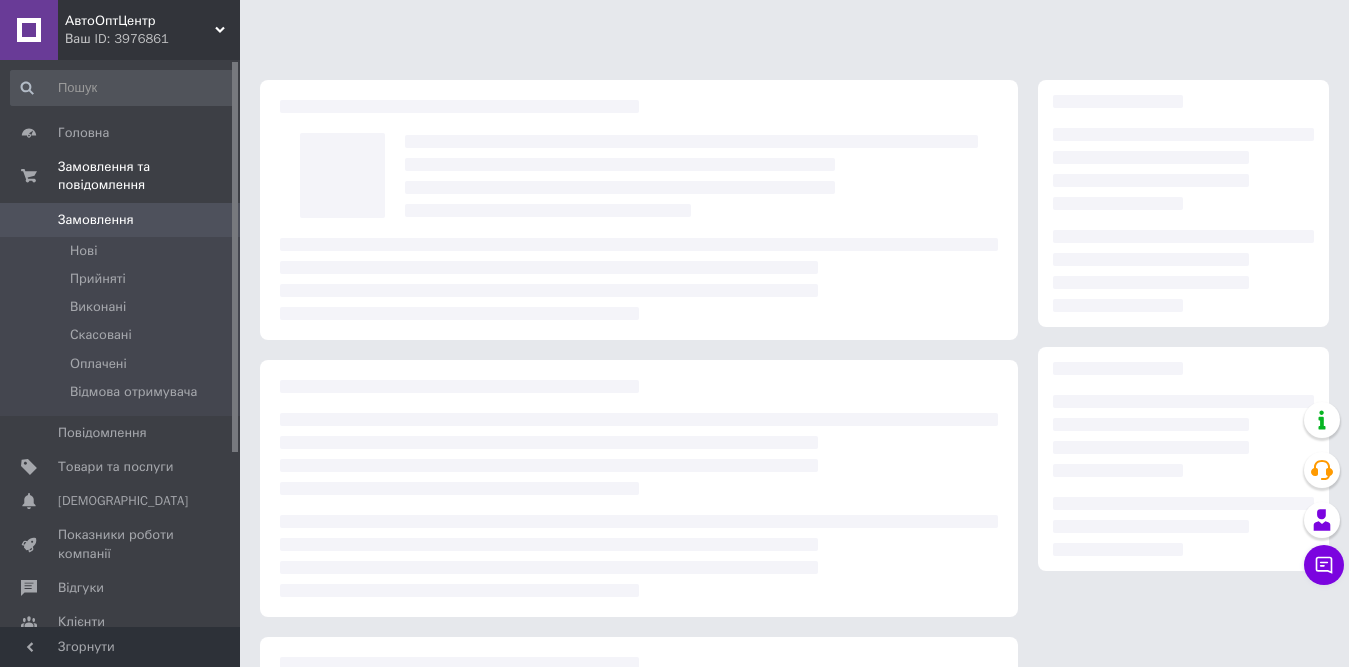 scroll, scrollTop: 0, scrollLeft: 0, axis: both 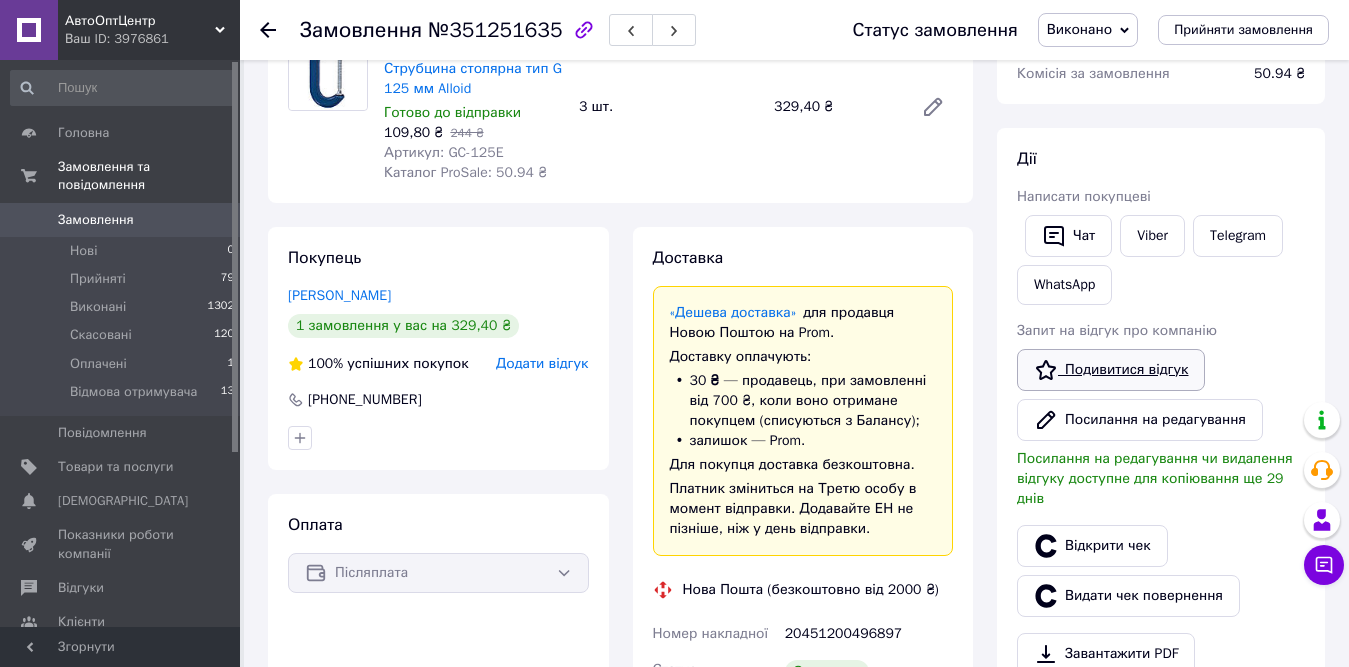 click on "Подивитися відгук" at bounding box center [1111, 370] 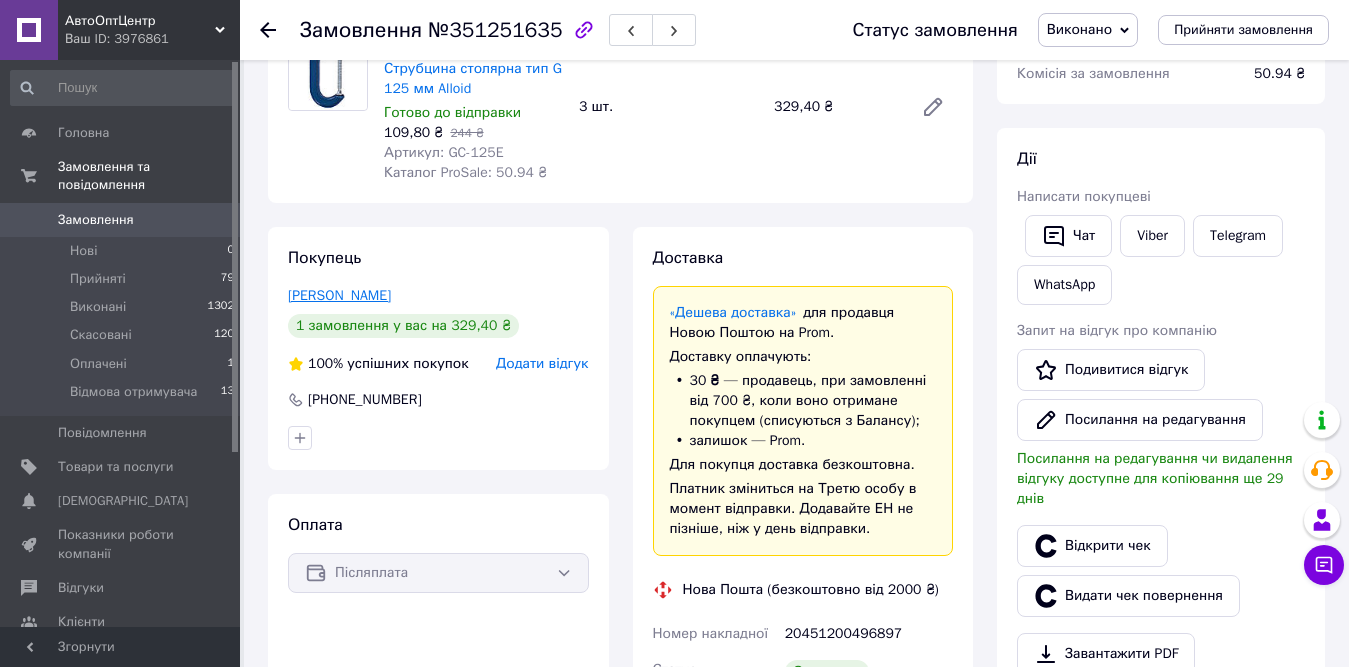 click on "[PERSON_NAME]" at bounding box center [339, 295] 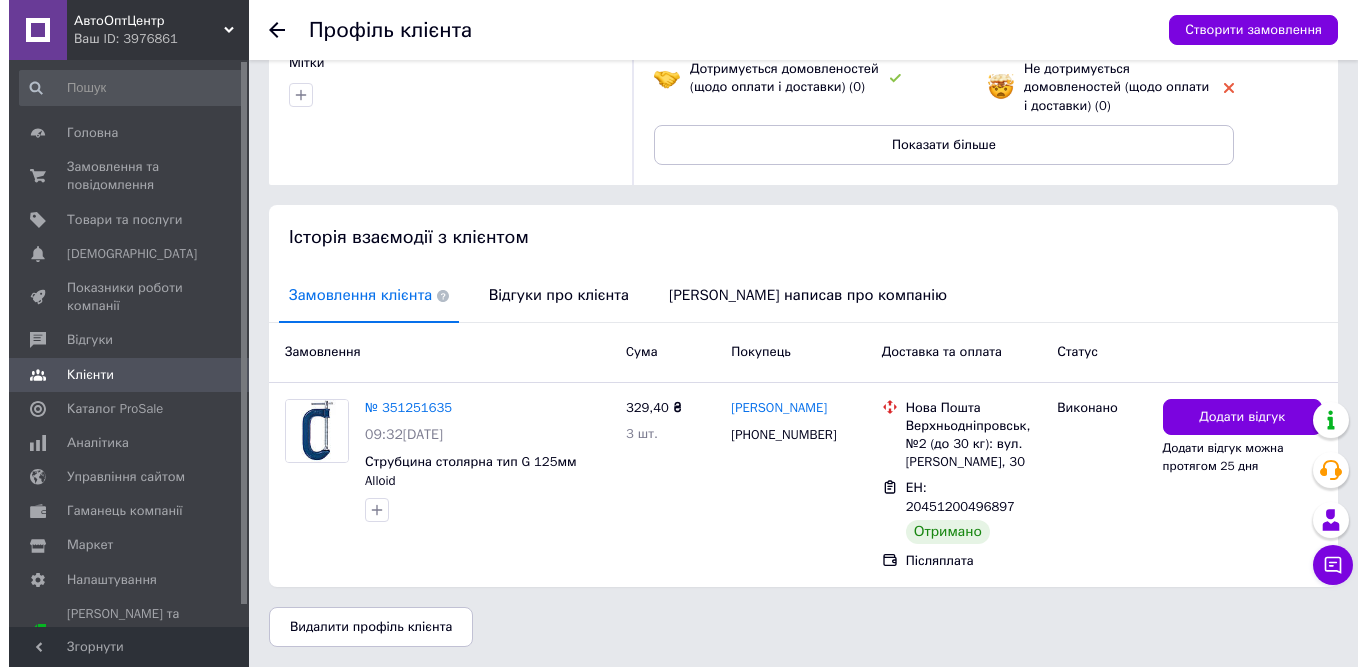 scroll, scrollTop: 268, scrollLeft: 0, axis: vertical 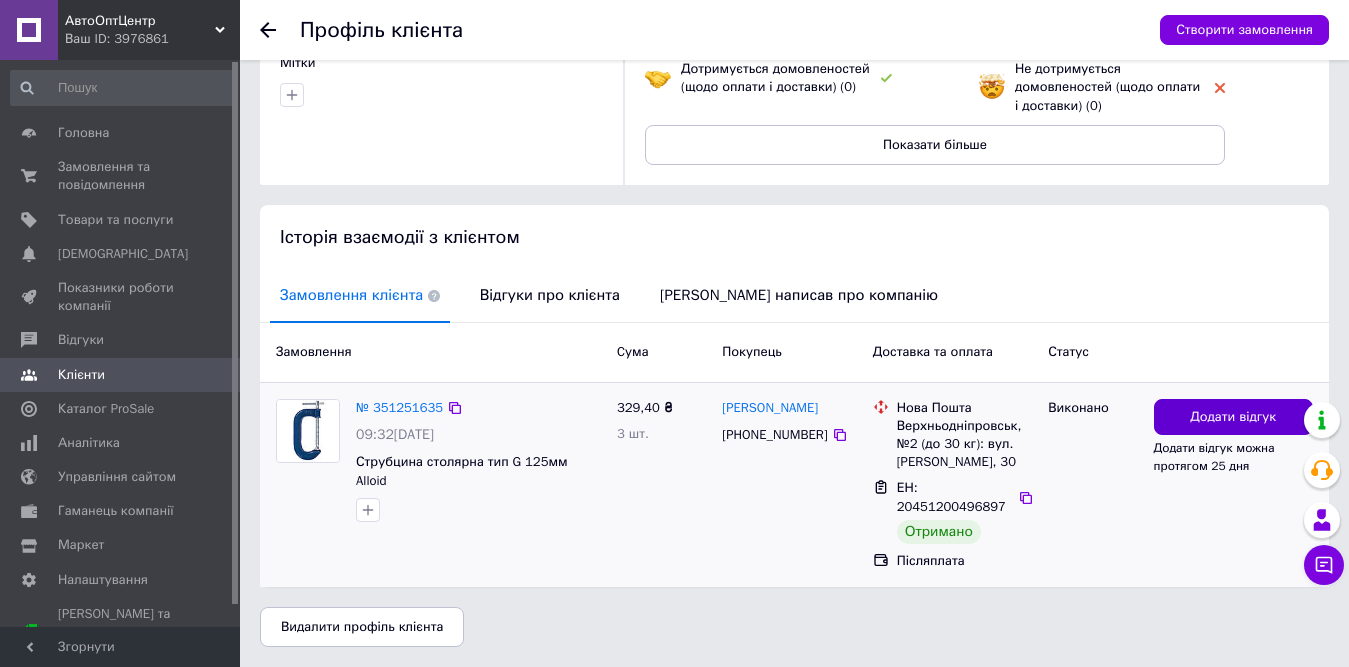 click on "Додати відгук" at bounding box center (1233, 417) 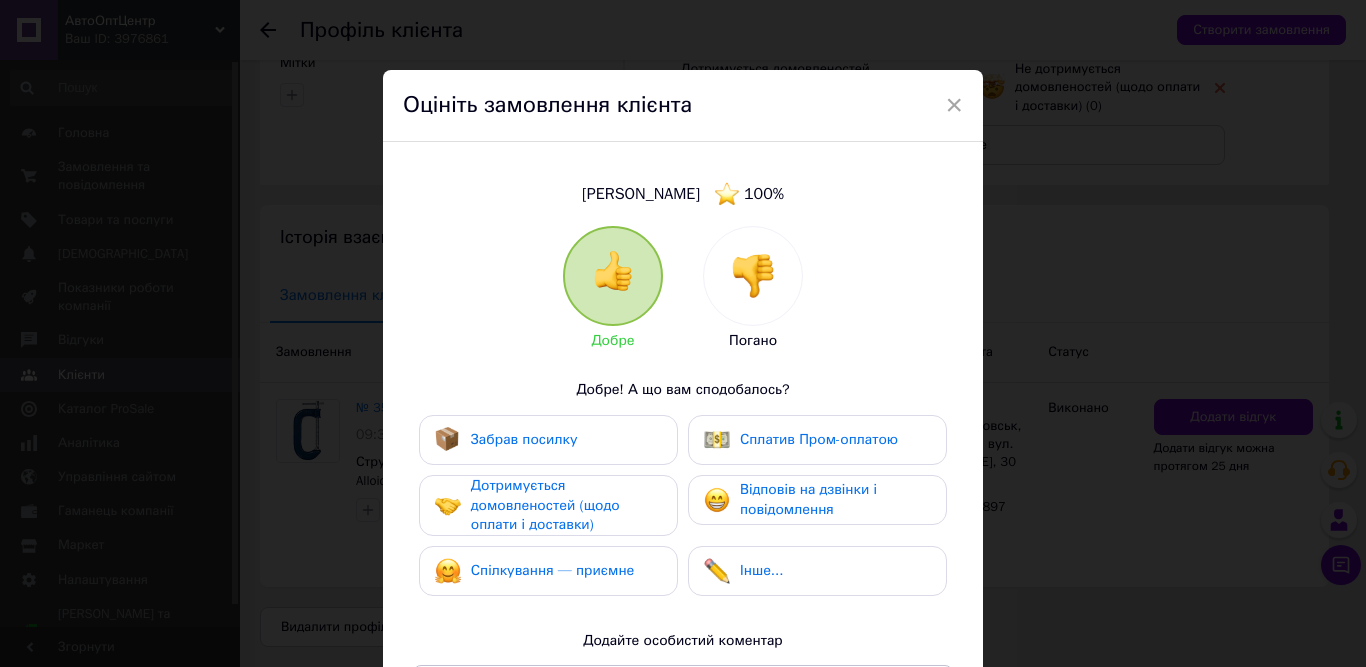 drag, startPoint x: 511, startPoint y: 407, endPoint x: 507, endPoint y: 429, distance: 22.36068 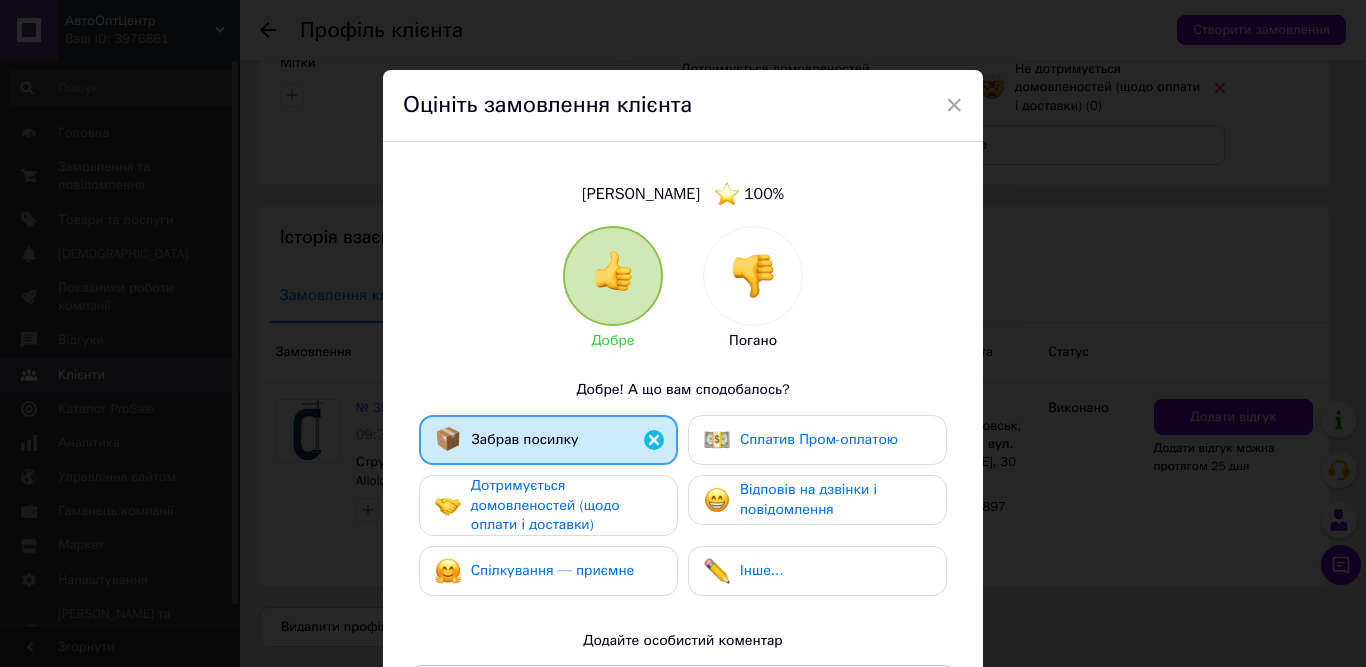drag, startPoint x: 501, startPoint y: 506, endPoint x: 501, endPoint y: 535, distance: 29 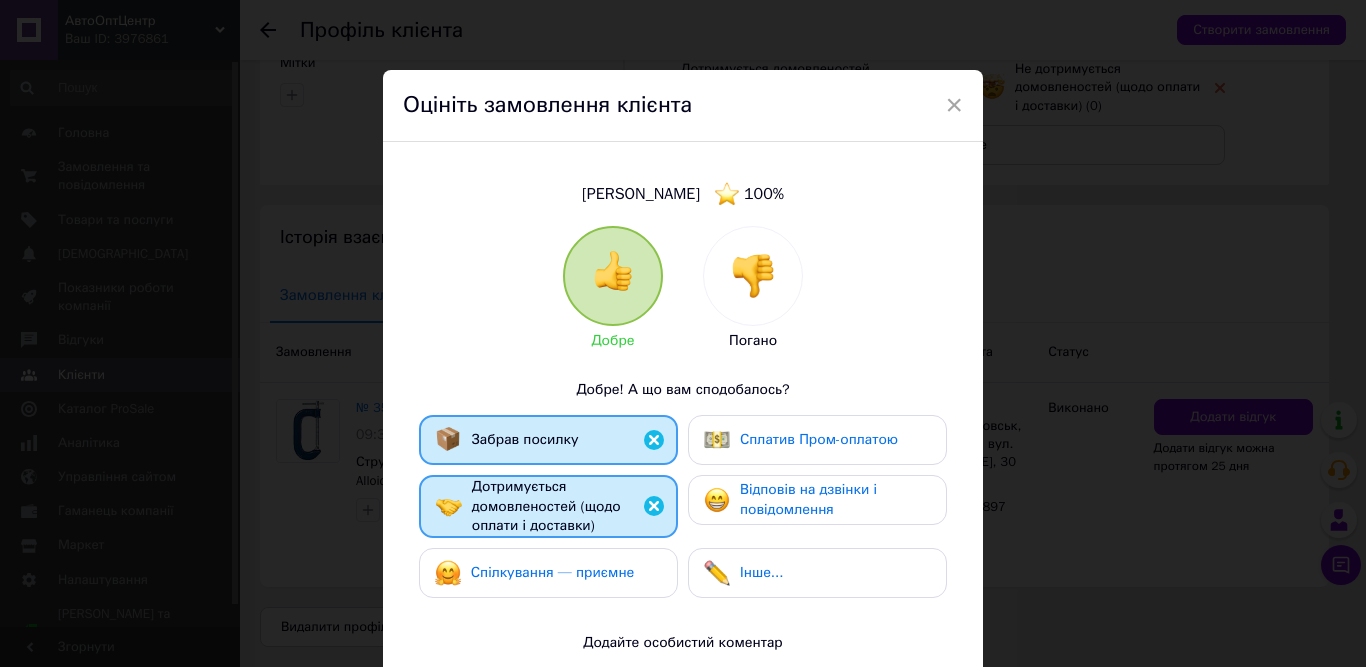 click on "Спілкування — приємне" at bounding box center [553, 572] 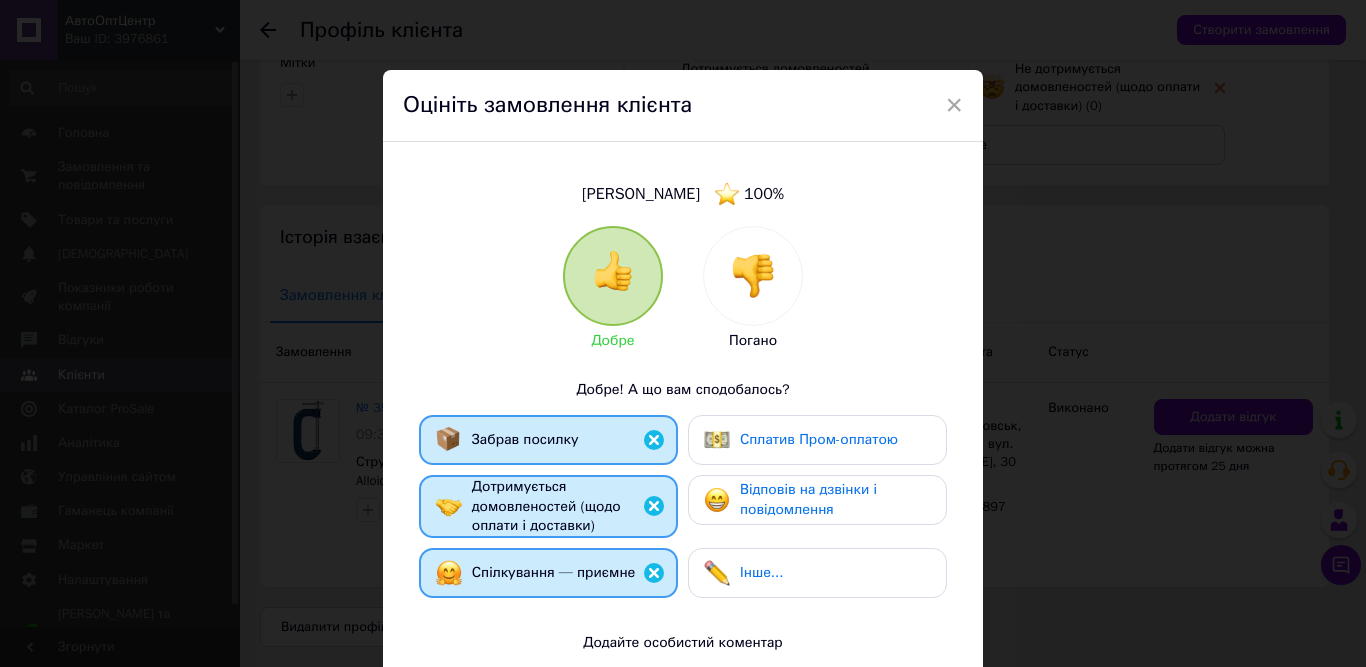 click on "Відповів на дзвінки і повідомлення" at bounding box center [835, 499] 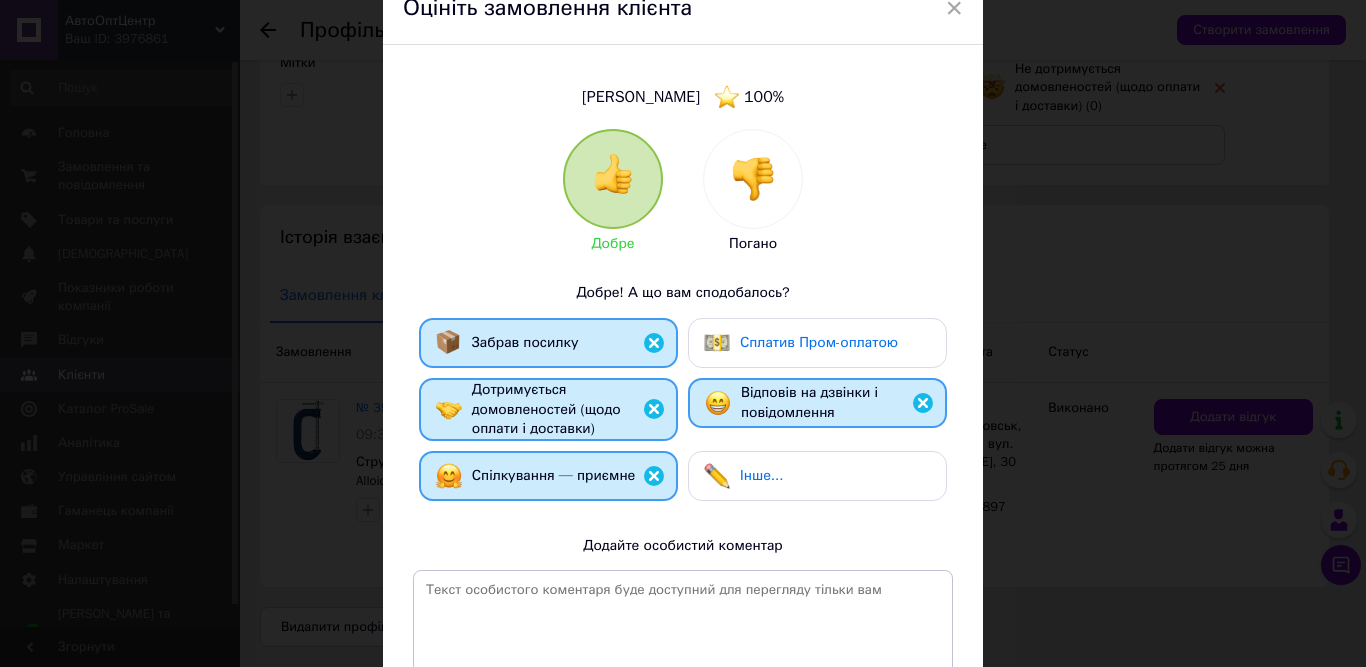 scroll, scrollTop: 300, scrollLeft: 0, axis: vertical 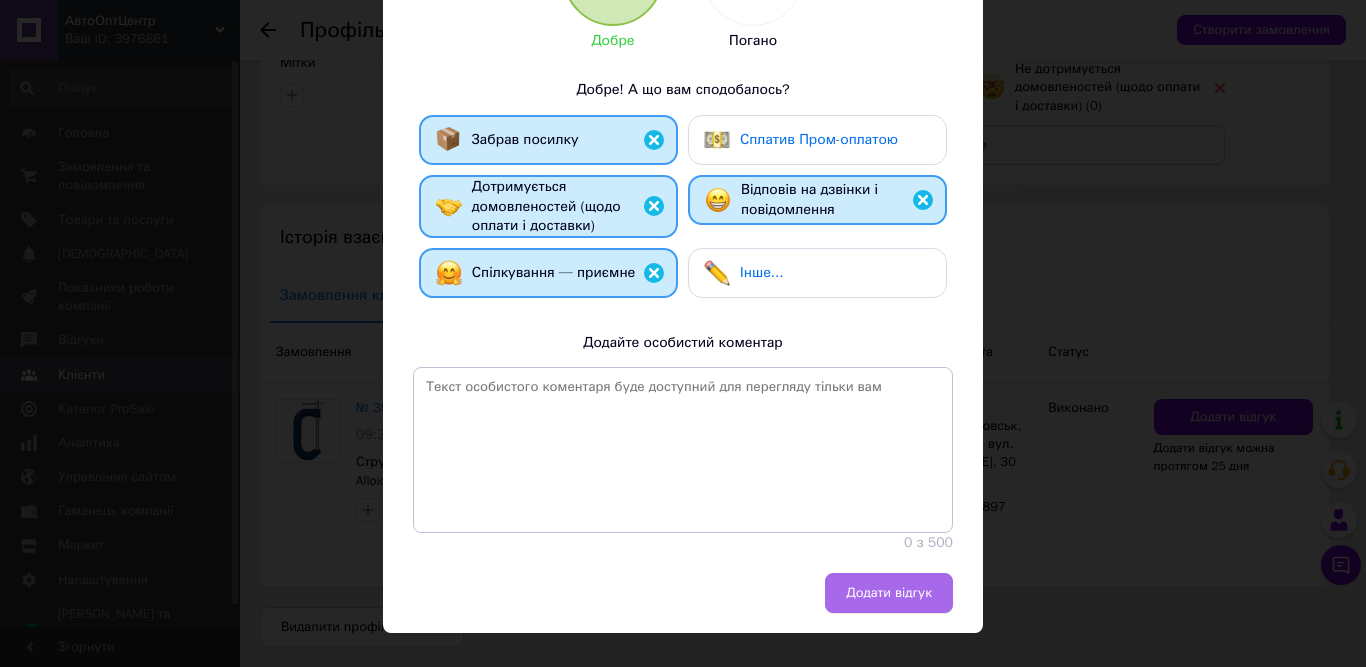 click on "Додати відгук" at bounding box center [889, 593] 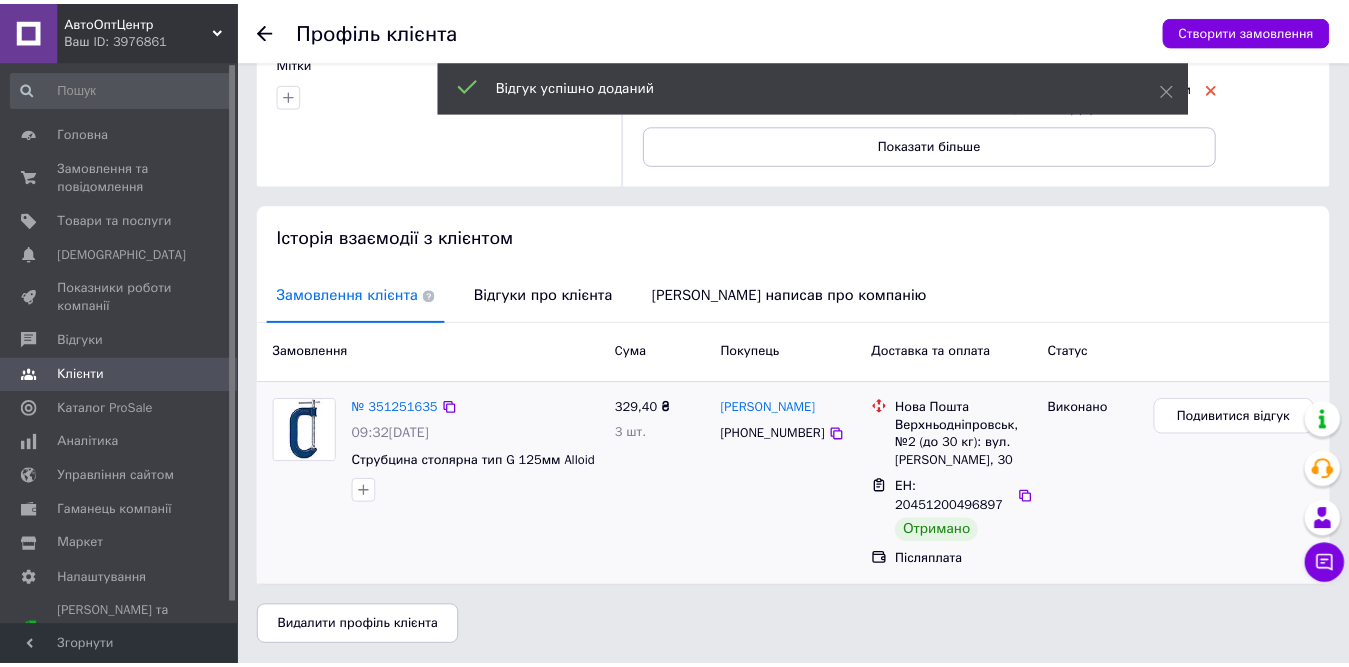 scroll, scrollTop: 250, scrollLeft: 0, axis: vertical 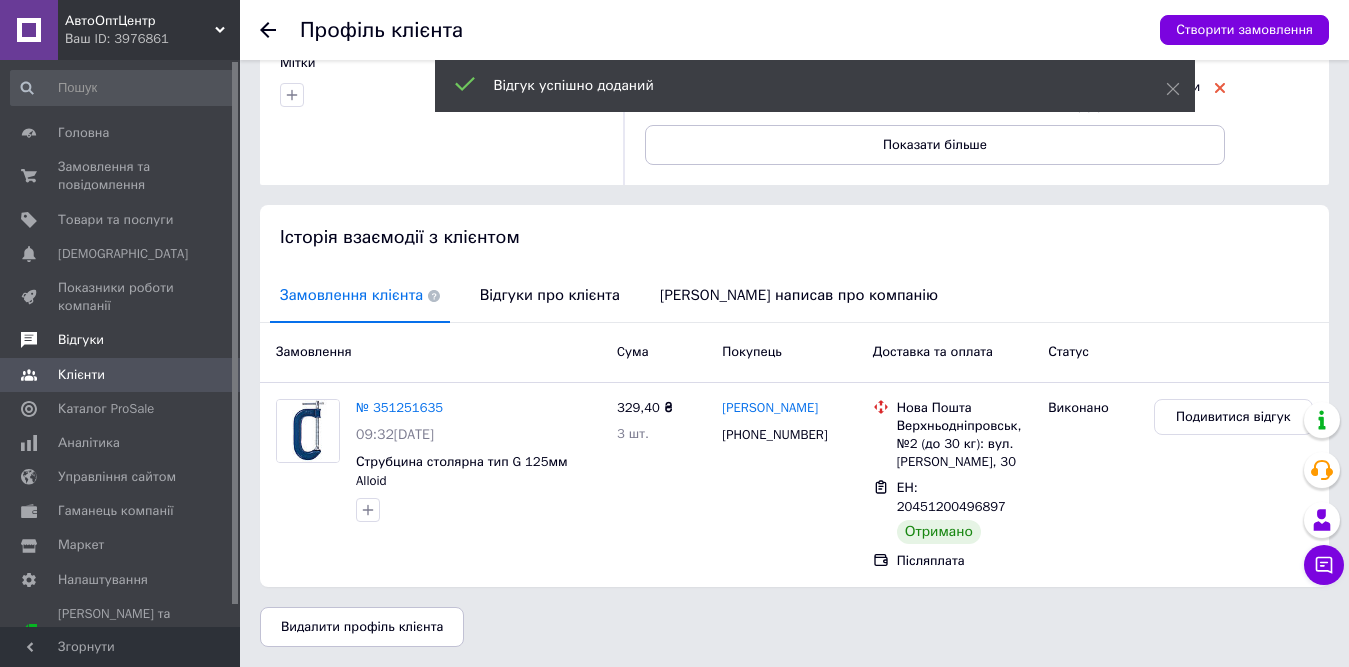 click on "Відгуки" at bounding box center (121, 340) 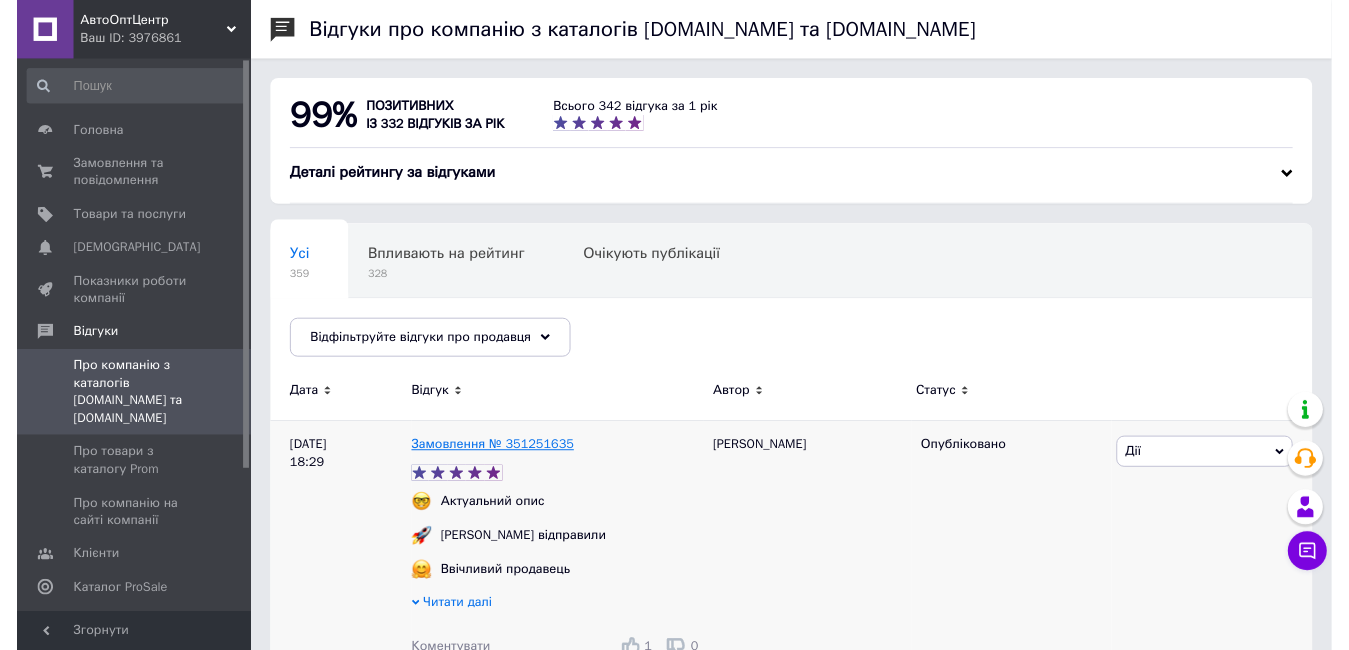 scroll, scrollTop: 200, scrollLeft: 0, axis: vertical 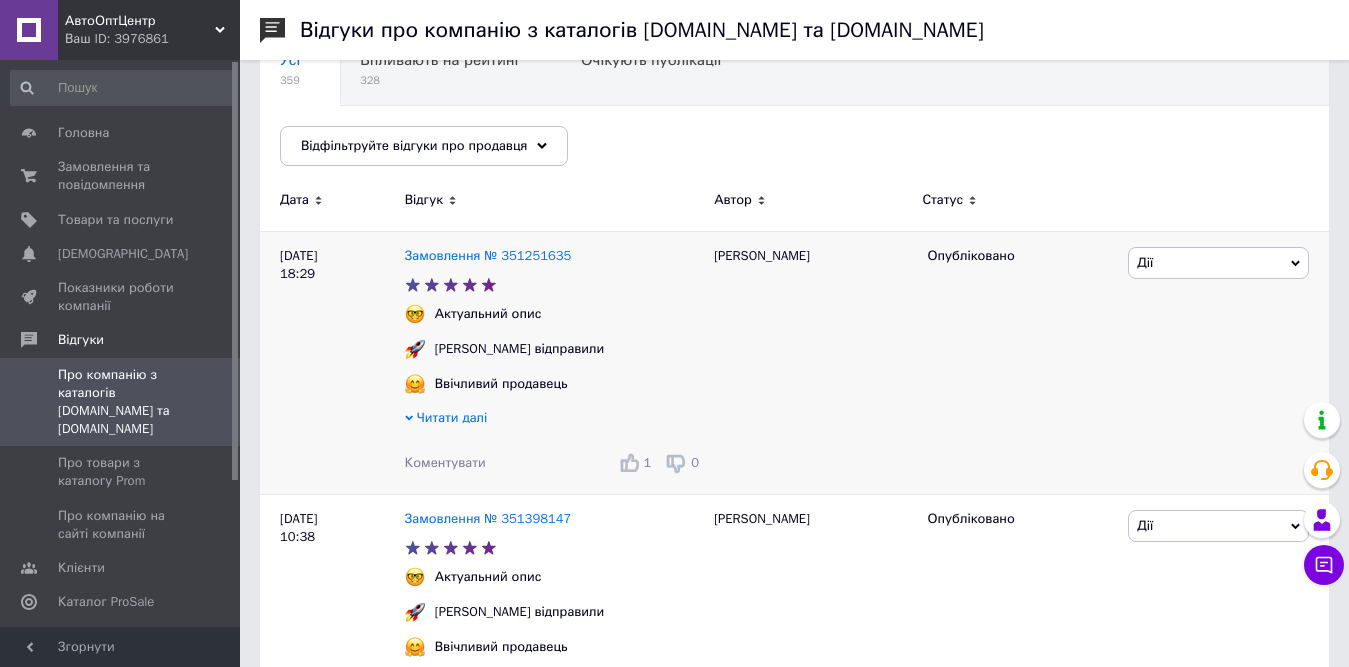 click on "Коментувати" at bounding box center (445, 462) 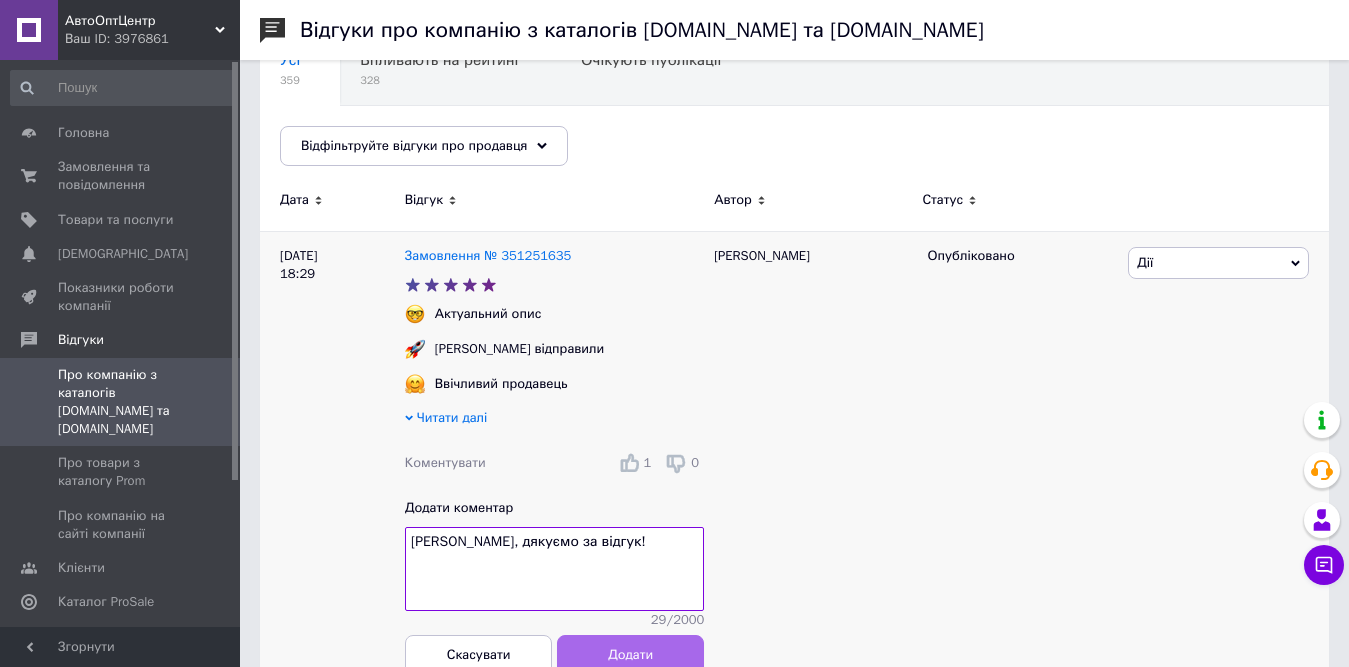 type on "[PERSON_NAME], дякуємо за відгук!" 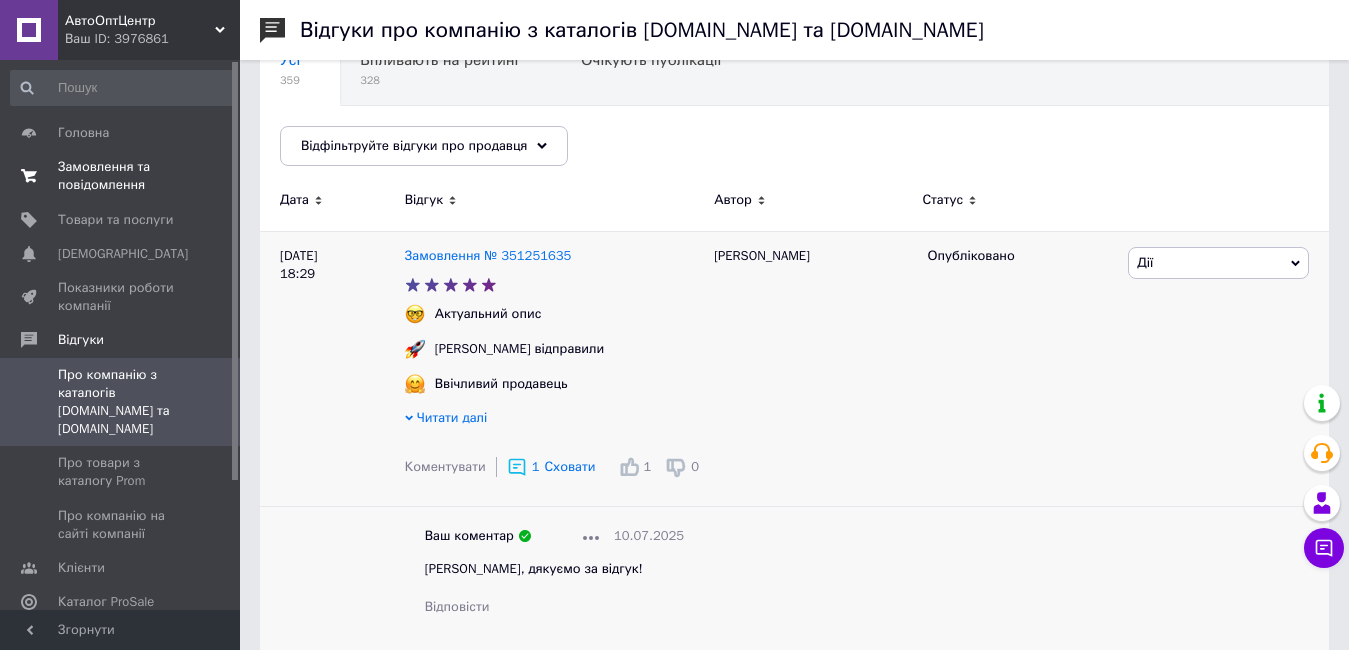 click on "Замовлення та повідомлення" at bounding box center [121, 176] 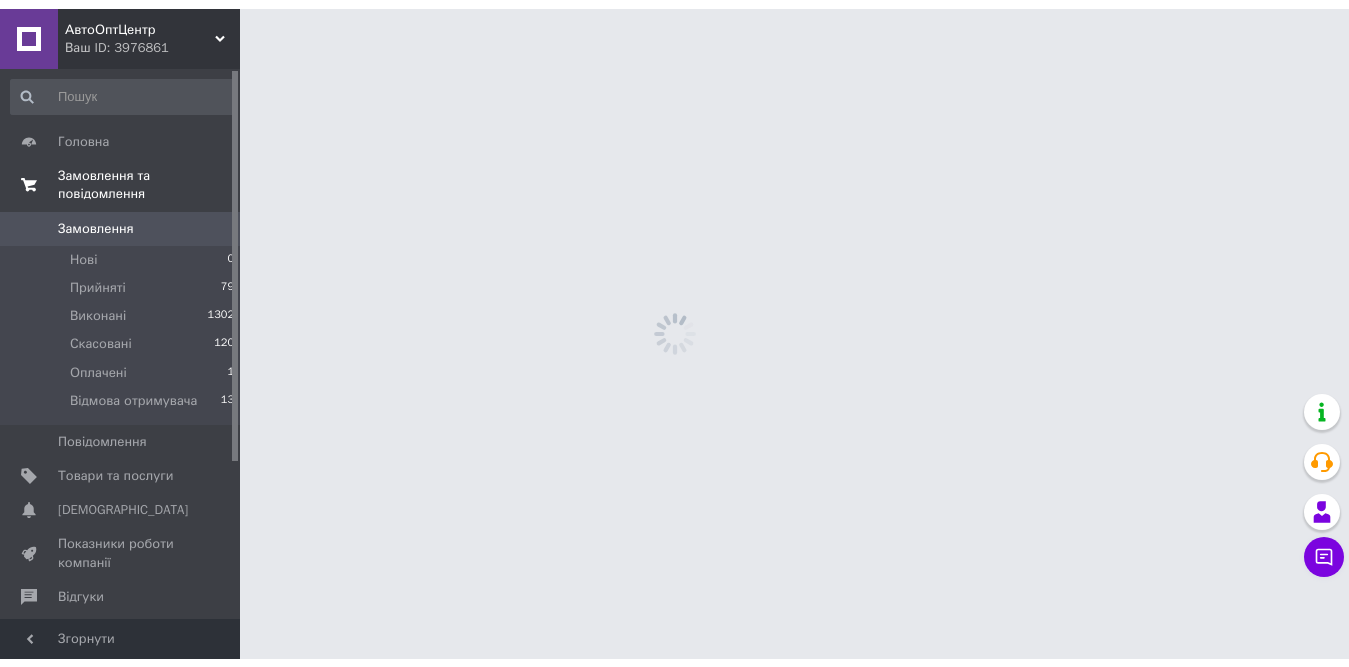 scroll, scrollTop: 0, scrollLeft: 0, axis: both 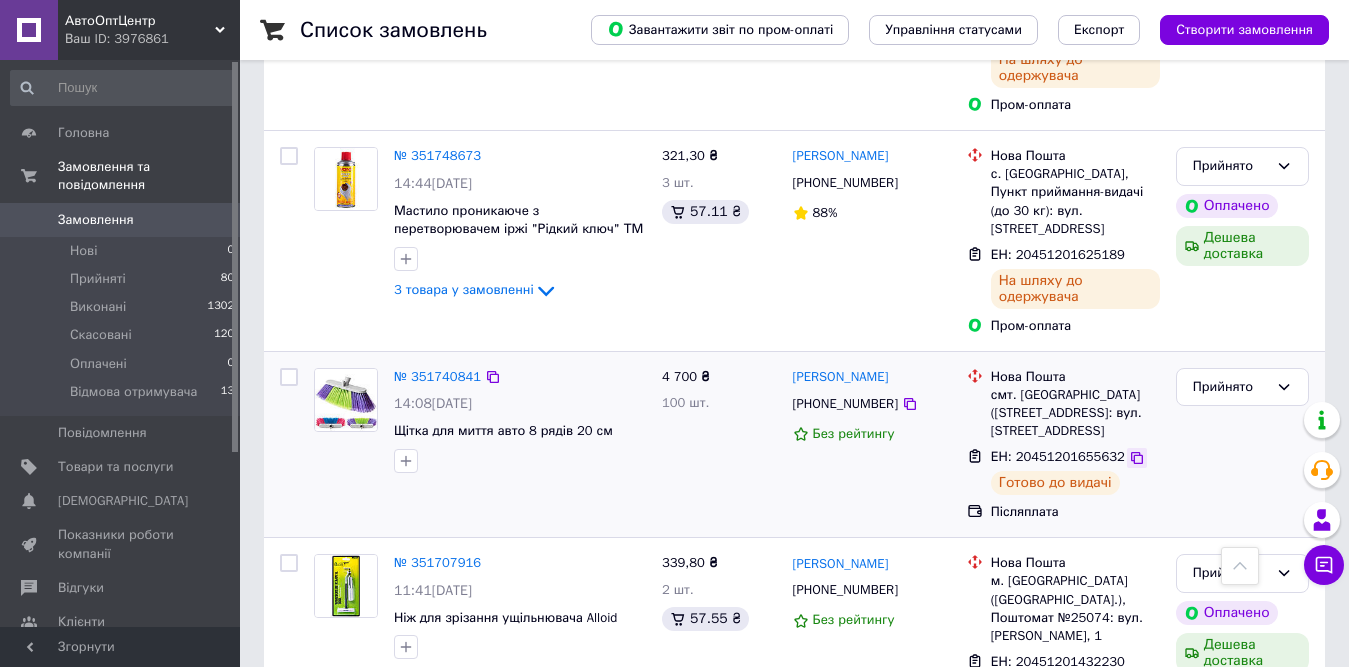click 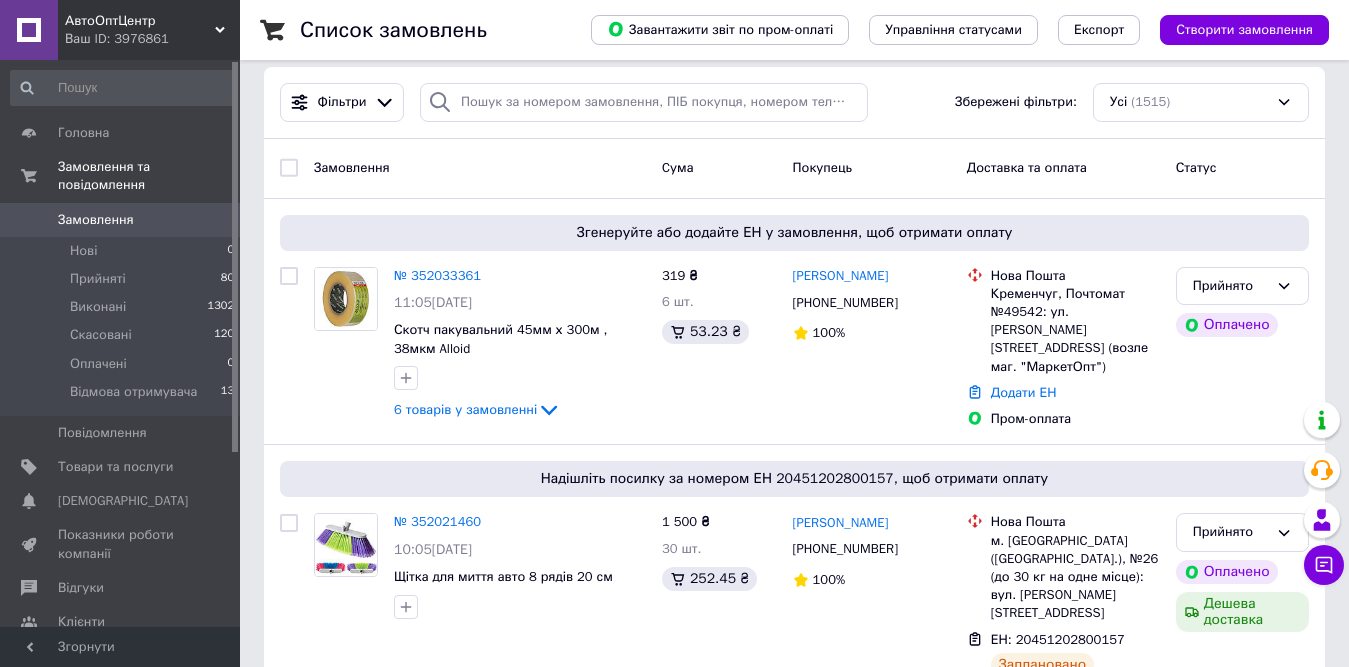 scroll, scrollTop: 0, scrollLeft: 0, axis: both 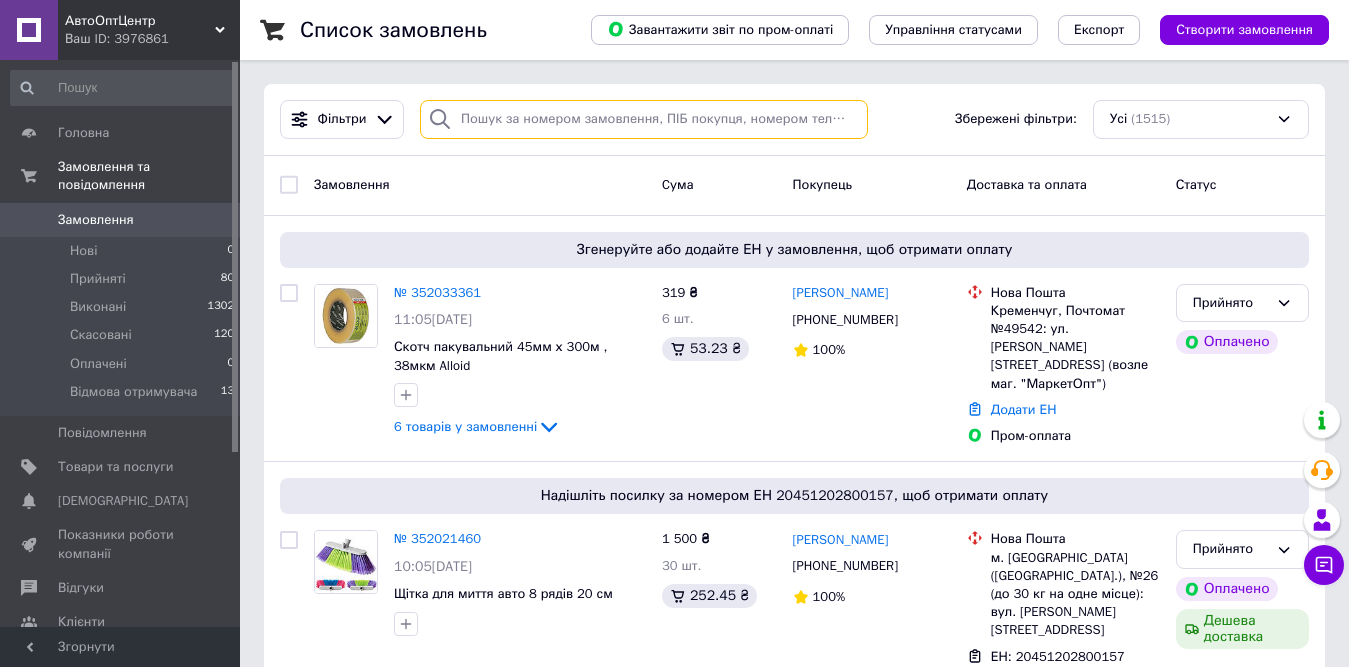 click at bounding box center (644, 119) 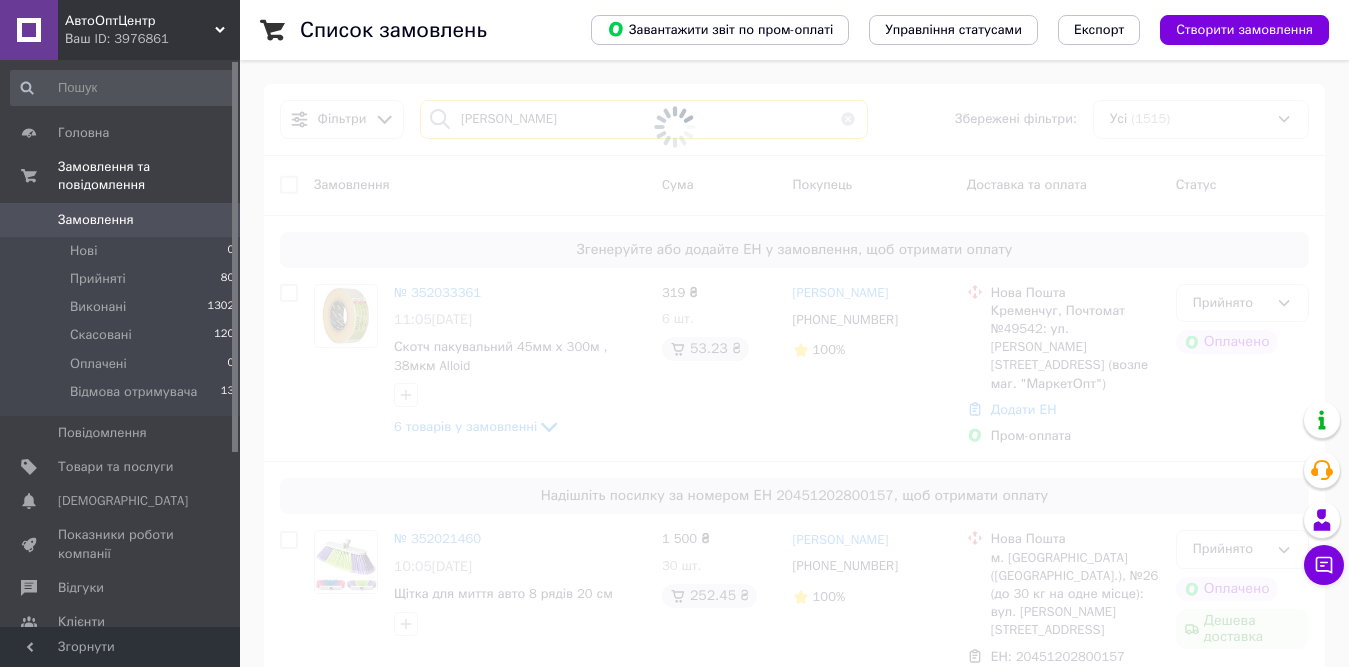 type on "Карло" 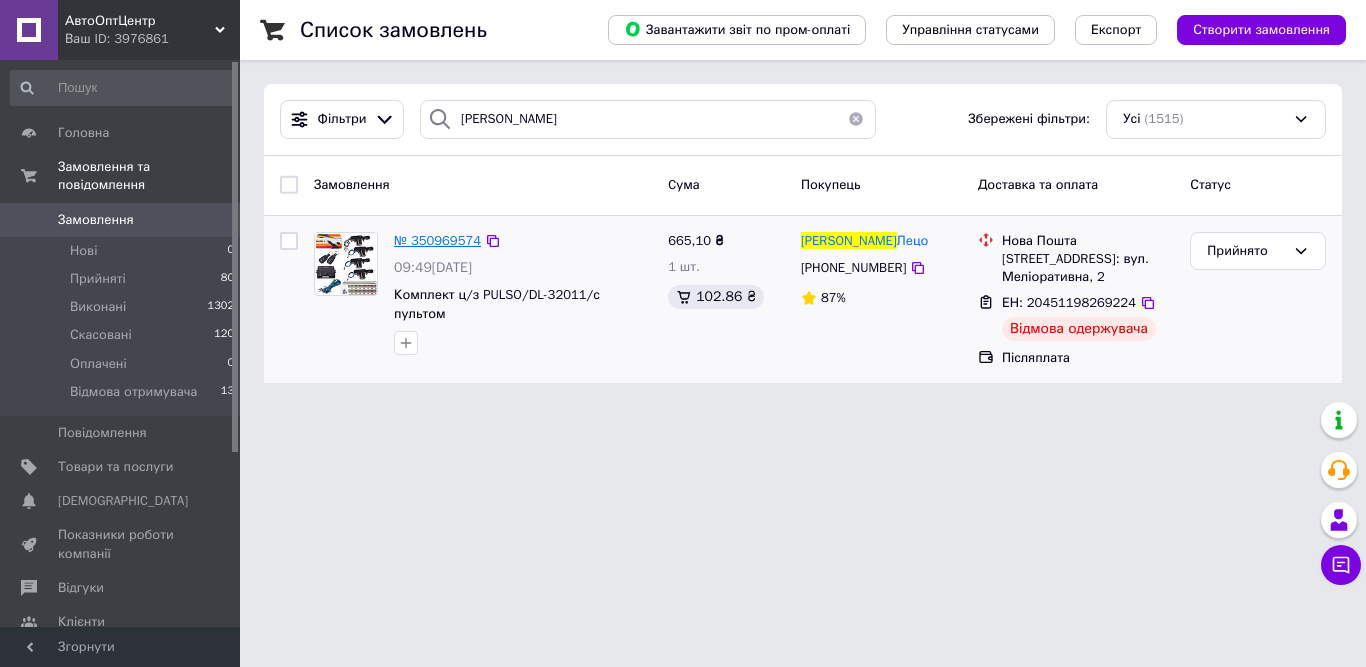 click on "№ 350969574" at bounding box center (437, 240) 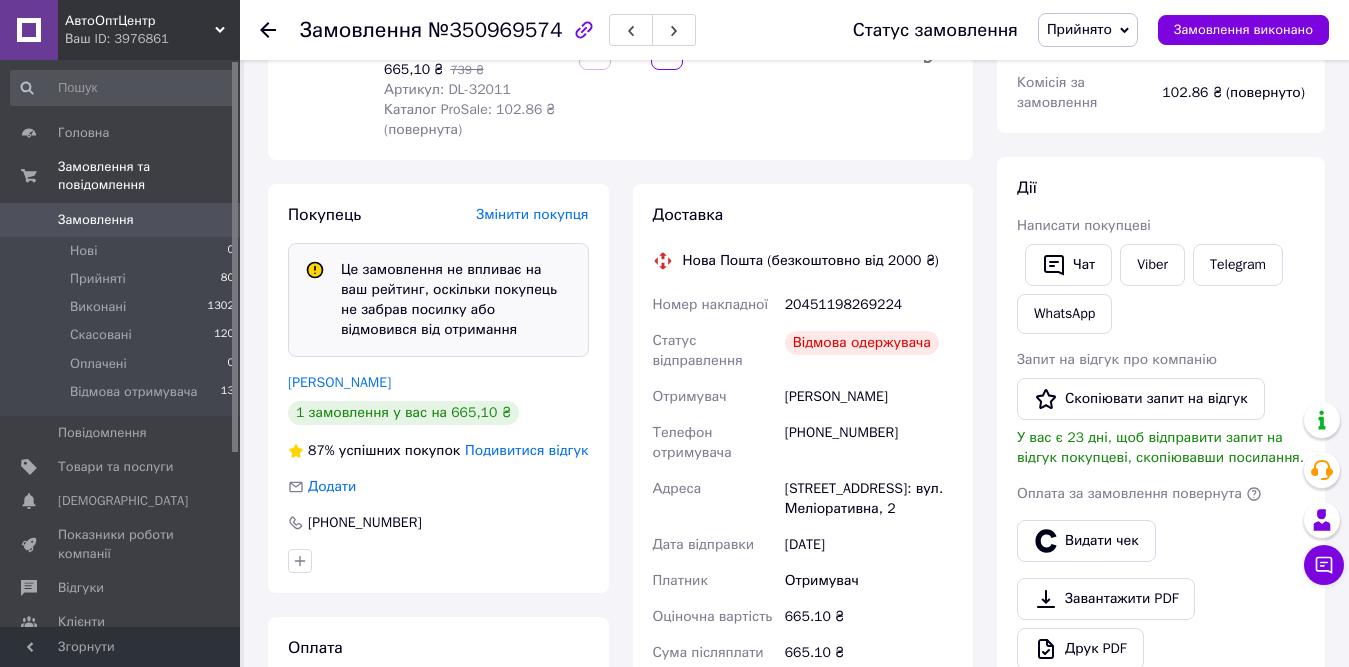 scroll, scrollTop: 344, scrollLeft: 0, axis: vertical 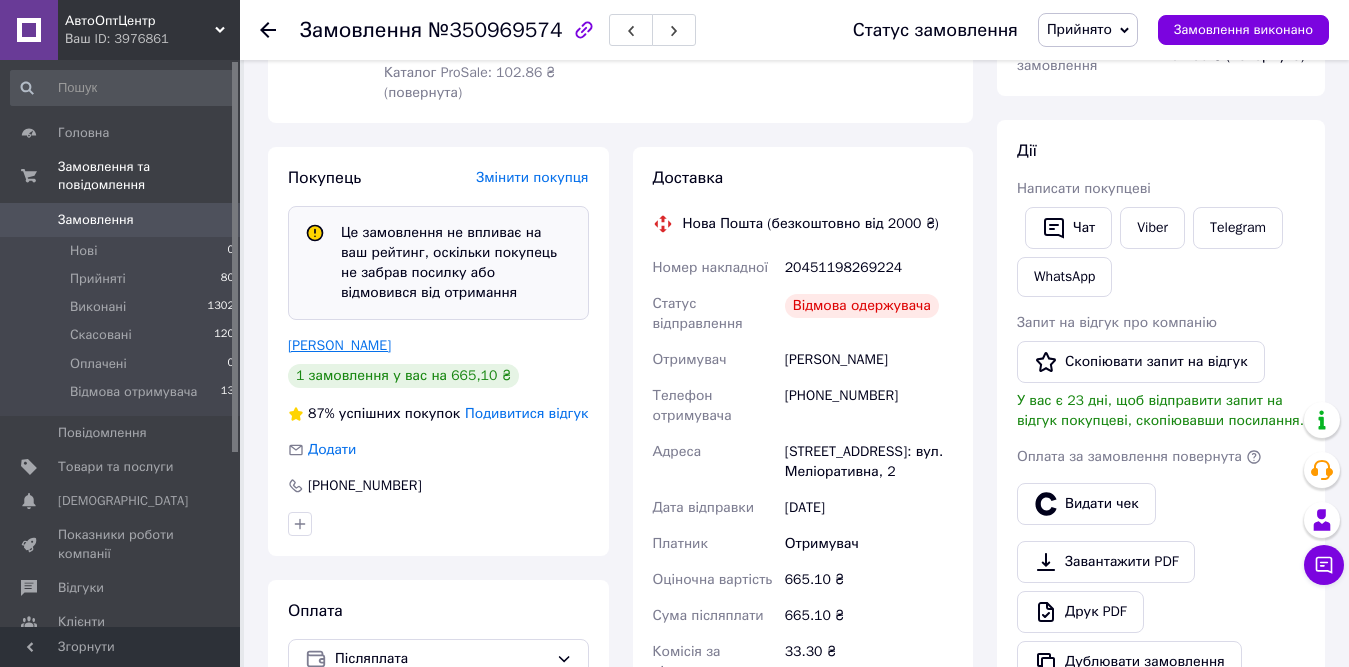 click on "Лецо Карло" at bounding box center (339, 345) 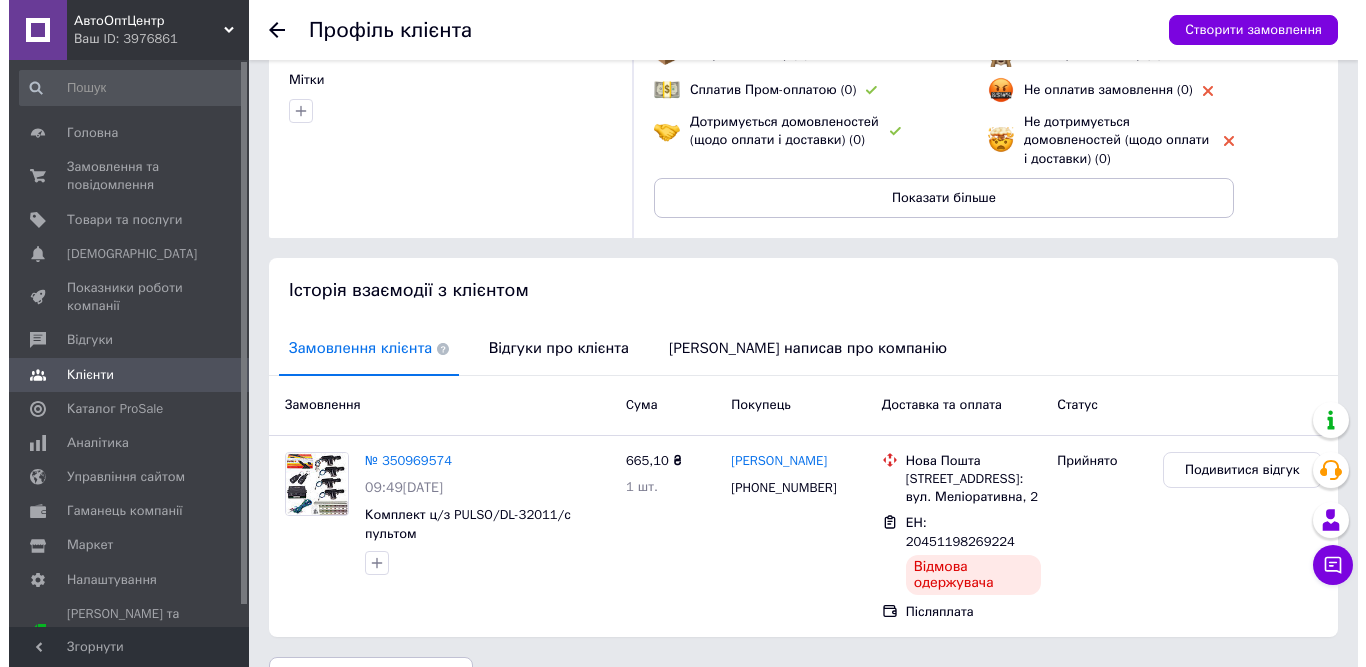 scroll, scrollTop: 247, scrollLeft: 0, axis: vertical 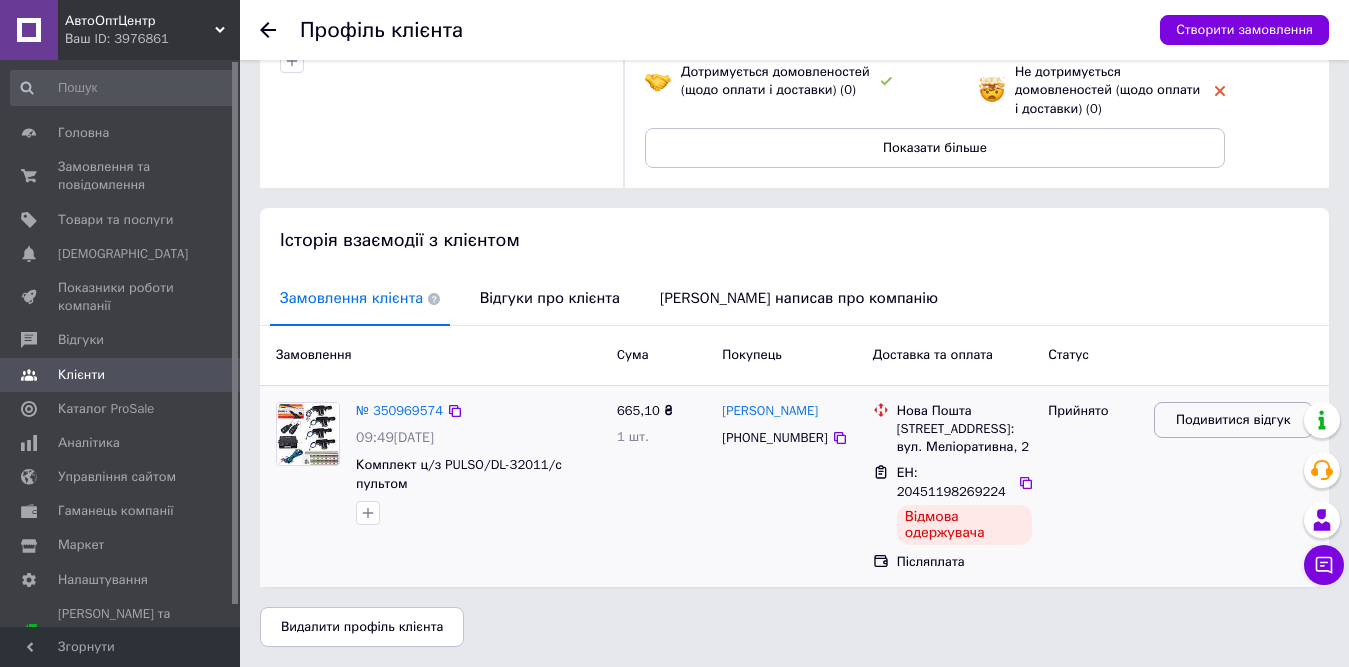 click on "Подивитися відгук" at bounding box center [1233, 420] 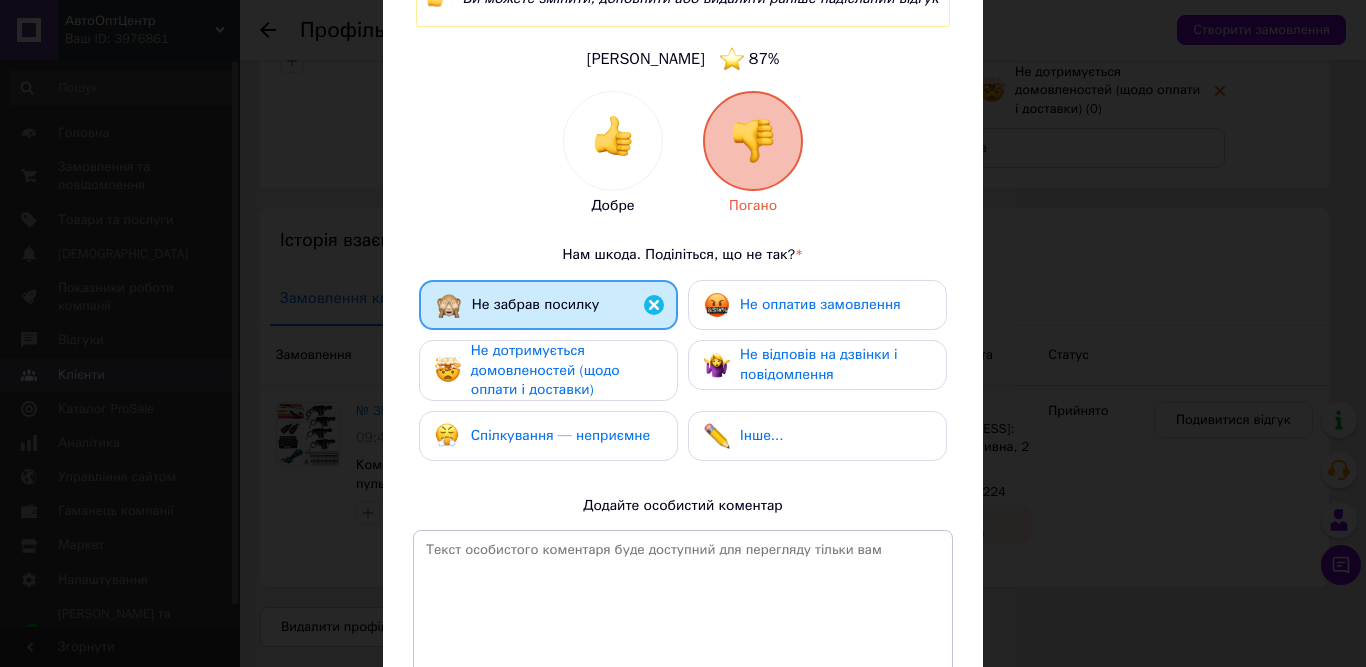 scroll, scrollTop: 200, scrollLeft: 0, axis: vertical 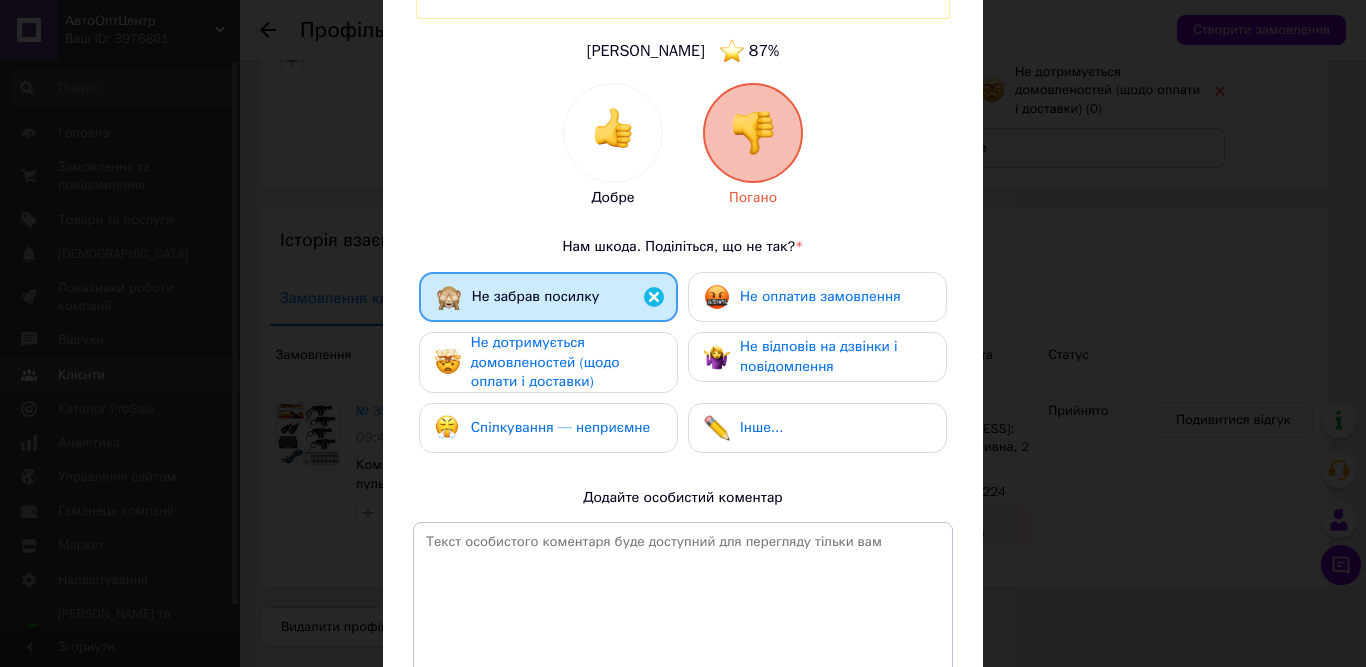click on "Не дотримується домовленостей (щодо оплати і доставки)" at bounding box center (545, 362) 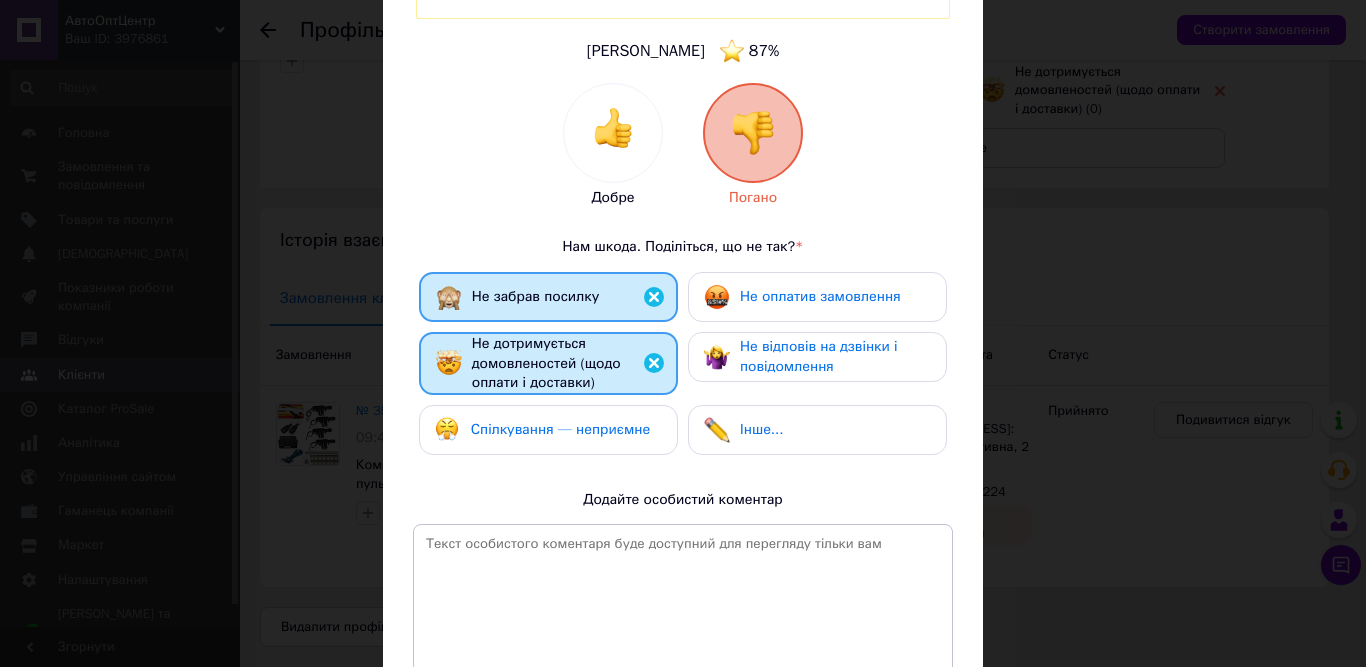click on "Спілкування — неприємне" at bounding box center (560, 430) 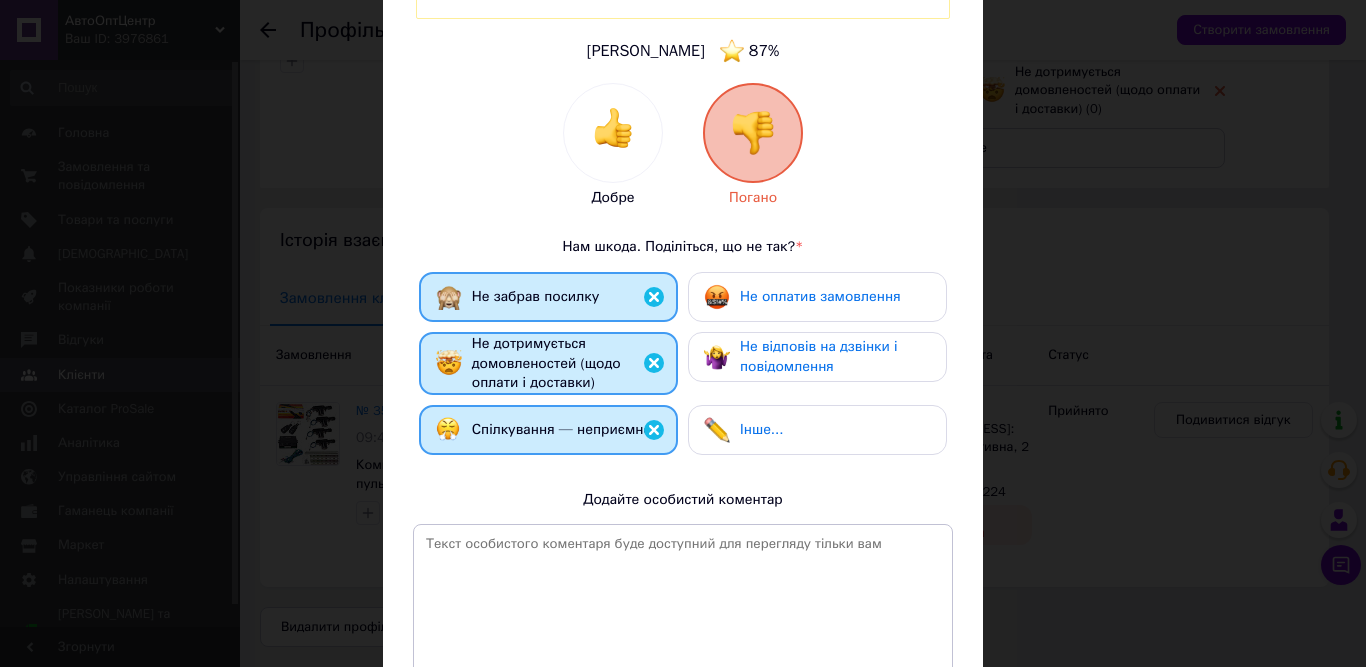 click on "Не забрав посилку Не оплатив замовлення Не дотримується домовленостей (щодо оплати і доставки) Не відповів на дзвінки і повідомлення Спілкування — неприємне Інше..." at bounding box center (683, 368) 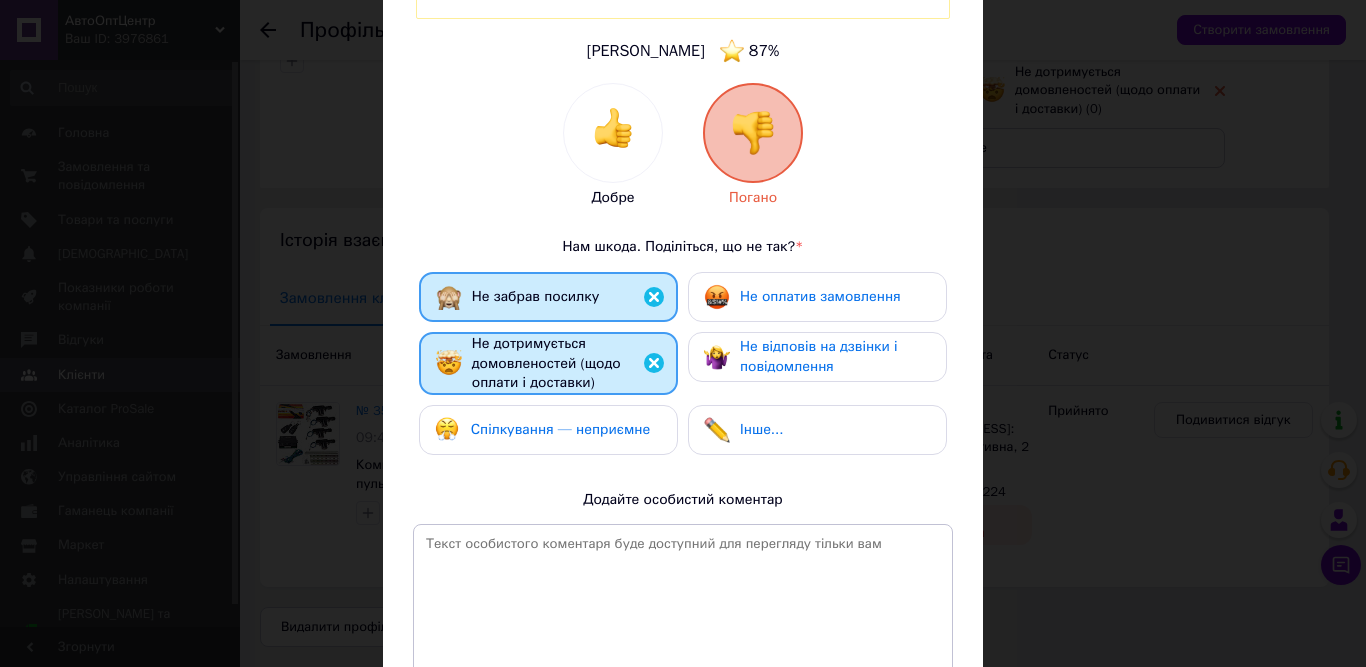 click on "Не оплатив замовлення" at bounding box center [820, 296] 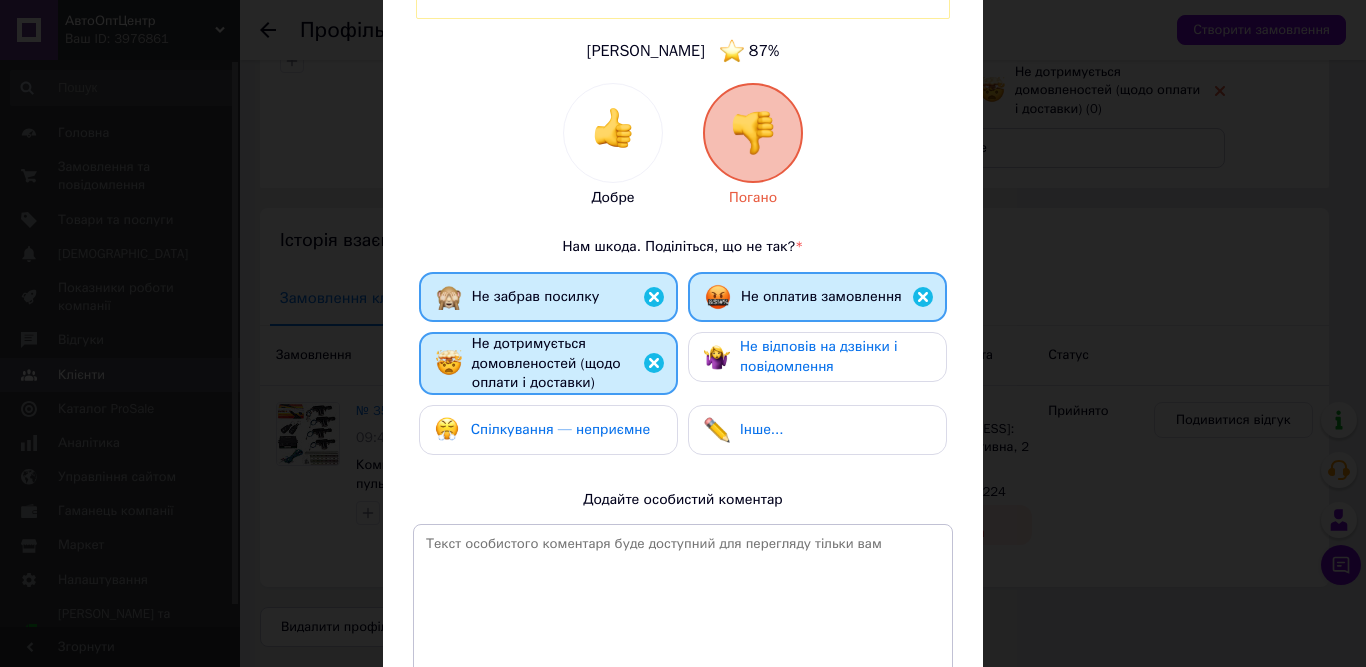 drag, startPoint x: 860, startPoint y: 339, endPoint x: 859, endPoint y: 367, distance: 28.01785 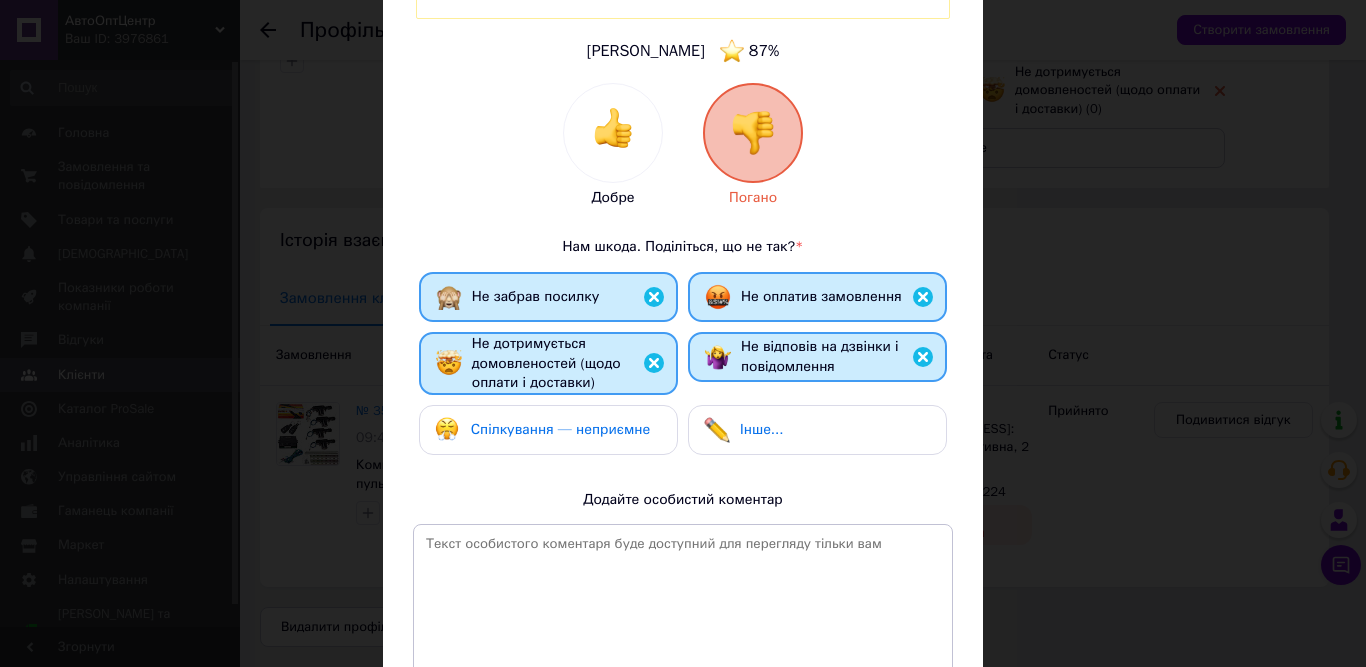 click on "Не відповів на дзвінки і повідомлення" at bounding box center (820, 356) 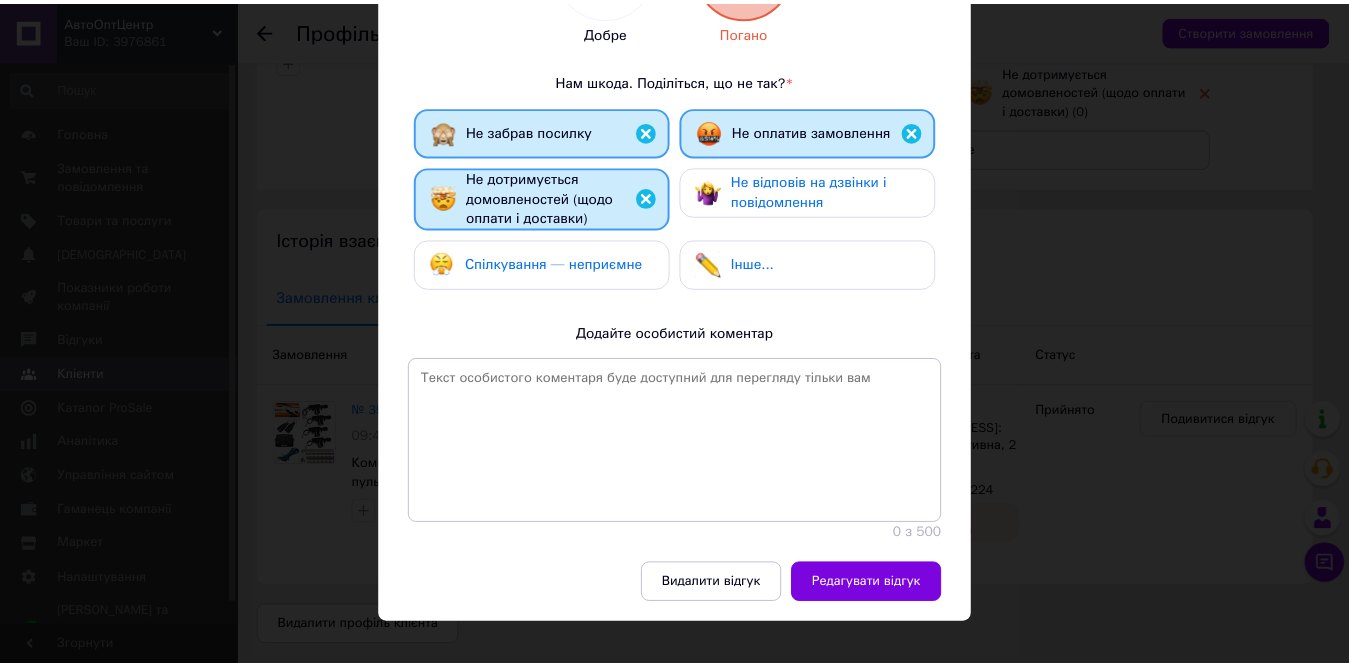 scroll, scrollTop: 385, scrollLeft: 0, axis: vertical 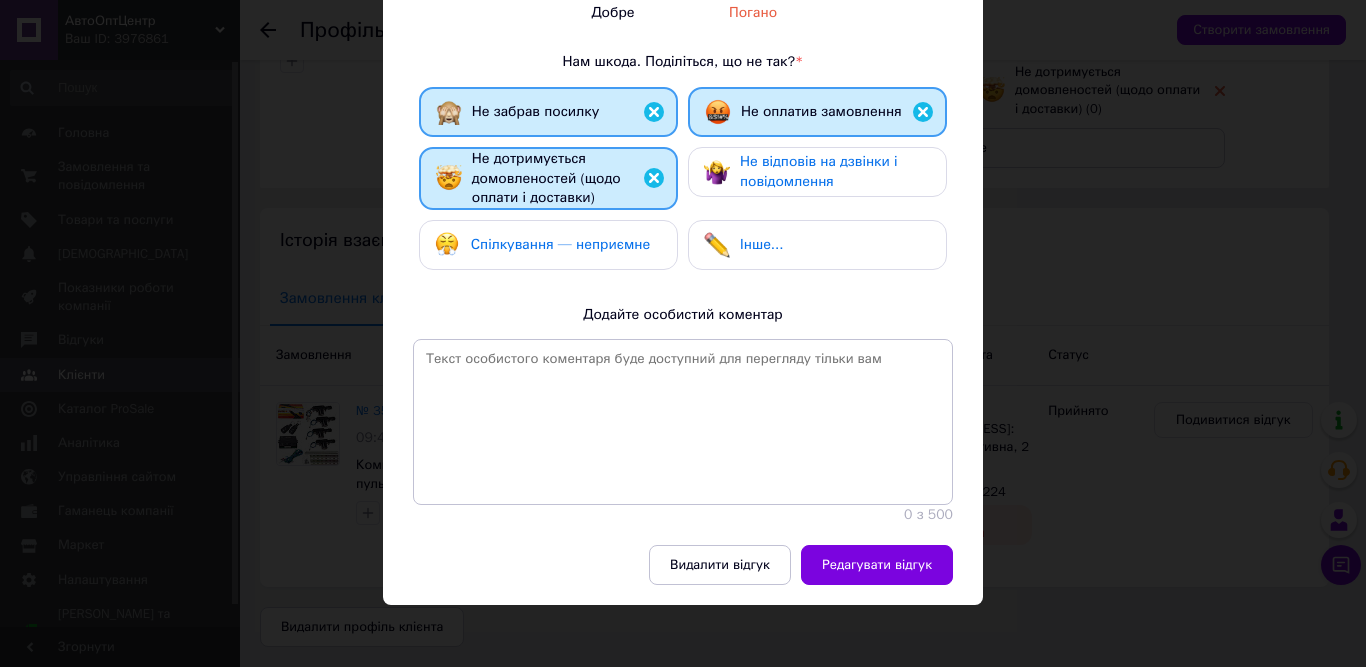 click on "Редагувати відгук" at bounding box center (877, 565) 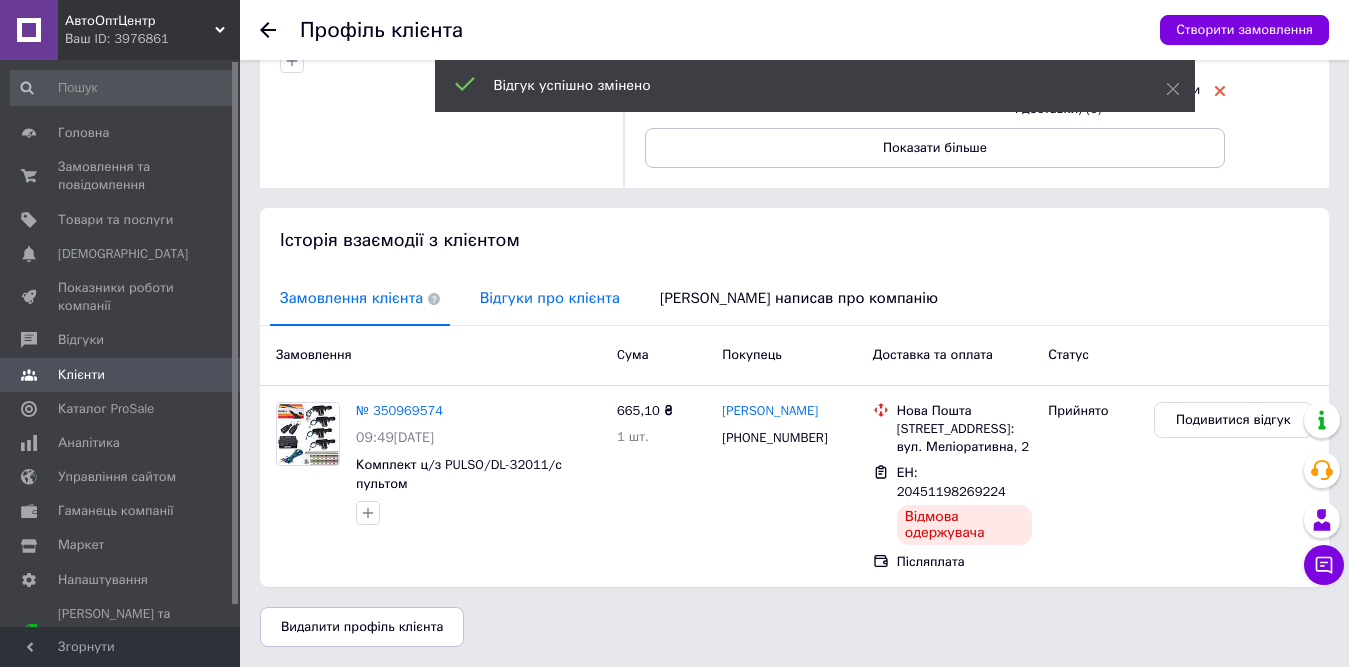 click on "Відгуки про клієнта" at bounding box center [550, 298] 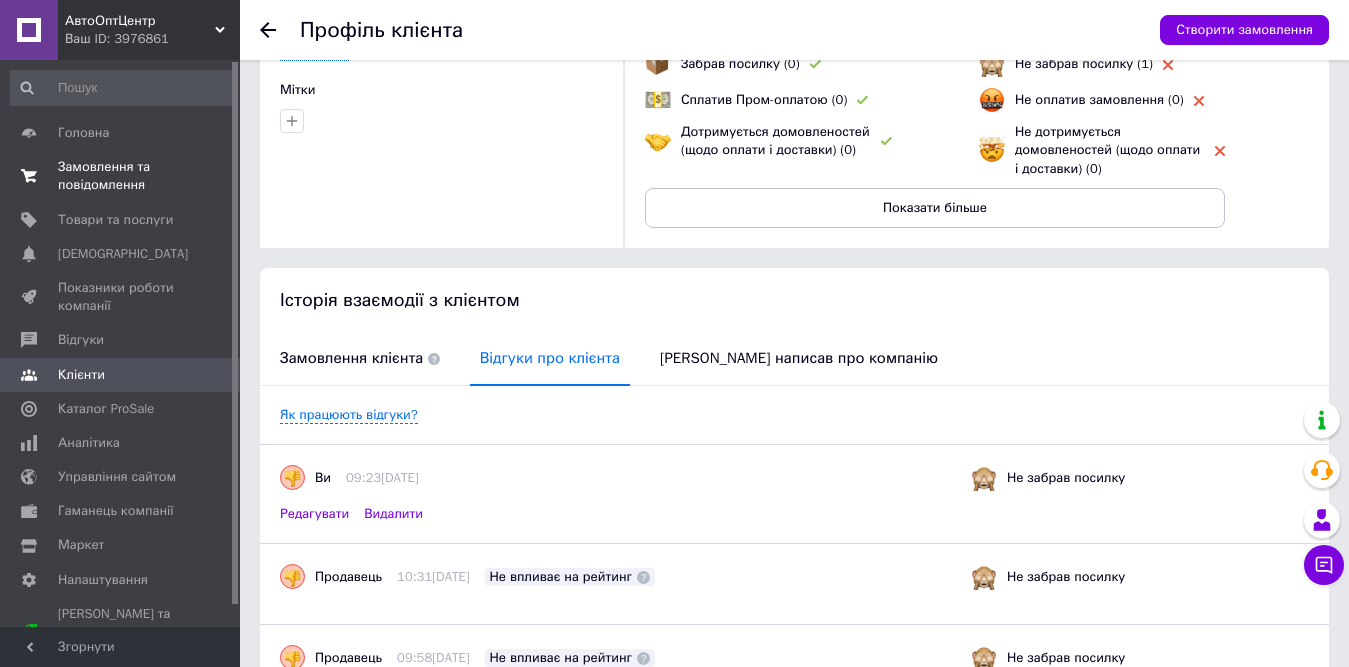 scroll, scrollTop: 147, scrollLeft: 0, axis: vertical 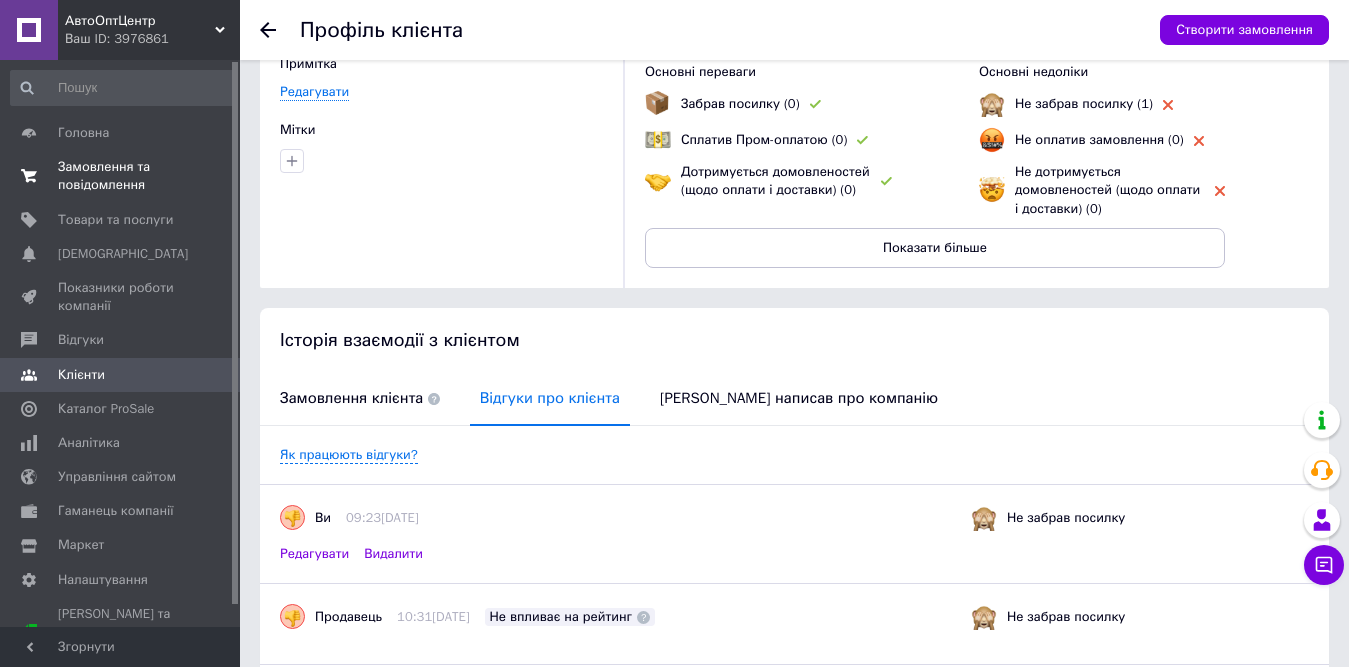 click on "Замовлення та повідомлення" at bounding box center (121, 176) 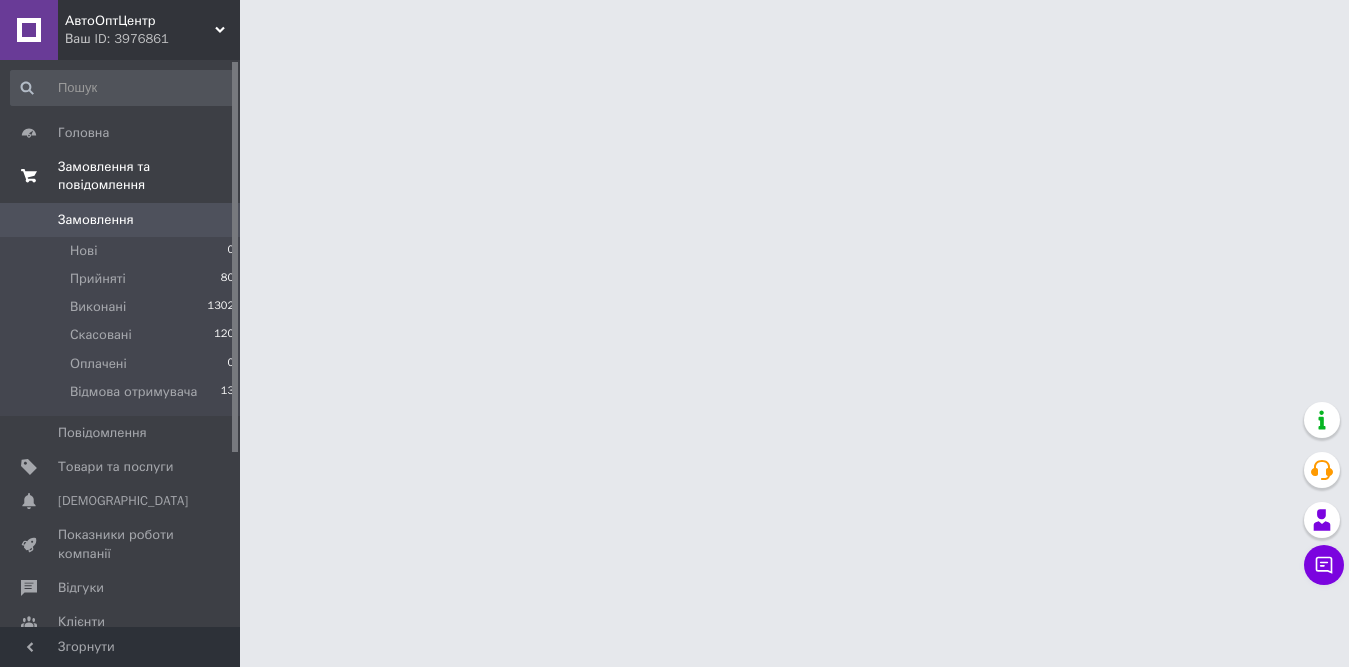 scroll, scrollTop: 0, scrollLeft: 0, axis: both 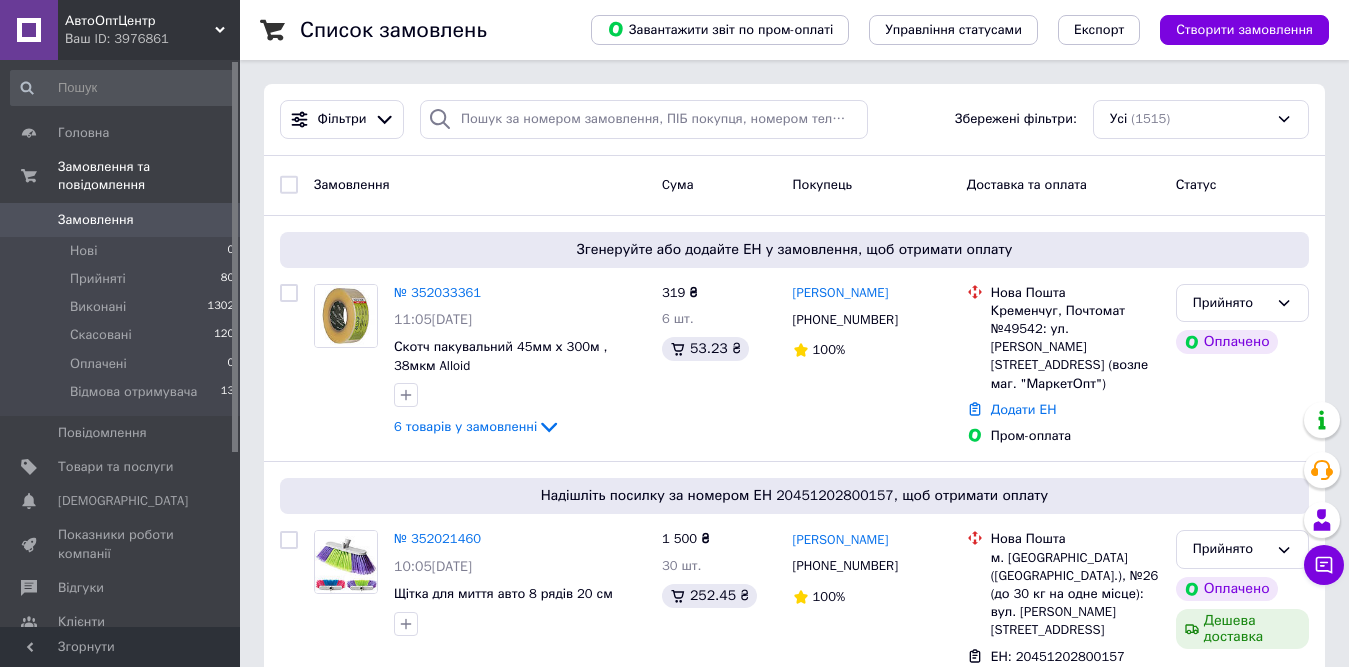 click on "Усі (1515)" at bounding box center [1201, 119] 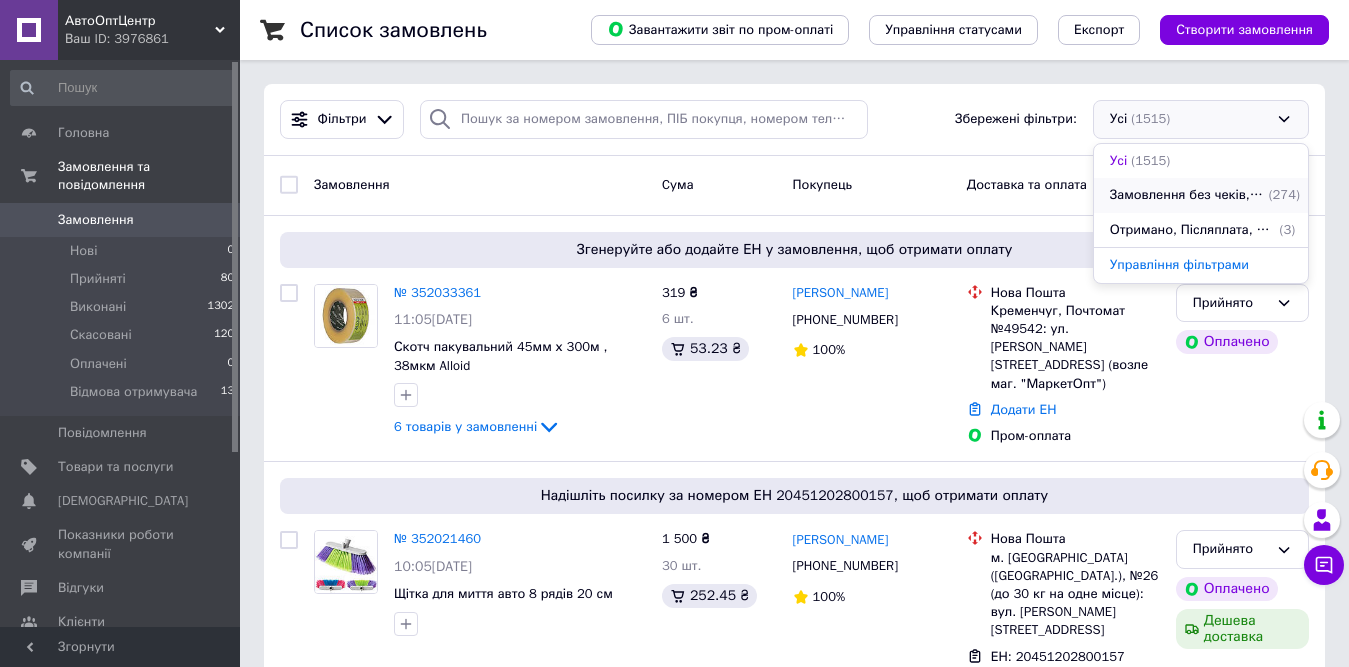click on "Замовлення без чеків, Отримано" at bounding box center (1187, 195) 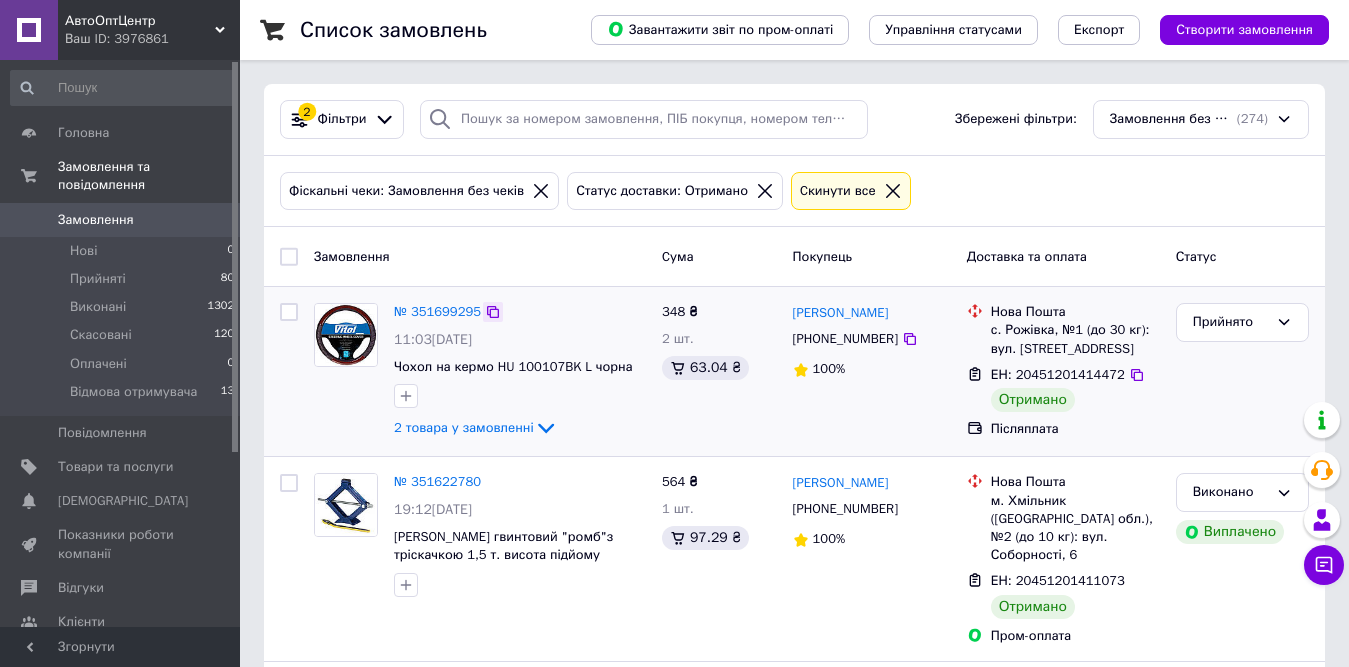 click 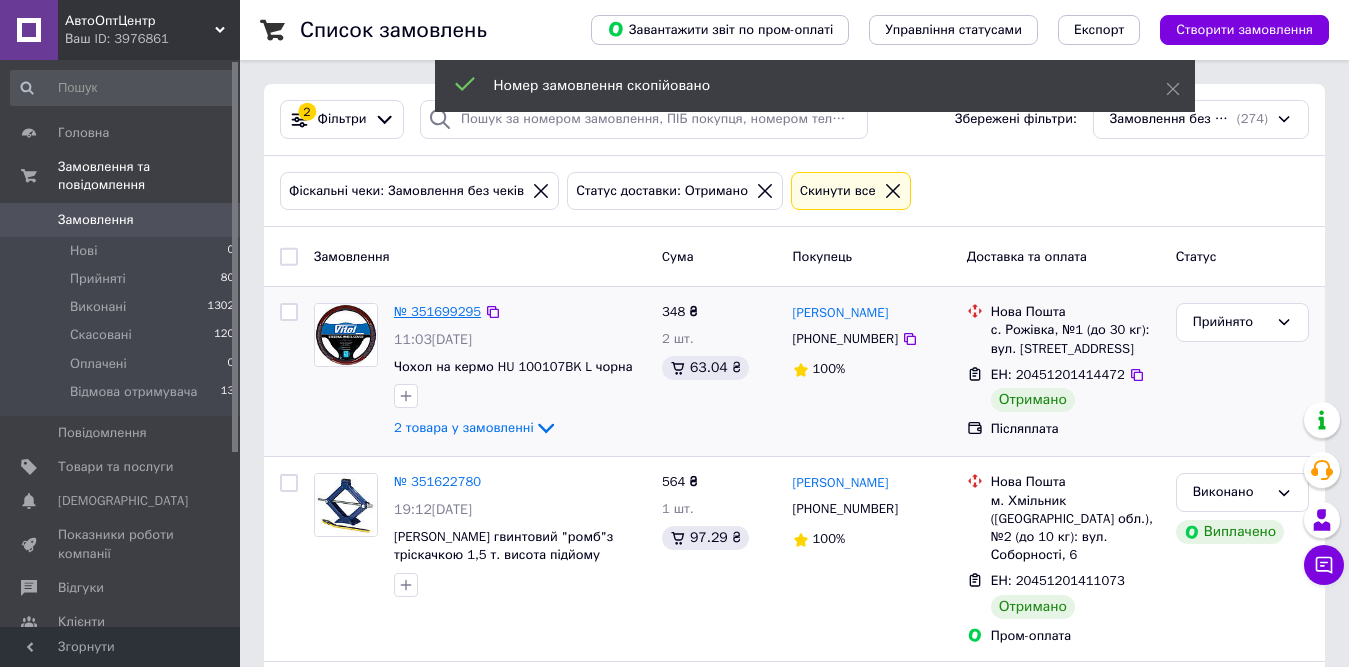click on "№ 351699295" at bounding box center [437, 311] 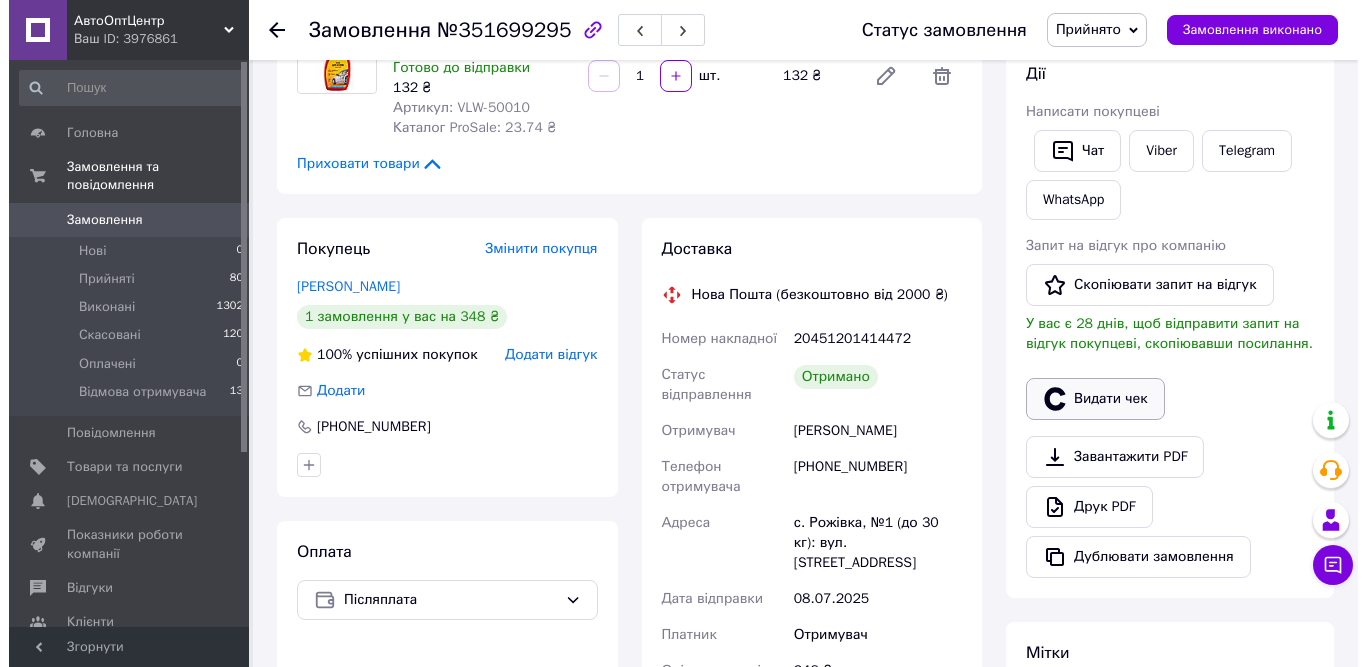 scroll, scrollTop: 400, scrollLeft: 0, axis: vertical 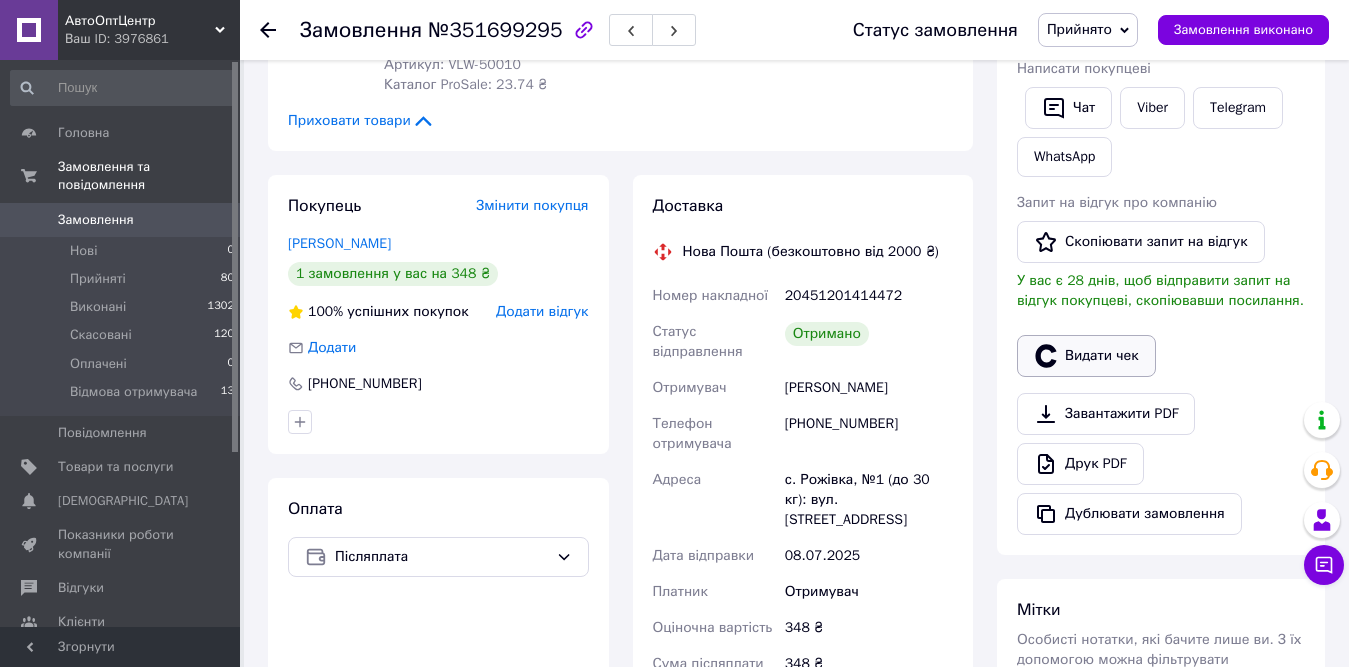 click on "Видати чек" at bounding box center [1086, 356] 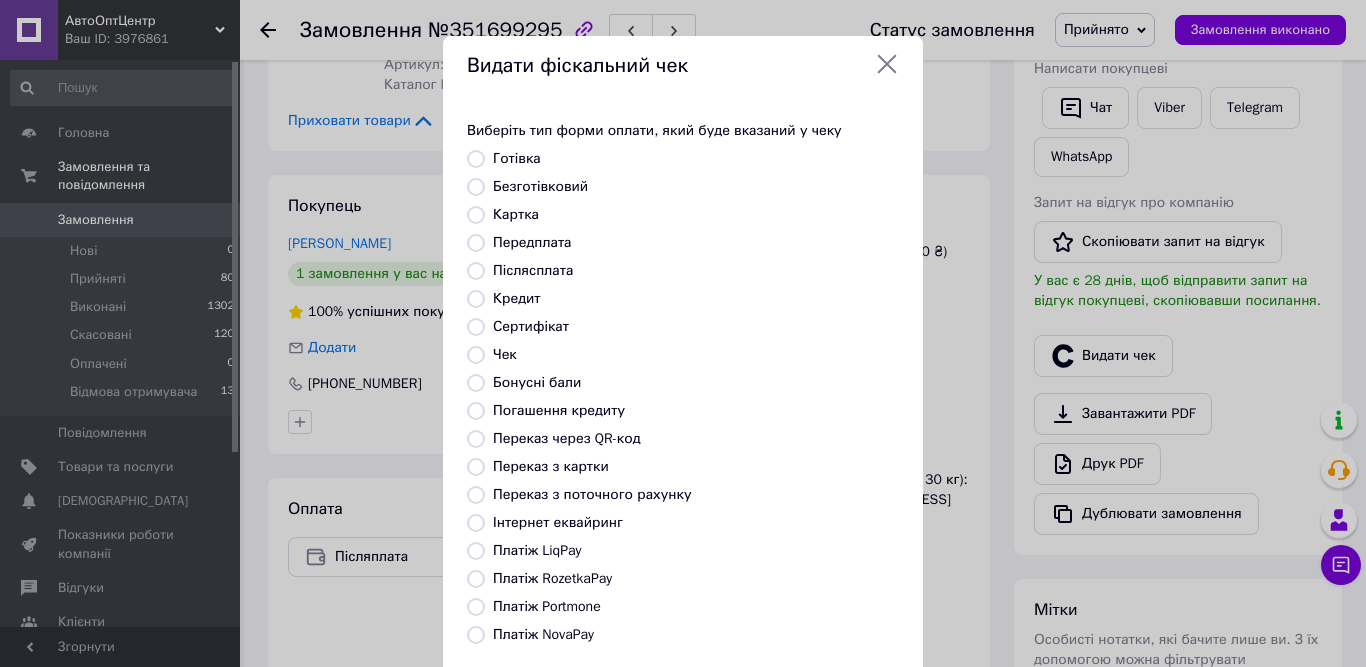 click on "Платіж NovaPay" at bounding box center [543, 634] 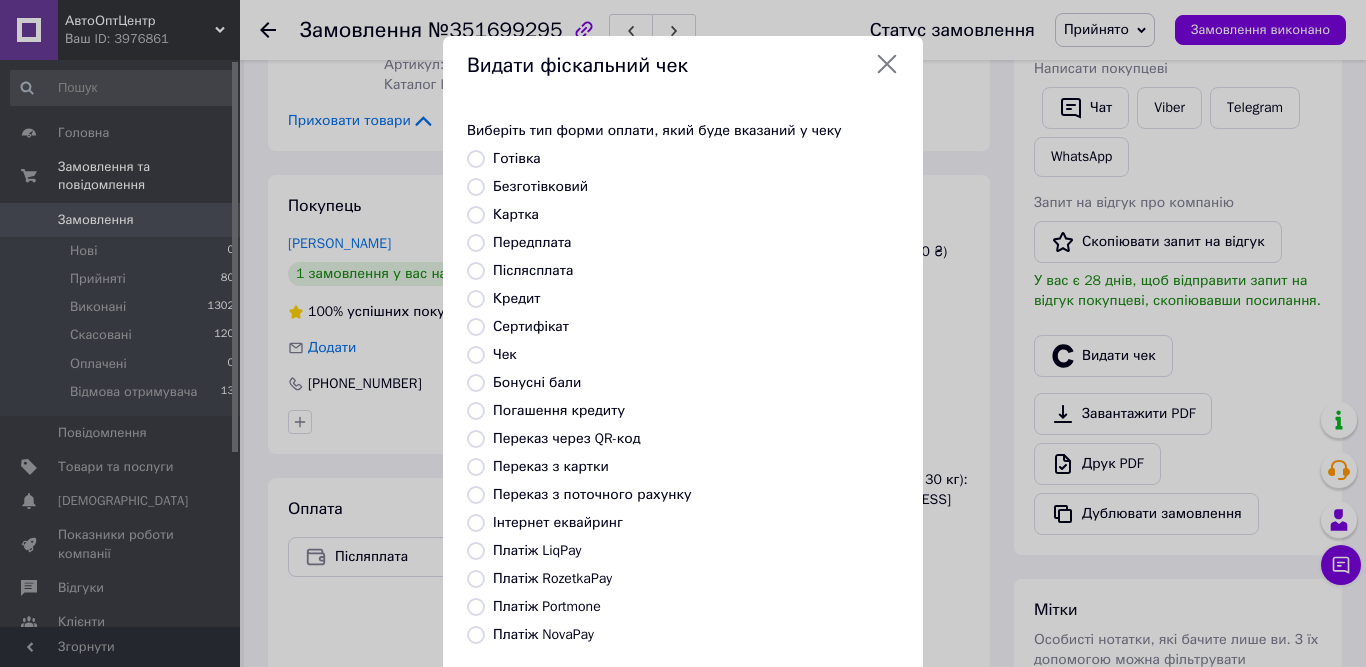 radio on "true" 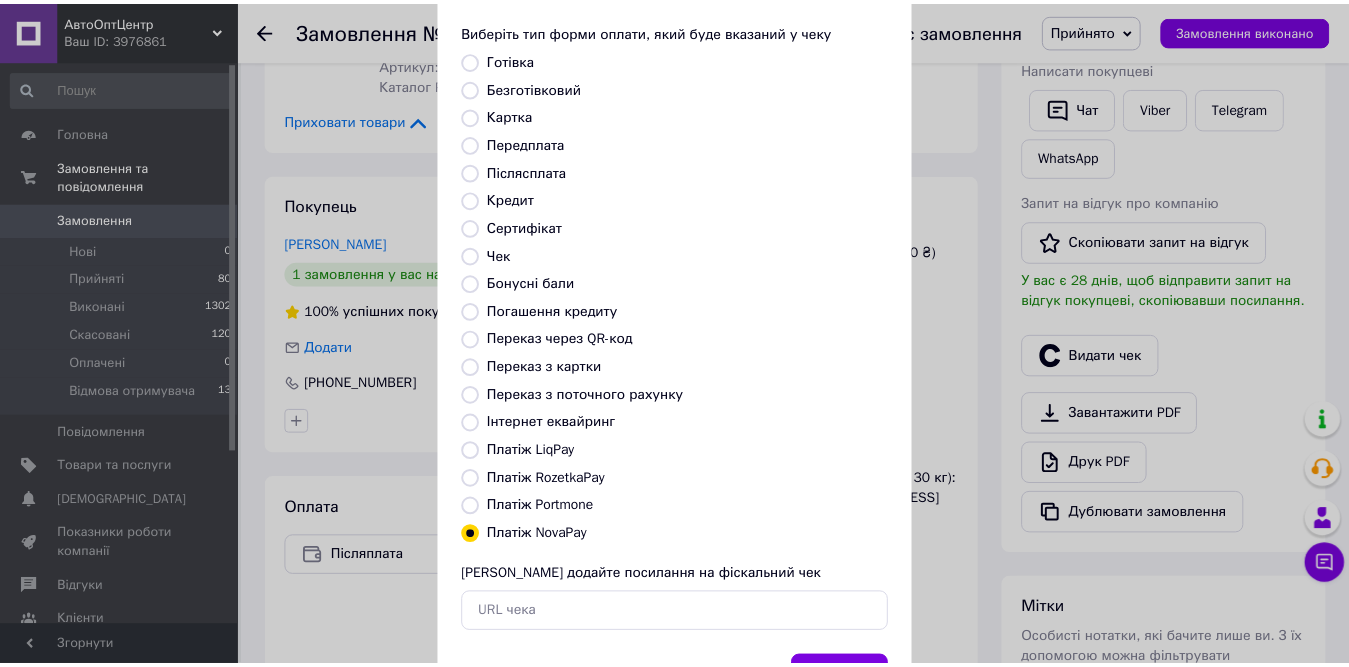 scroll, scrollTop: 192, scrollLeft: 0, axis: vertical 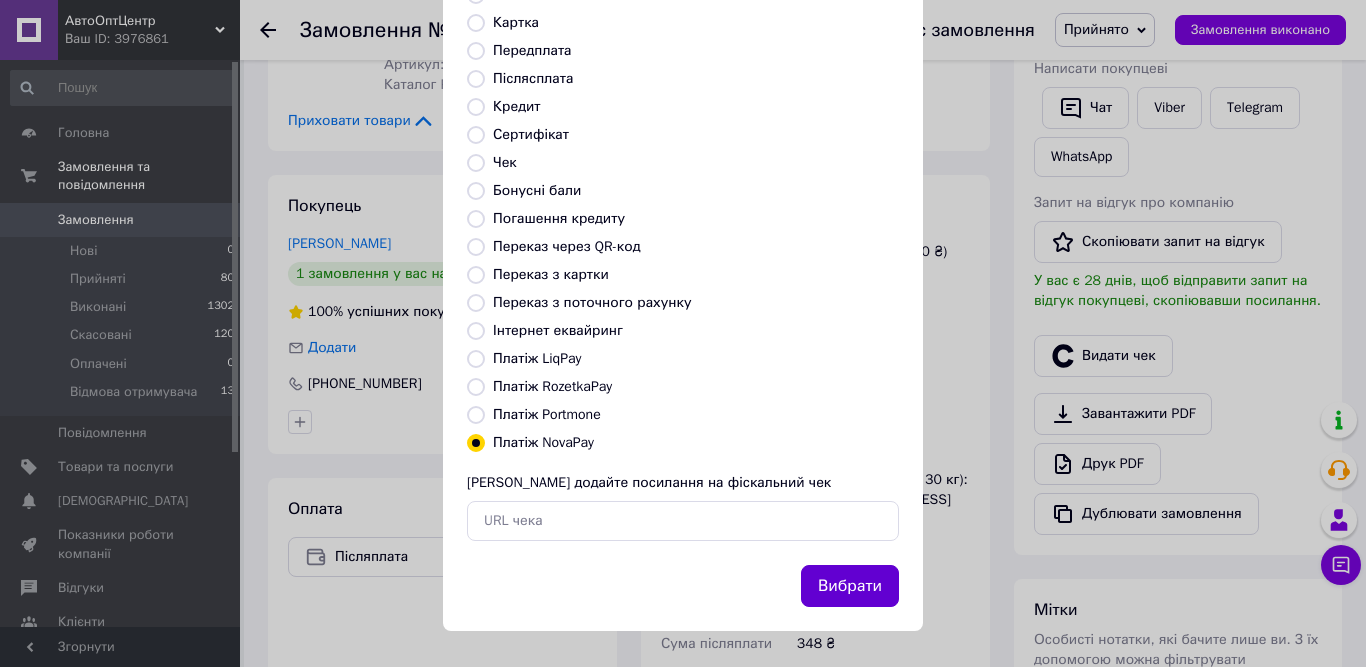 click on "Вибрати" at bounding box center [850, 586] 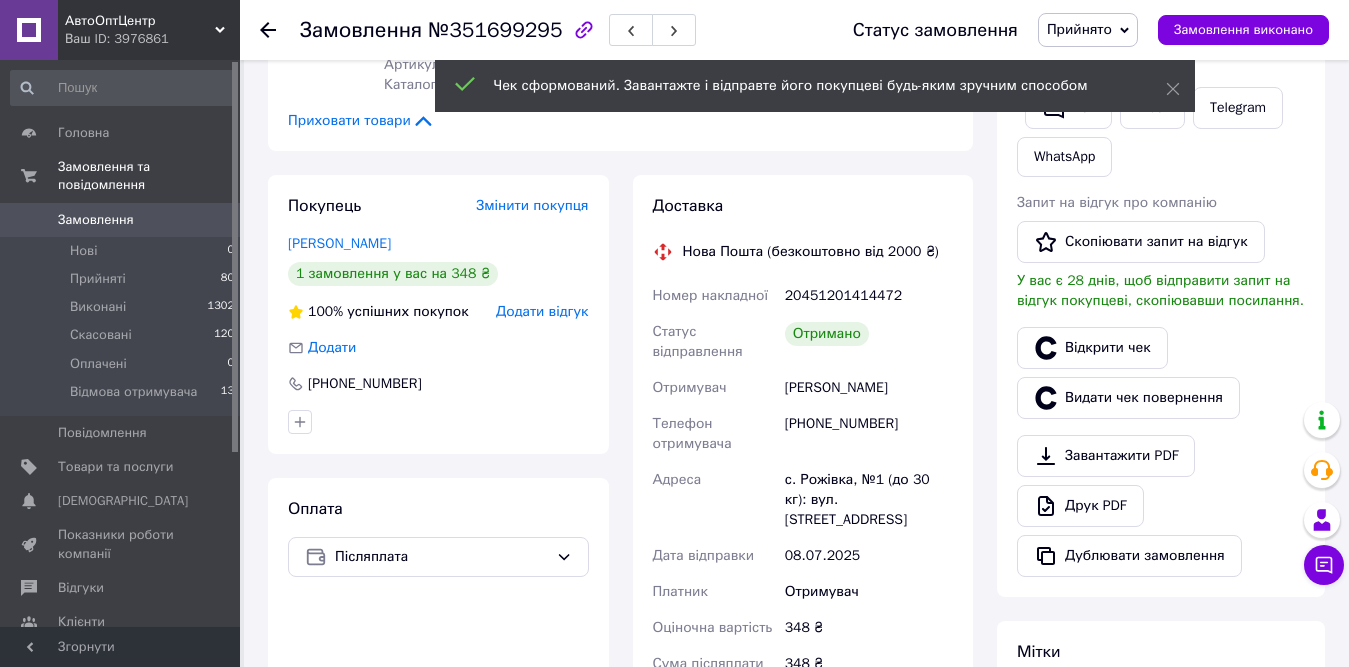 click on "Відкрити чек" at bounding box center [1092, 348] 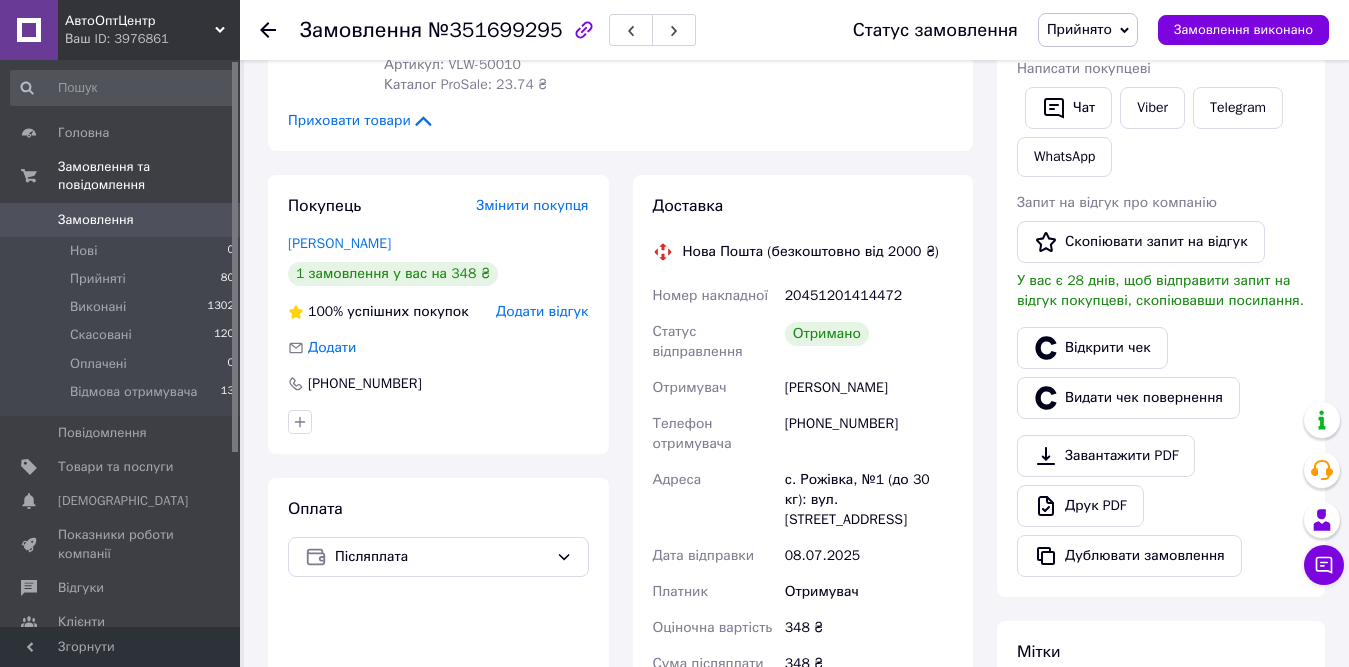 click 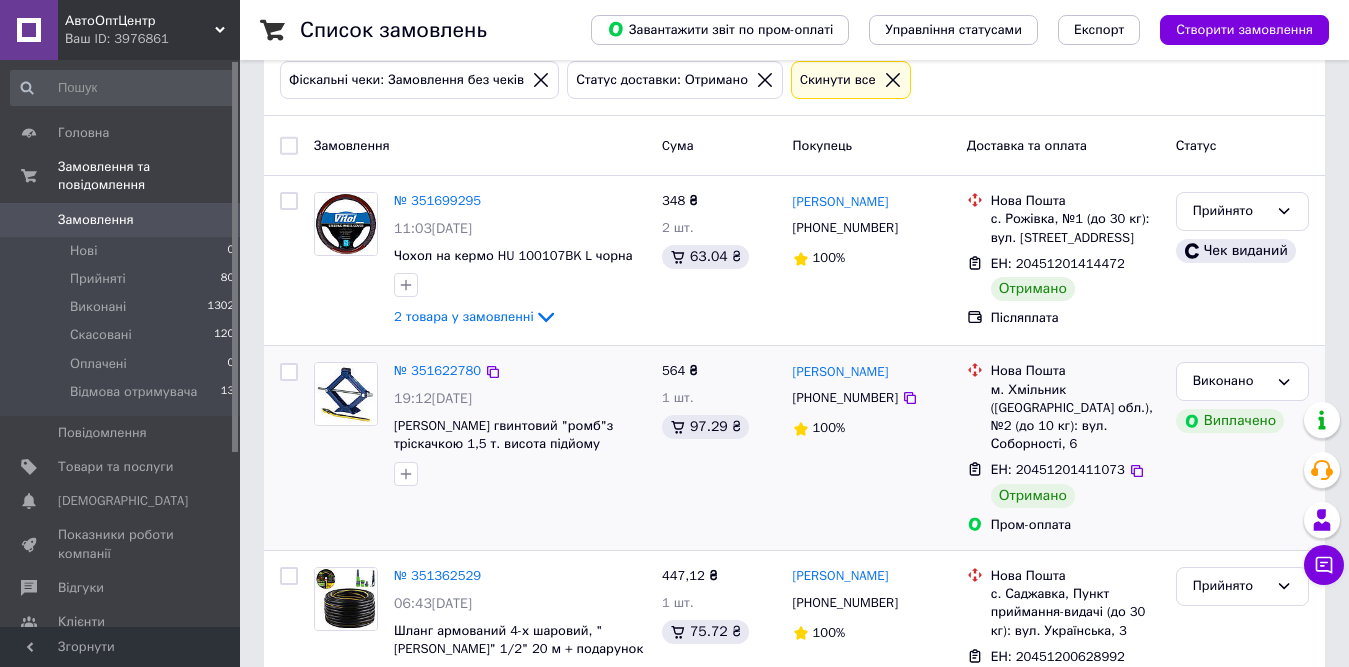 scroll, scrollTop: 200, scrollLeft: 0, axis: vertical 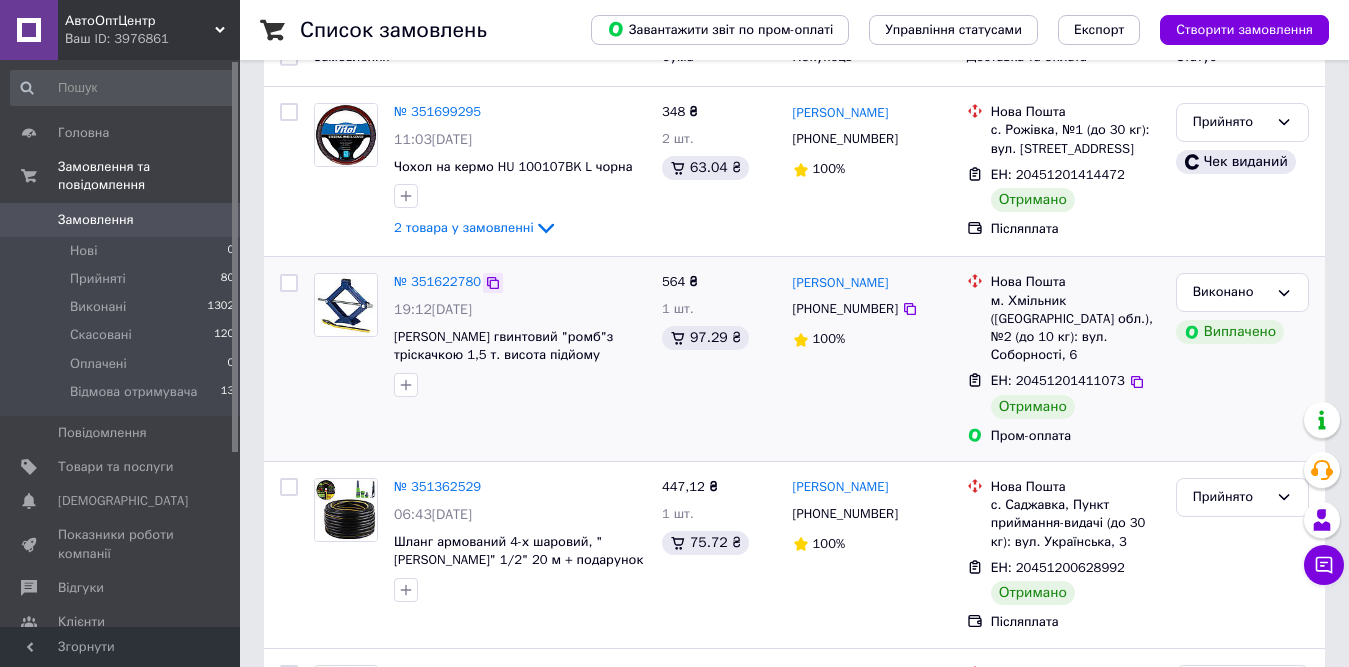 click 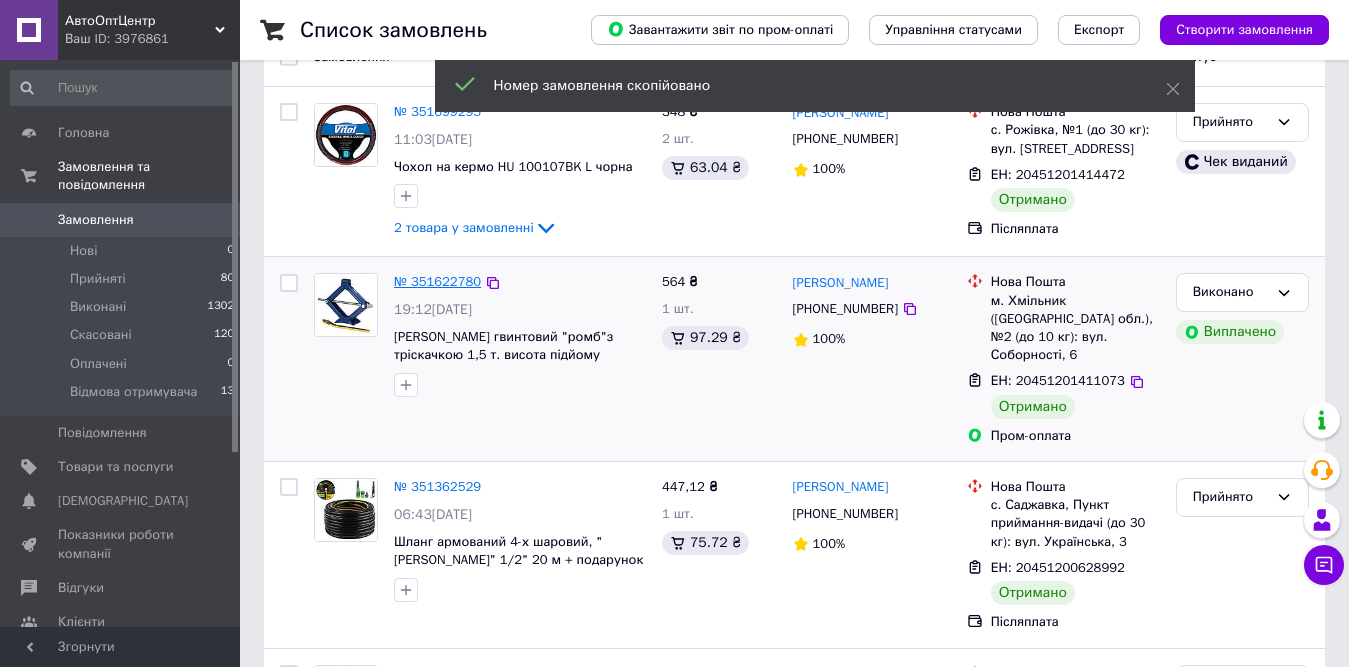 click on "№ 351622780" at bounding box center (437, 281) 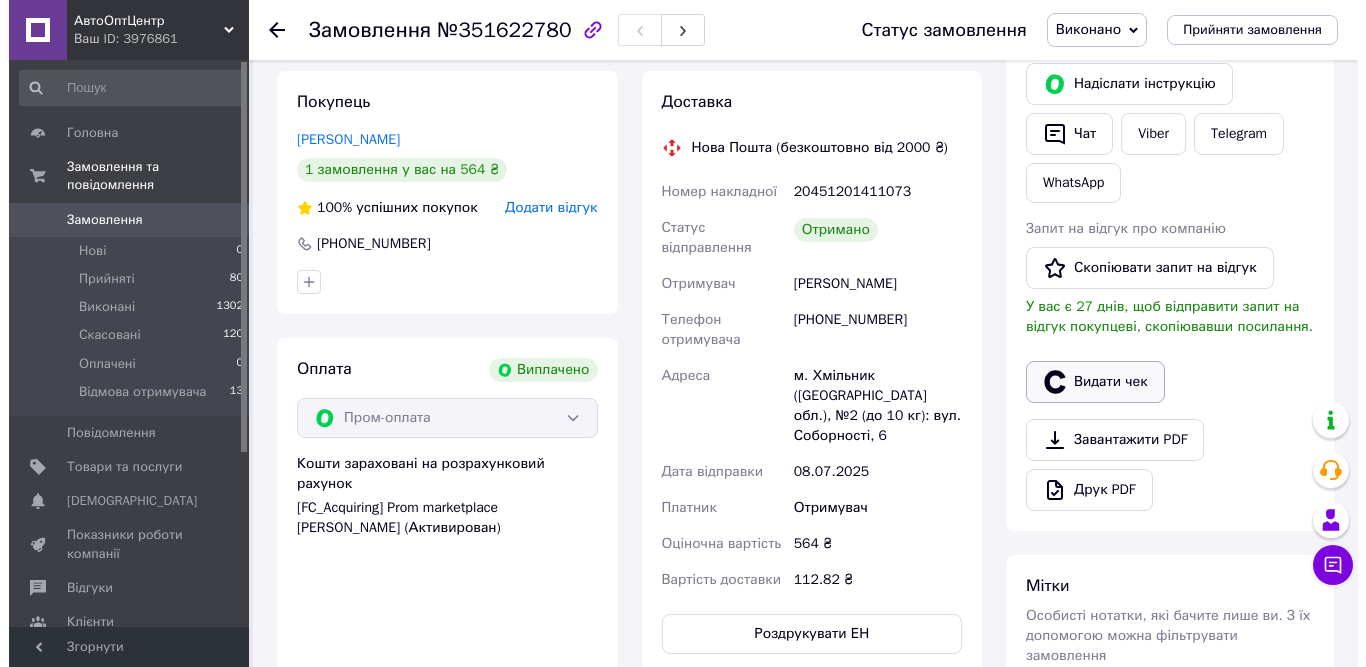 scroll, scrollTop: 400, scrollLeft: 0, axis: vertical 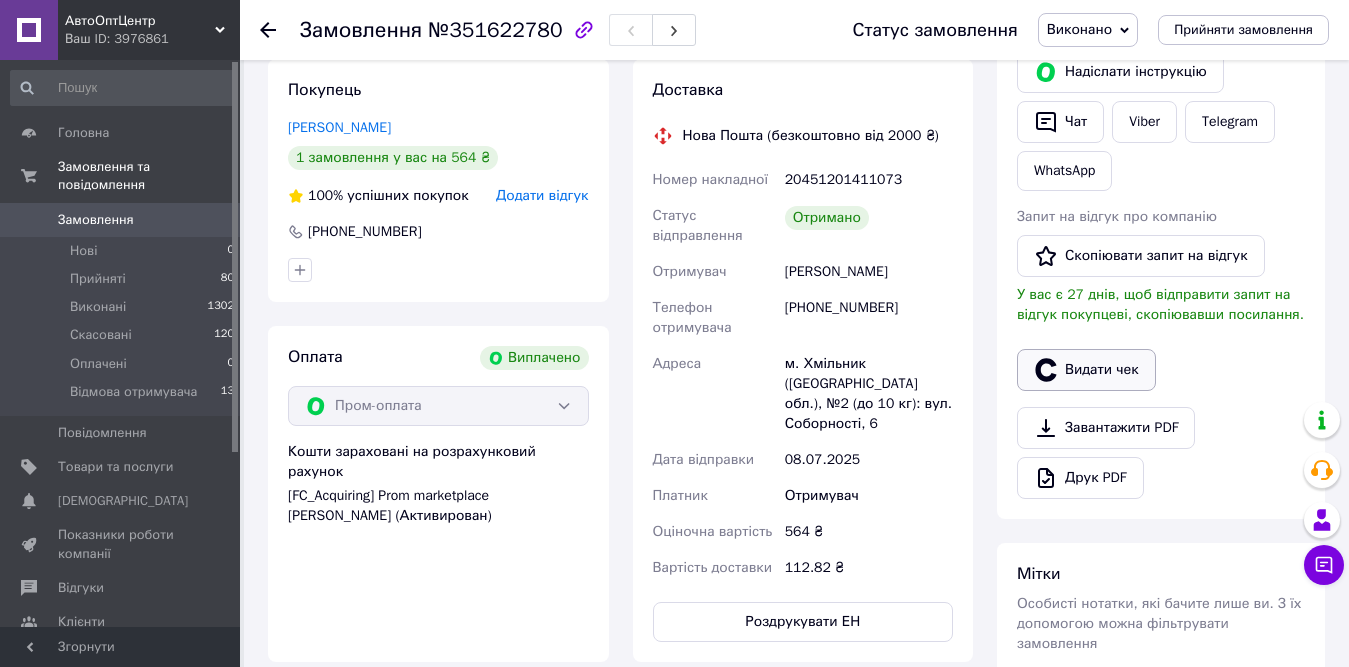 click on "Видати чек" at bounding box center (1086, 370) 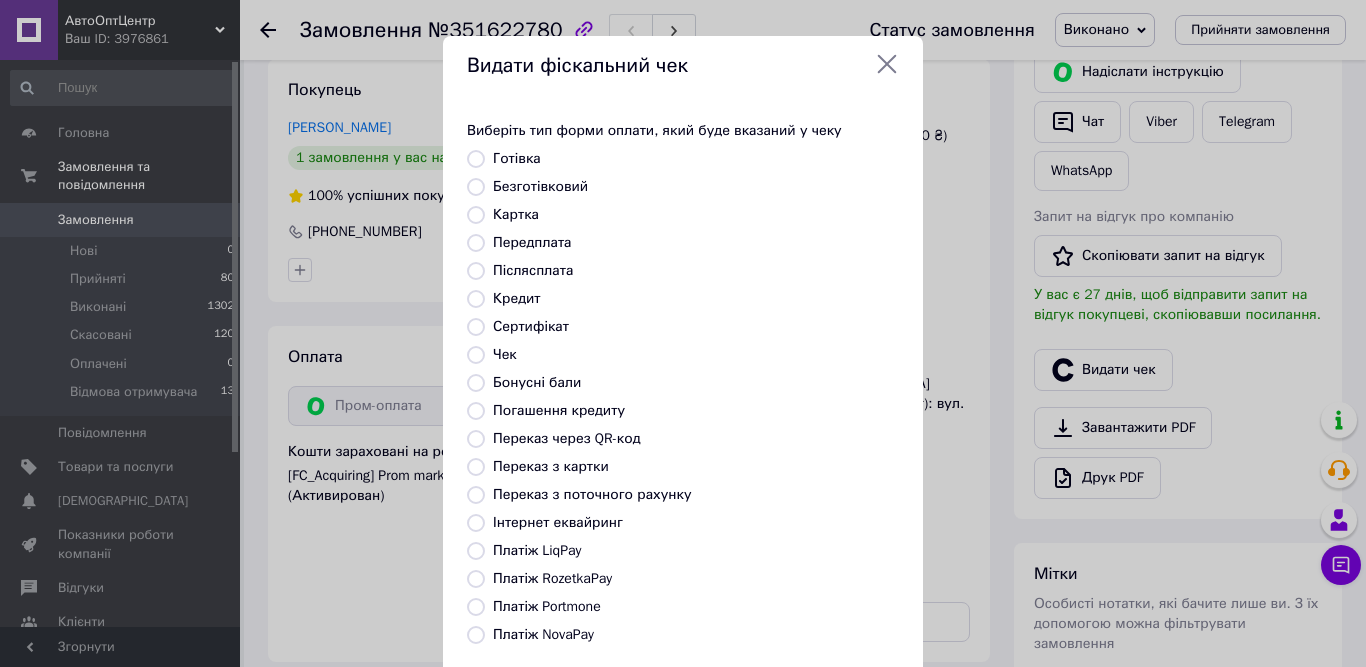 click on "Платіж RozetkaPay" at bounding box center (552, 578) 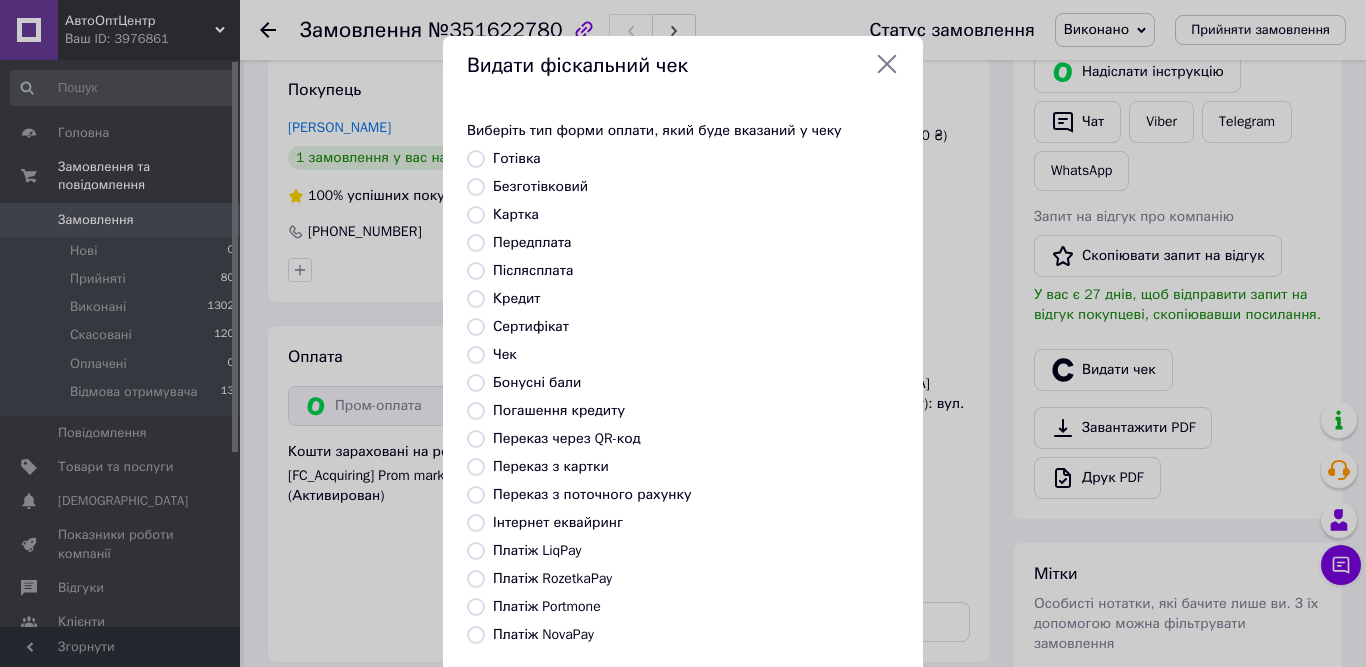 radio on "true" 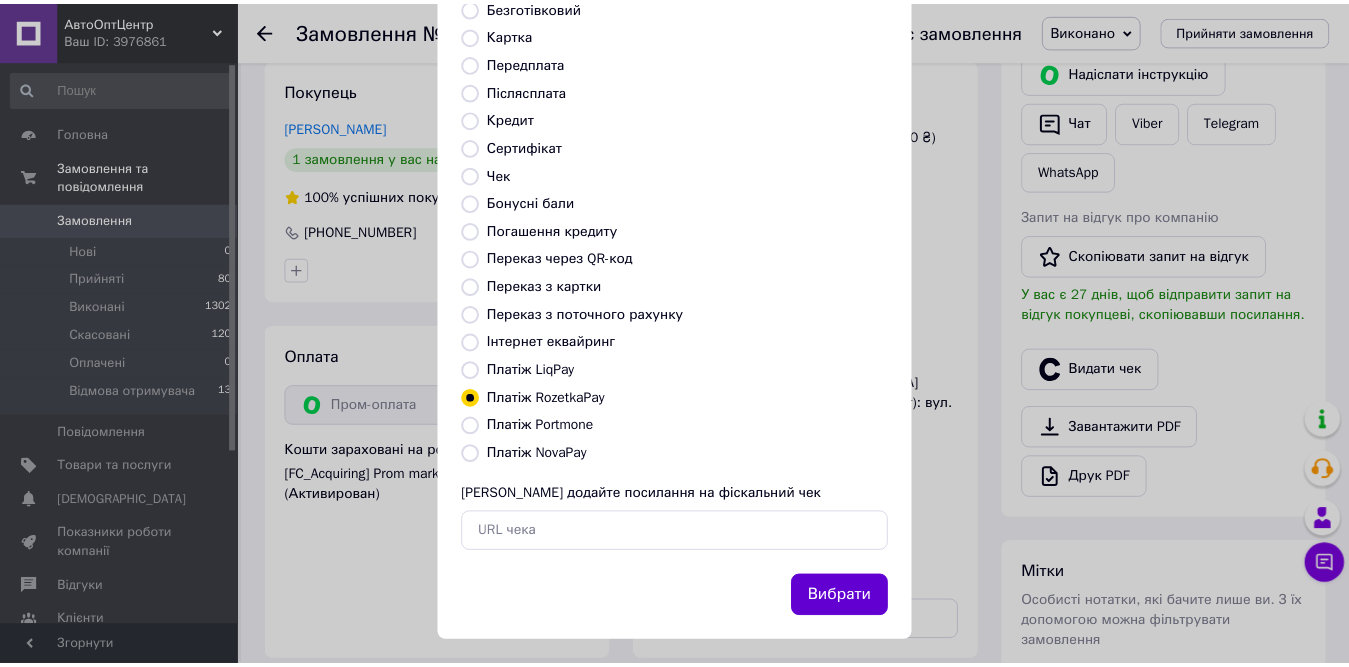 scroll, scrollTop: 192, scrollLeft: 0, axis: vertical 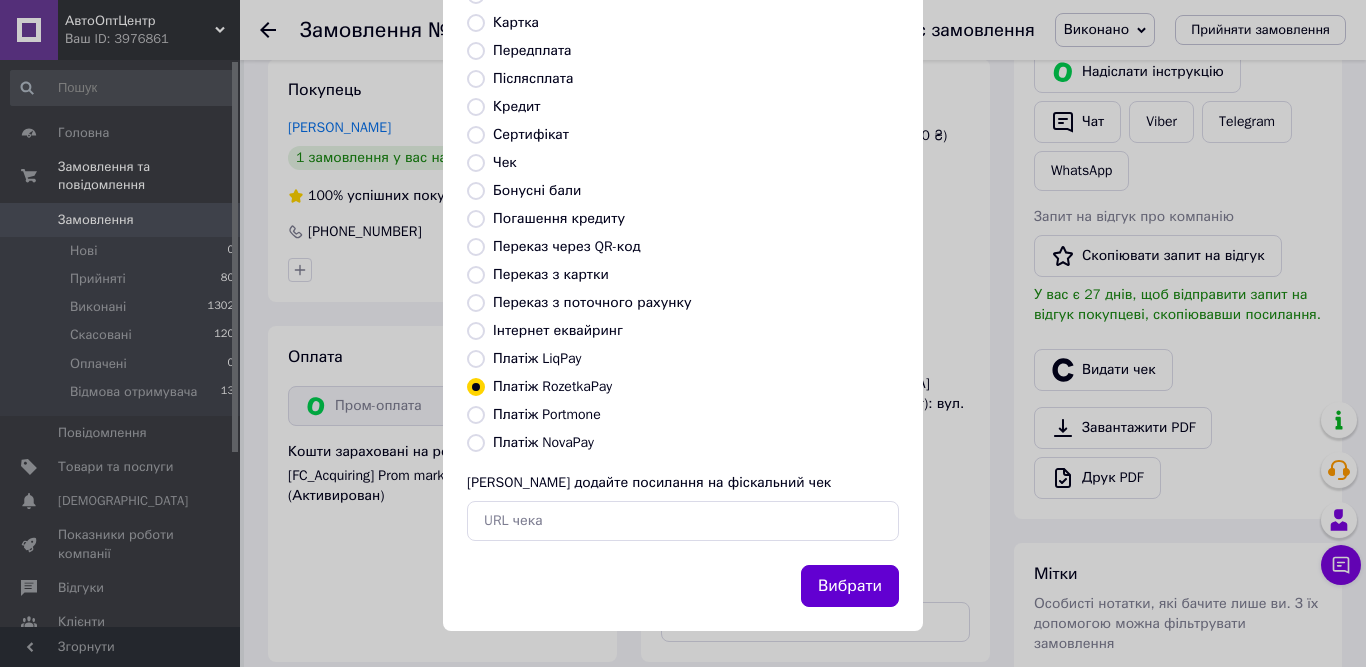 click on "Вибрати" at bounding box center (850, 586) 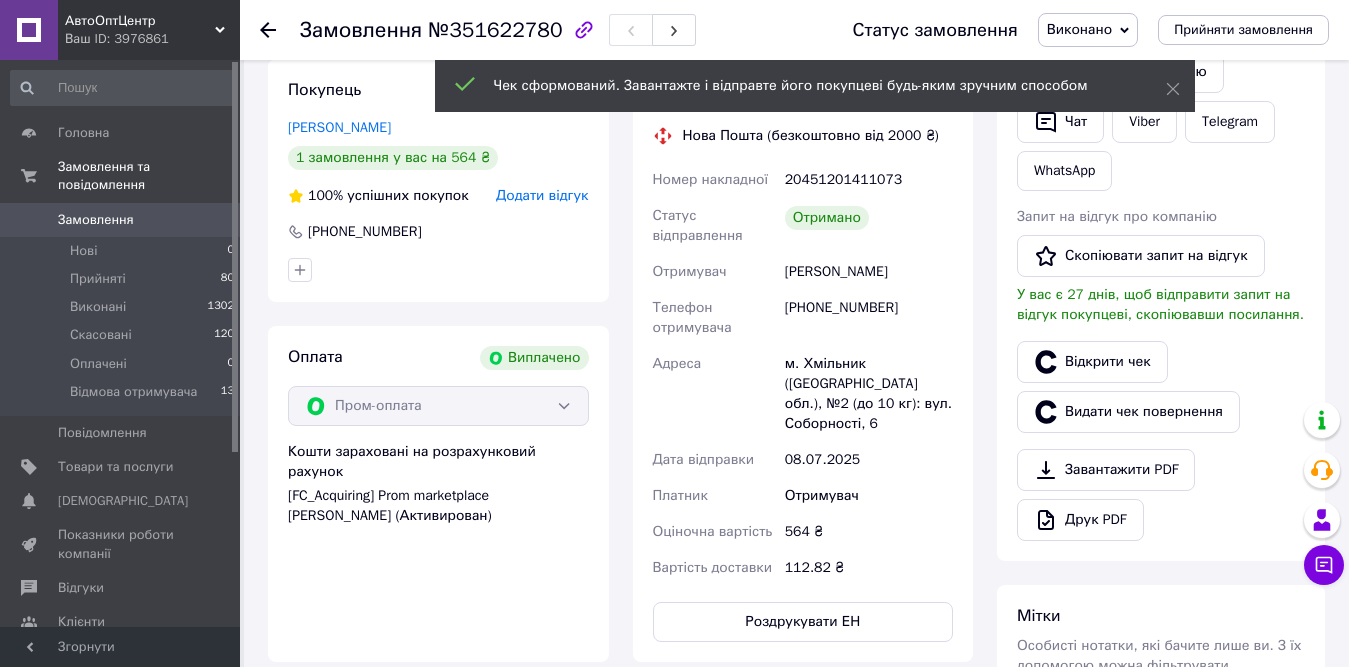 click on "Відкрити чек" at bounding box center (1092, 362) 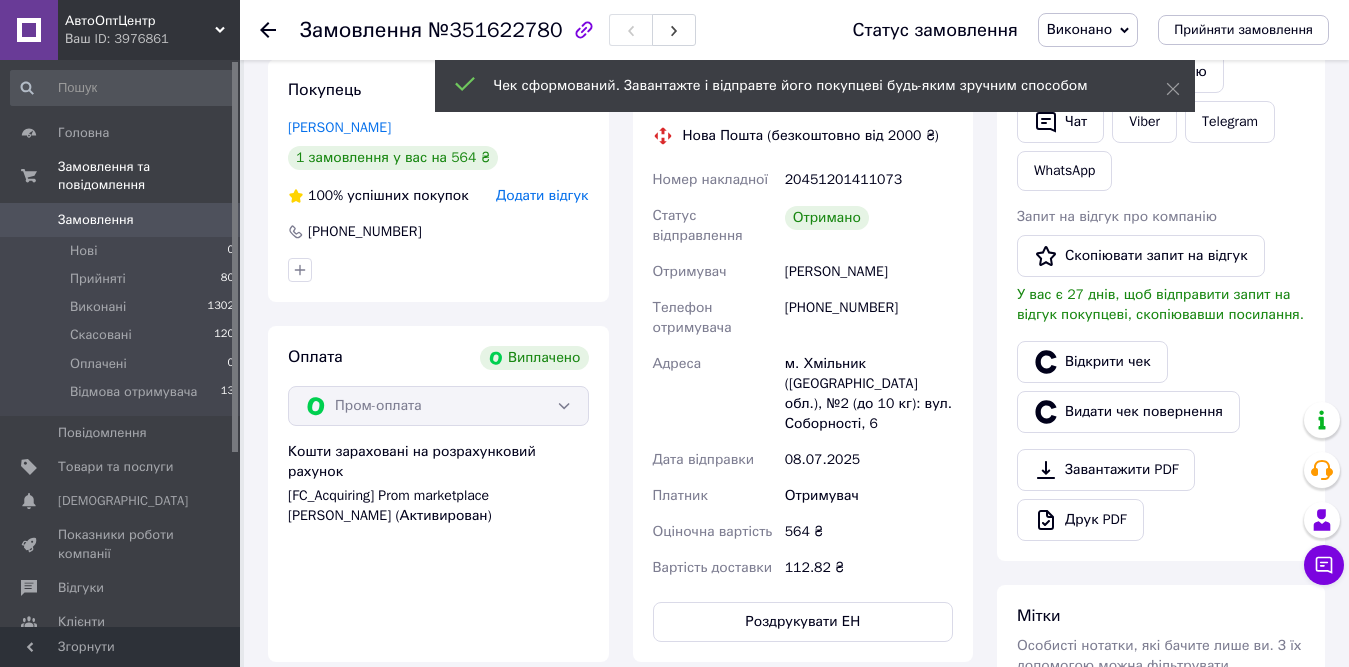 click 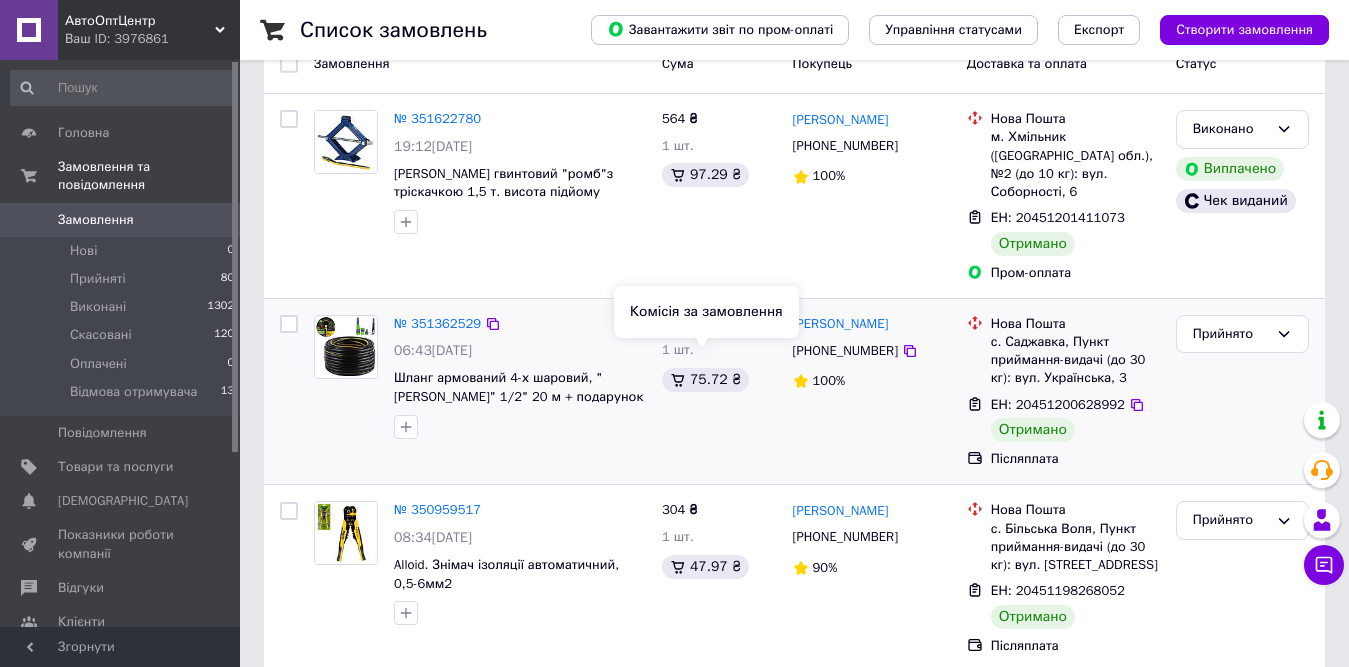scroll, scrollTop: 200, scrollLeft: 0, axis: vertical 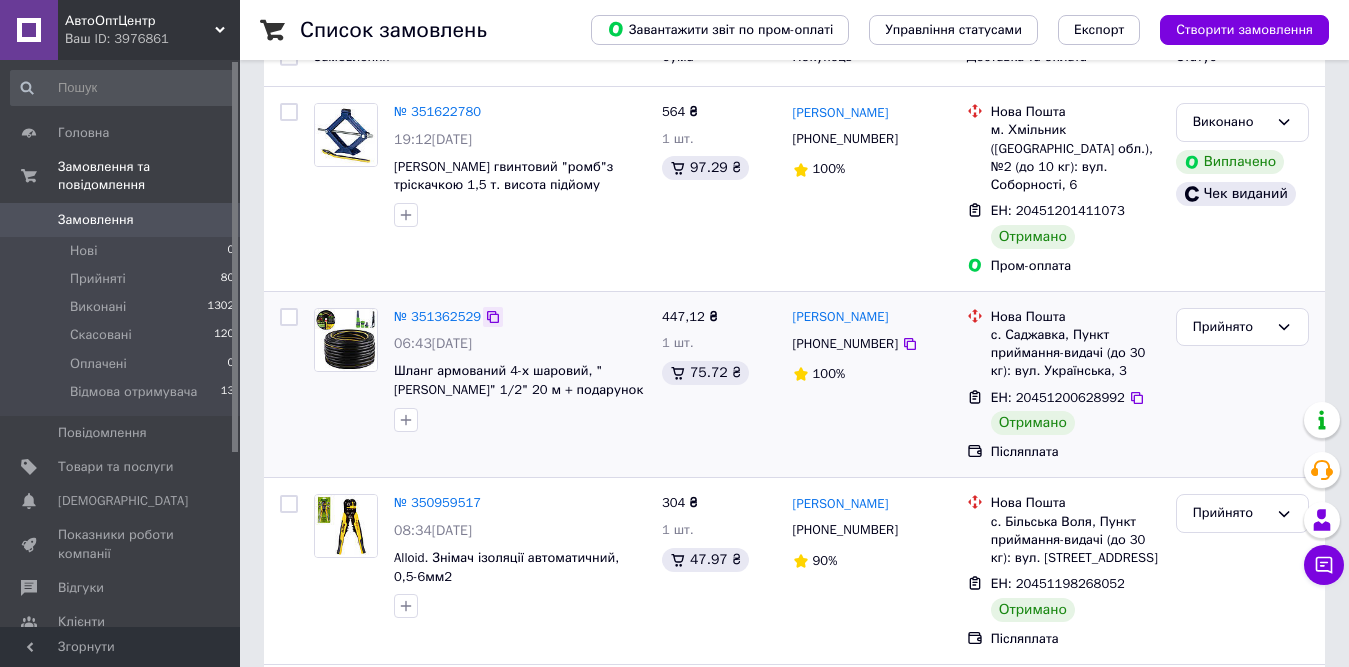 click 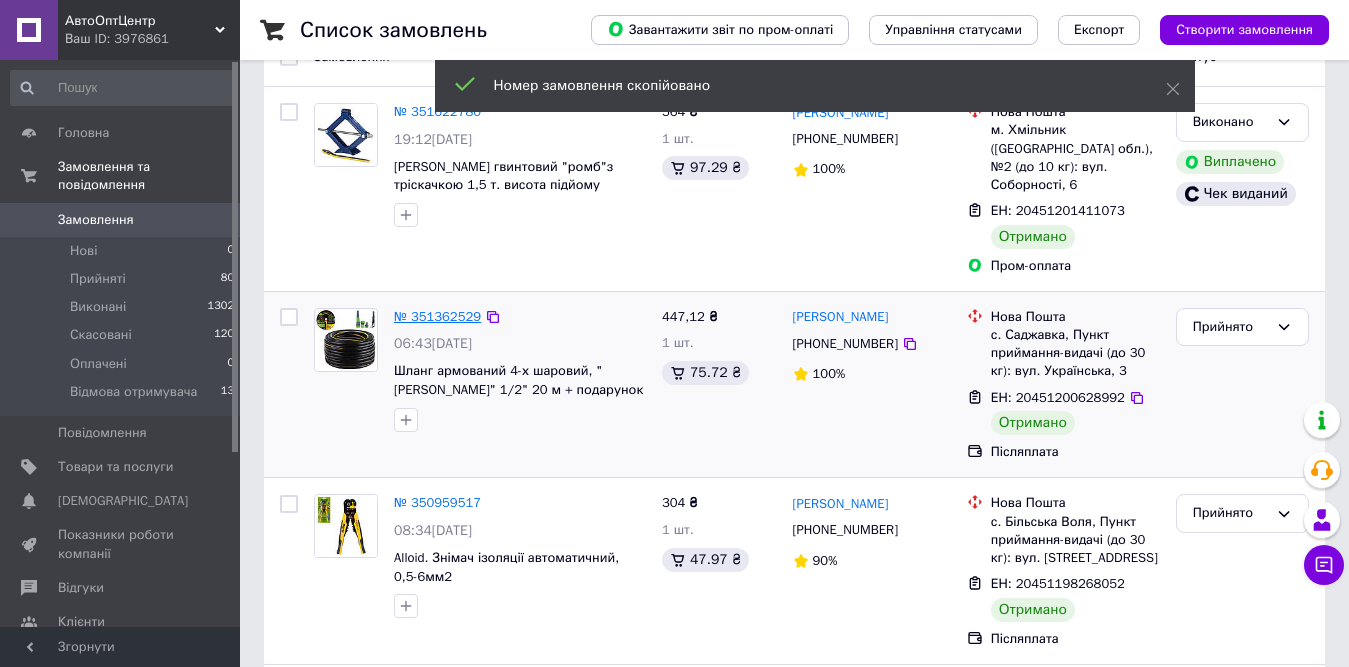 click on "№ 351362529" at bounding box center (437, 316) 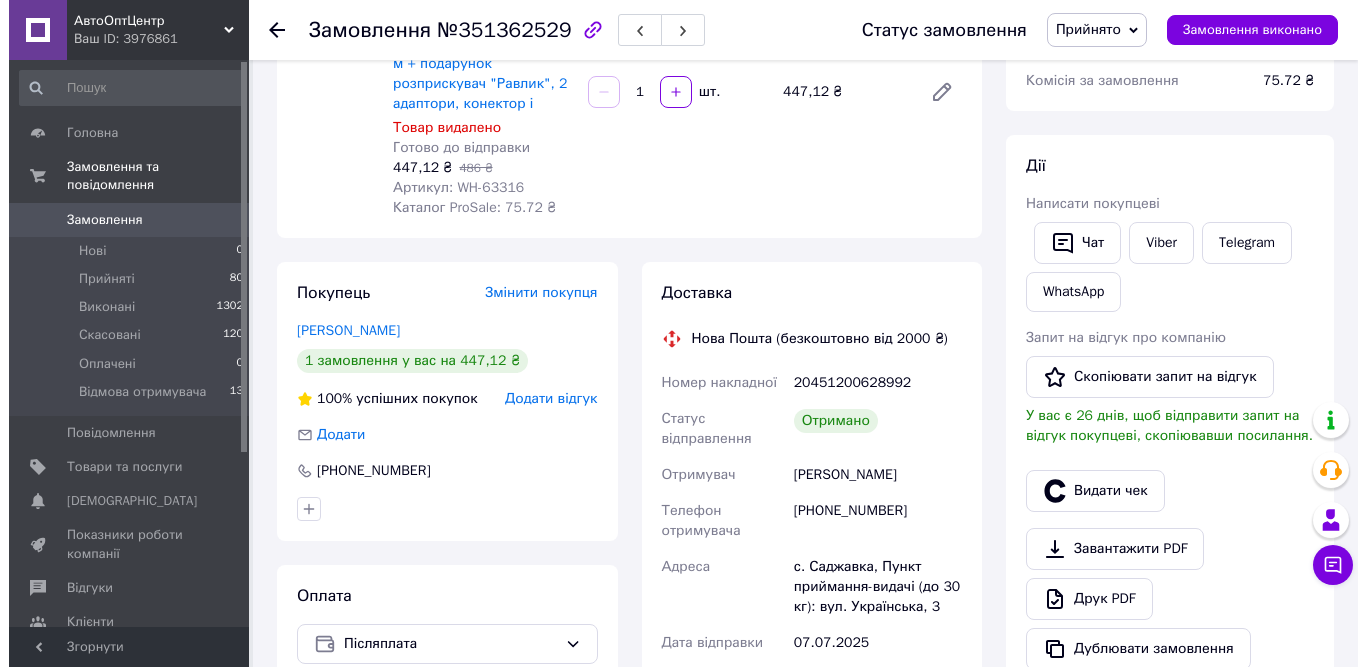 scroll, scrollTop: 300, scrollLeft: 0, axis: vertical 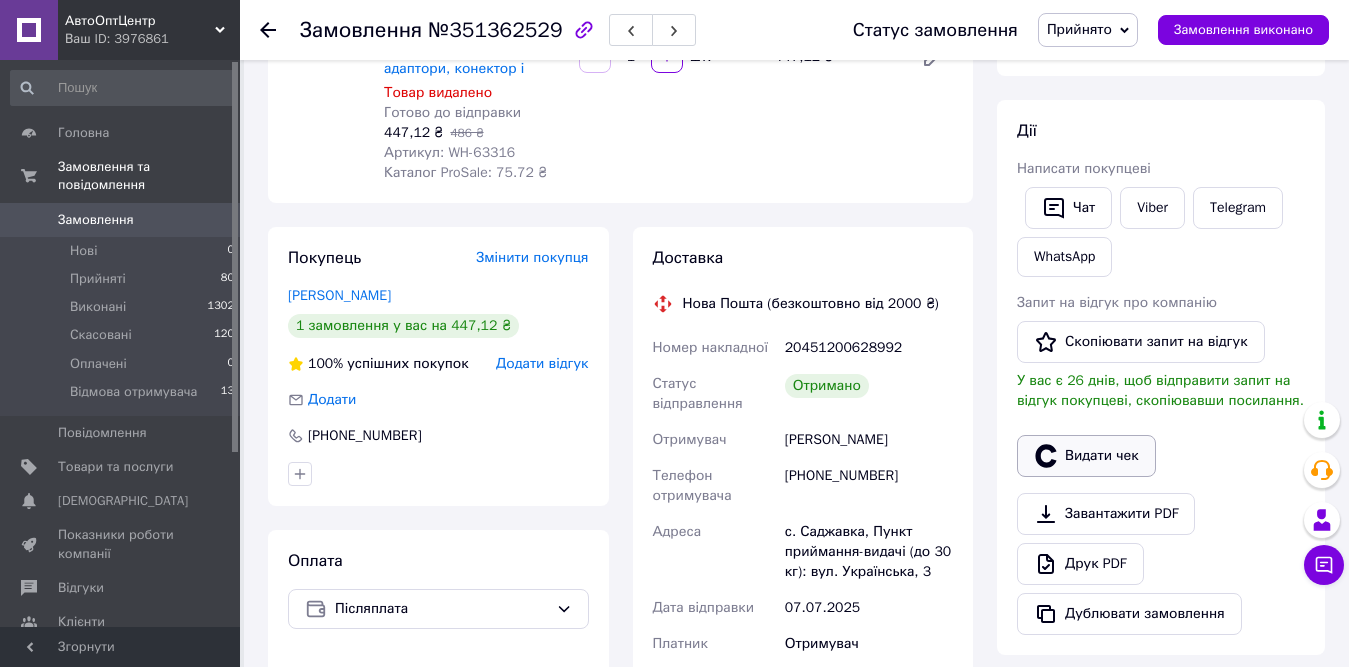 click on "Видати чек" at bounding box center (1086, 456) 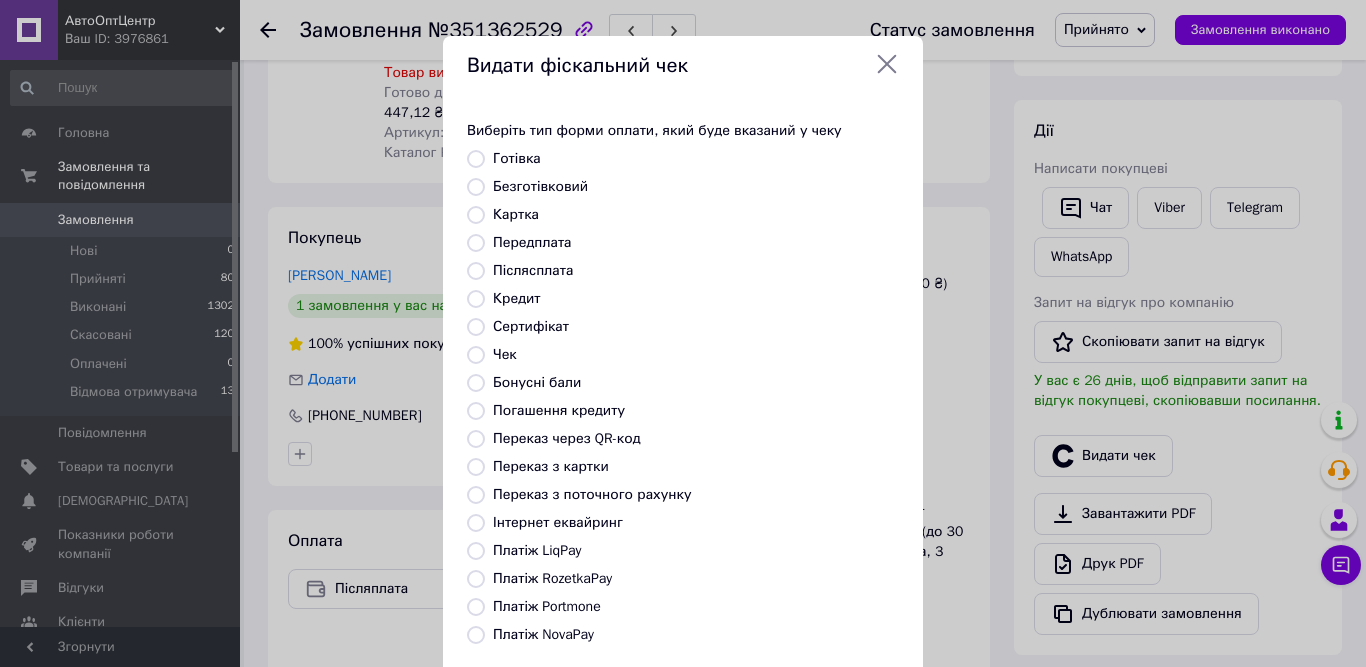 click on "Платіж NovaPay" at bounding box center (543, 634) 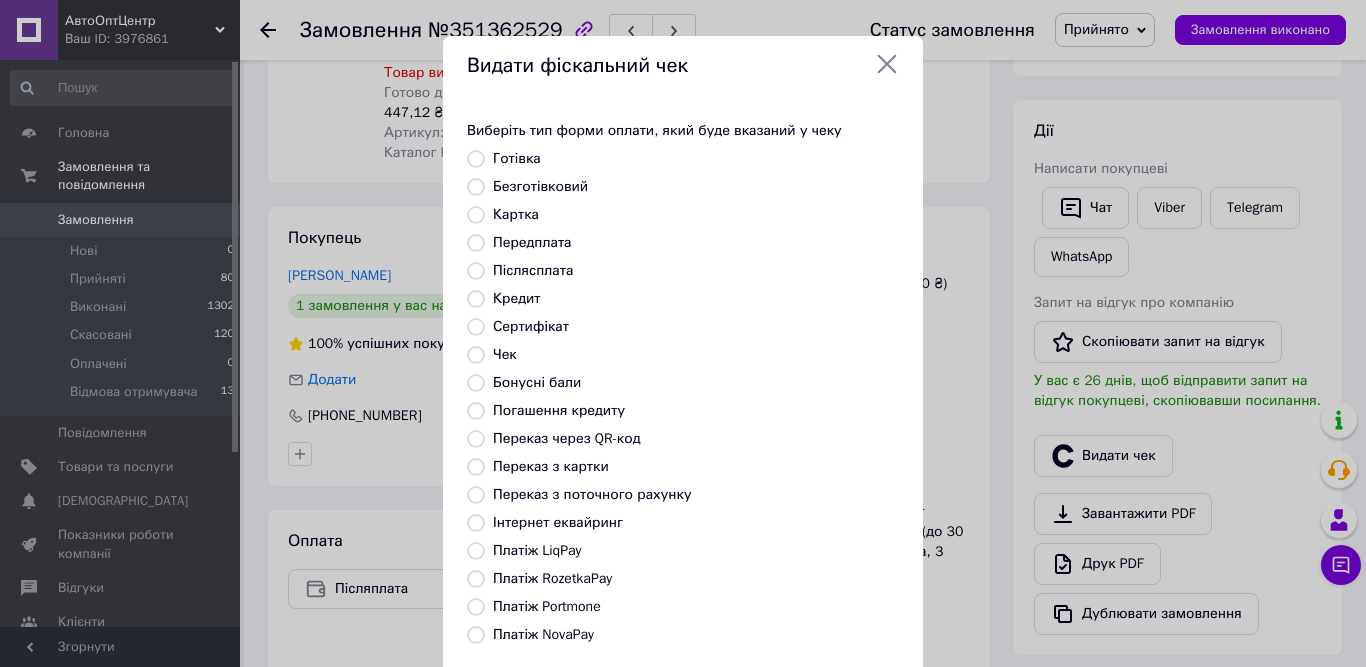 radio on "true" 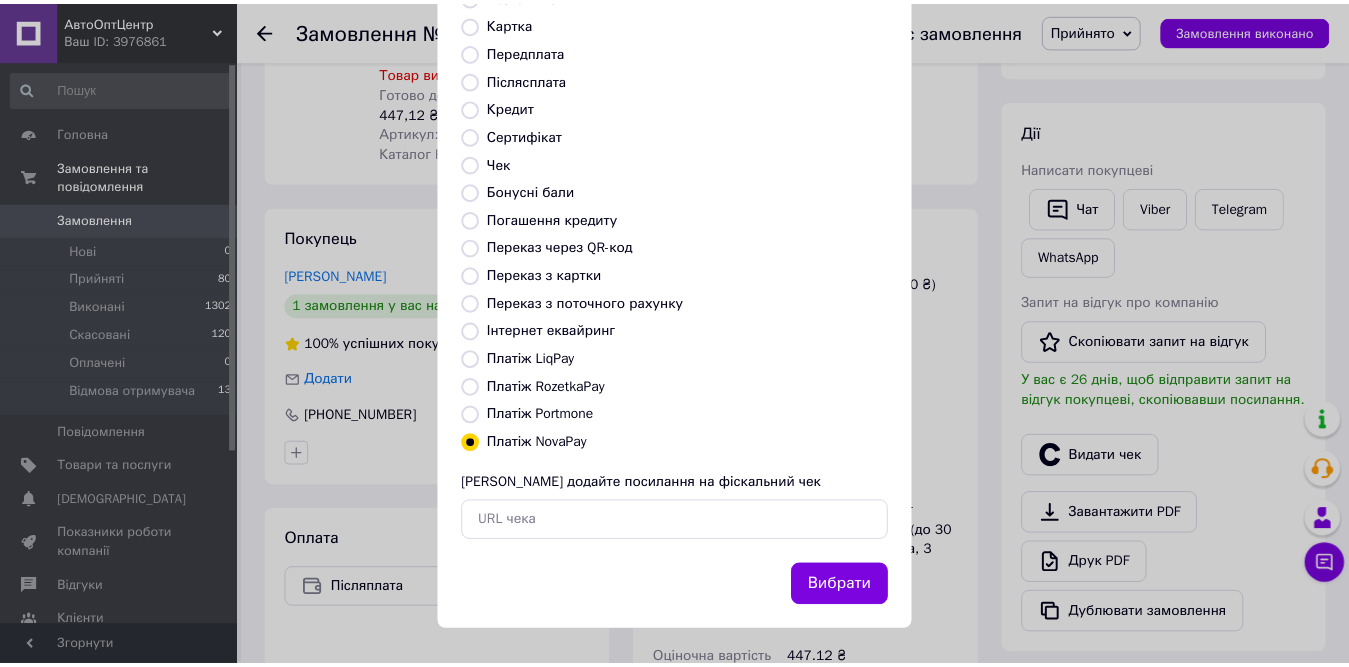 scroll, scrollTop: 192, scrollLeft: 0, axis: vertical 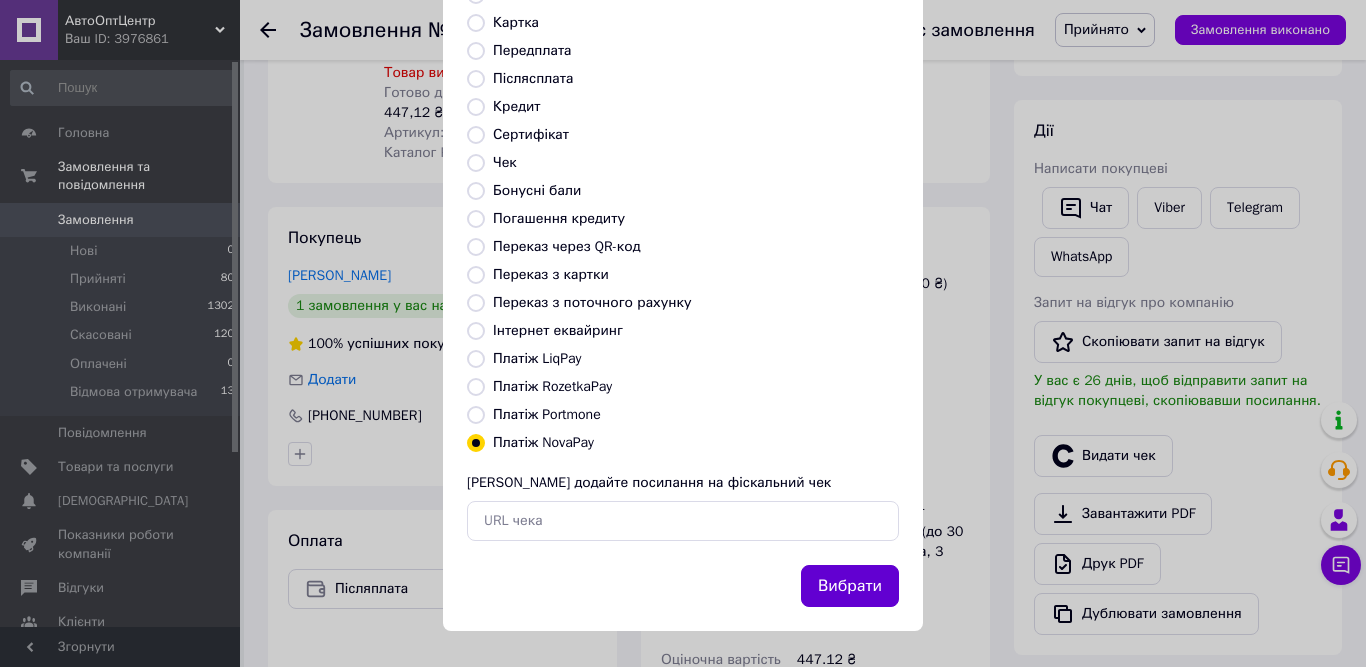 click on "Вибрати" at bounding box center (850, 586) 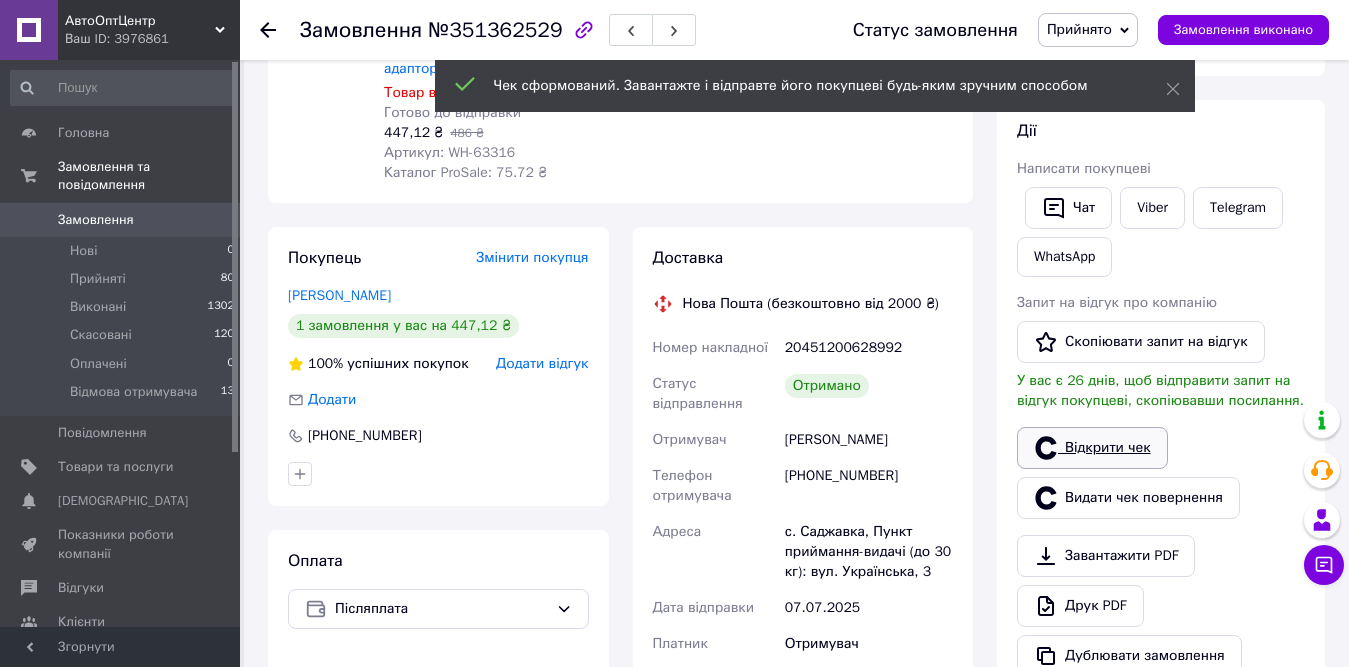 click on "Відкрити чек" at bounding box center [1092, 448] 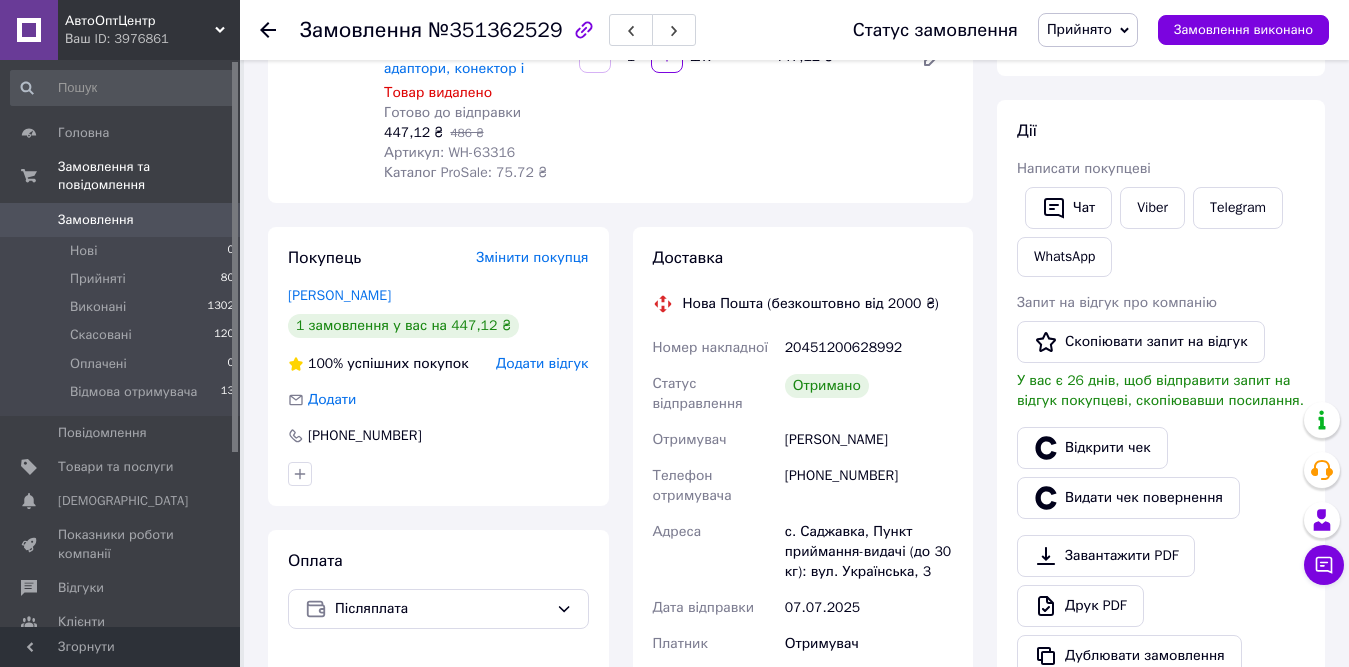click 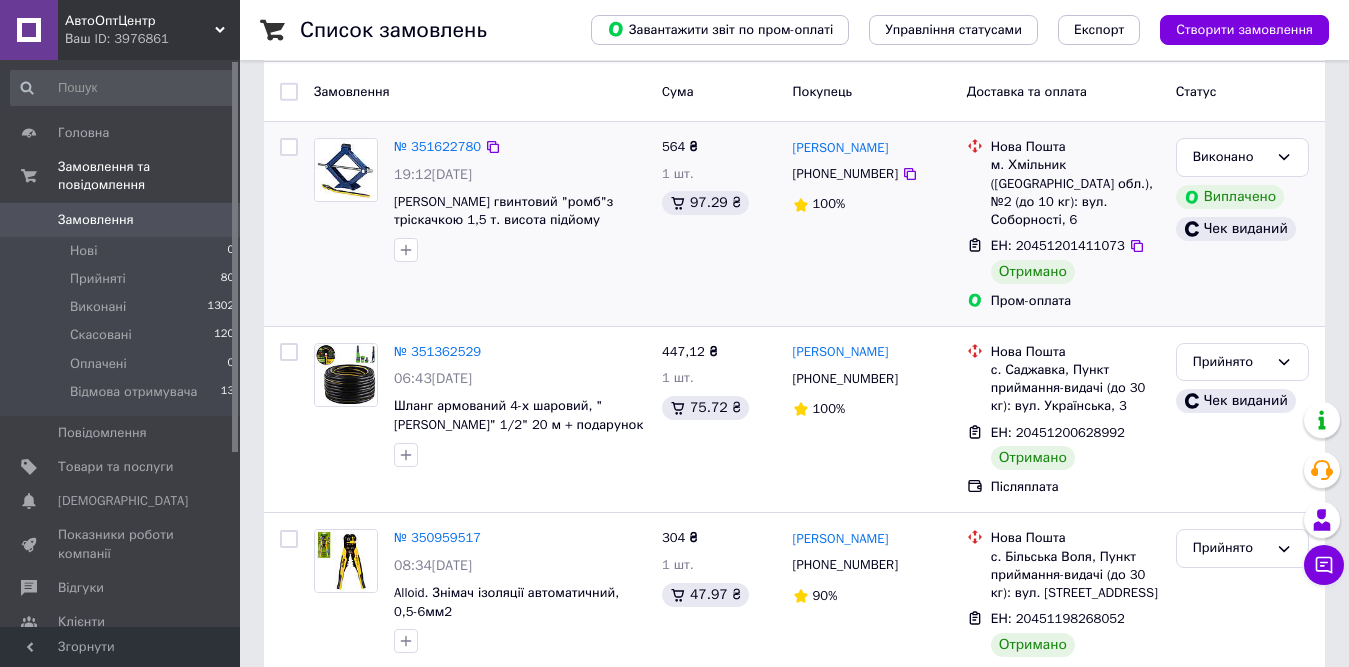 scroll, scrollTop: 200, scrollLeft: 0, axis: vertical 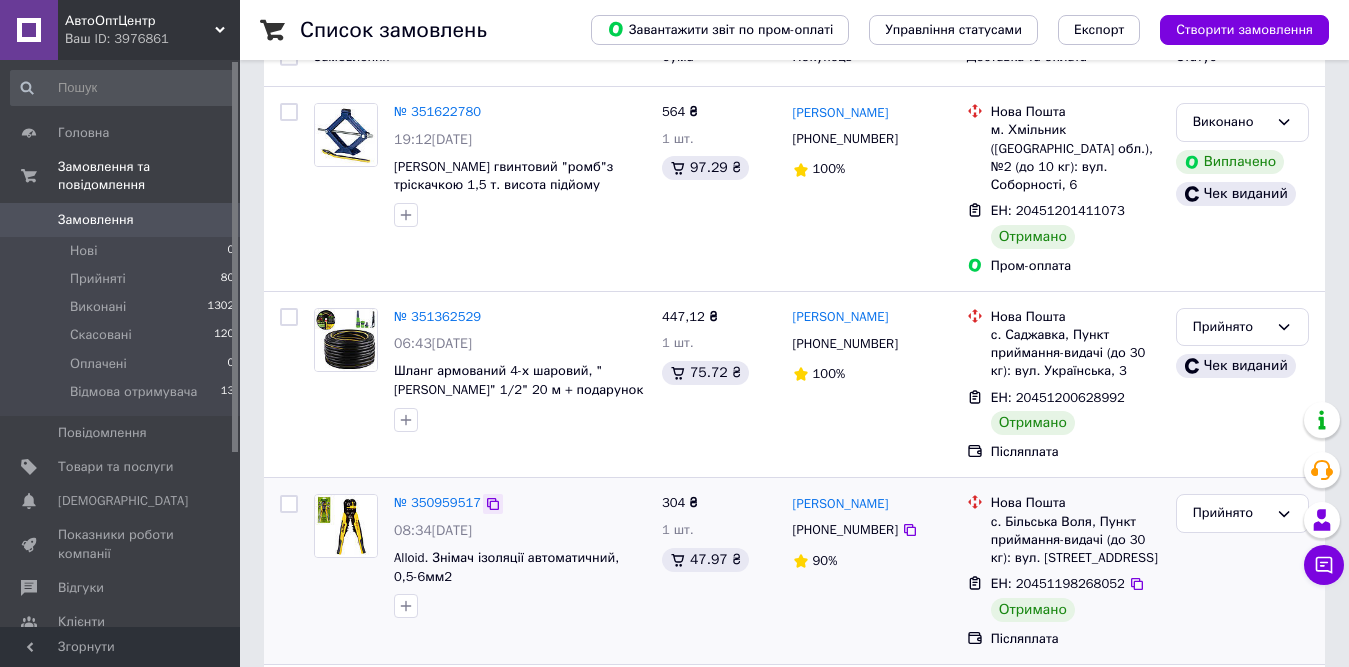 click 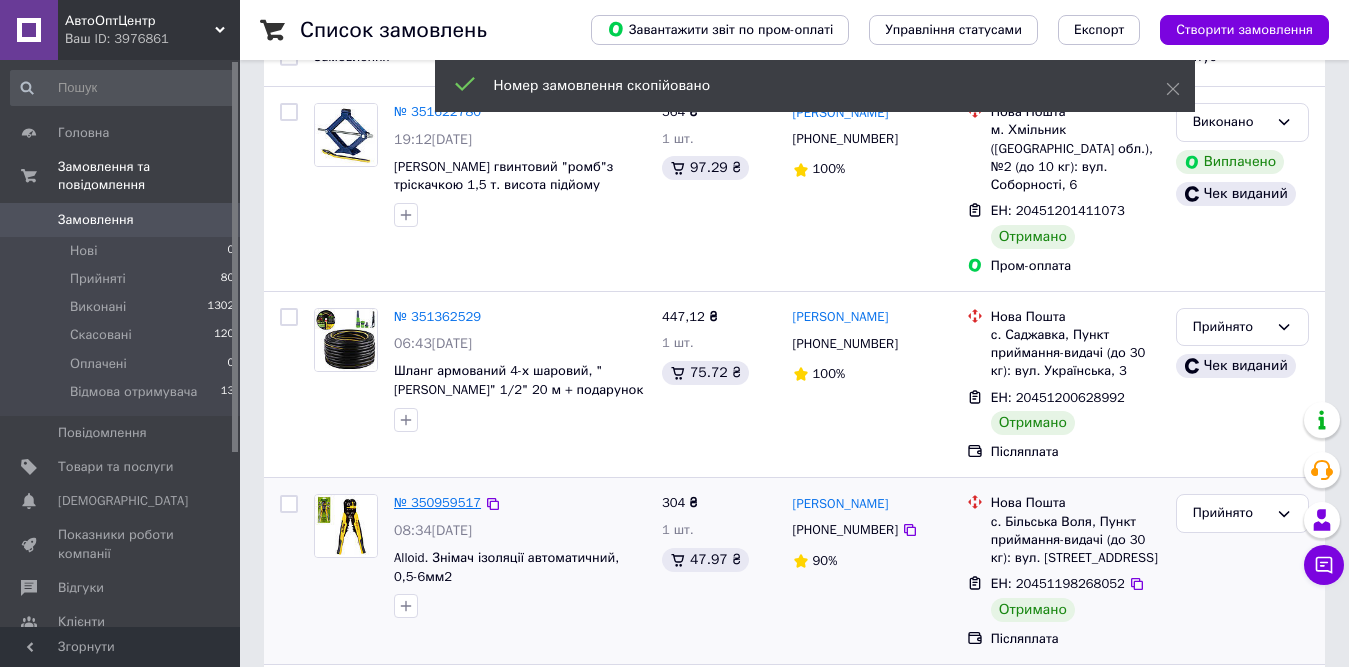 click on "№ 350959517" at bounding box center [437, 502] 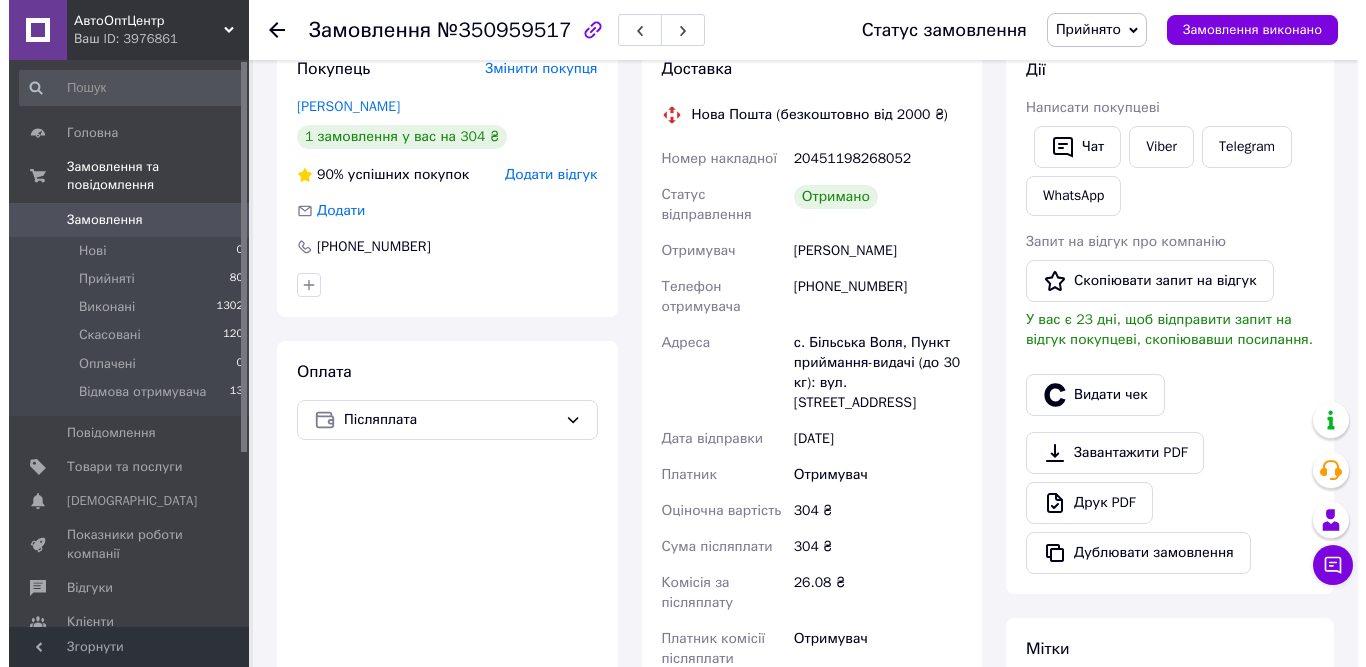 scroll, scrollTop: 400, scrollLeft: 0, axis: vertical 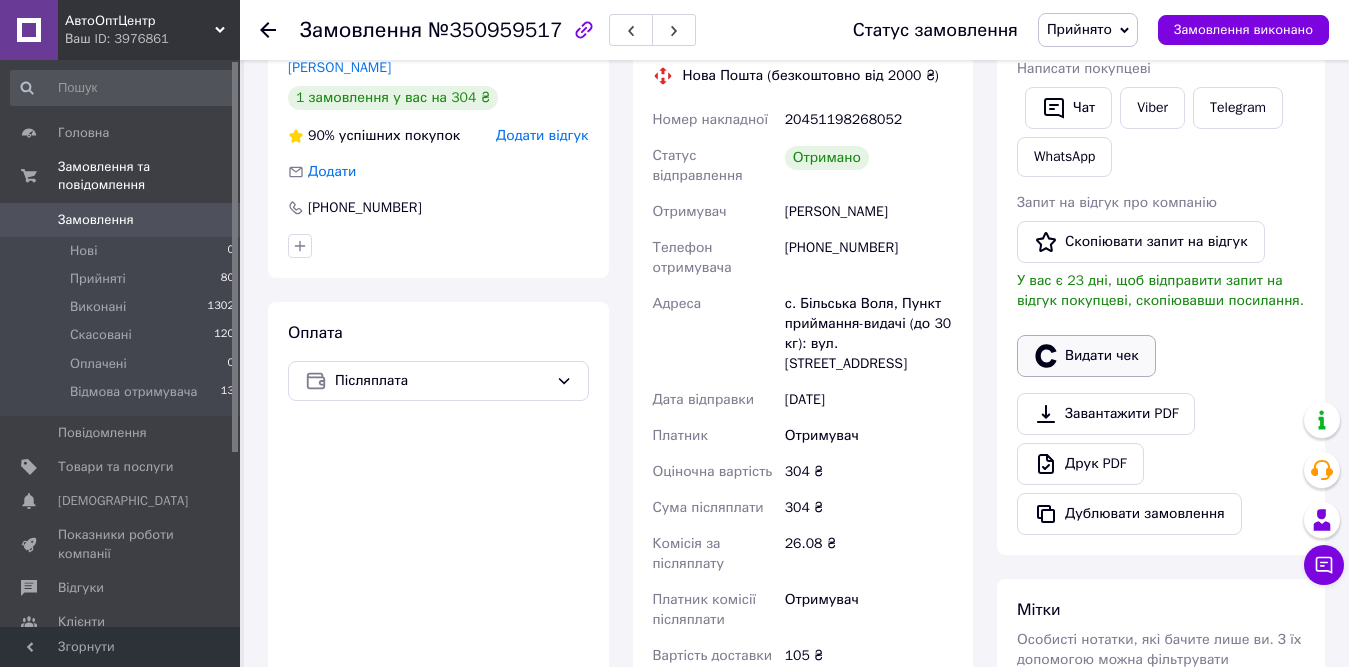click on "Видати чек" at bounding box center (1086, 356) 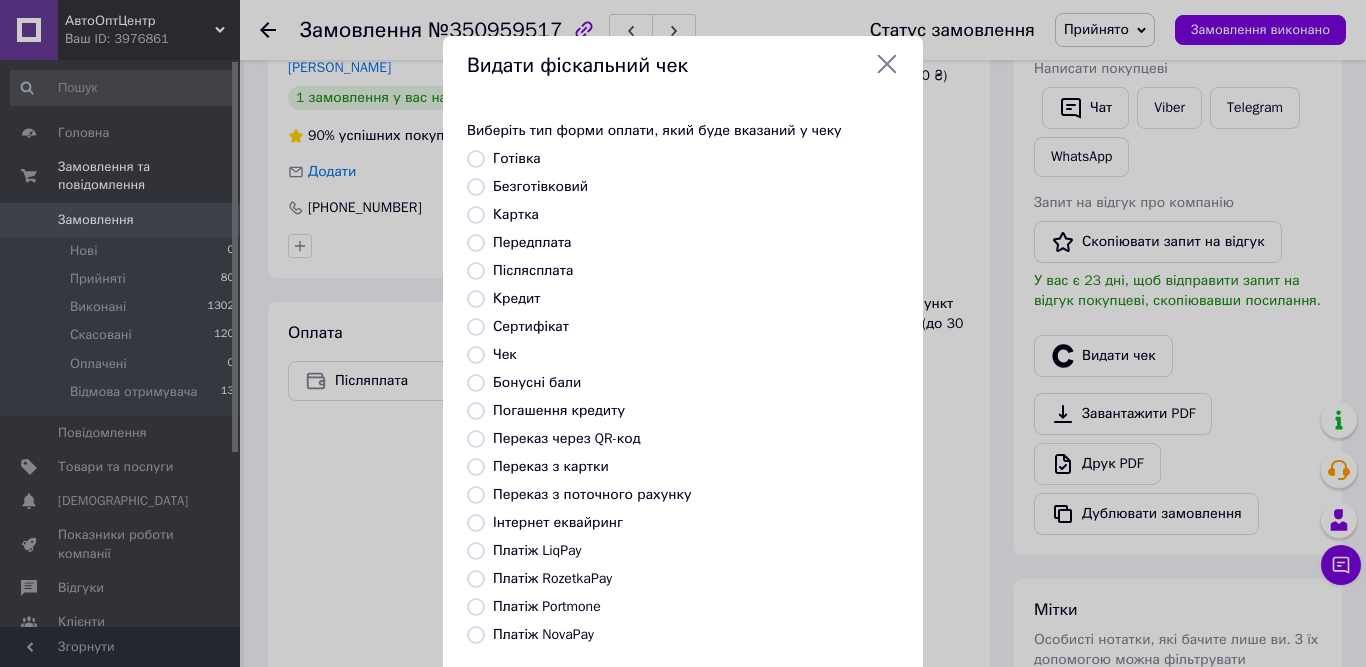 click on "Платіж NovaPay" at bounding box center (543, 634) 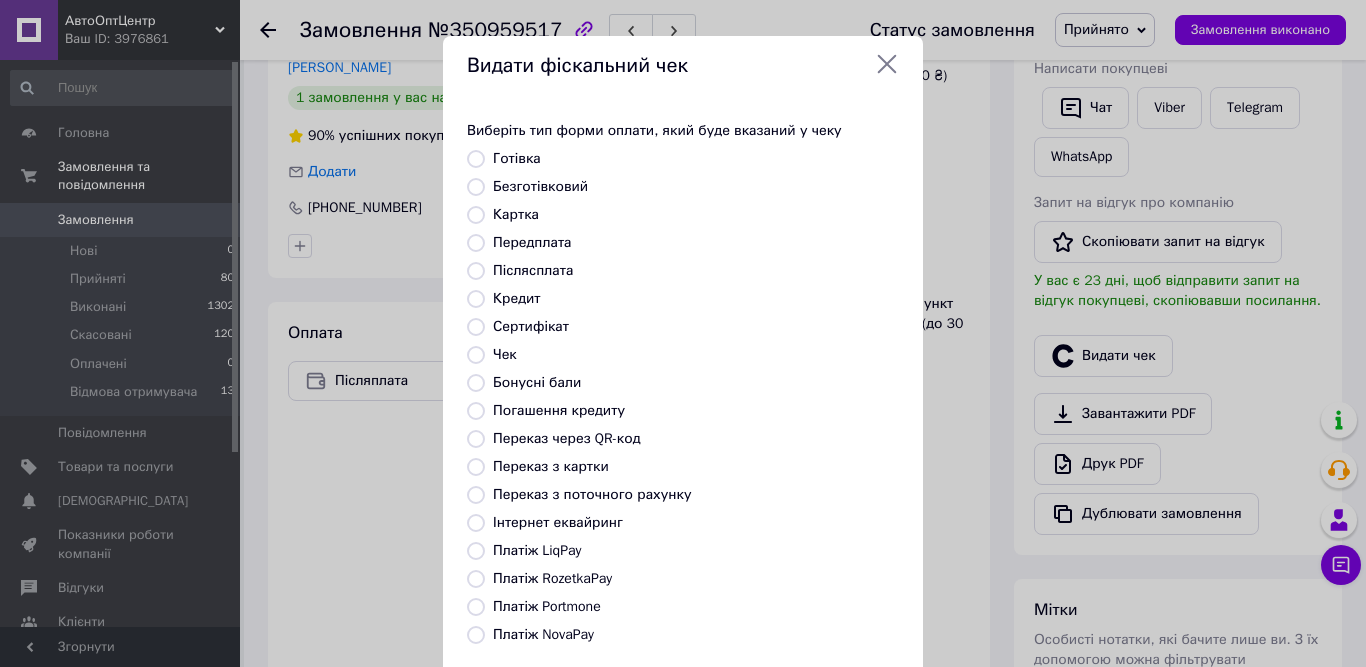 radio on "true" 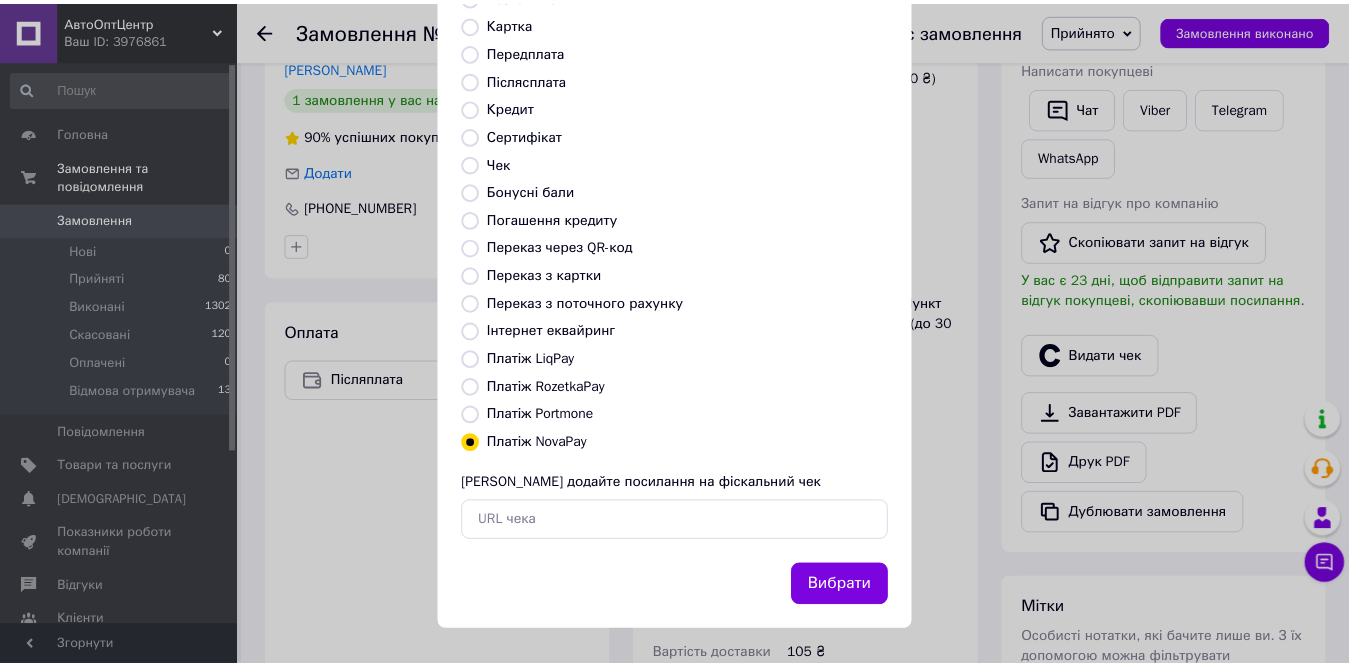 scroll, scrollTop: 192, scrollLeft: 0, axis: vertical 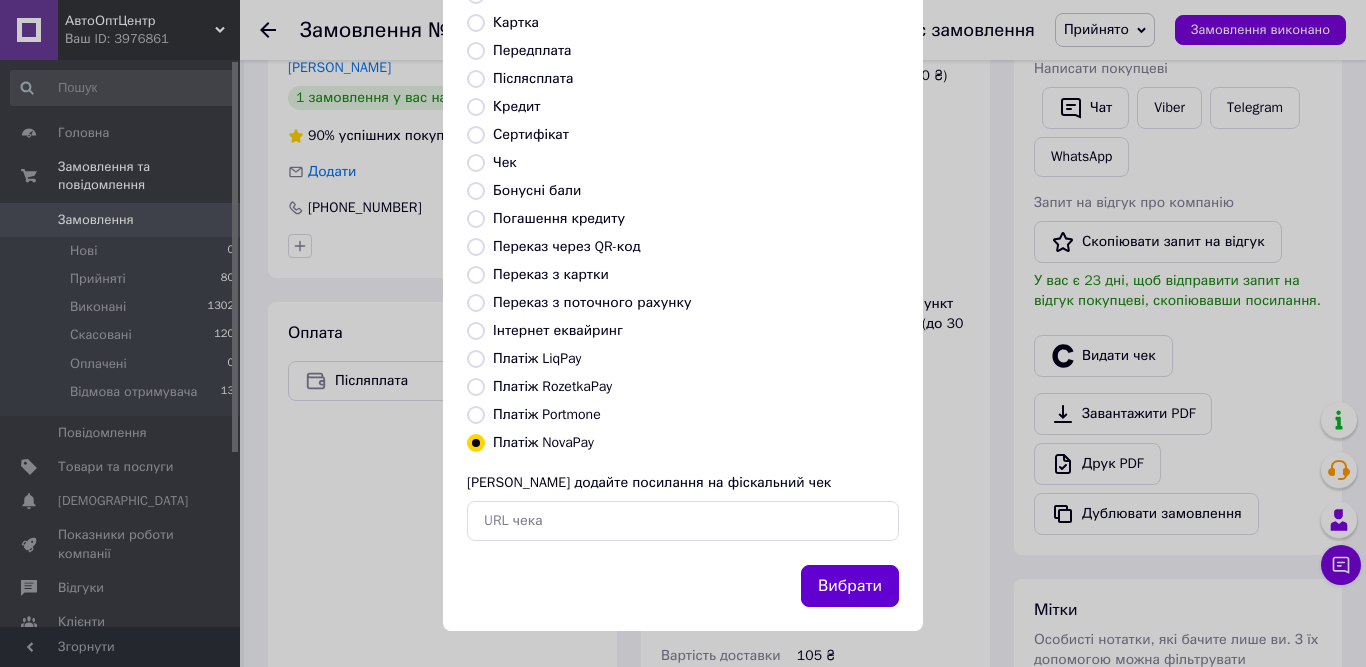 click on "Вибрати" at bounding box center [850, 586] 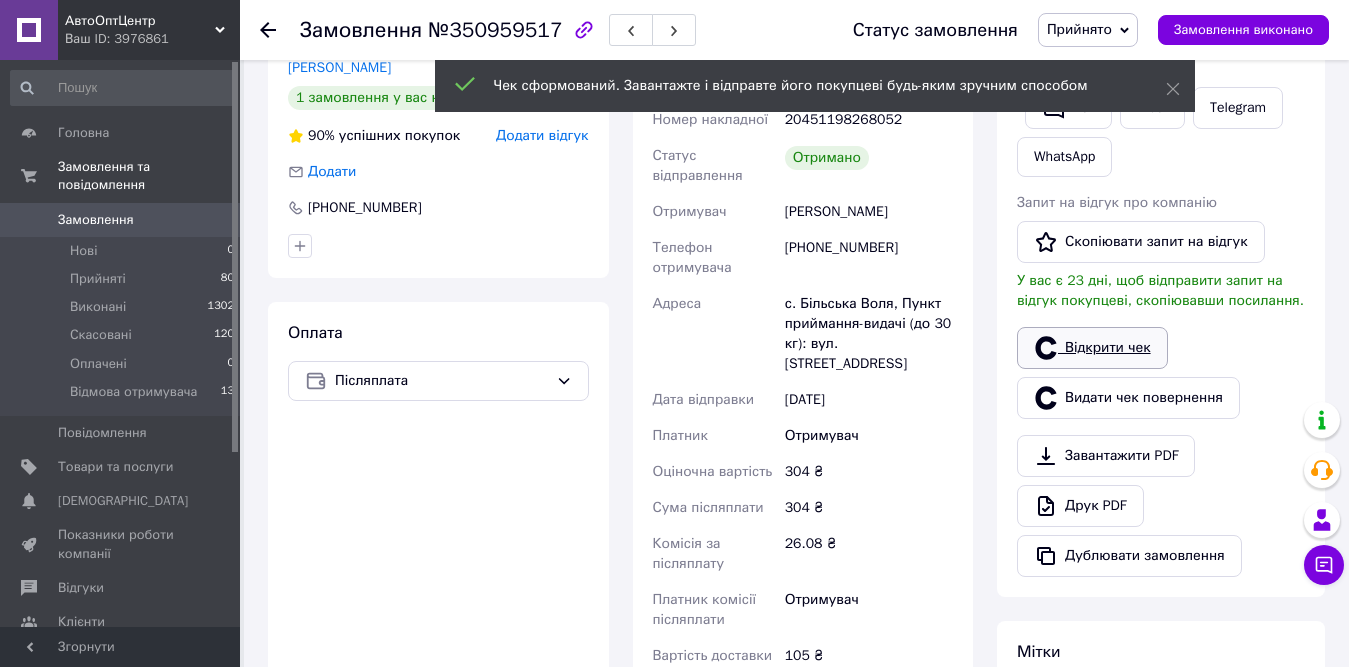 click on "Відкрити чек" at bounding box center (1092, 348) 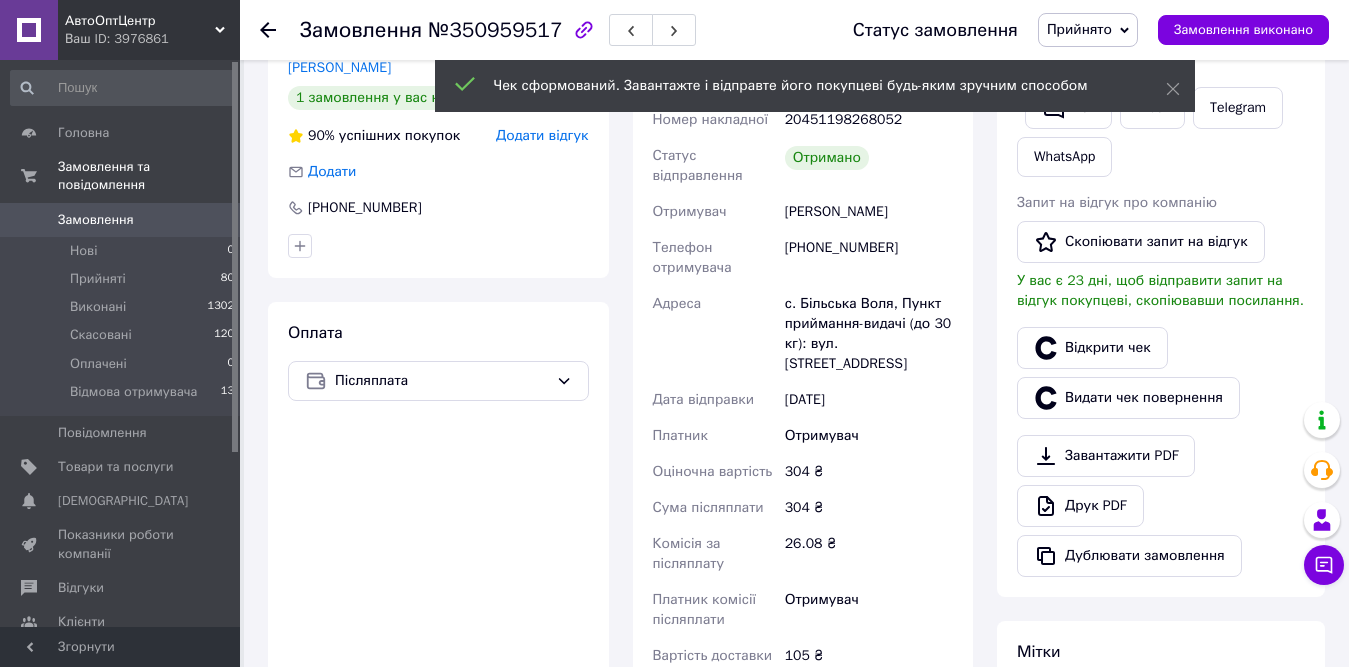click 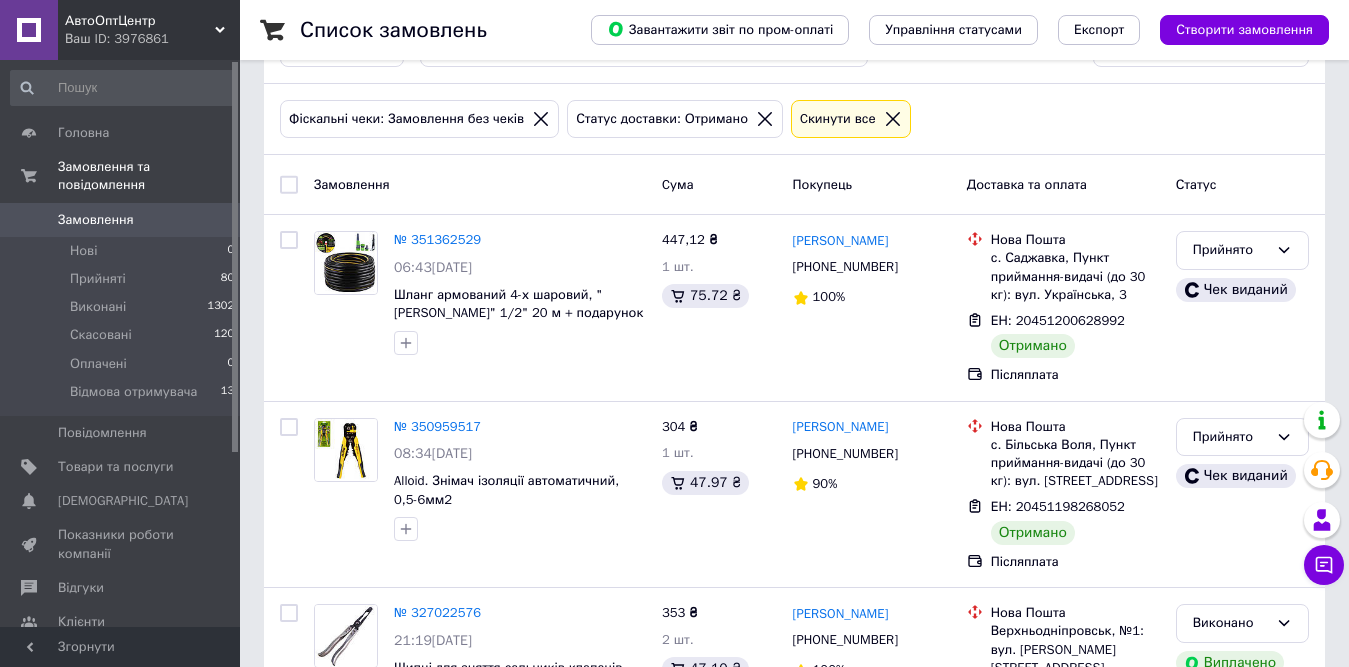 scroll, scrollTop: 0, scrollLeft: 0, axis: both 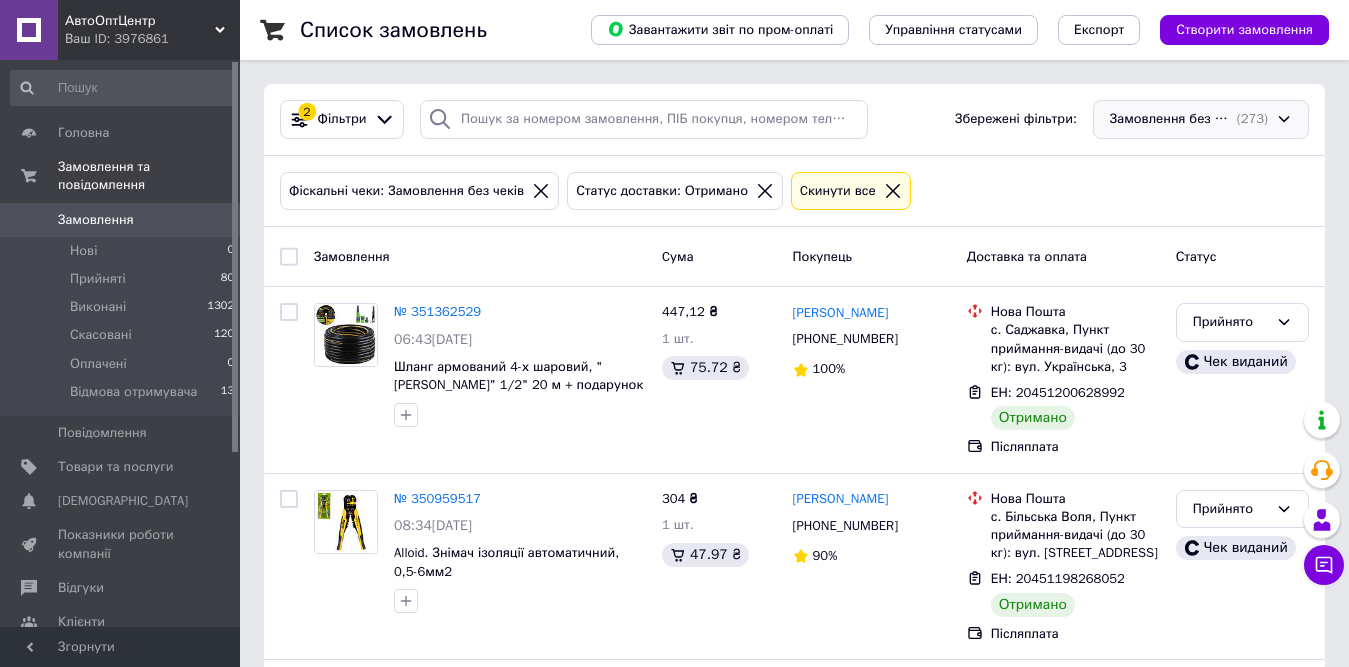 click on "Замовлення без чеків, Отримано (273)" at bounding box center [1201, 119] 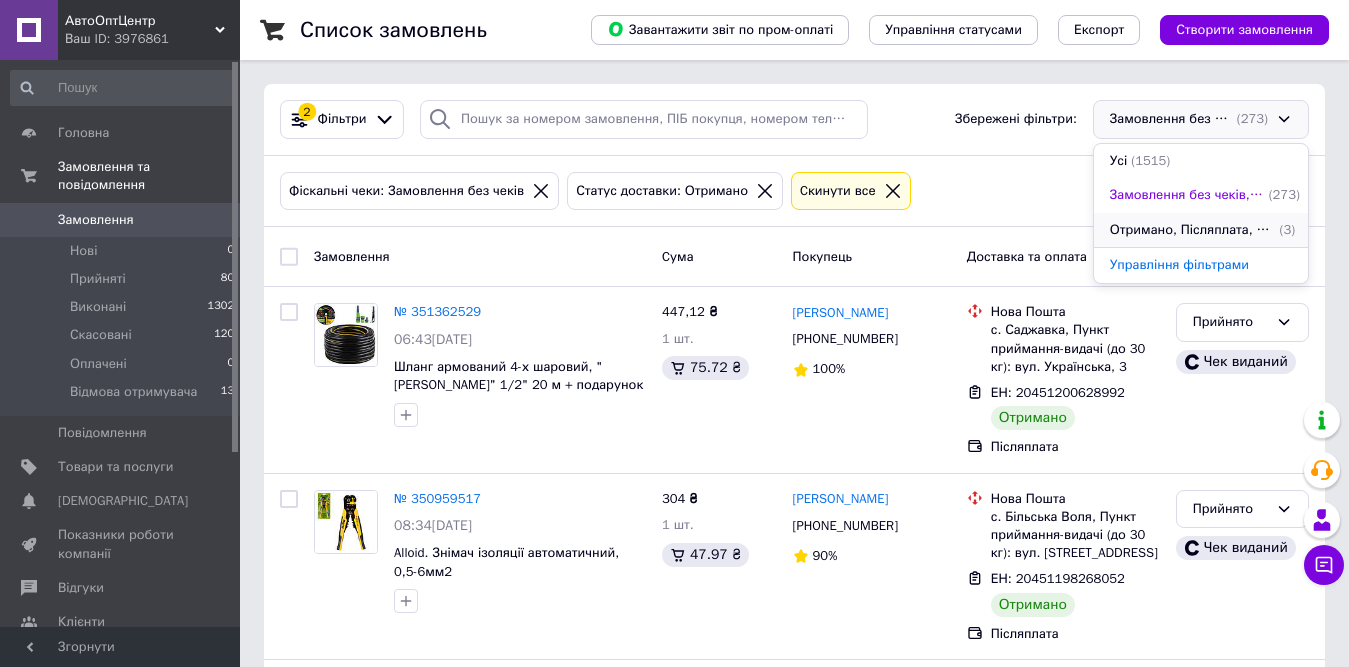 click on "Отримано, Післяплата, Прийнято" at bounding box center (1193, 230) 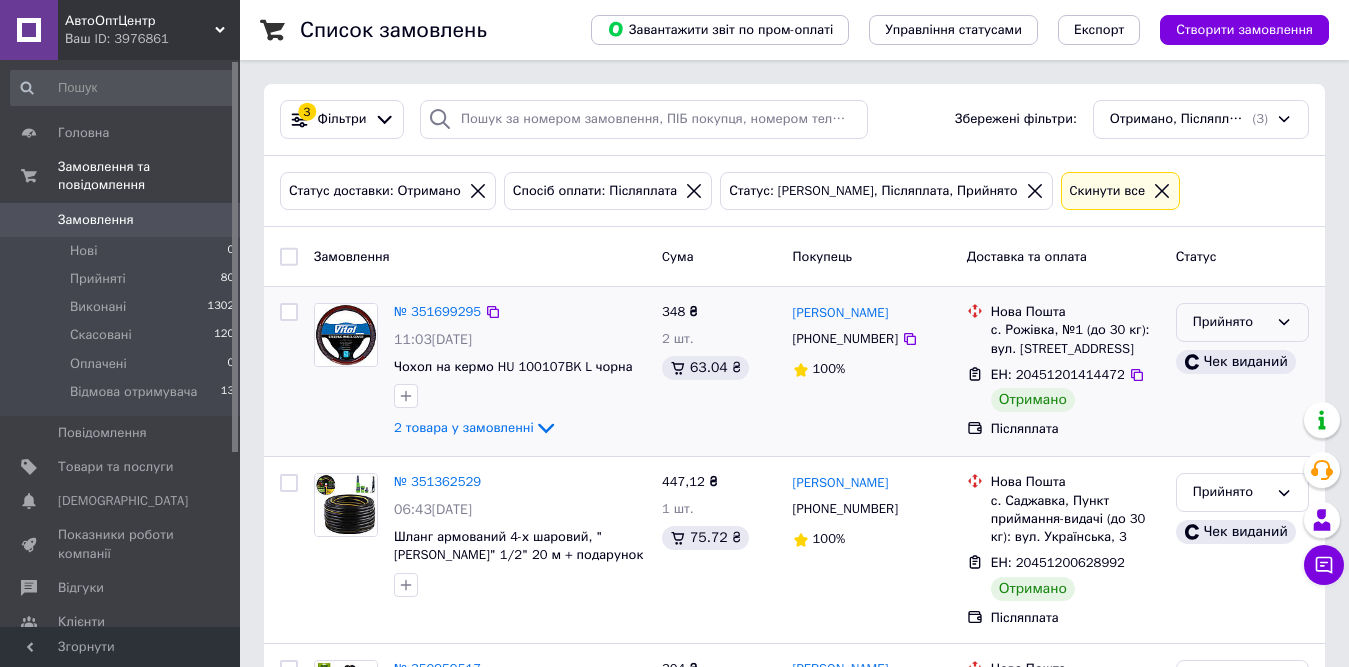 click on "Прийнято" at bounding box center (1230, 322) 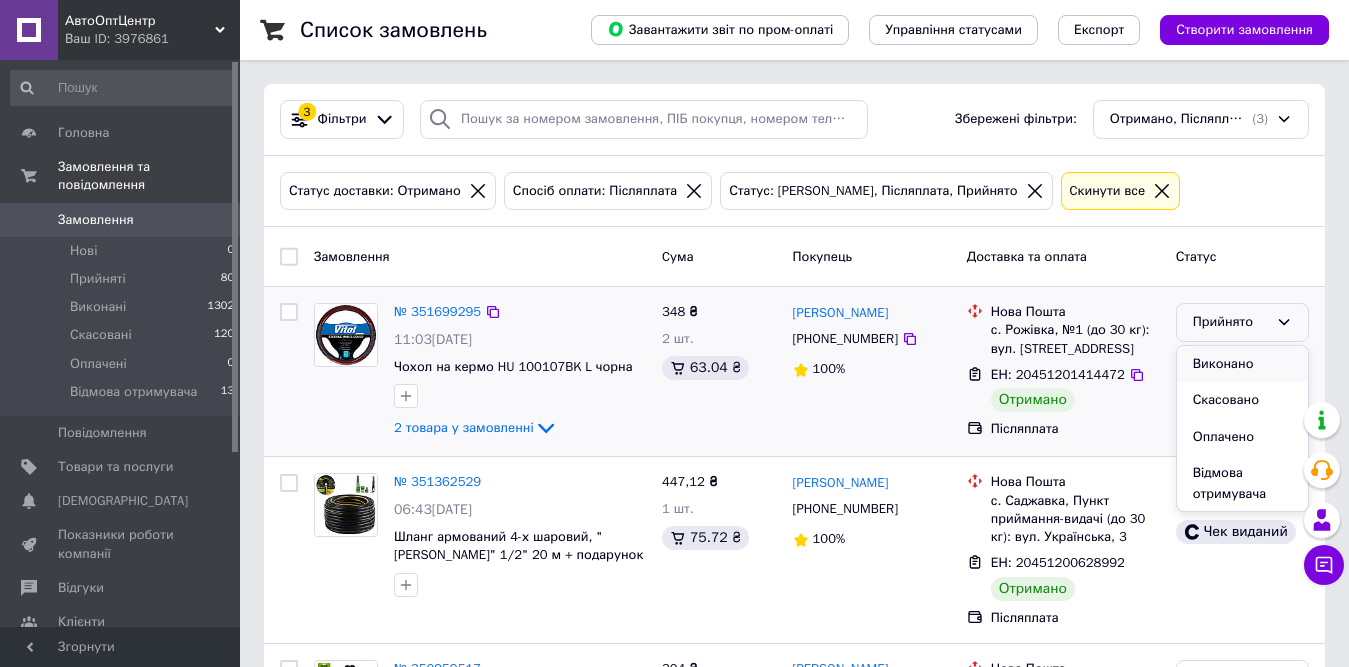 click on "Виконано" at bounding box center (1242, 364) 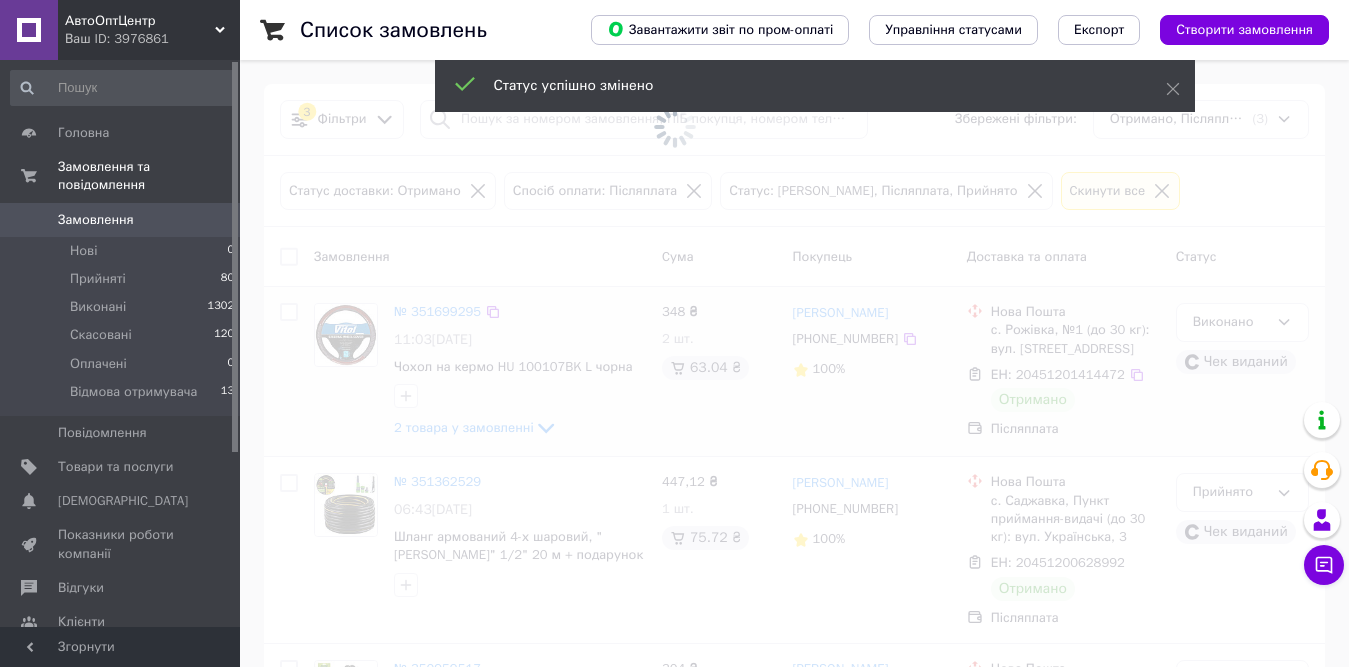 scroll, scrollTop: 186, scrollLeft: 0, axis: vertical 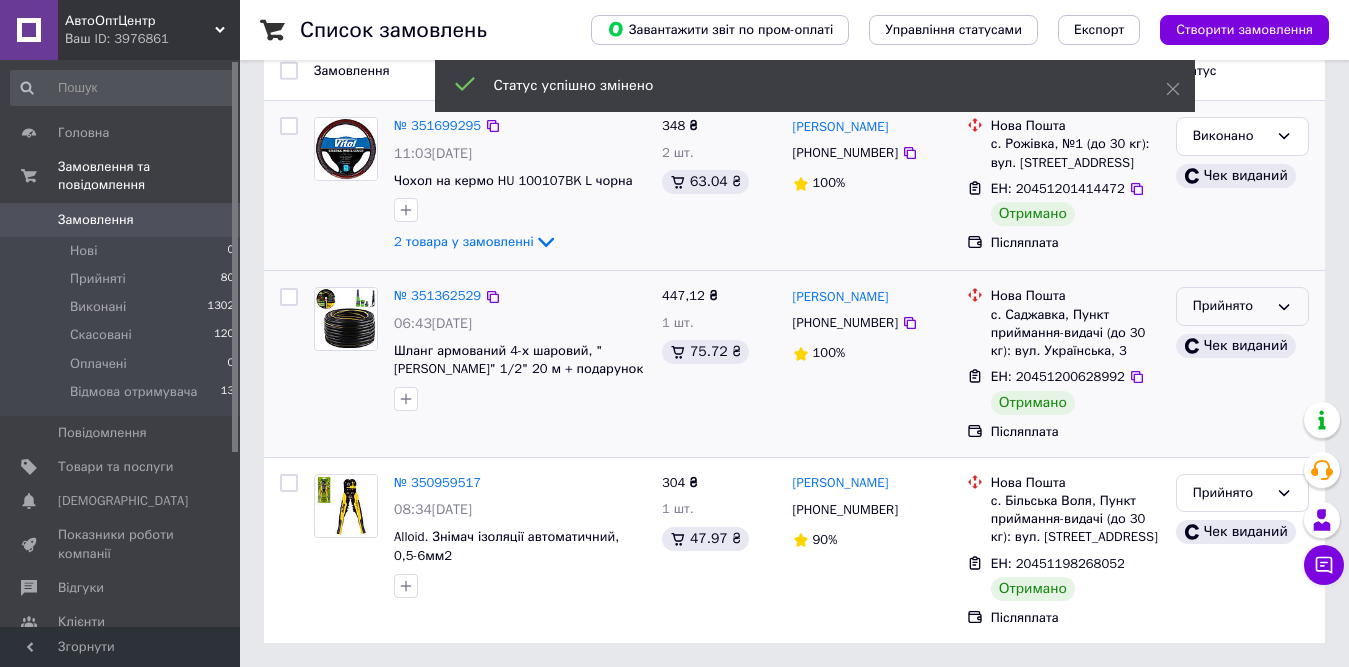 click on "Прийнято" at bounding box center (1230, 306) 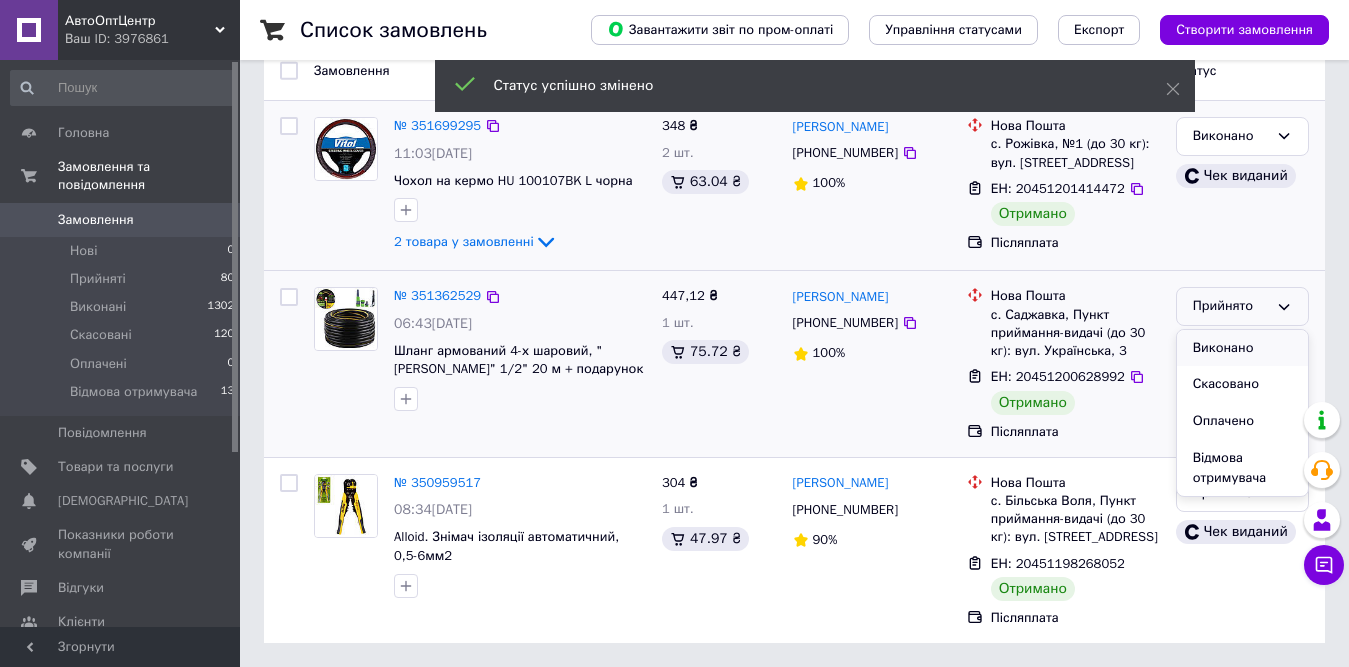 click on "Виконано" at bounding box center [1242, 348] 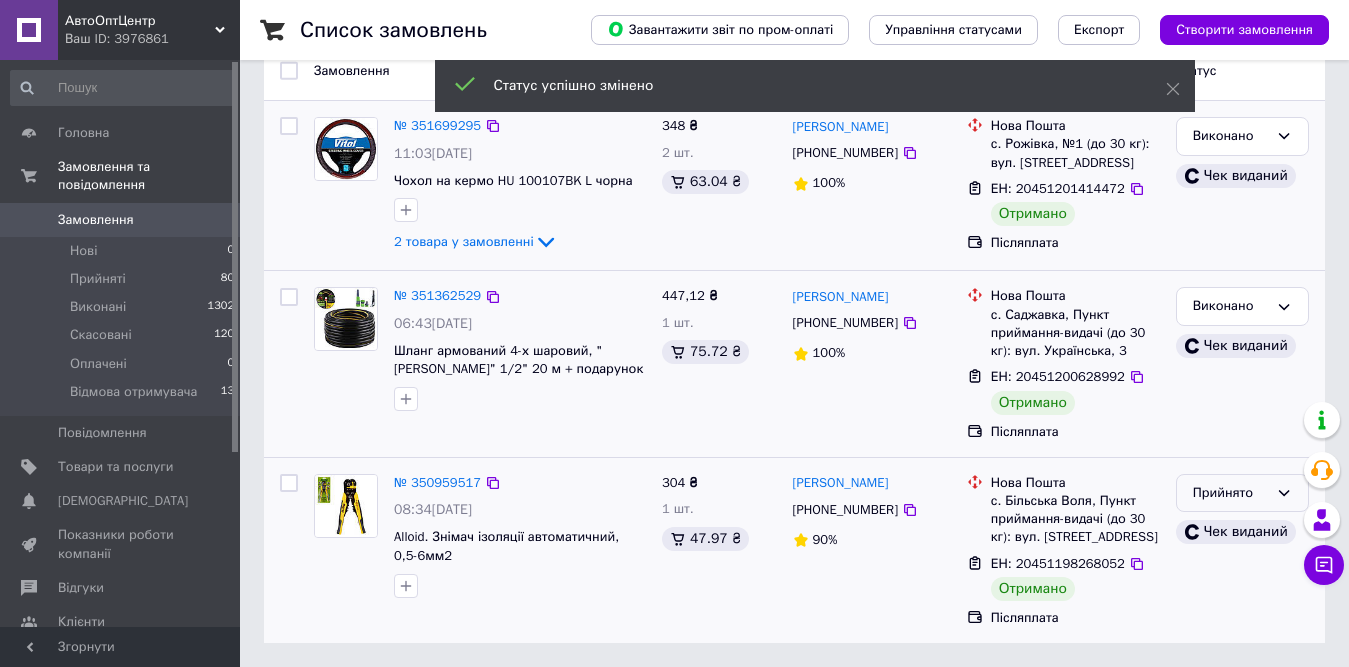 click on "Прийнято" at bounding box center (1230, 493) 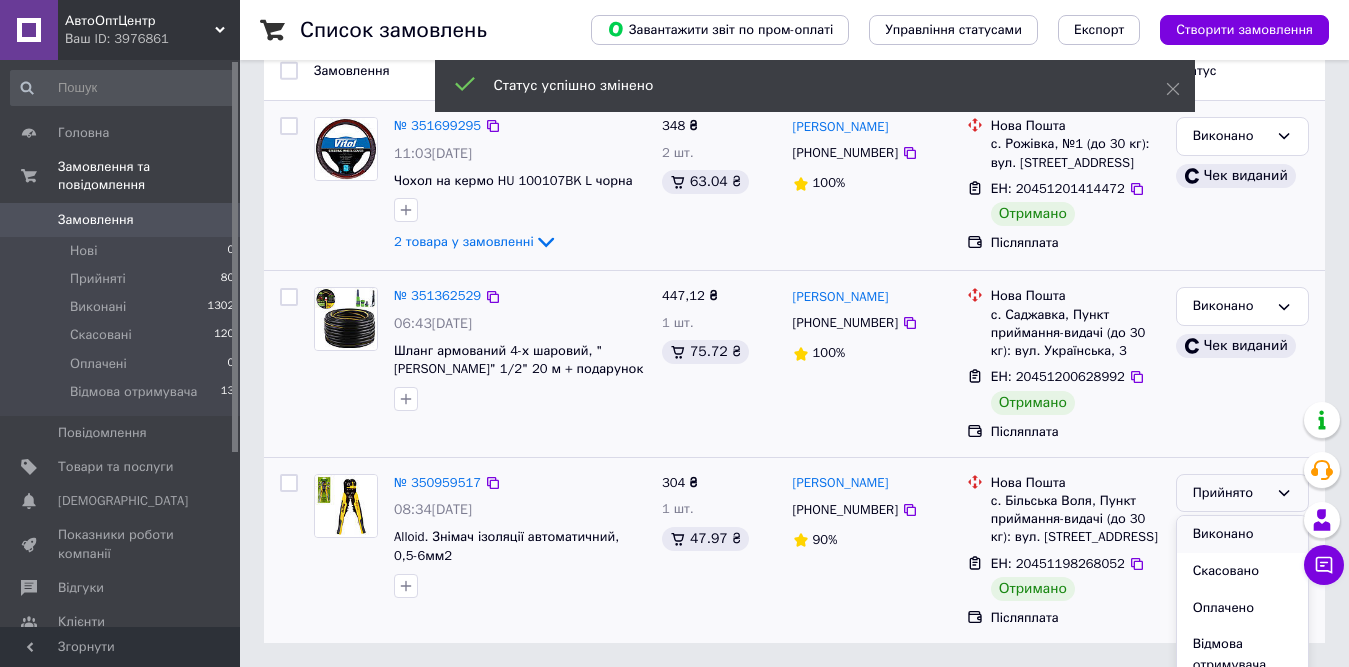 click on "Виконано" at bounding box center (1242, 534) 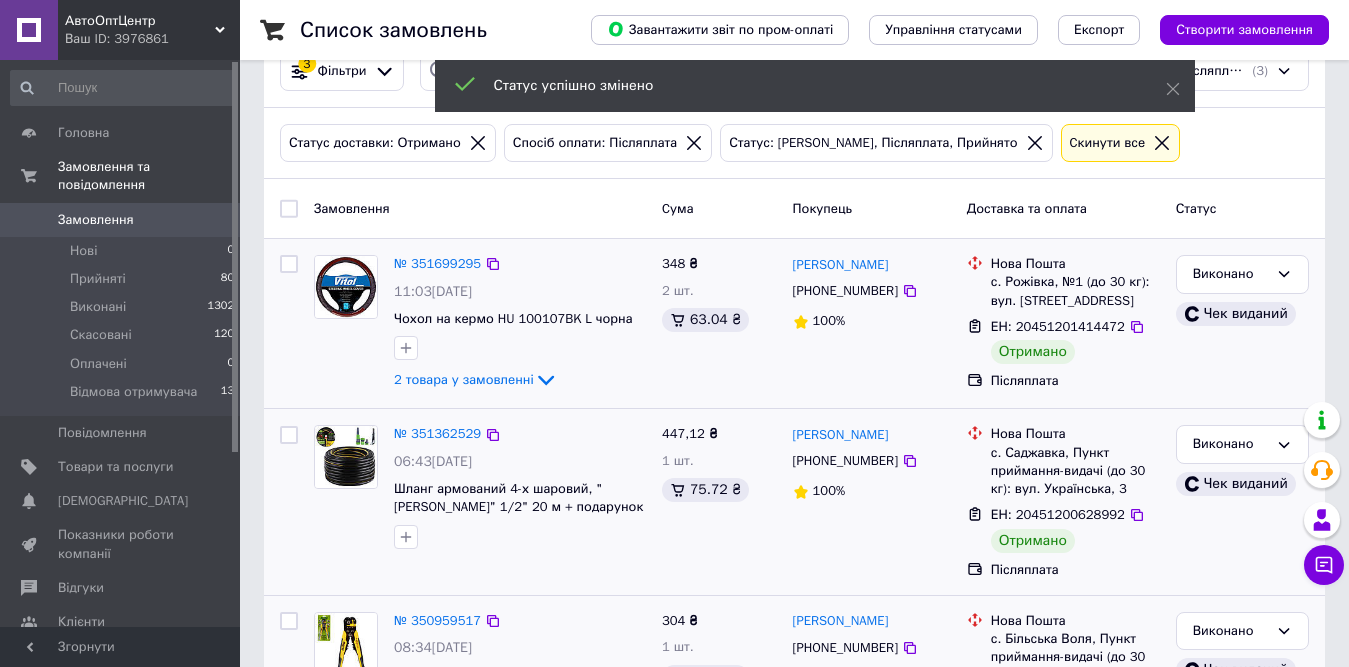 scroll, scrollTop: 0, scrollLeft: 0, axis: both 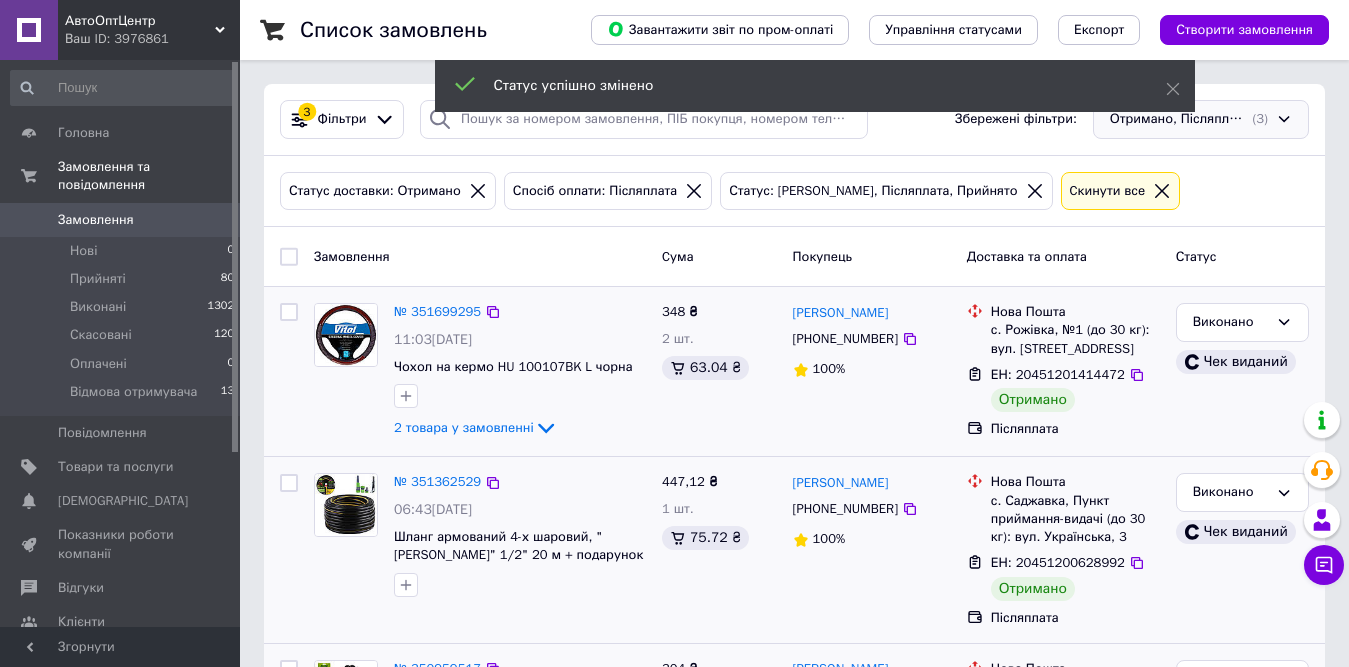 click on "Отримано, Післяплата, Прийнято (3)" at bounding box center [1201, 119] 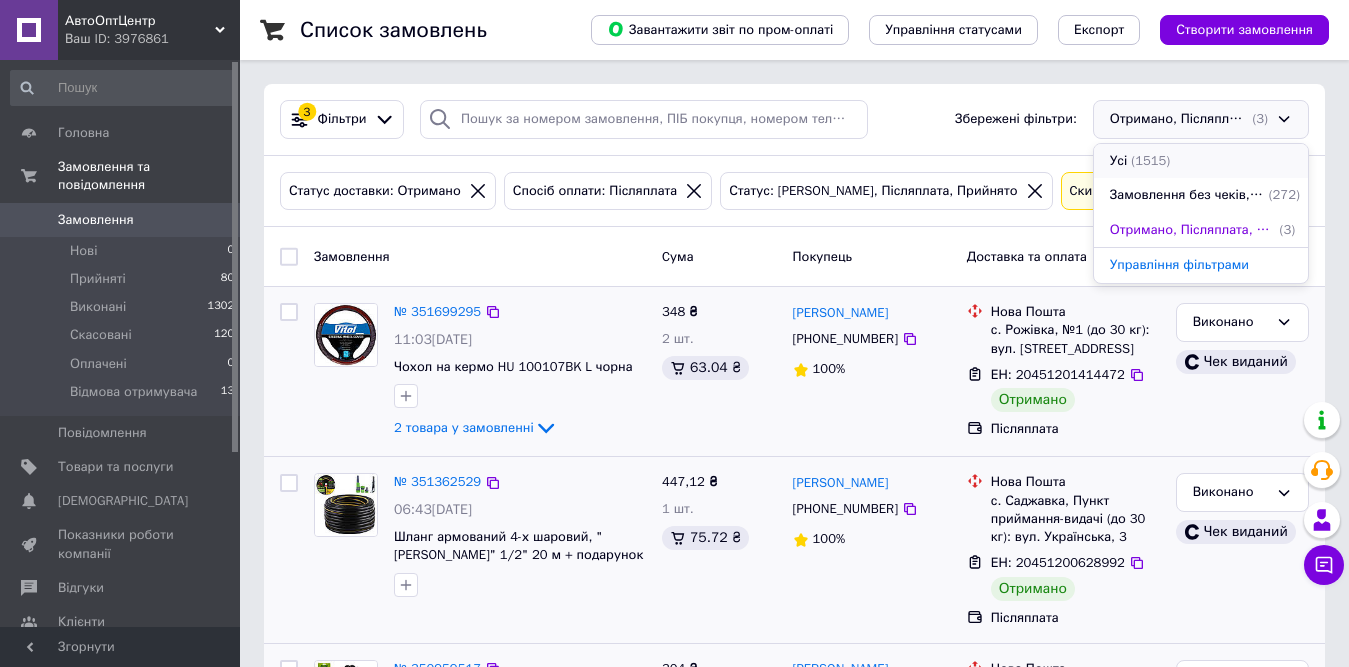 click on "Усі (1515)" at bounding box center [1201, 161] 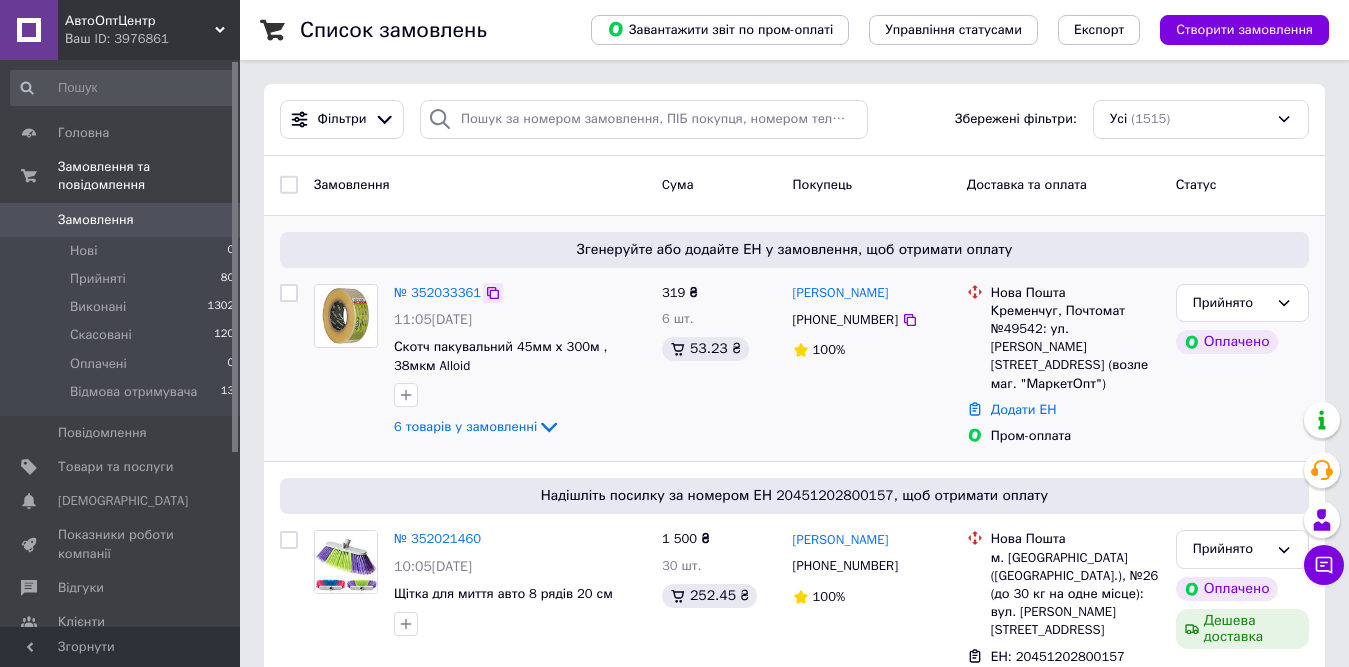 click 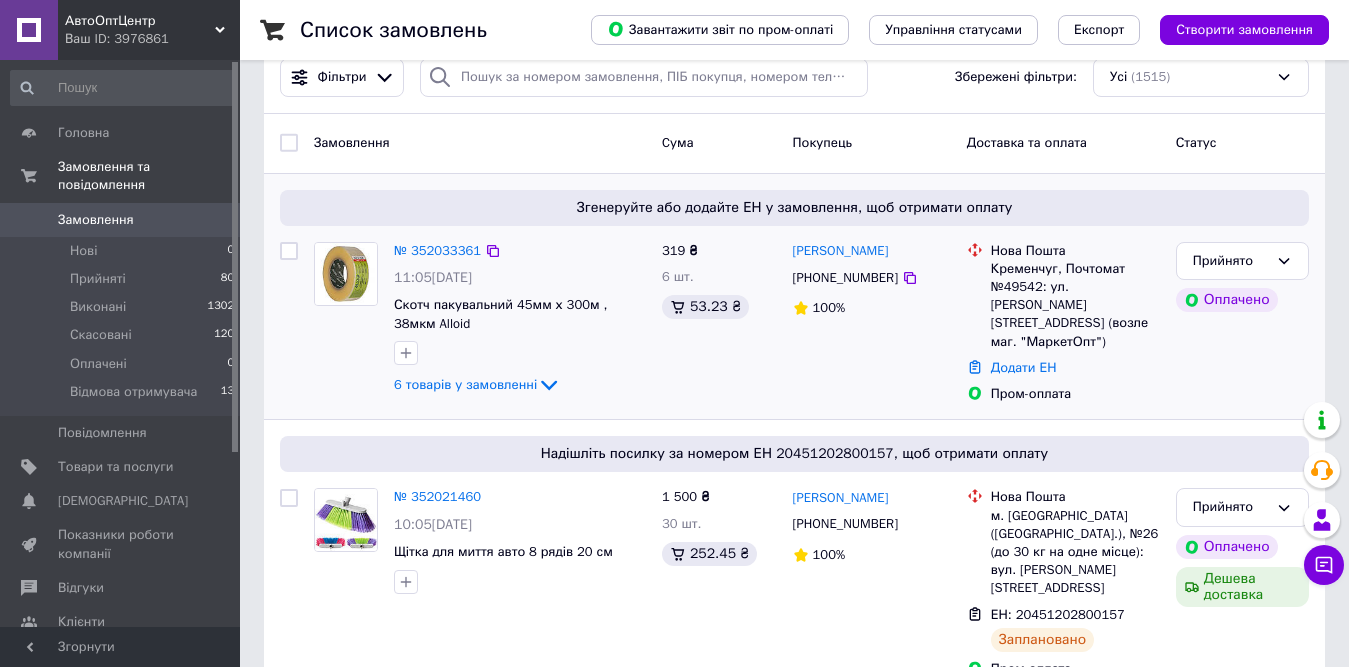 scroll, scrollTop: 0, scrollLeft: 0, axis: both 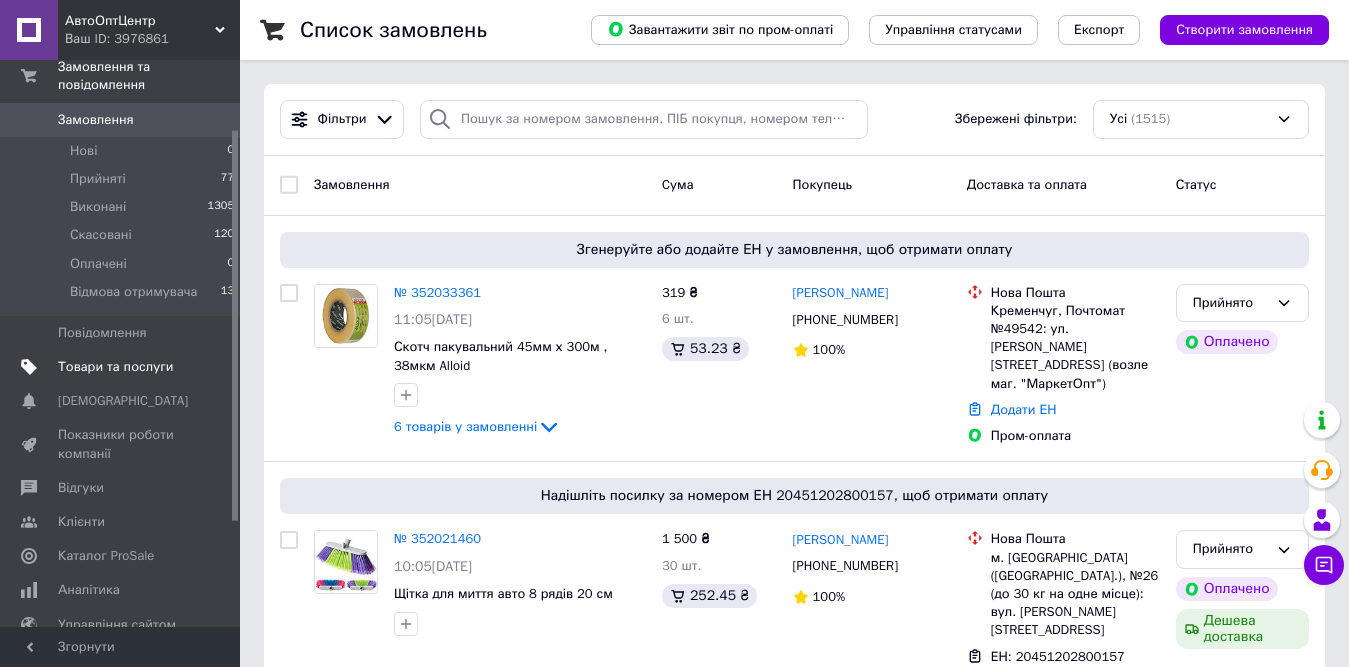 click on "Товари та послуги" at bounding box center (115, 367) 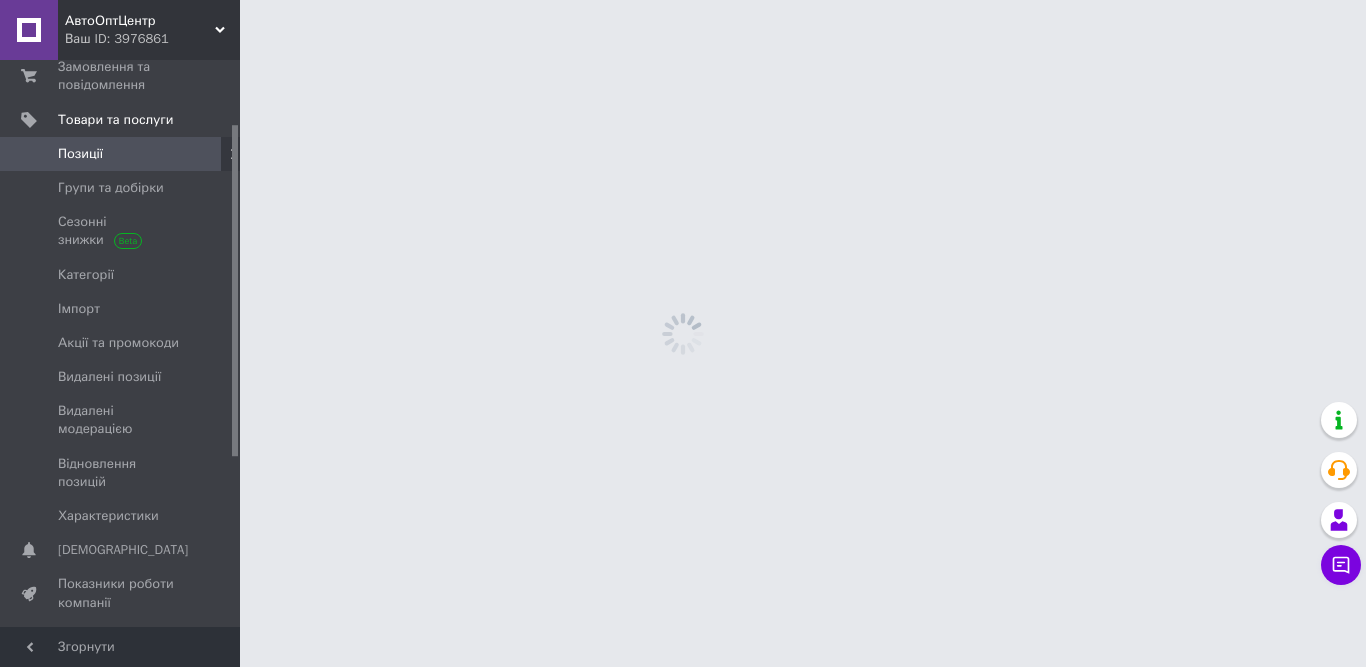scroll, scrollTop: 109, scrollLeft: 0, axis: vertical 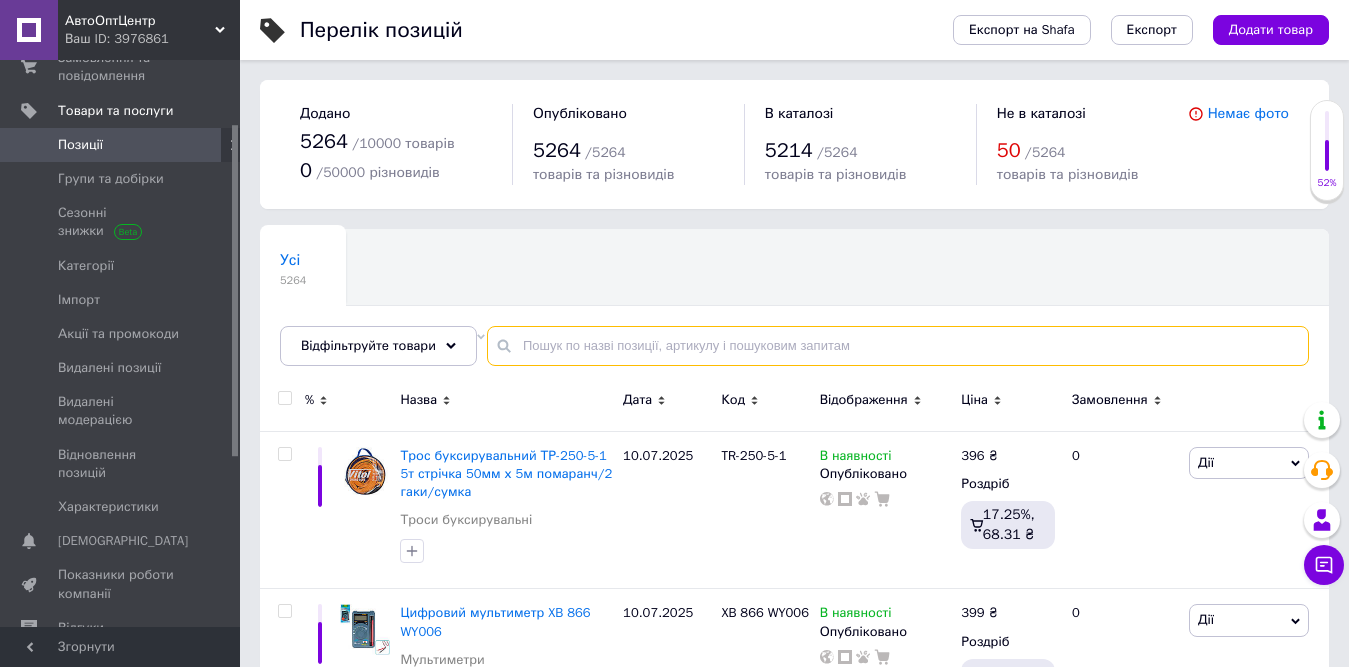 click at bounding box center [898, 346] 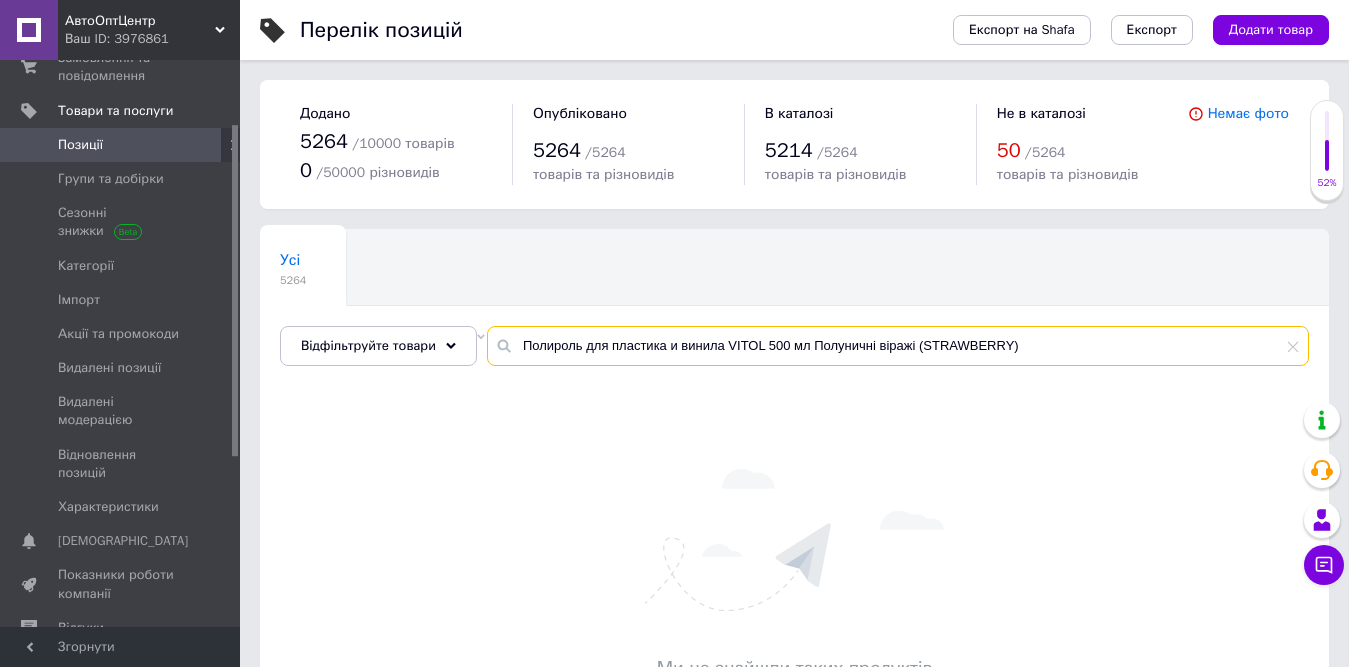 drag, startPoint x: 1024, startPoint y: 351, endPoint x: 408, endPoint y: 476, distance: 628.5547 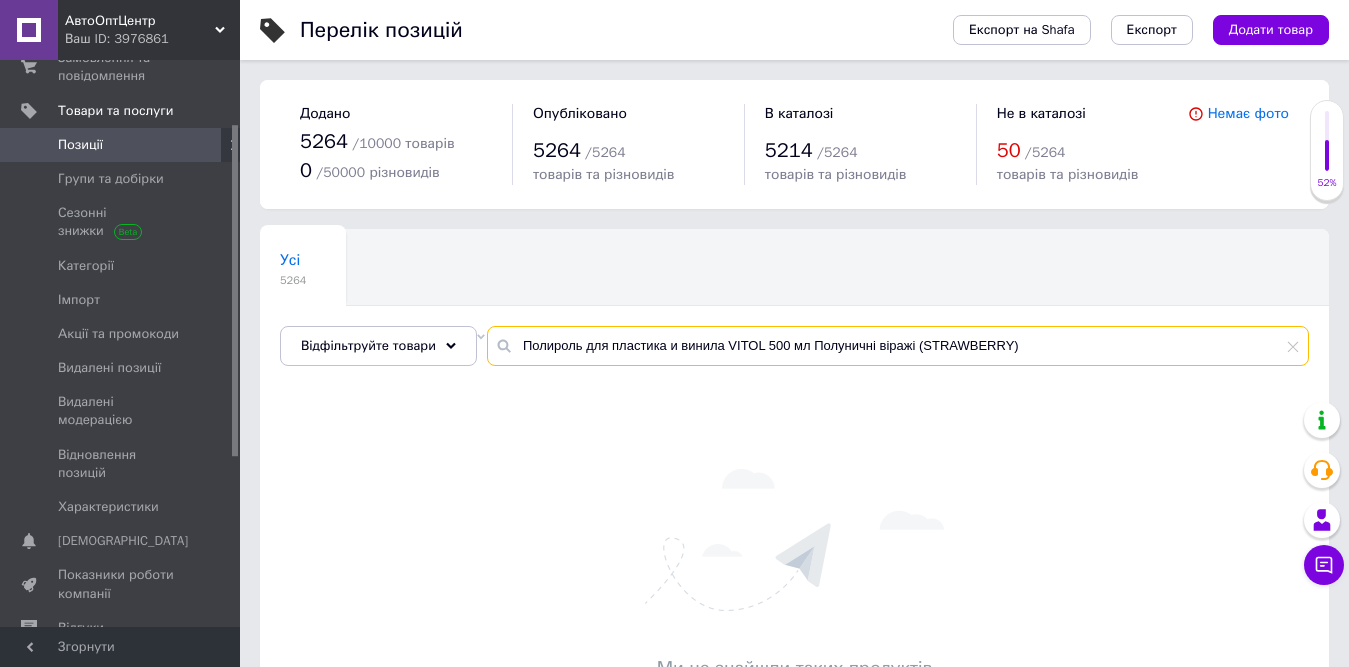 paste on "088017 (12" 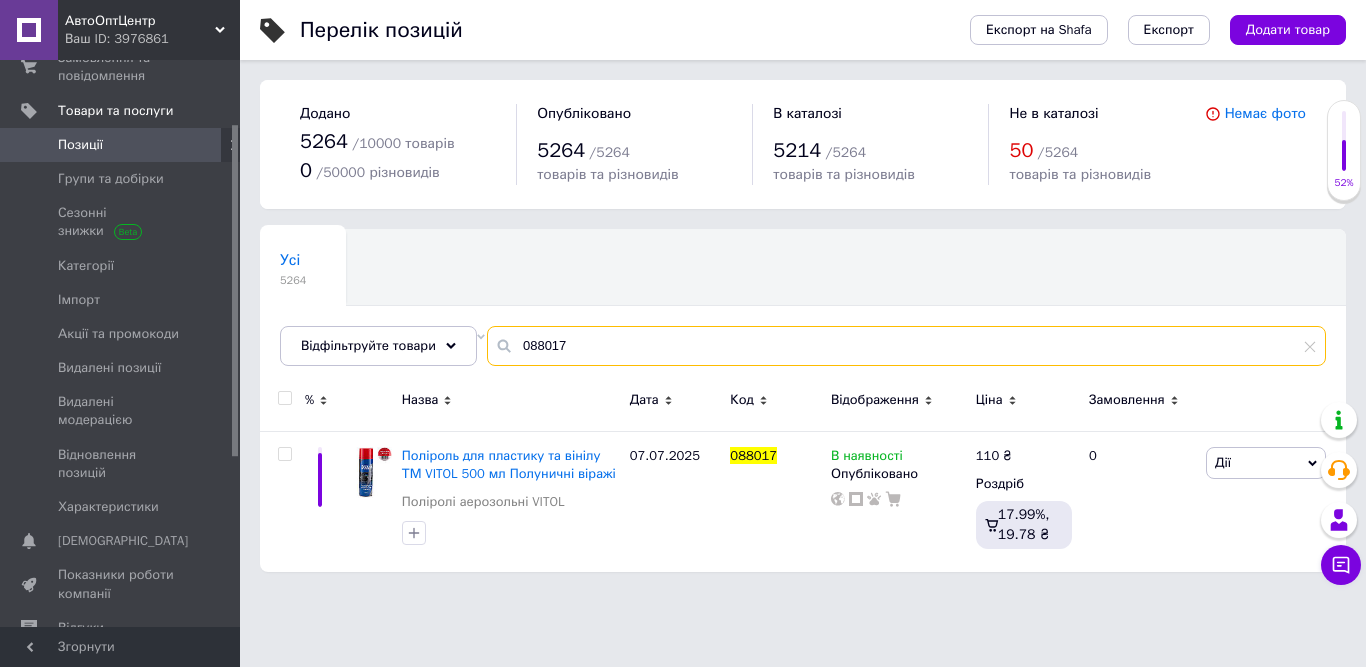 type on "088017" 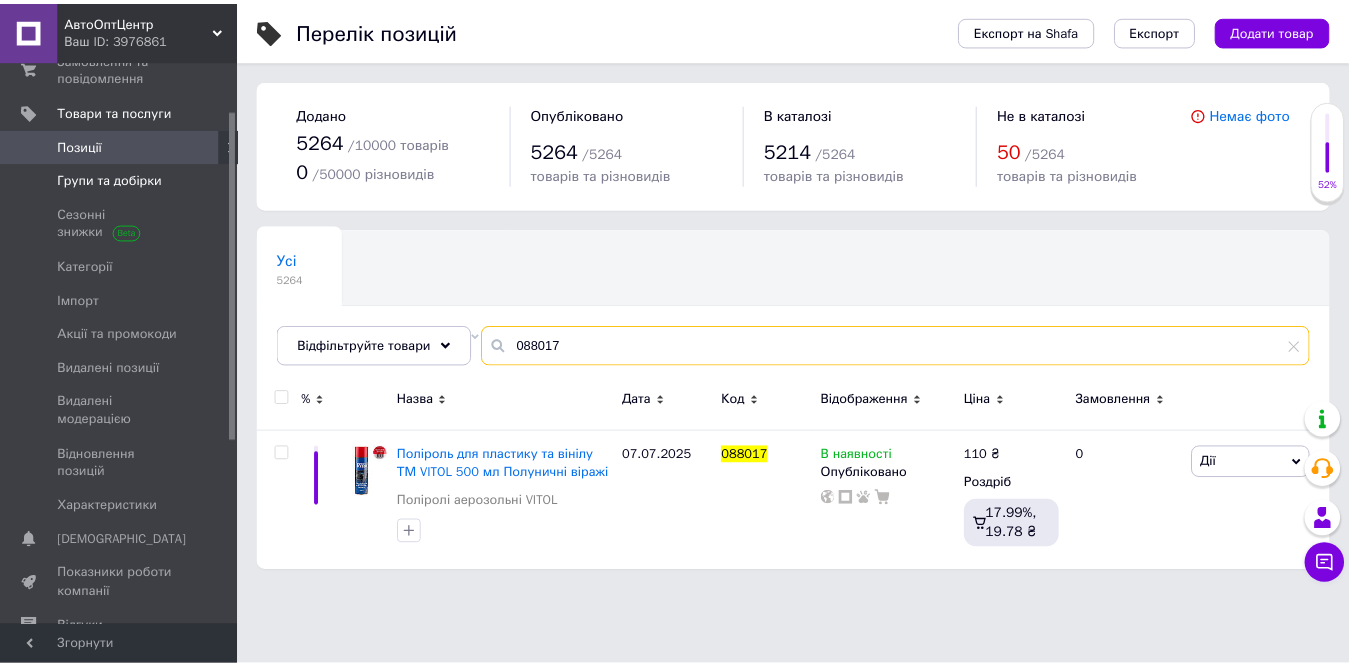scroll, scrollTop: 0, scrollLeft: 0, axis: both 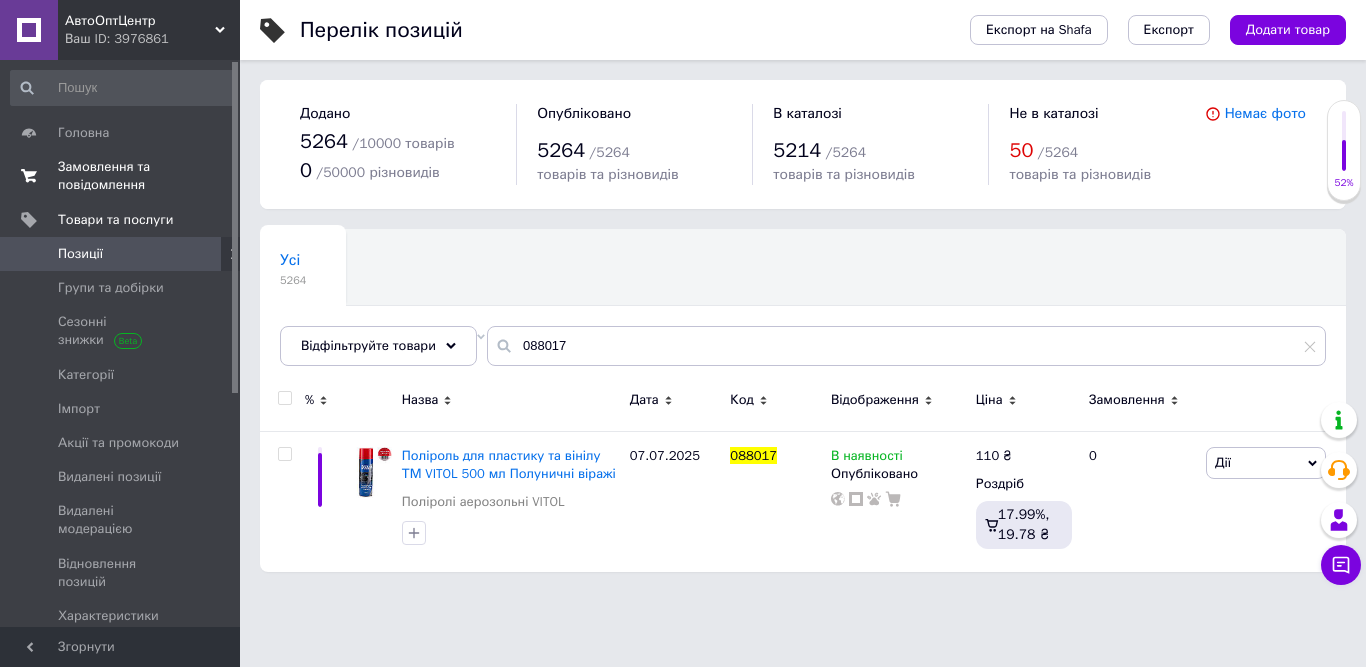 click on "Замовлення та повідомлення" at bounding box center (121, 176) 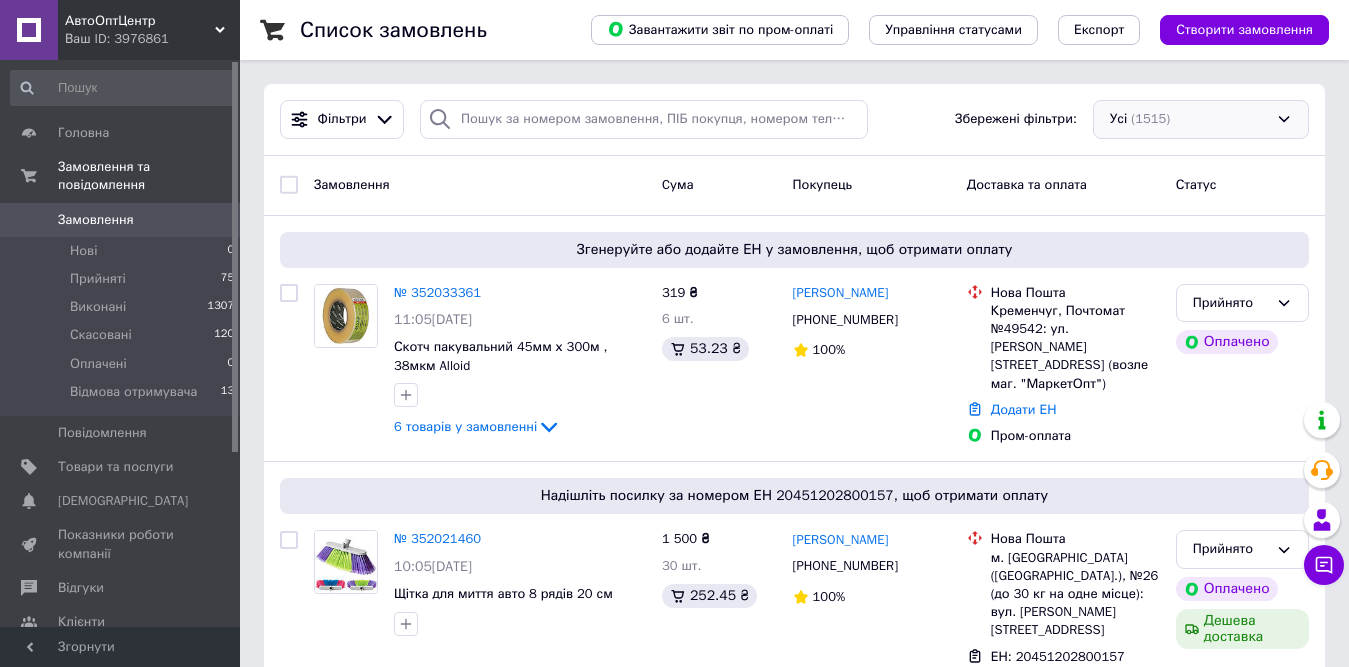 click on "Усі (1515)" at bounding box center [1201, 119] 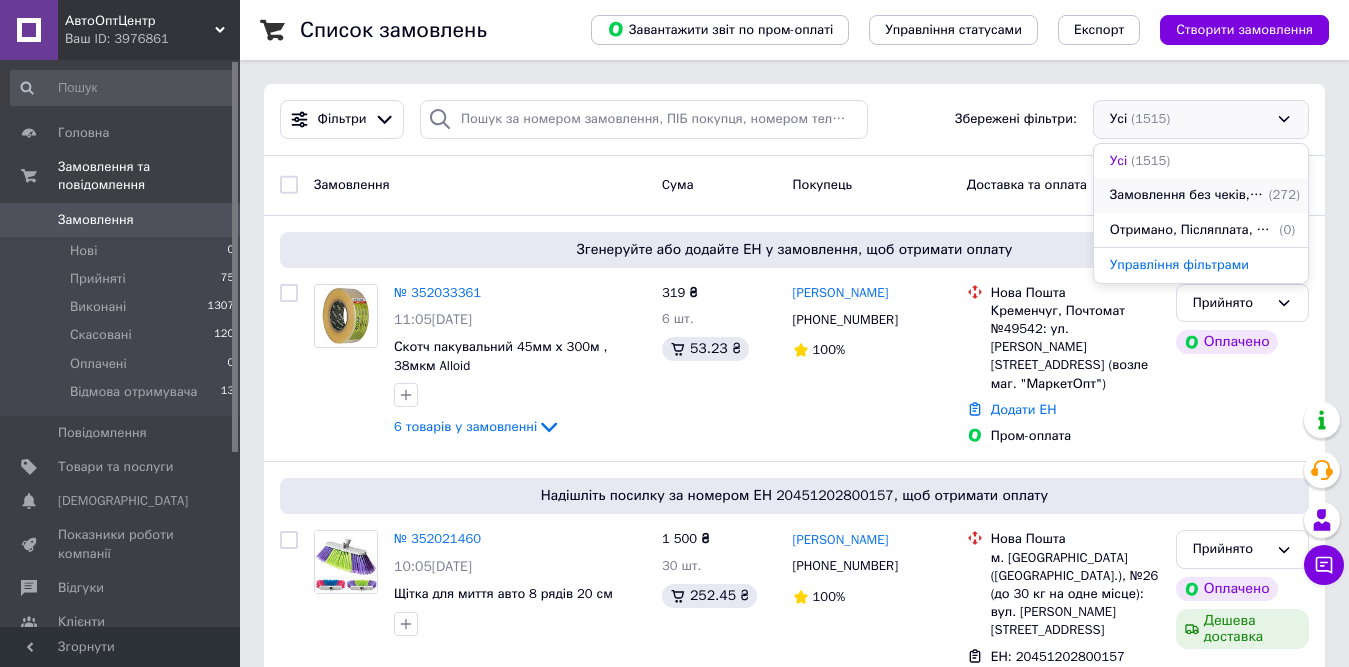 click on "Замовлення без чеків, Отримано" at bounding box center (1187, 195) 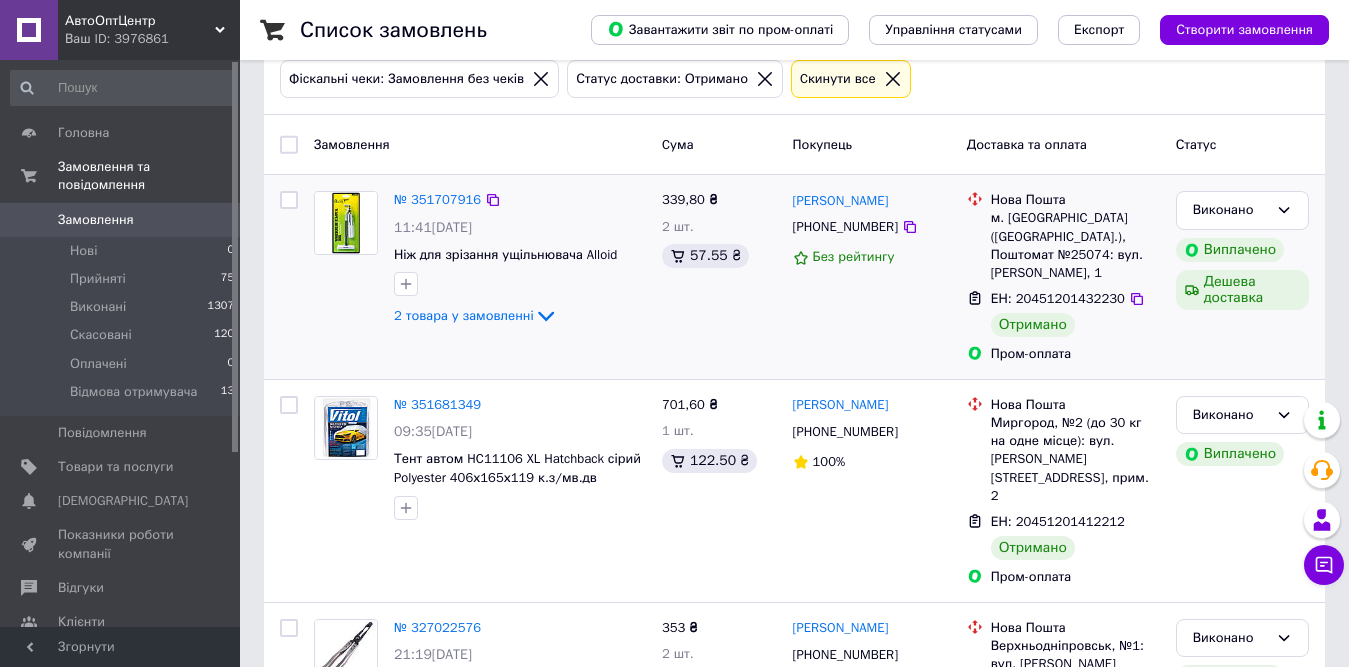 scroll, scrollTop: 100, scrollLeft: 0, axis: vertical 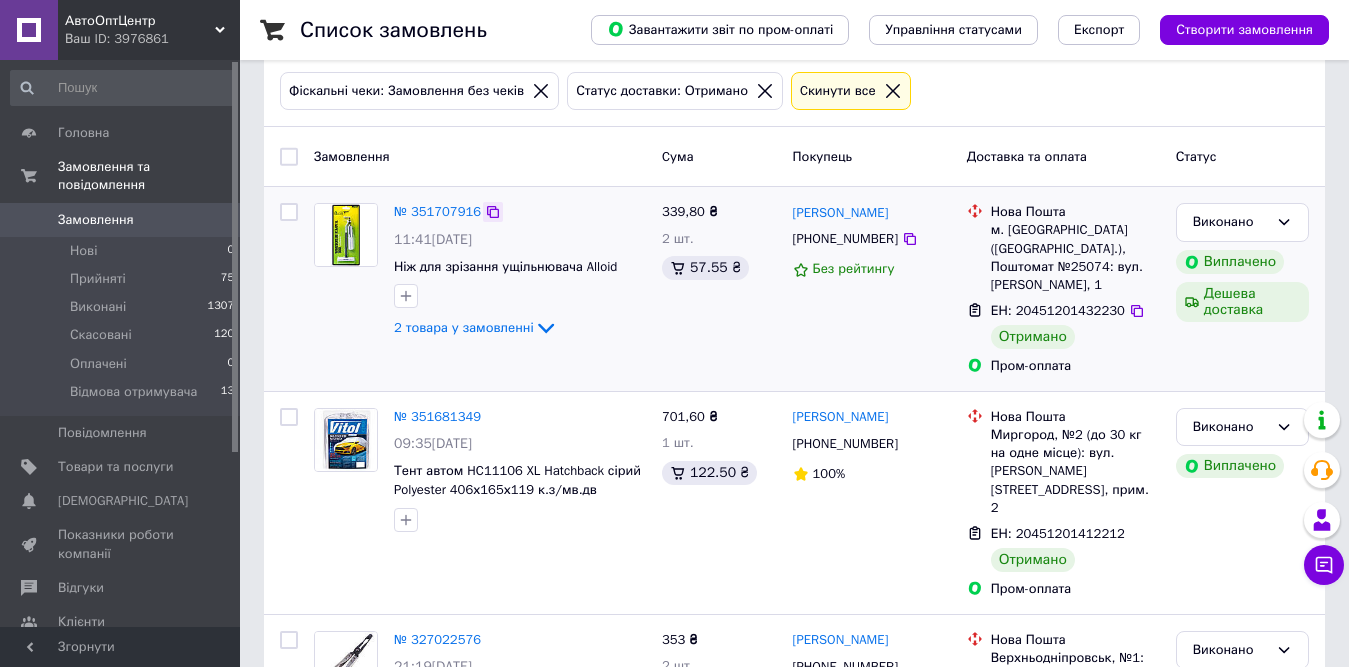 click 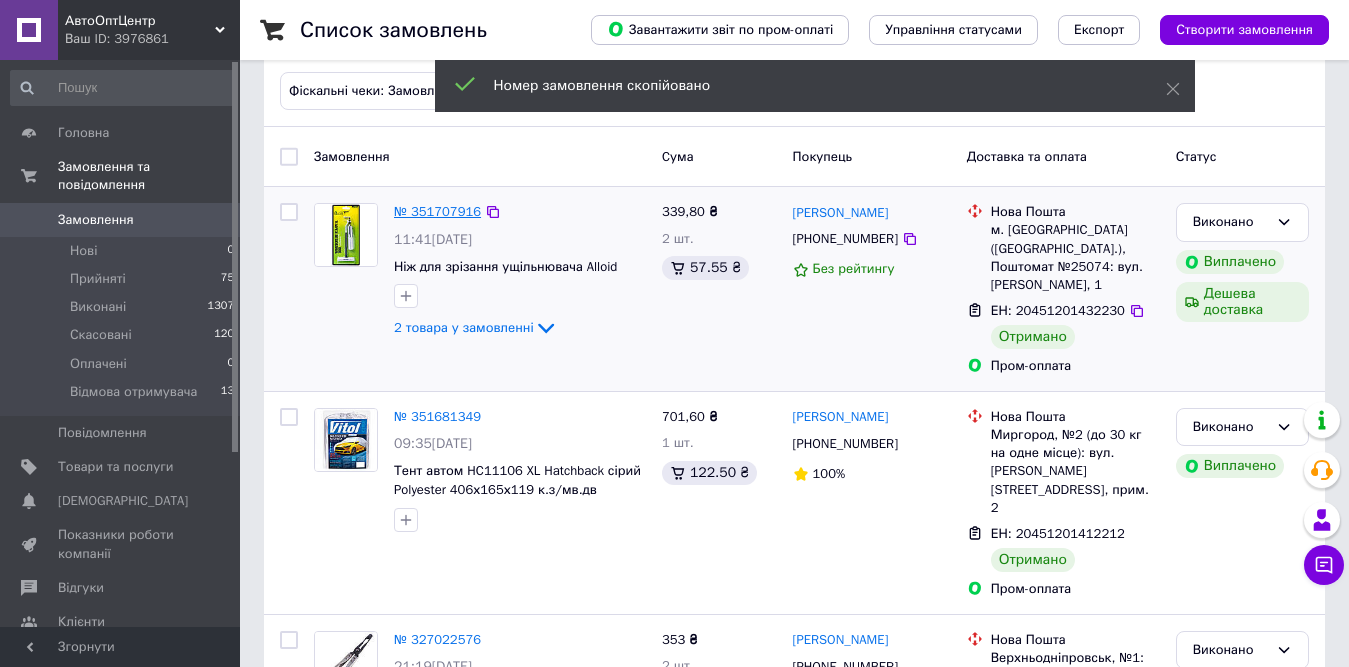 click on "№ 351707916" at bounding box center [437, 211] 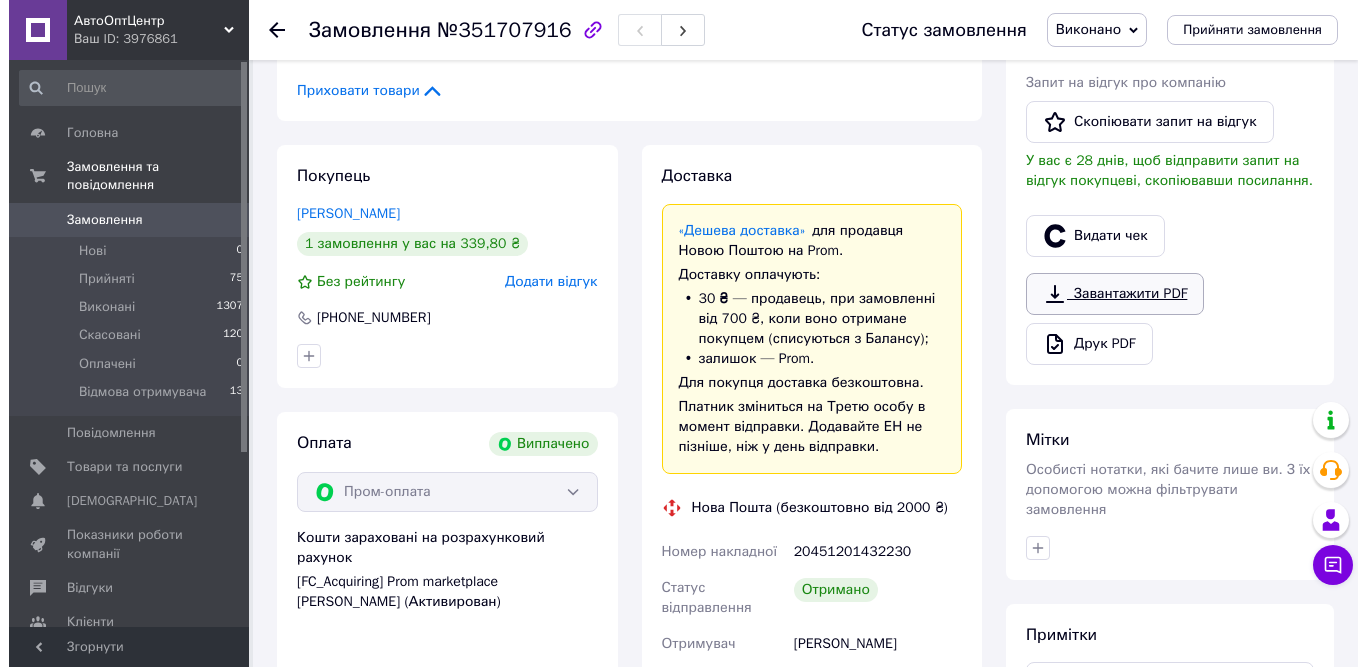scroll, scrollTop: 500, scrollLeft: 0, axis: vertical 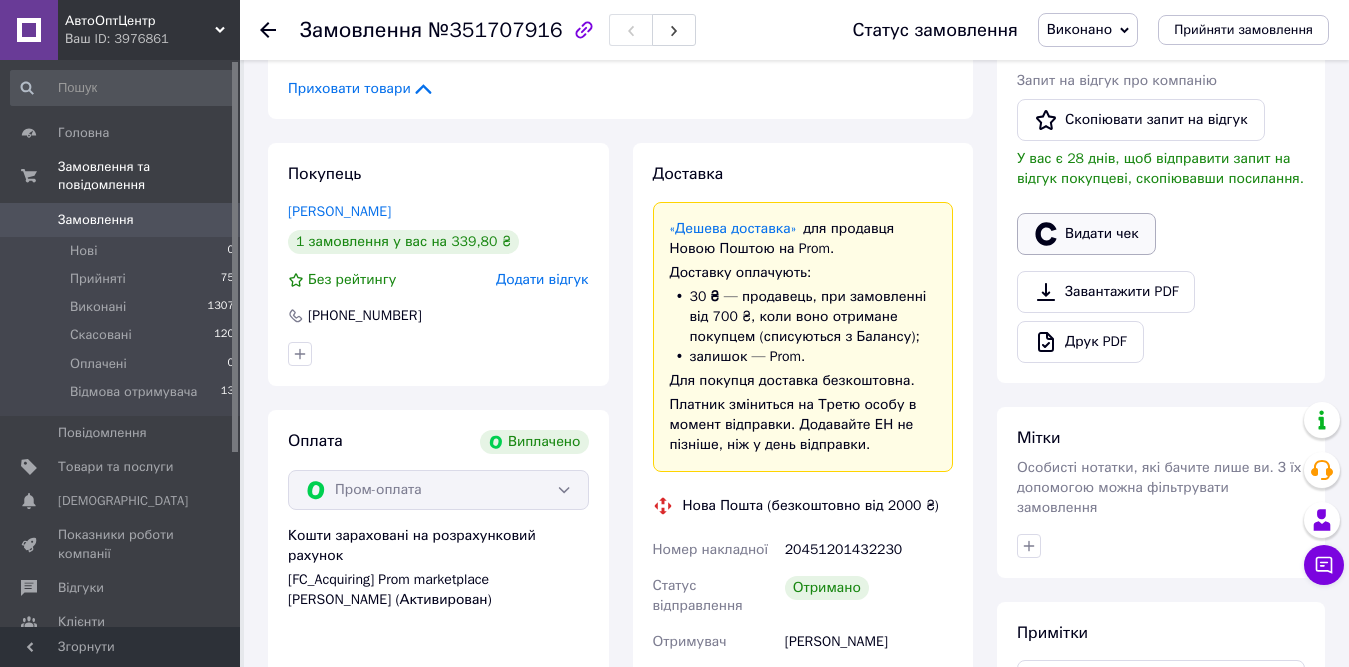 click on "Видати чек" at bounding box center (1086, 234) 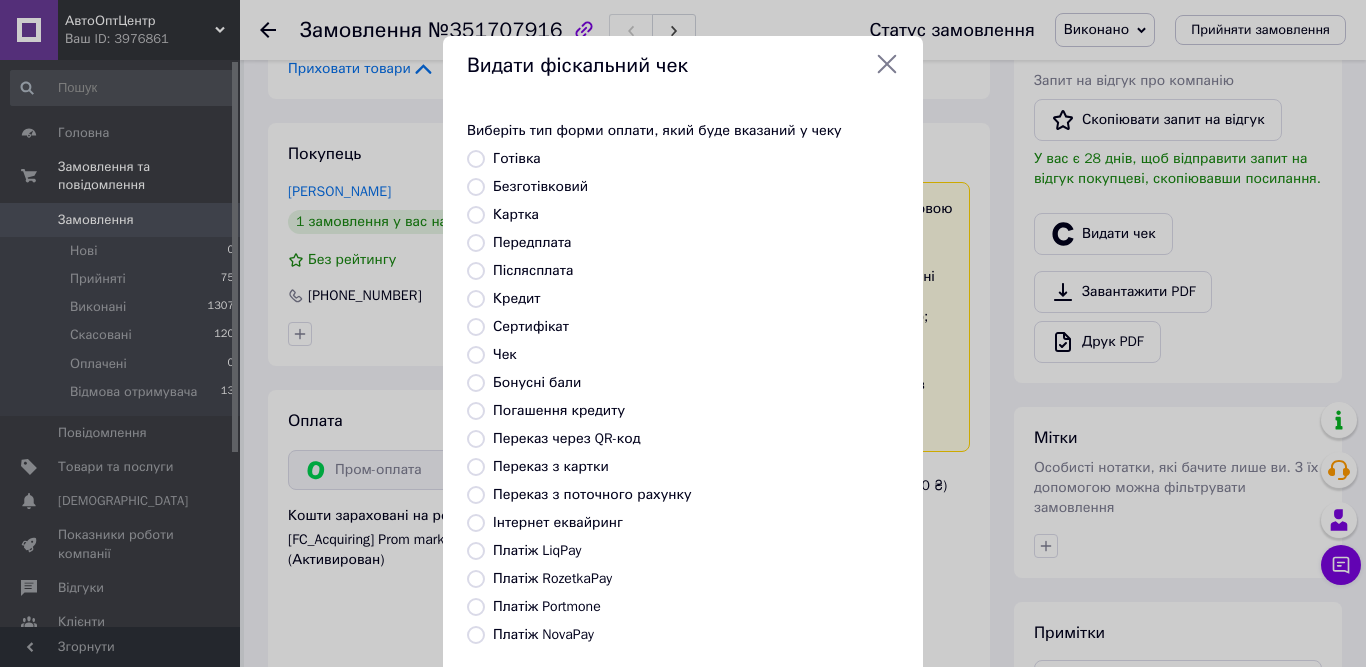 click on "Платіж RozetkaPay" at bounding box center (552, 578) 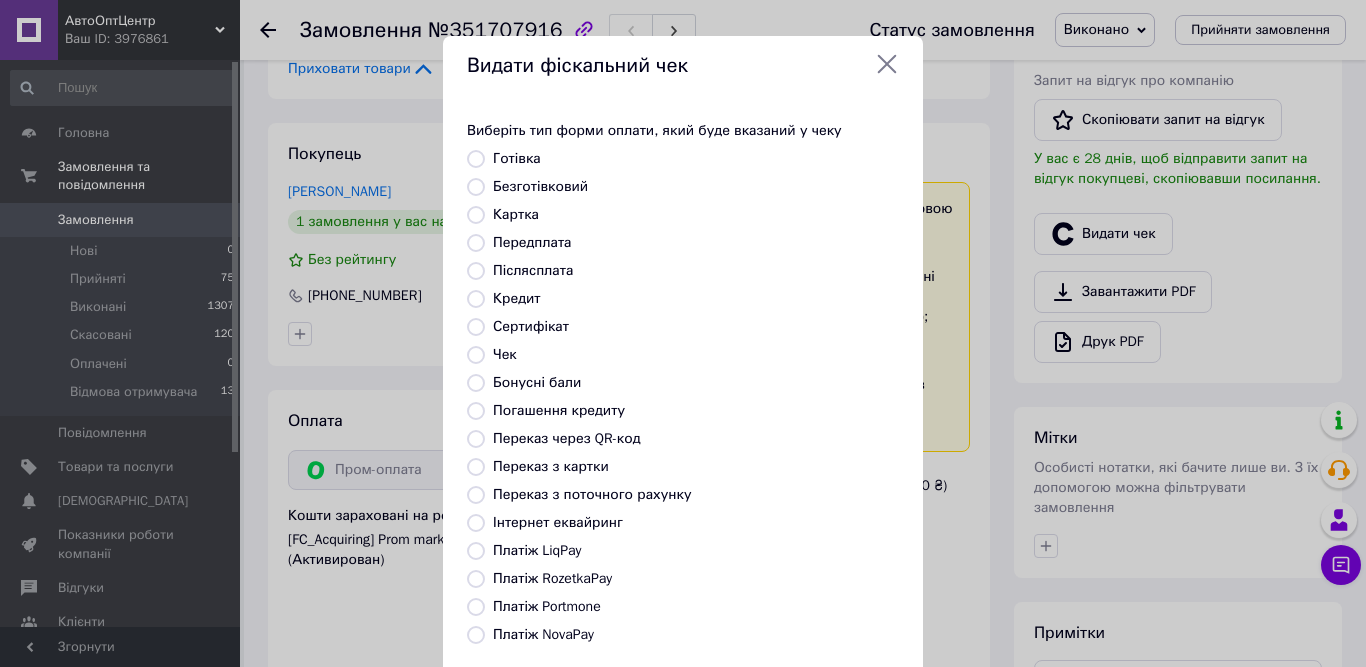 radio on "true" 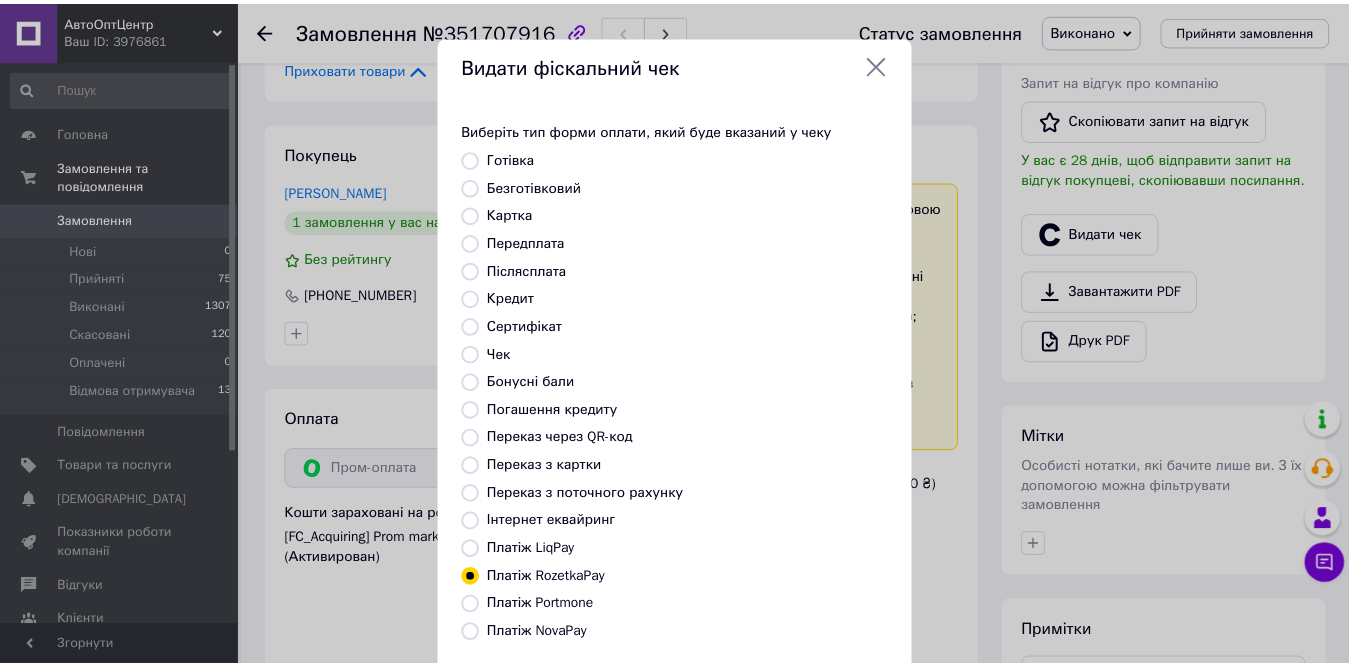 scroll, scrollTop: 192, scrollLeft: 0, axis: vertical 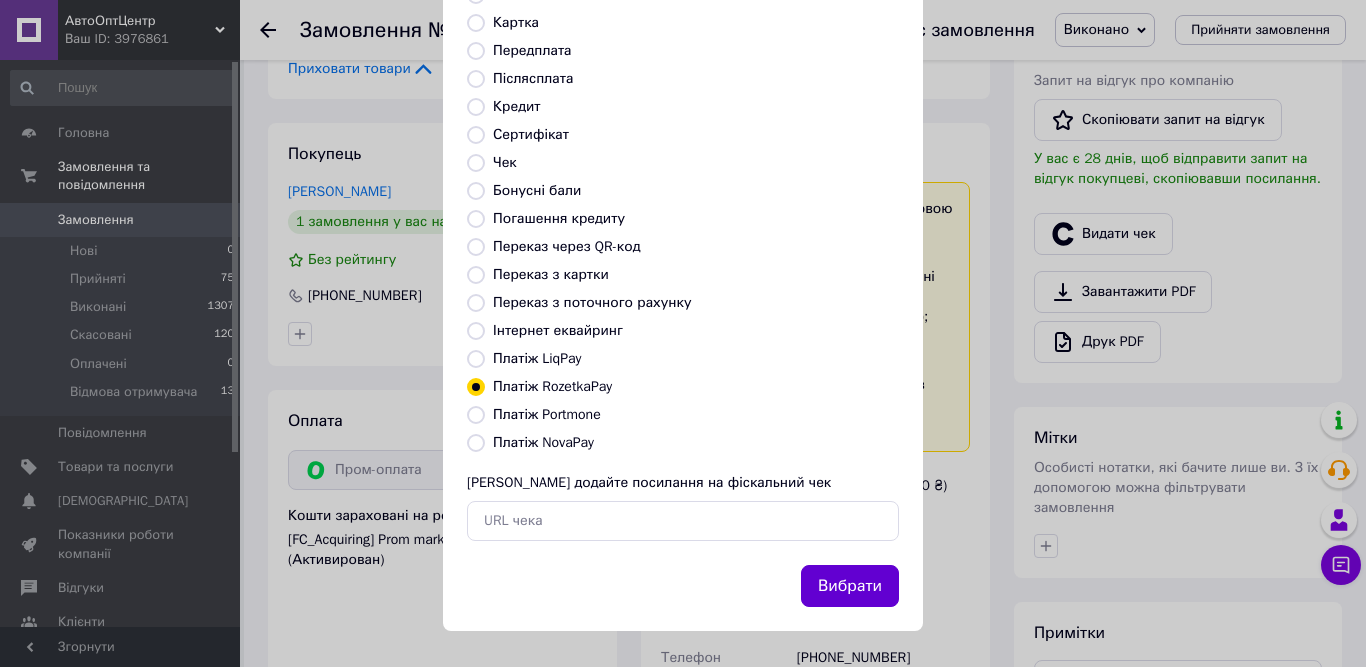 click on "Вибрати" at bounding box center (850, 586) 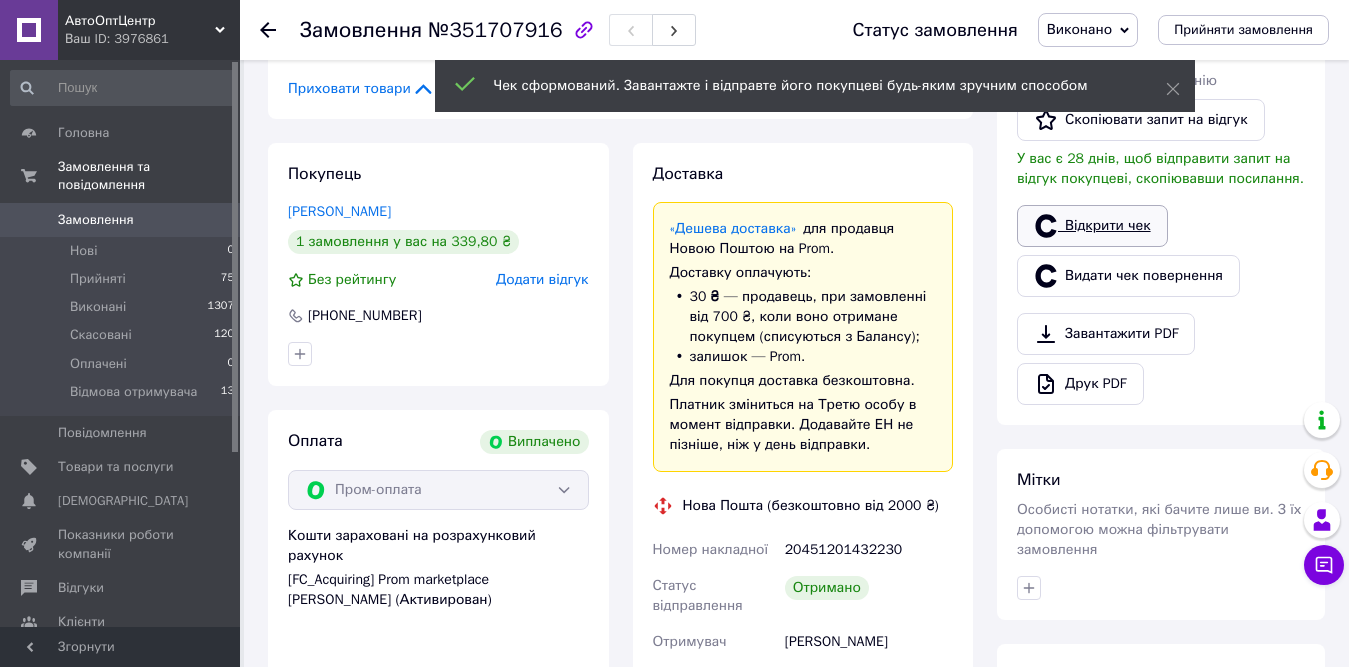 click on "Відкрити чек" at bounding box center [1092, 226] 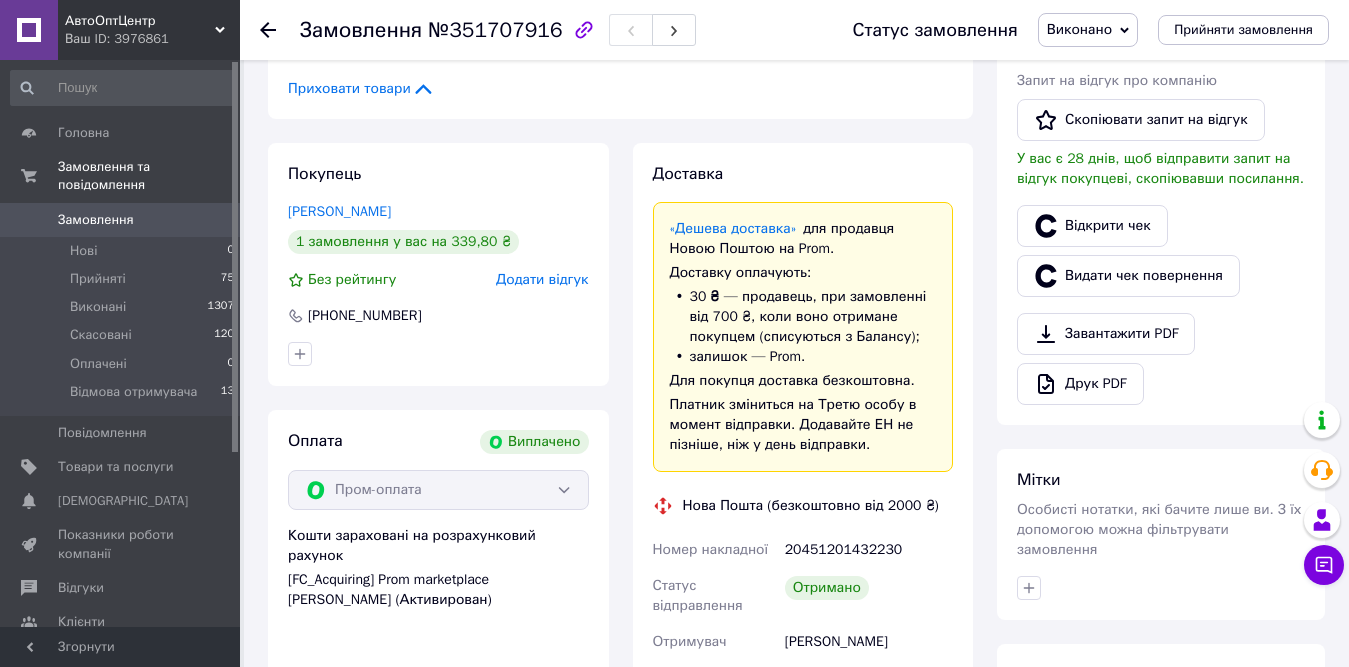 click 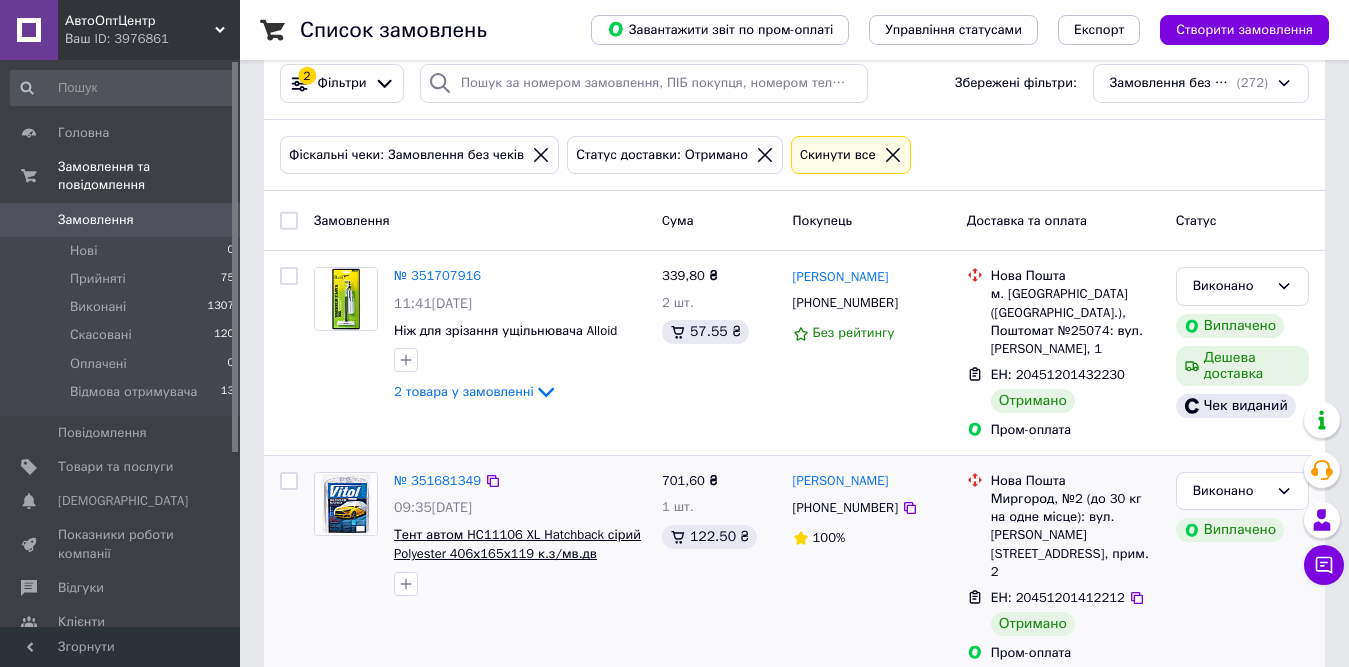 scroll, scrollTop: 100, scrollLeft: 0, axis: vertical 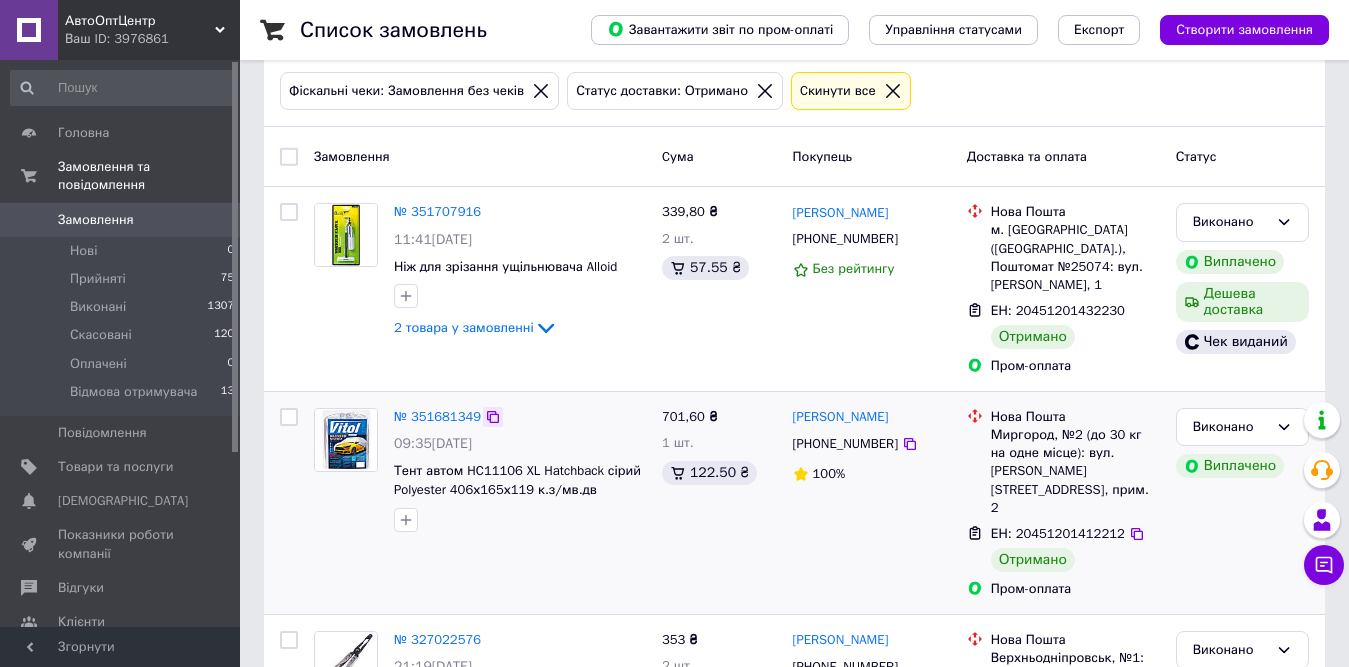 click 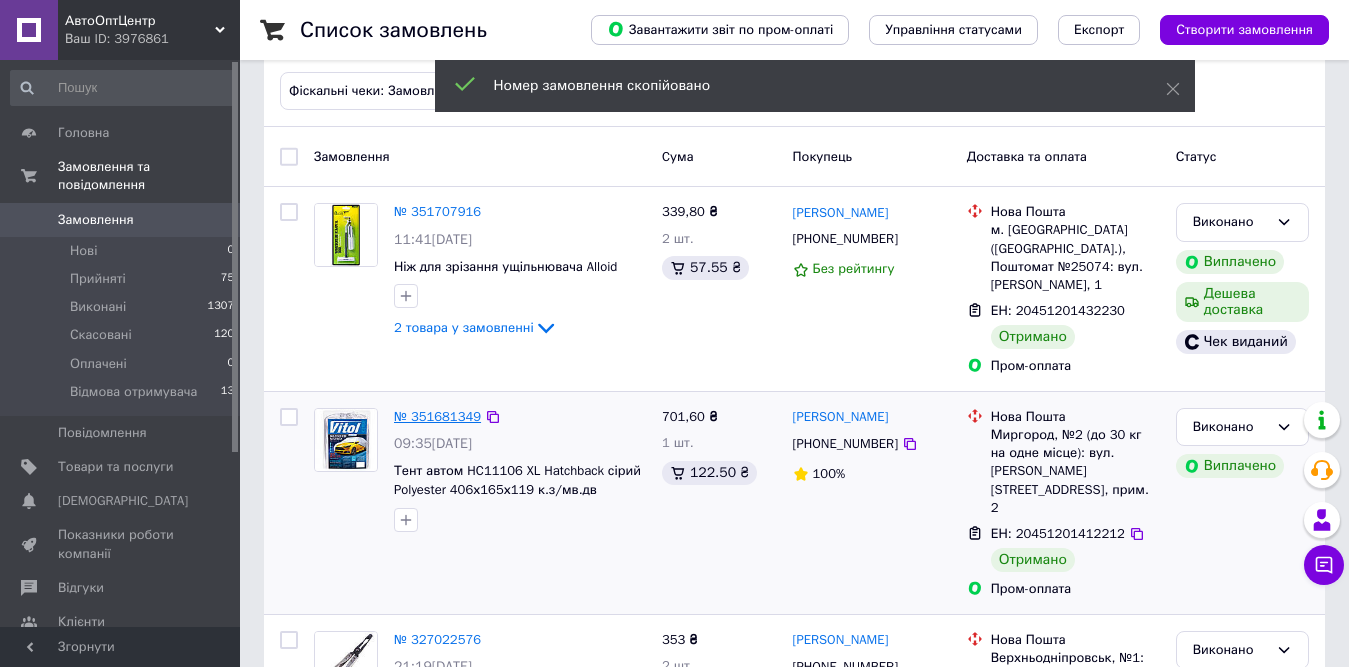 click on "№ 351681349" at bounding box center [437, 416] 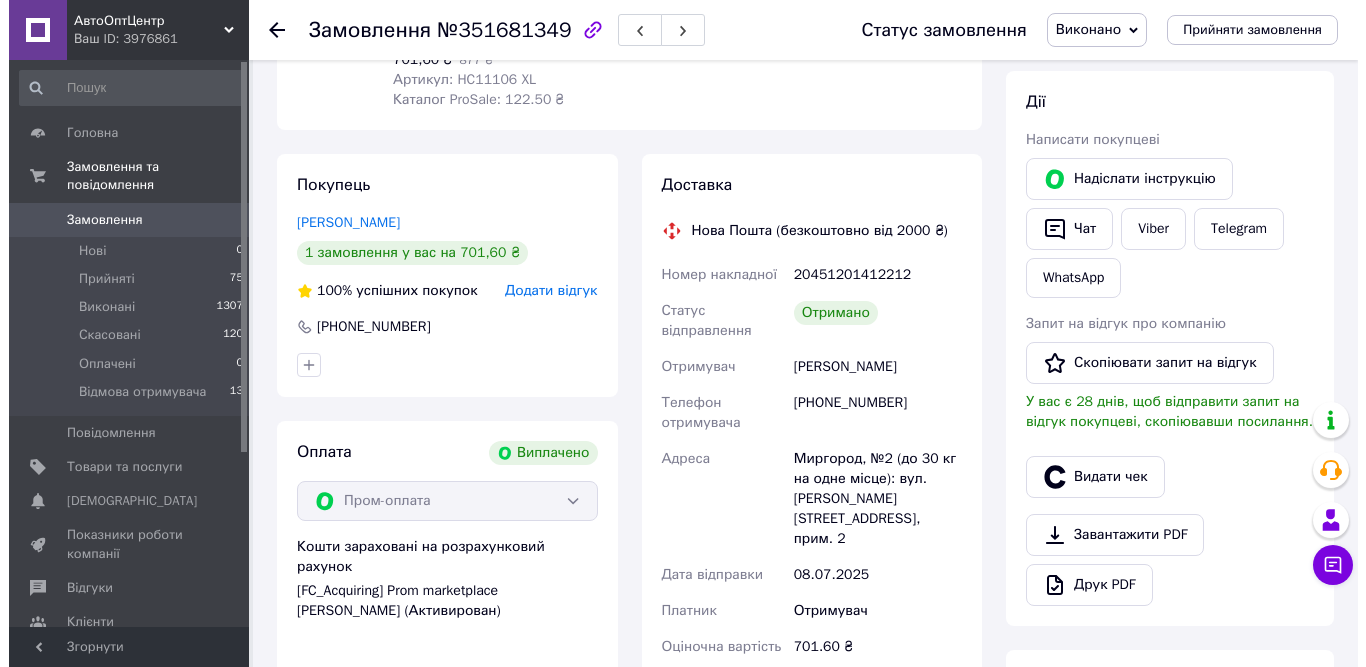 scroll, scrollTop: 300, scrollLeft: 0, axis: vertical 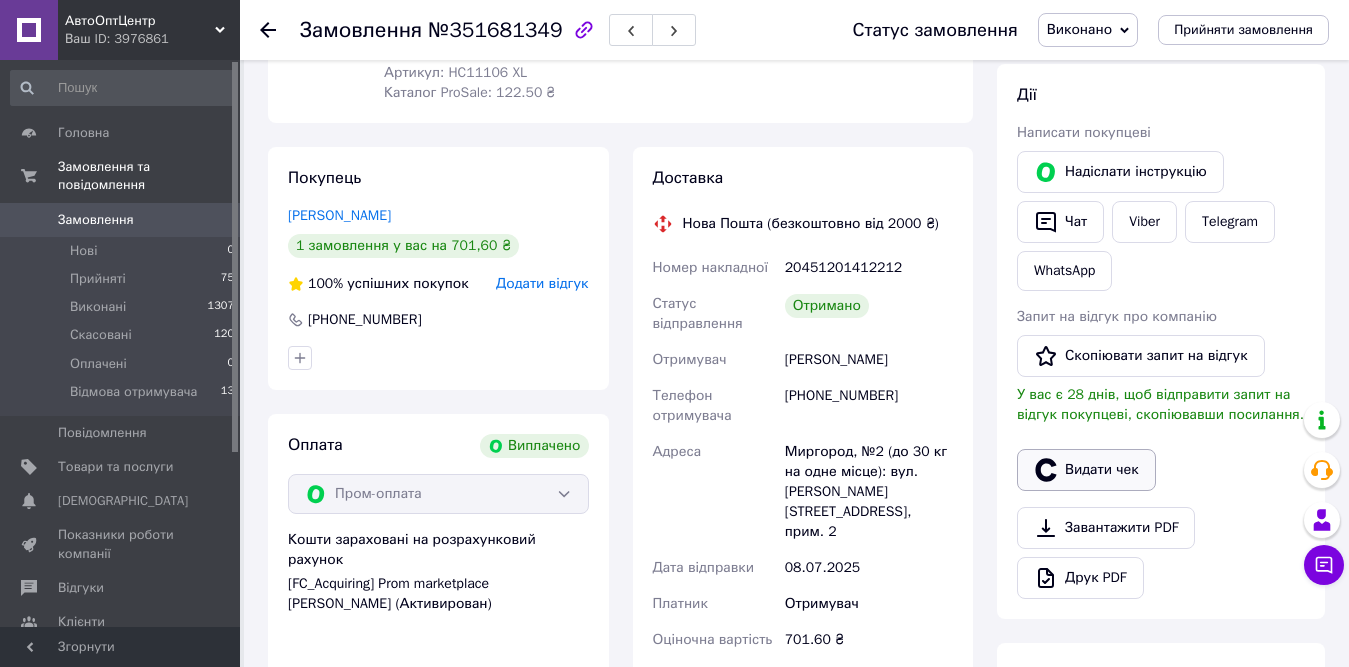 click on "Видати чек" at bounding box center [1086, 470] 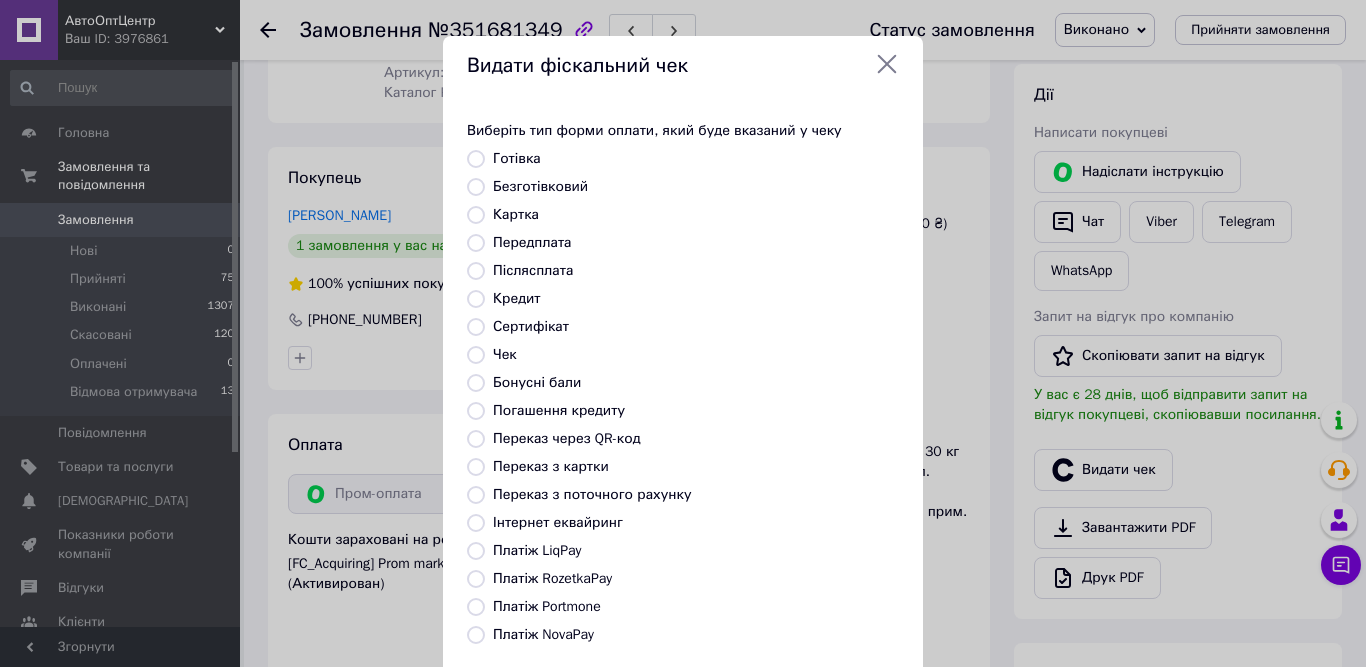 click on "Платіж RozetkaPay" at bounding box center [696, 579] 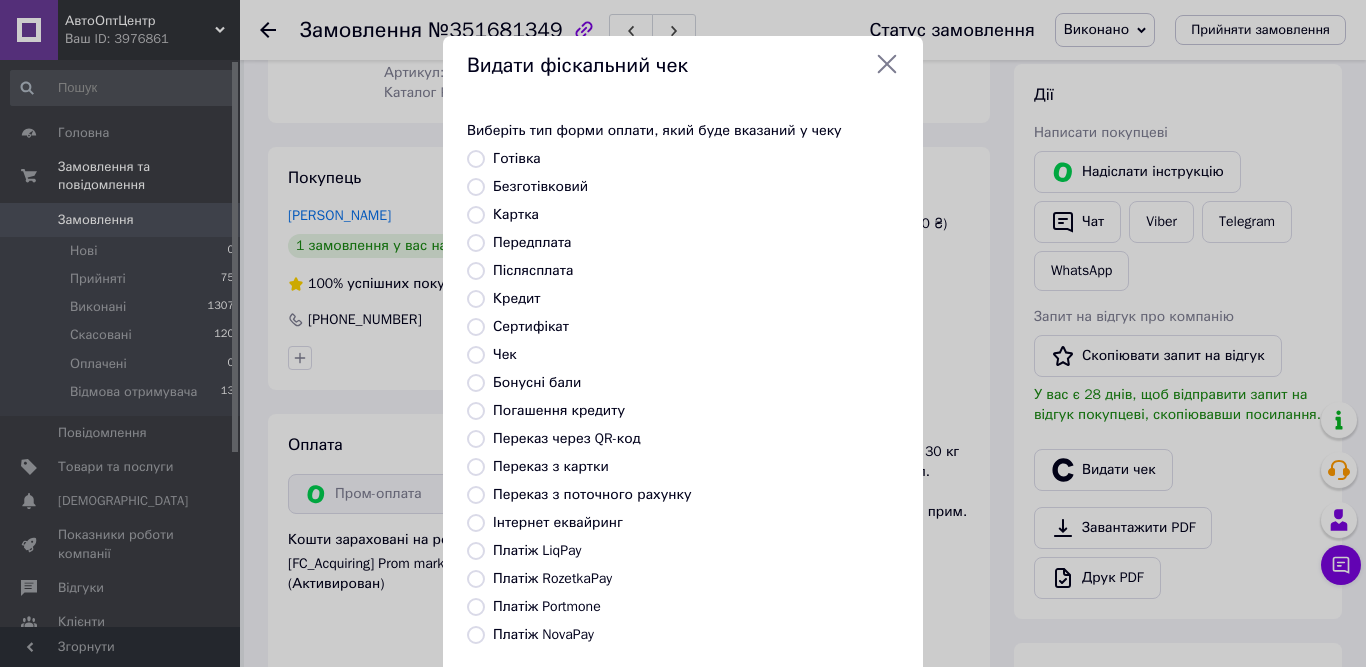 radio on "true" 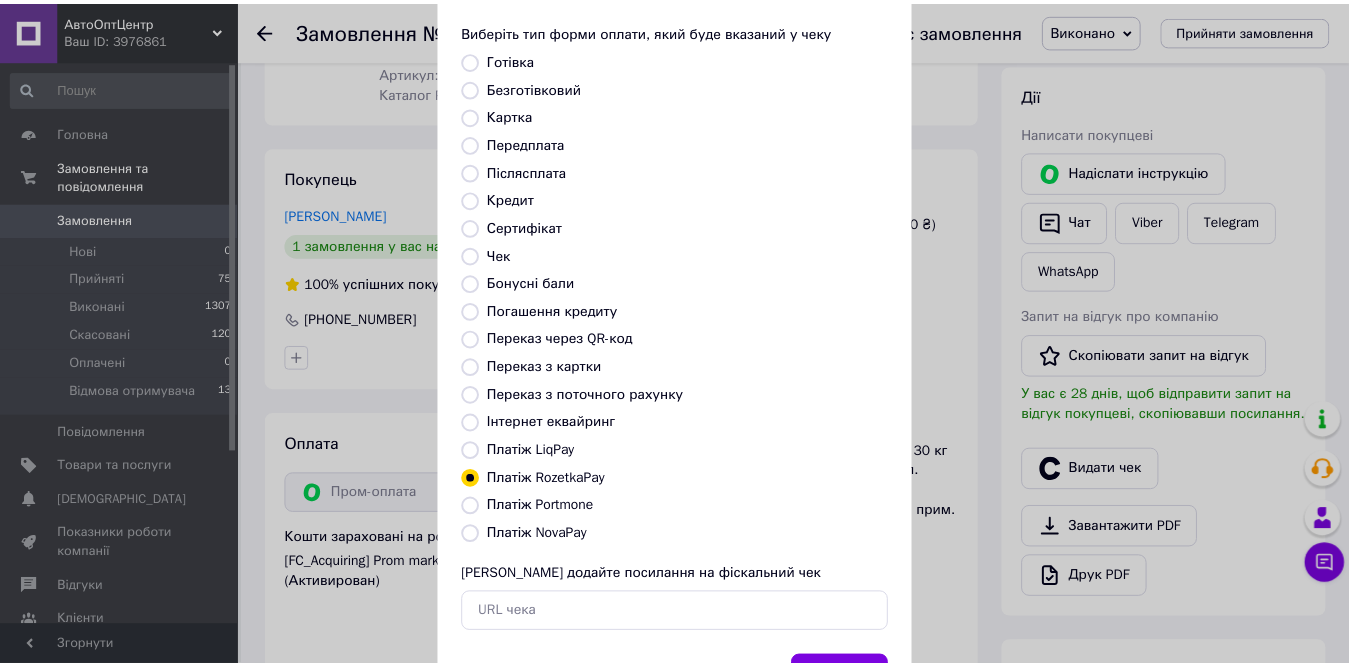 scroll, scrollTop: 192, scrollLeft: 0, axis: vertical 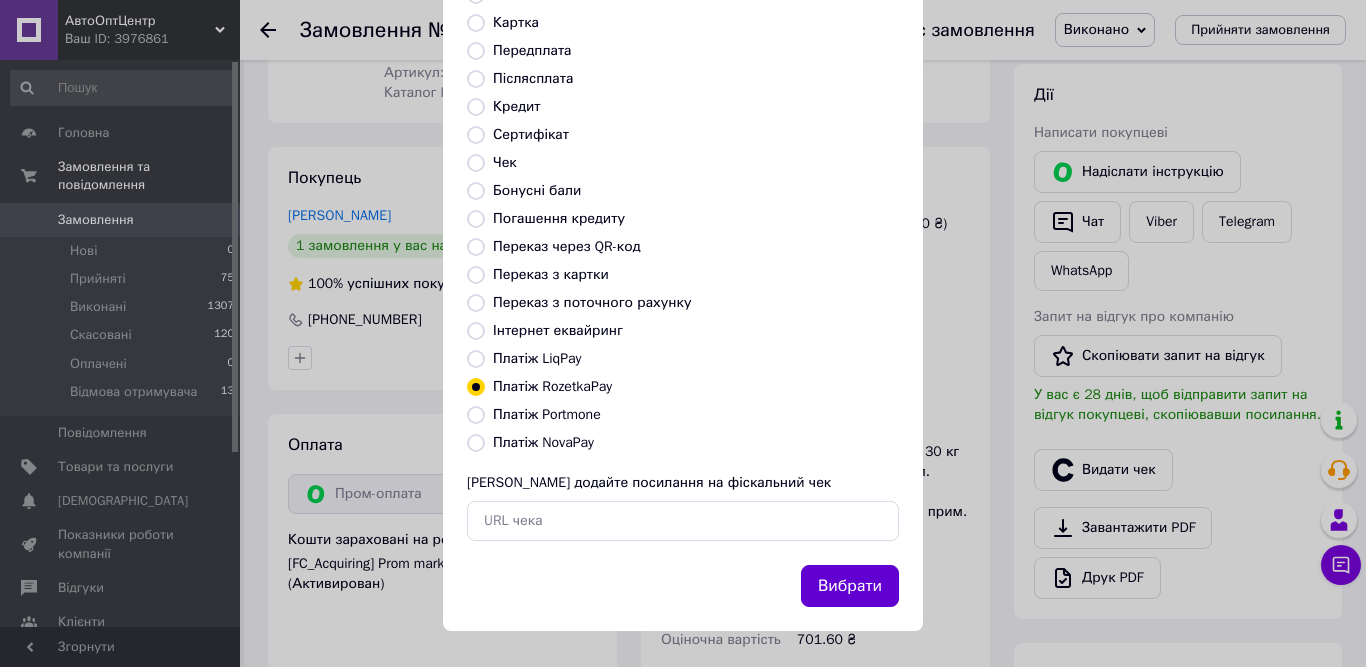 click on "Вибрати" at bounding box center [850, 586] 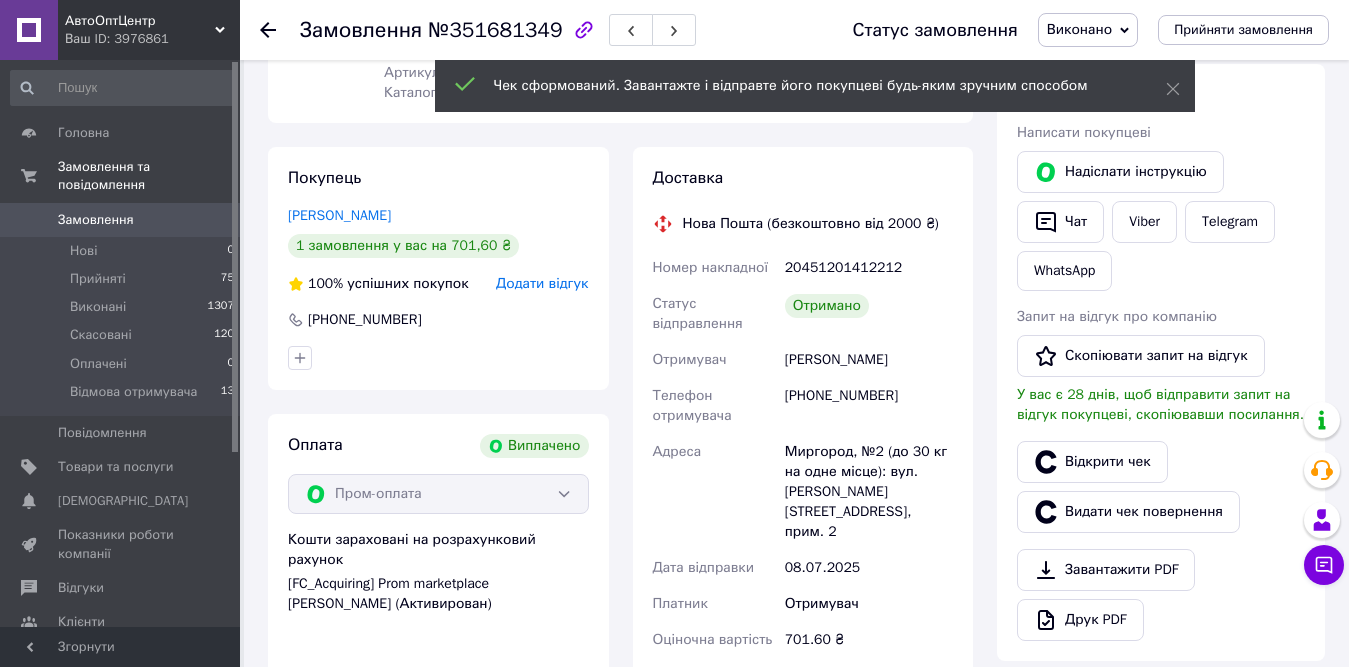 click on "Відкрити чек" at bounding box center (1092, 462) 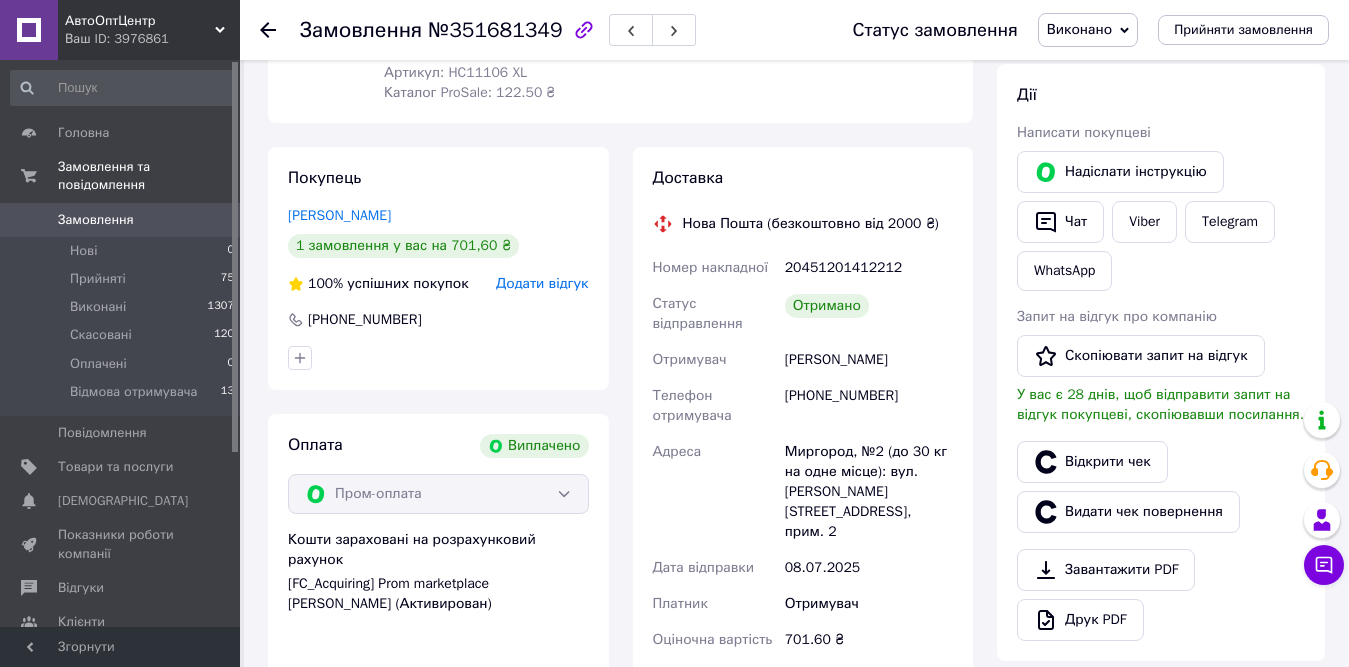 click 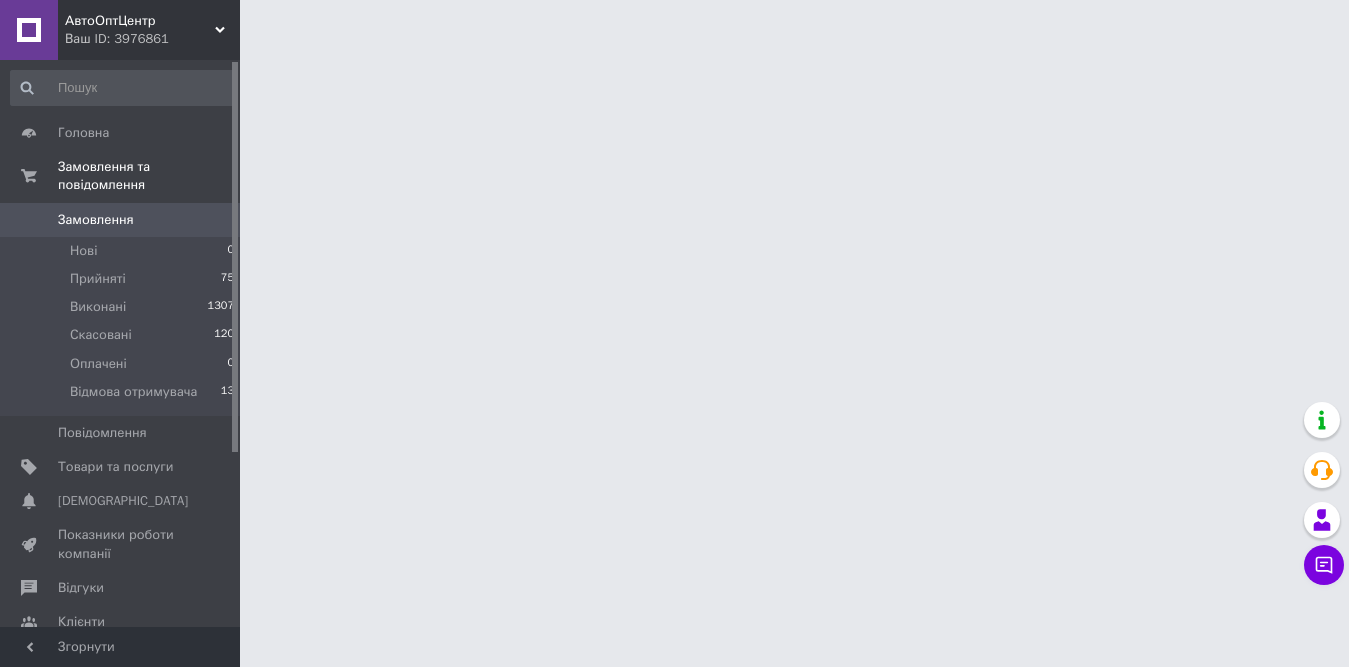 scroll, scrollTop: 0, scrollLeft: 0, axis: both 